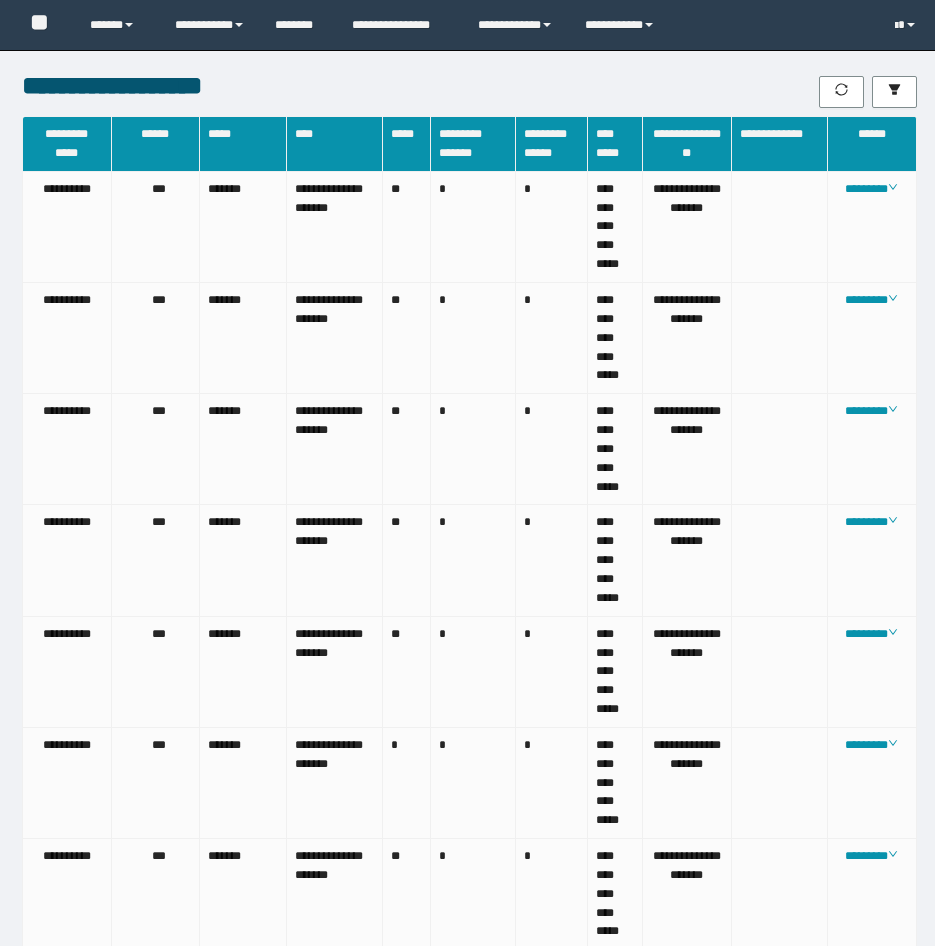 scroll, scrollTop: 784, scrollLeft: 0, axis: vertical 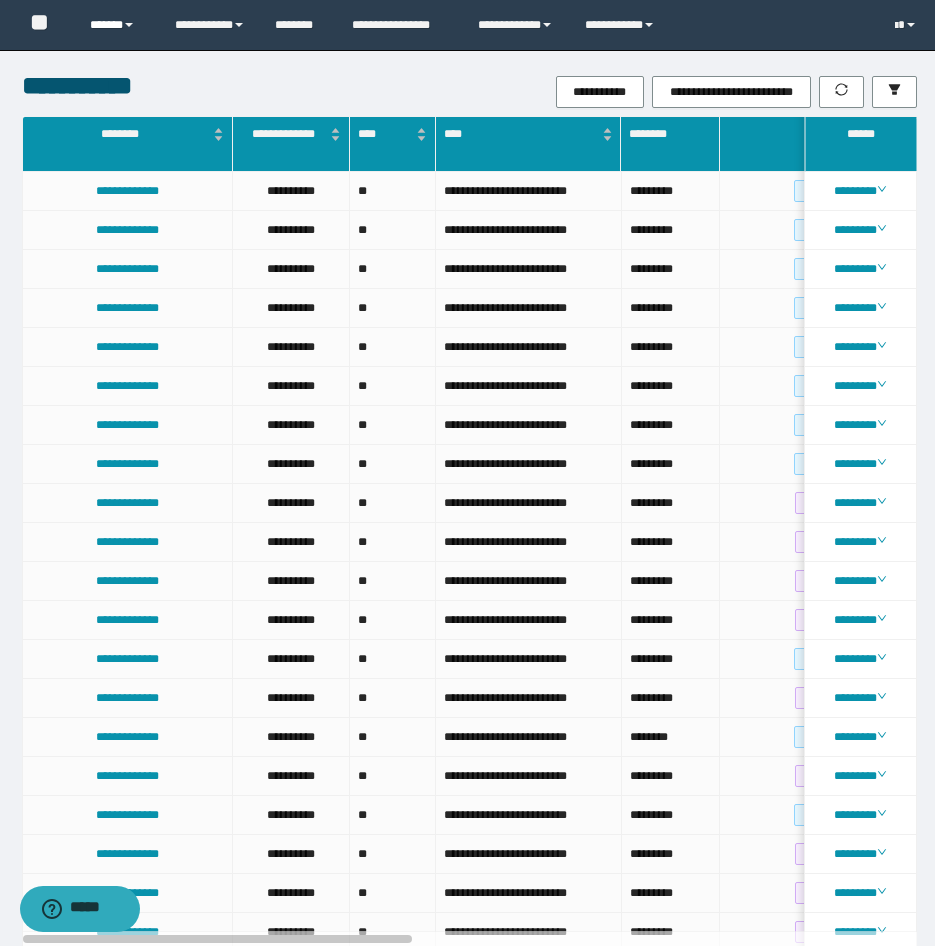 click on "******" at bounding box center (117, 25) 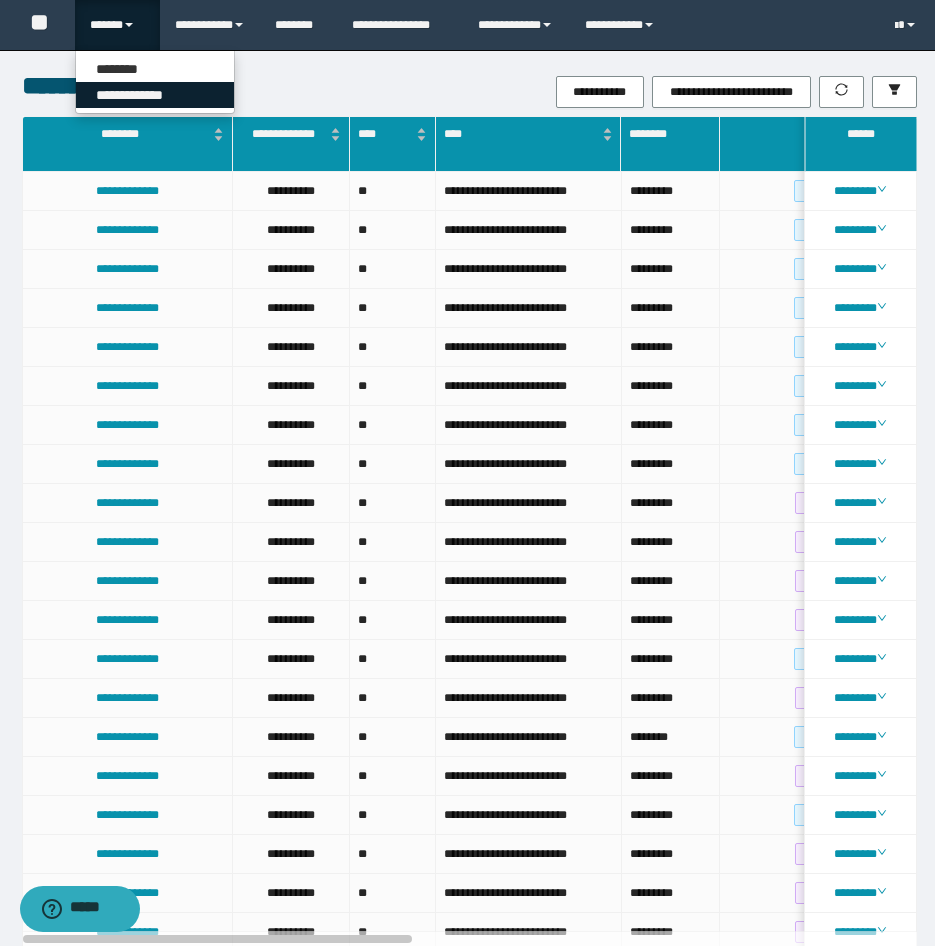click on "**********" at bounding box center [155, 95] 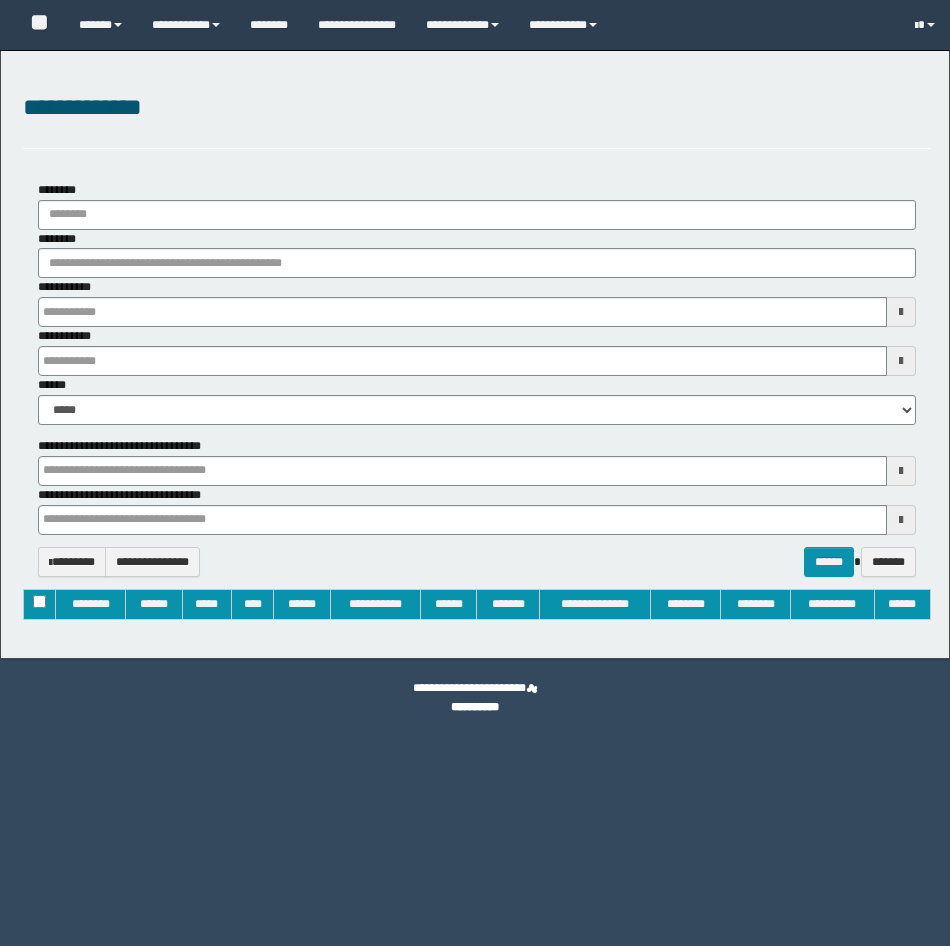type on "**********" 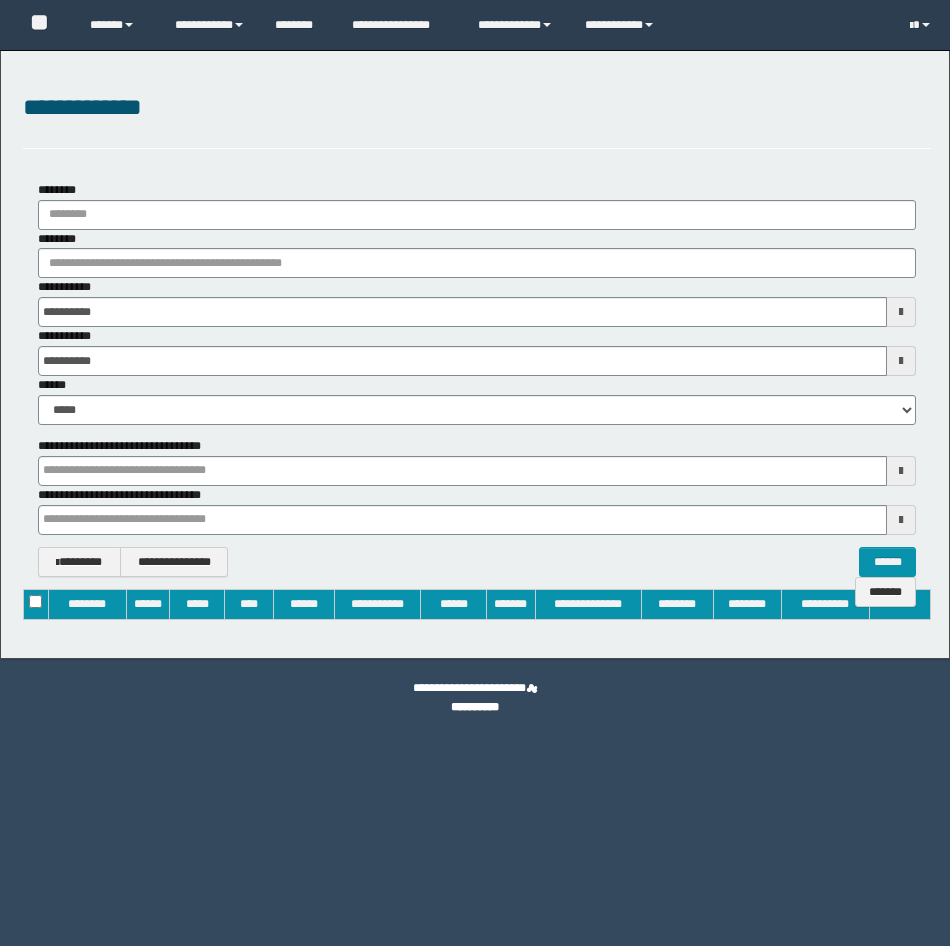 scroll, scrollTop: 0, scrollLeft: 0, axis: both 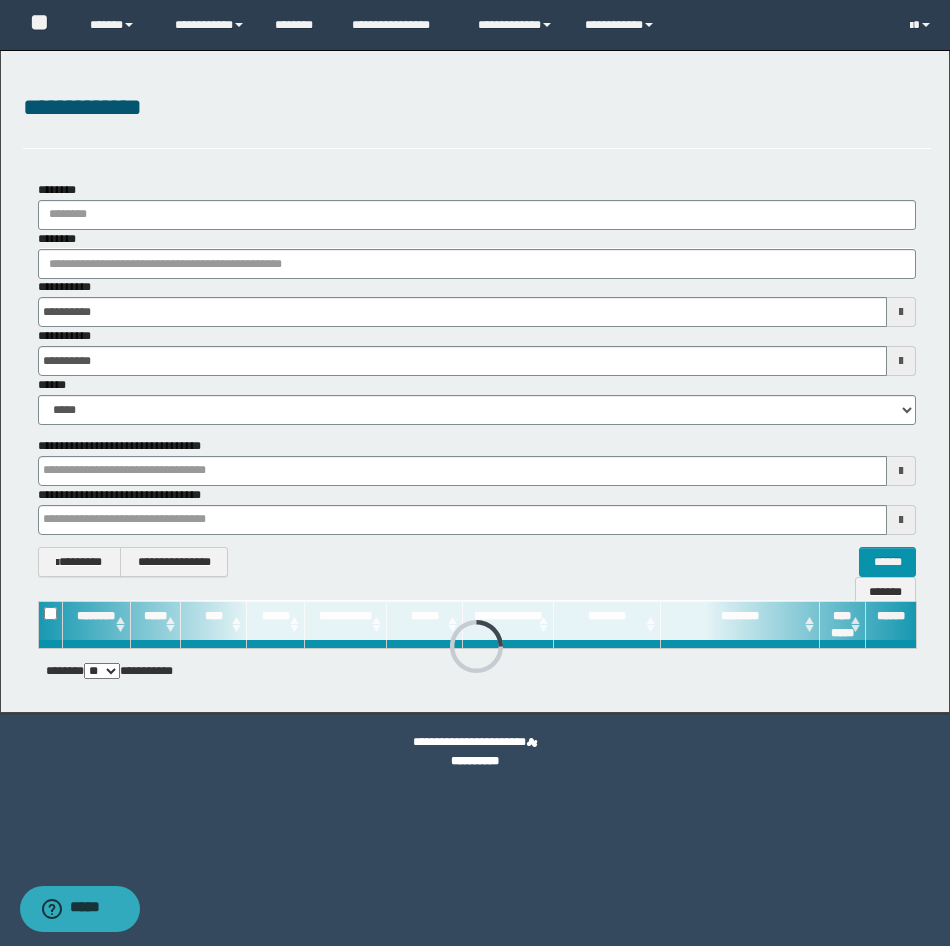 type 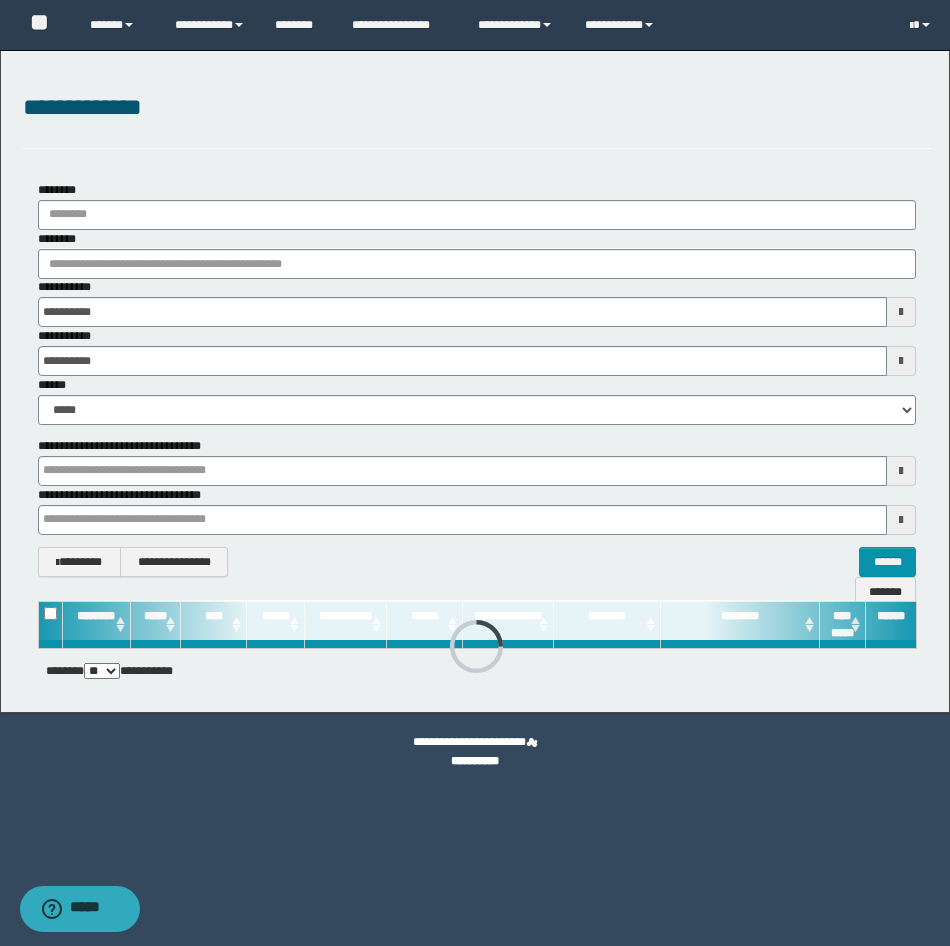 type 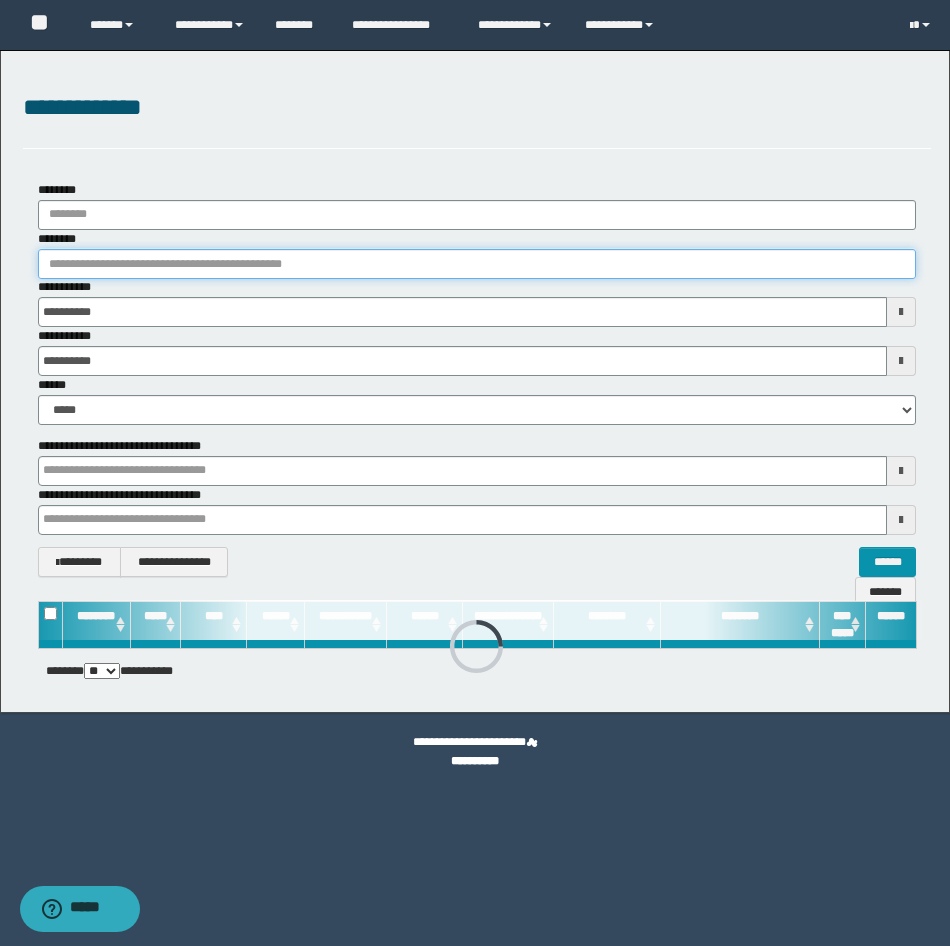 click on "********" at bounding box center (477, 264) 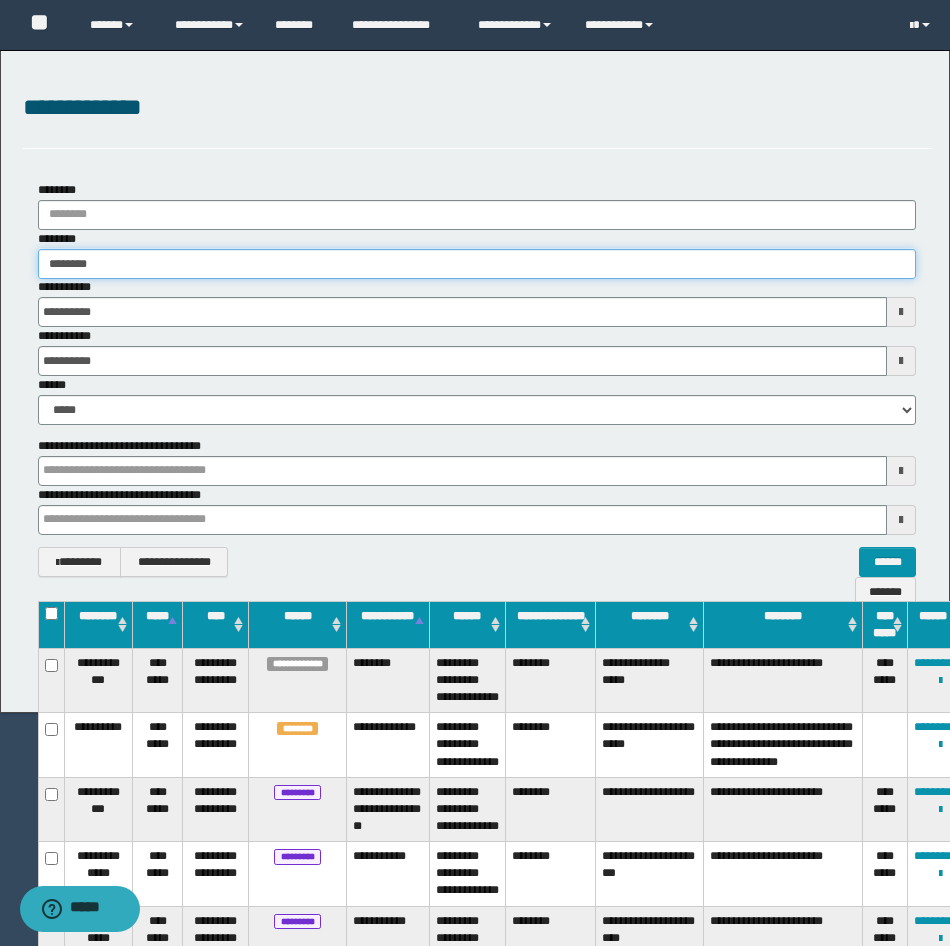 type on "********" 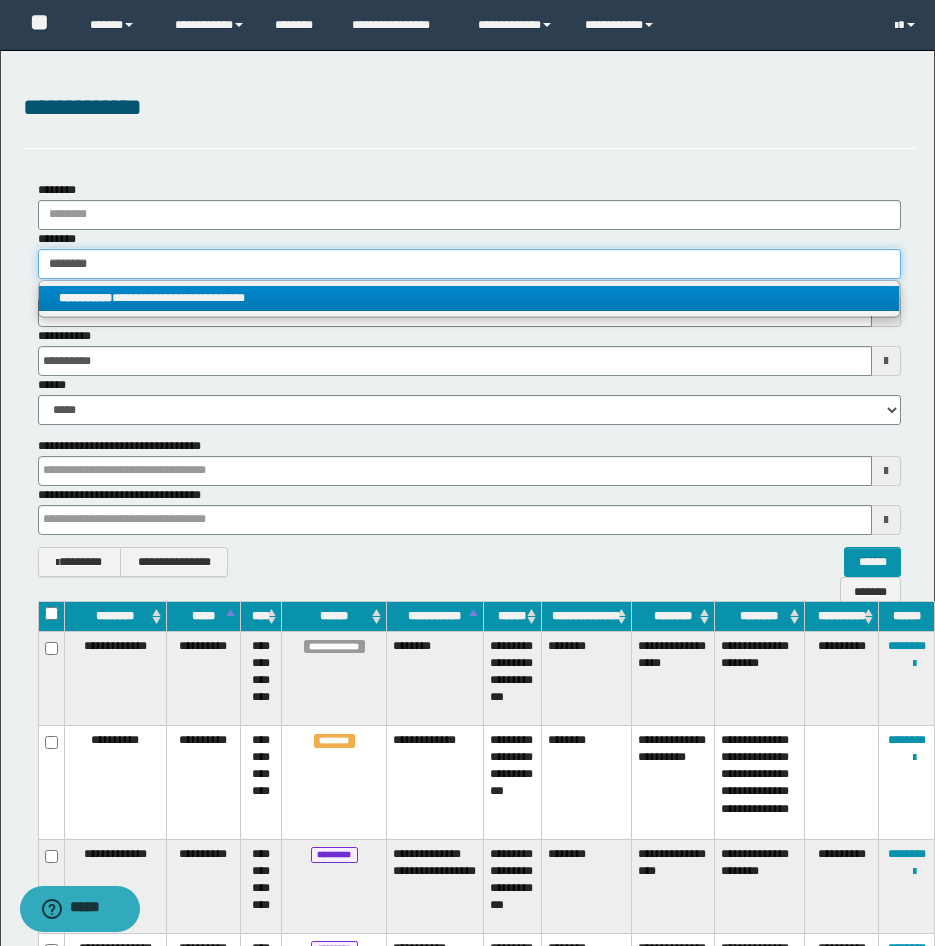 type on "********" 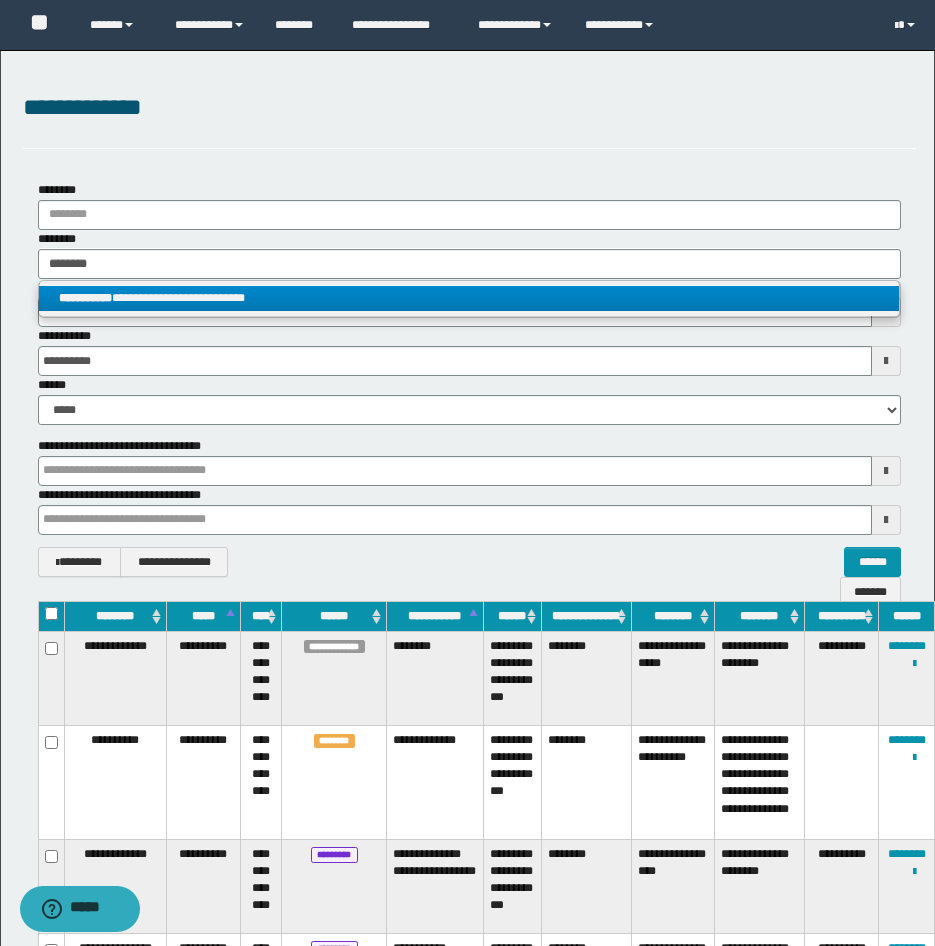 click on "**********" at bounding box center [469, 298] 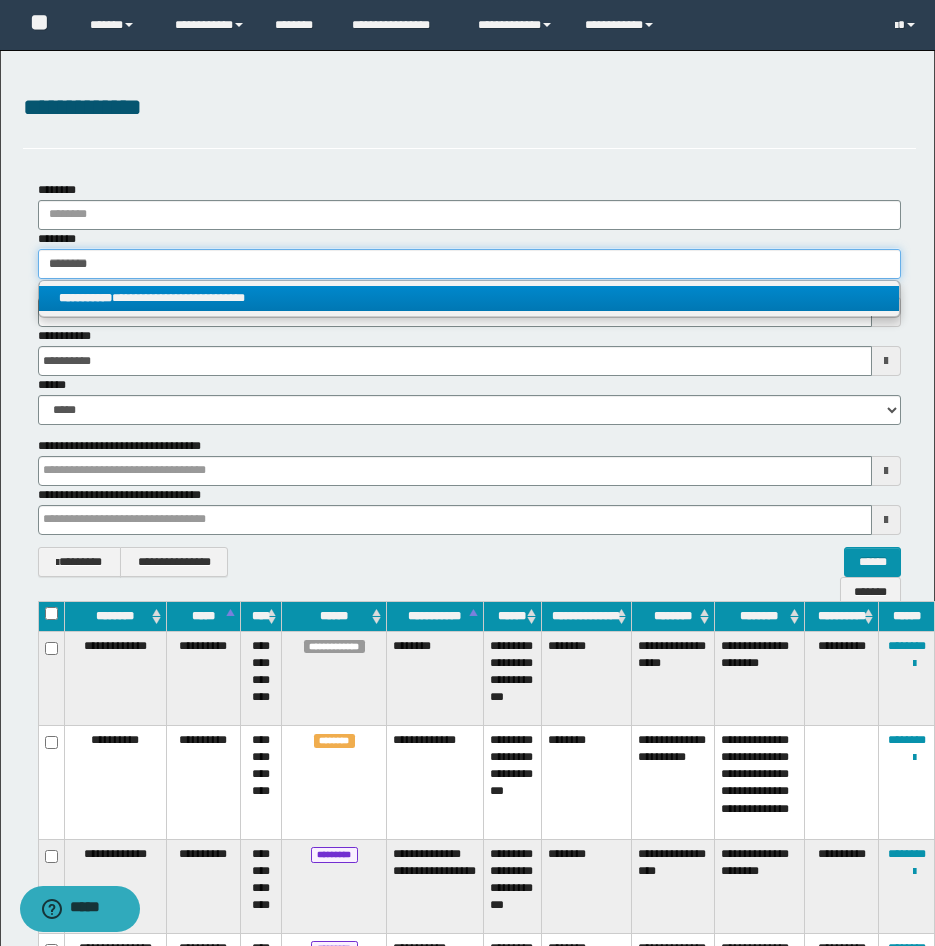 type 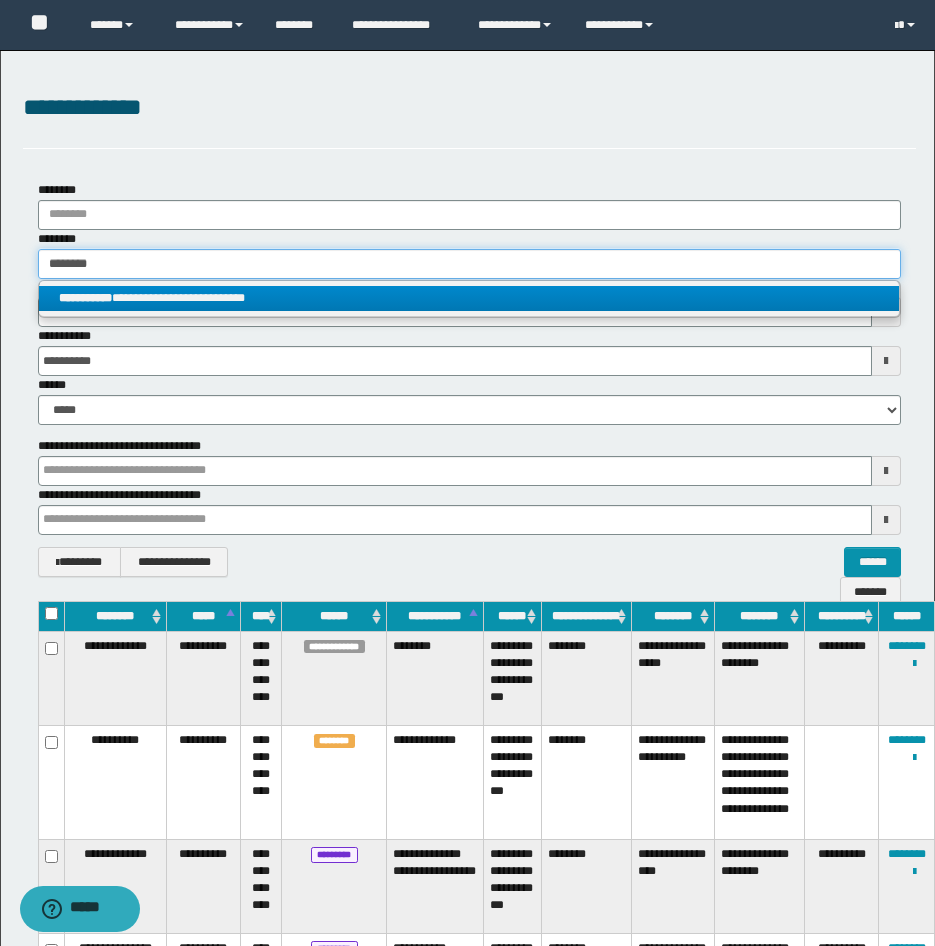 type 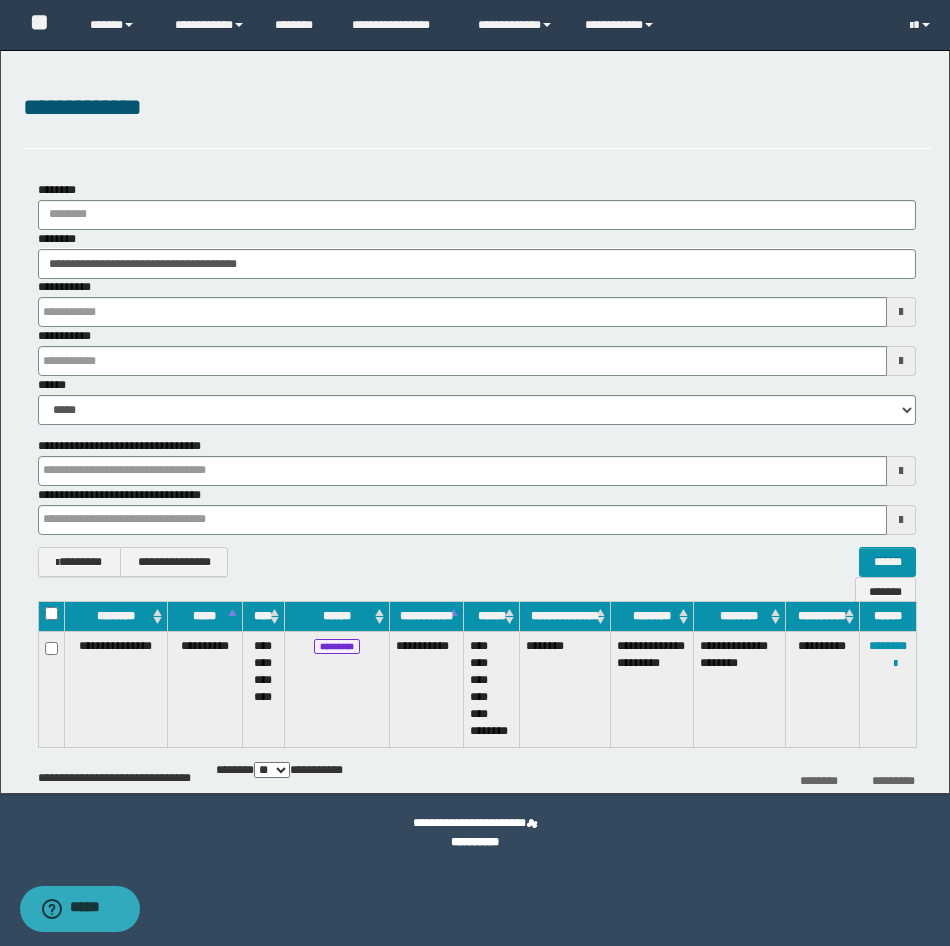 click on "**********" at bounding box center [895, 663] 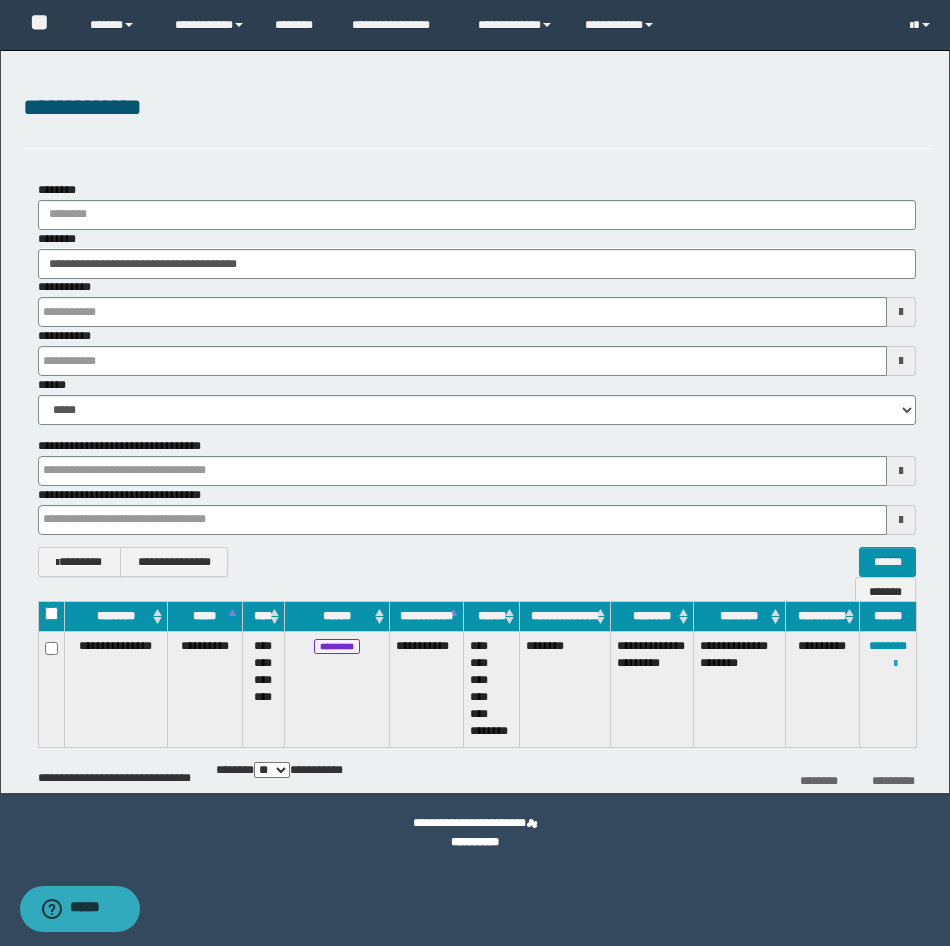 click at bounding box center [895, 664] 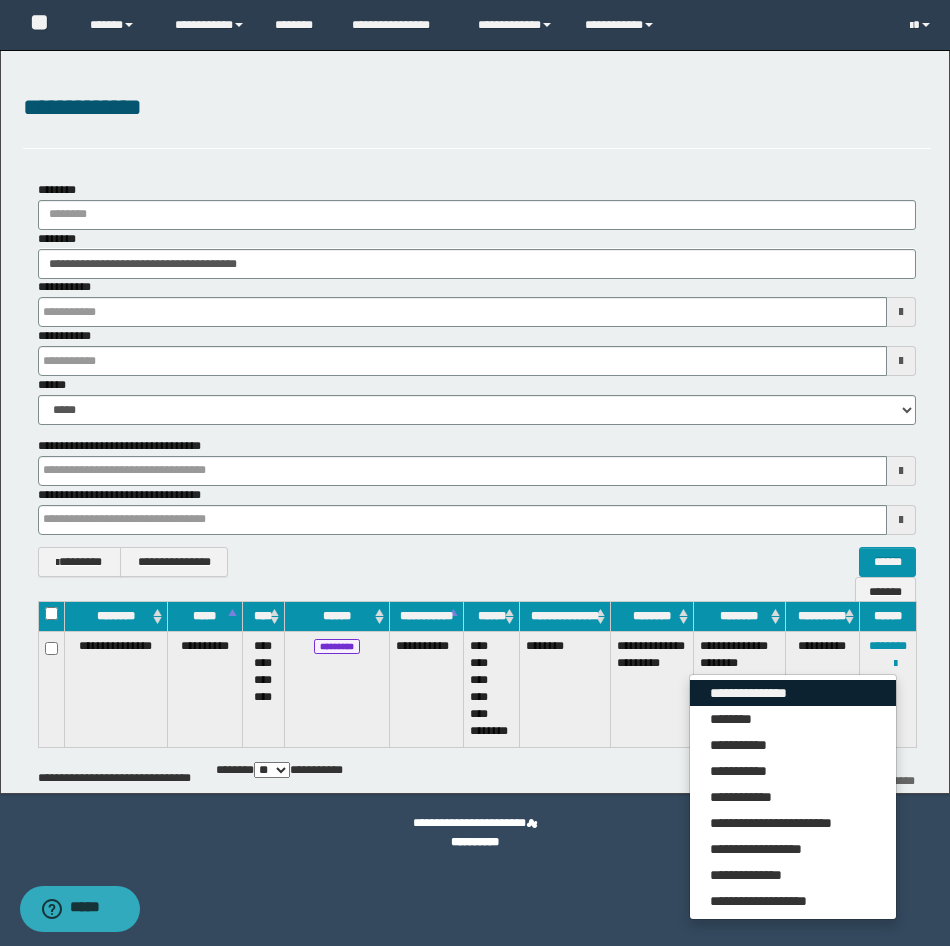 click on "**********" at bounding box center (793, 693) 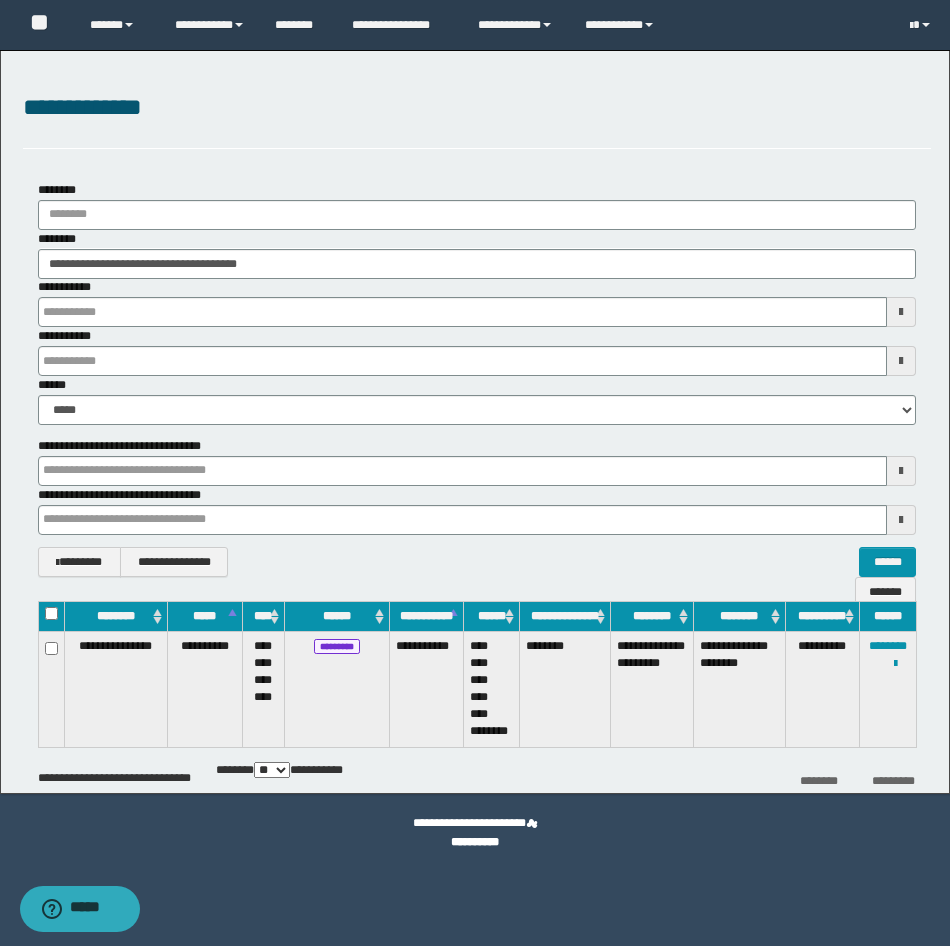 type 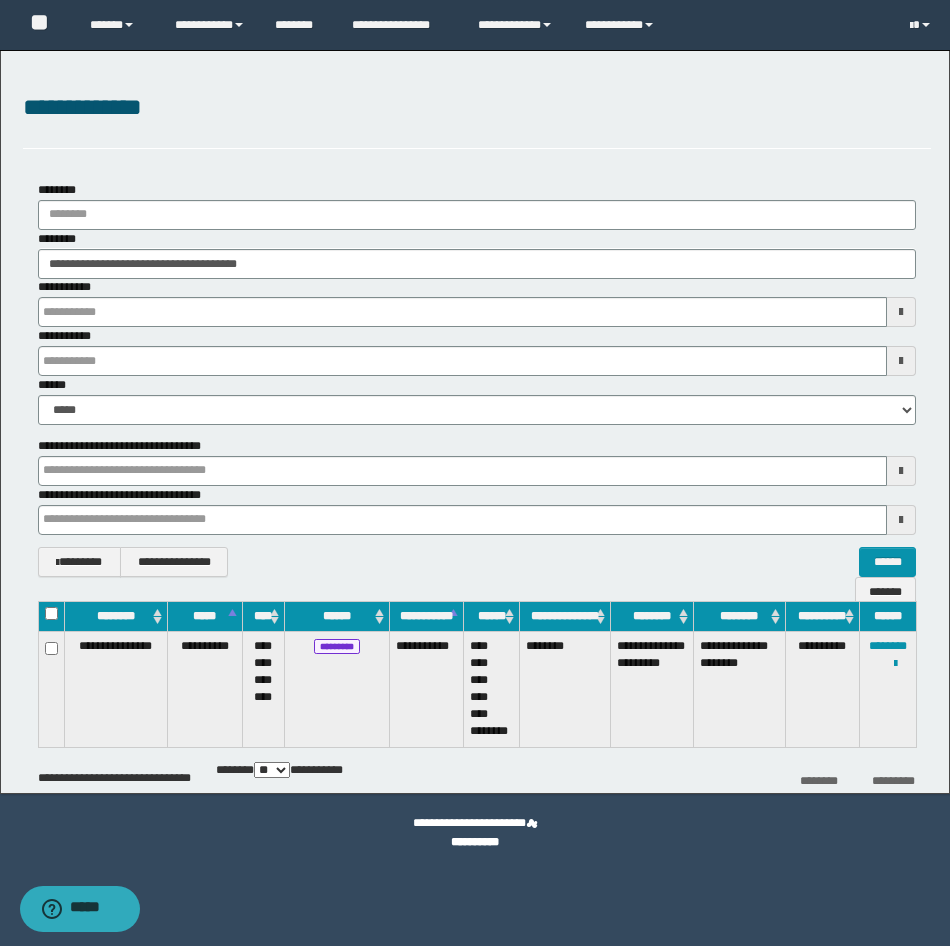 type 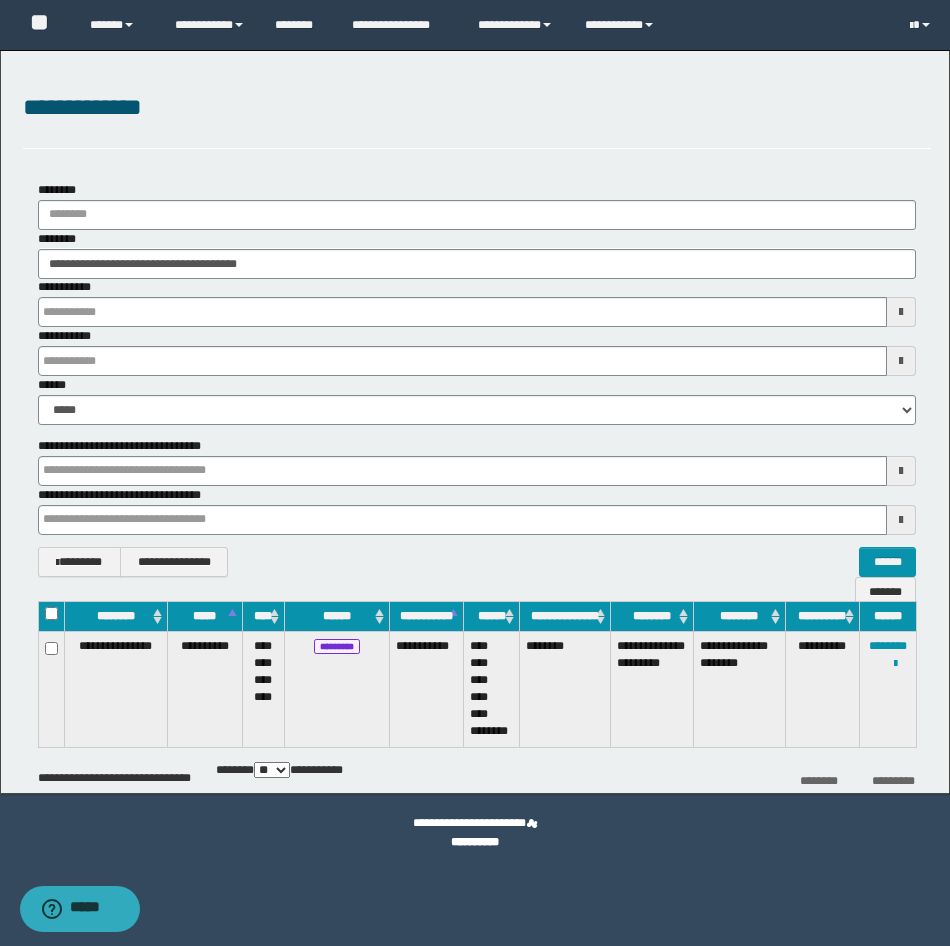 type 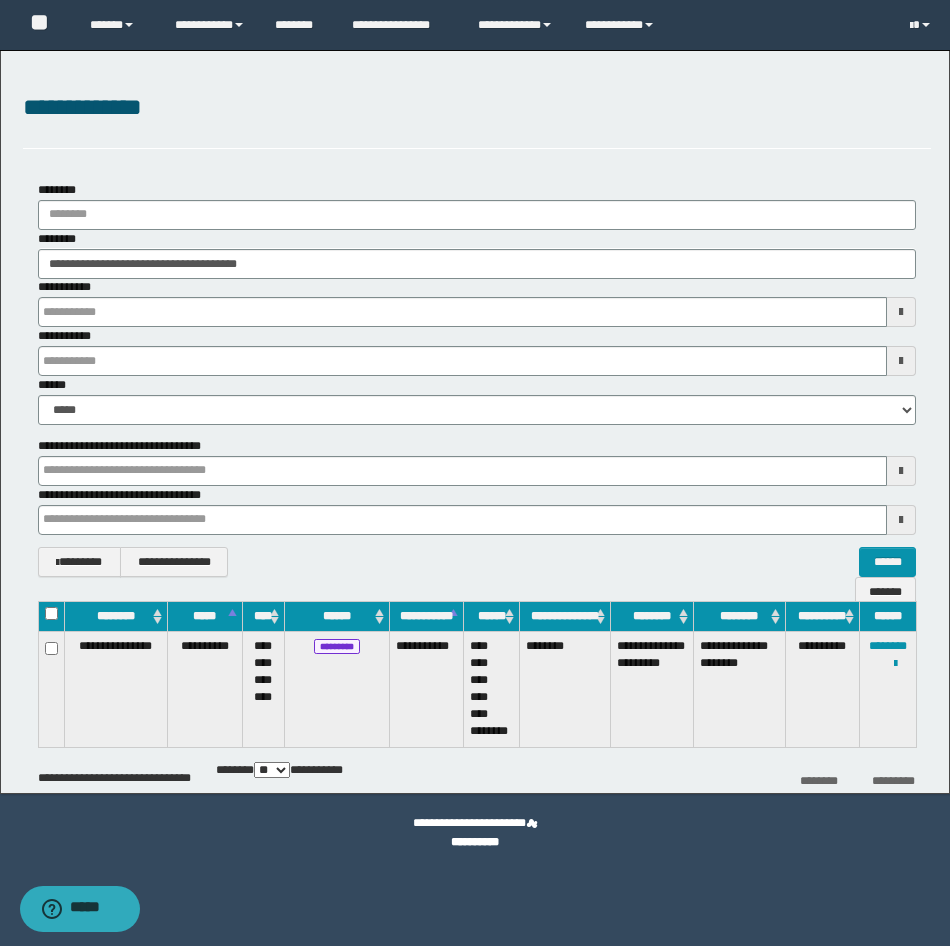 type 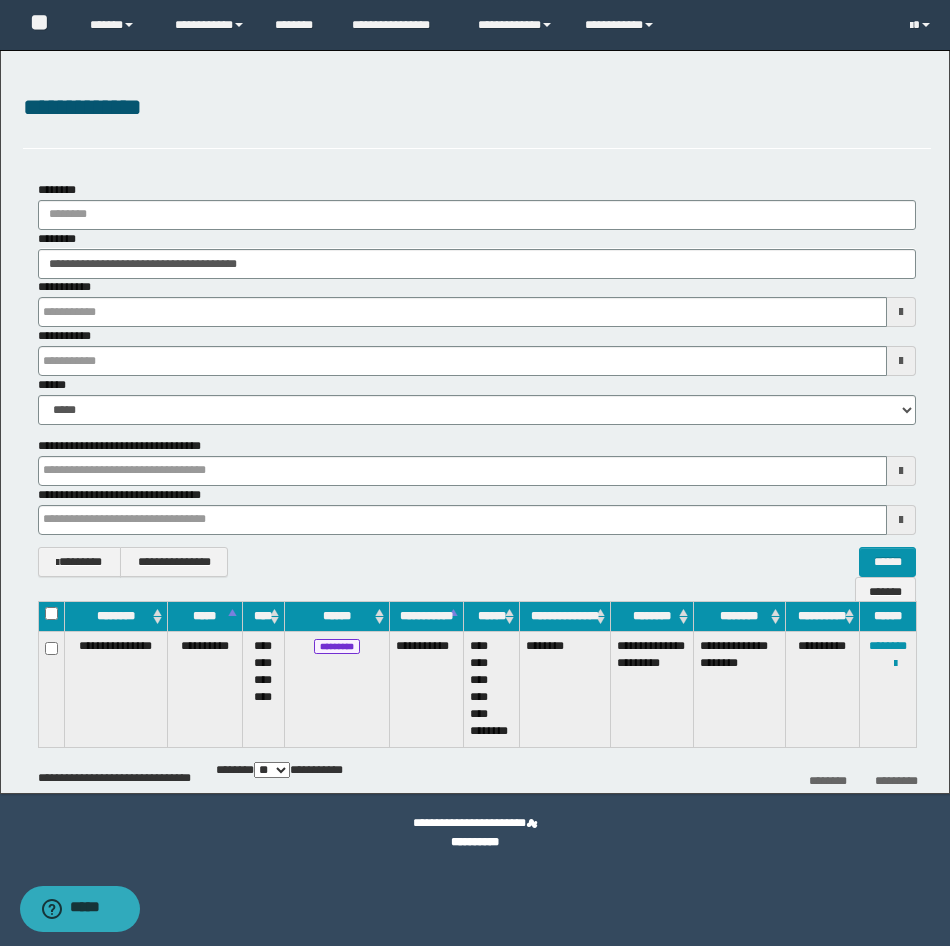 type 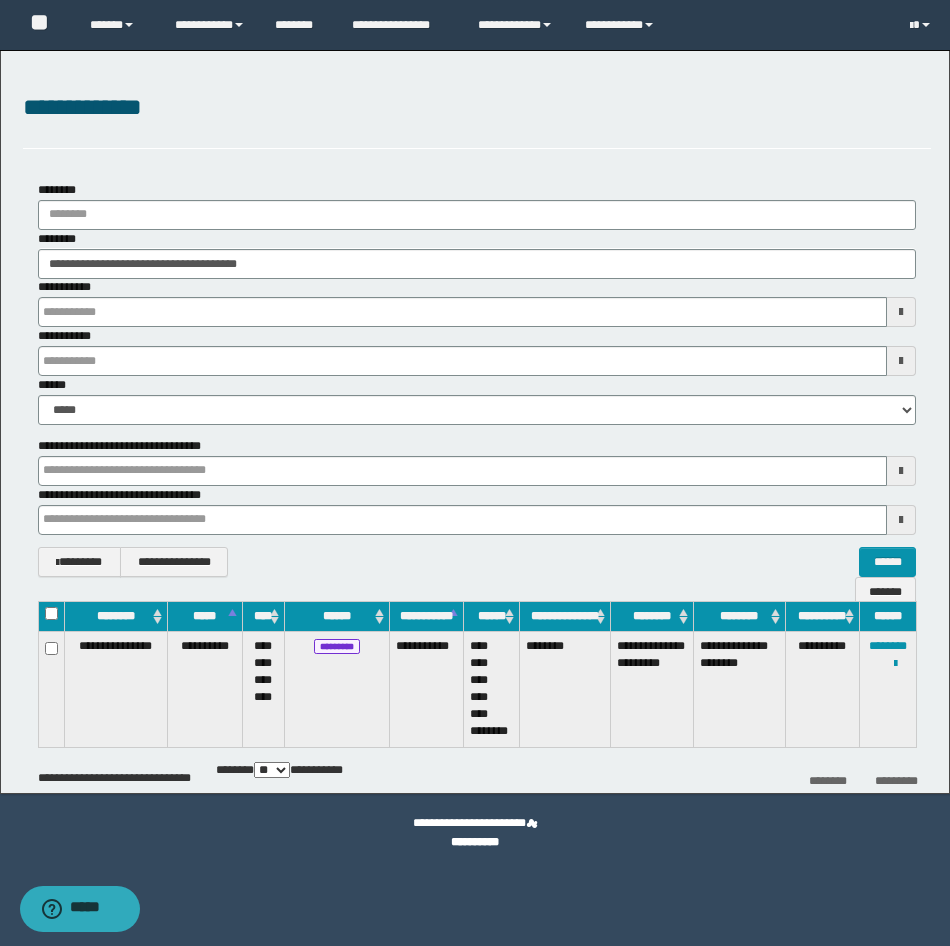 type 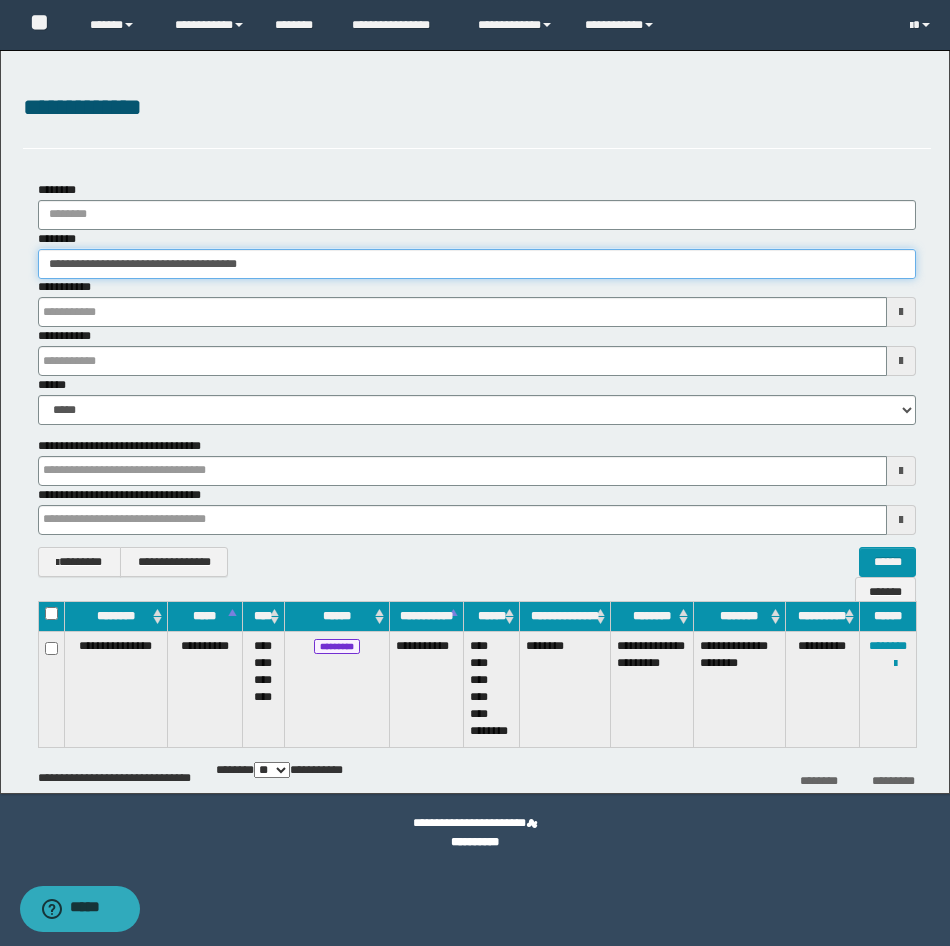 drag, startPoint x: 343, startPoint y: 254, endPoint x: -5, endPoint y: 299, distance: 350.89743 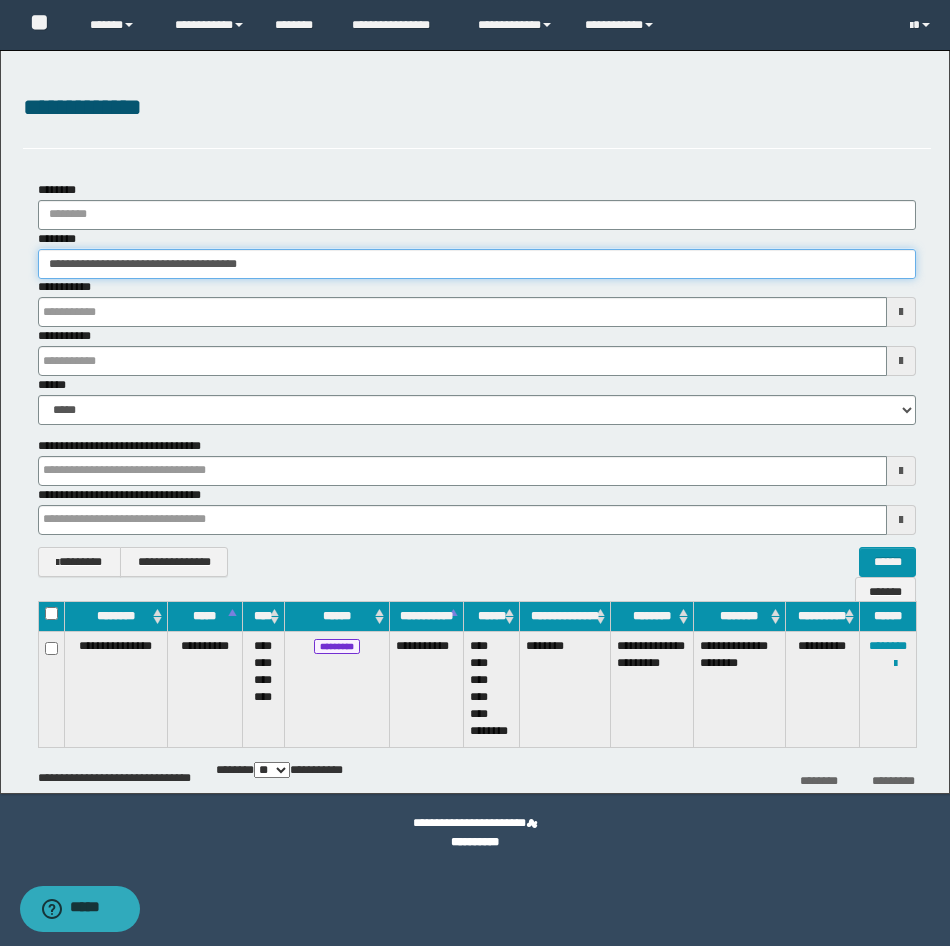 click on "**********" at bounding box center [475, 473] 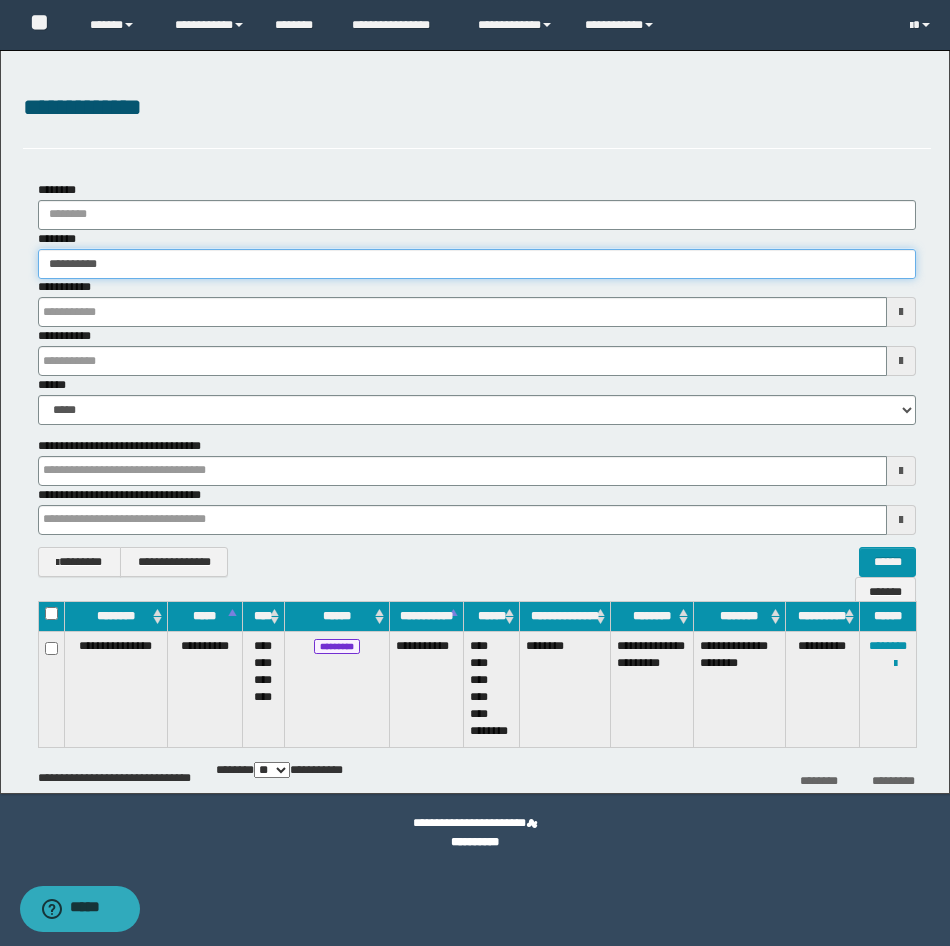 type on "**********" 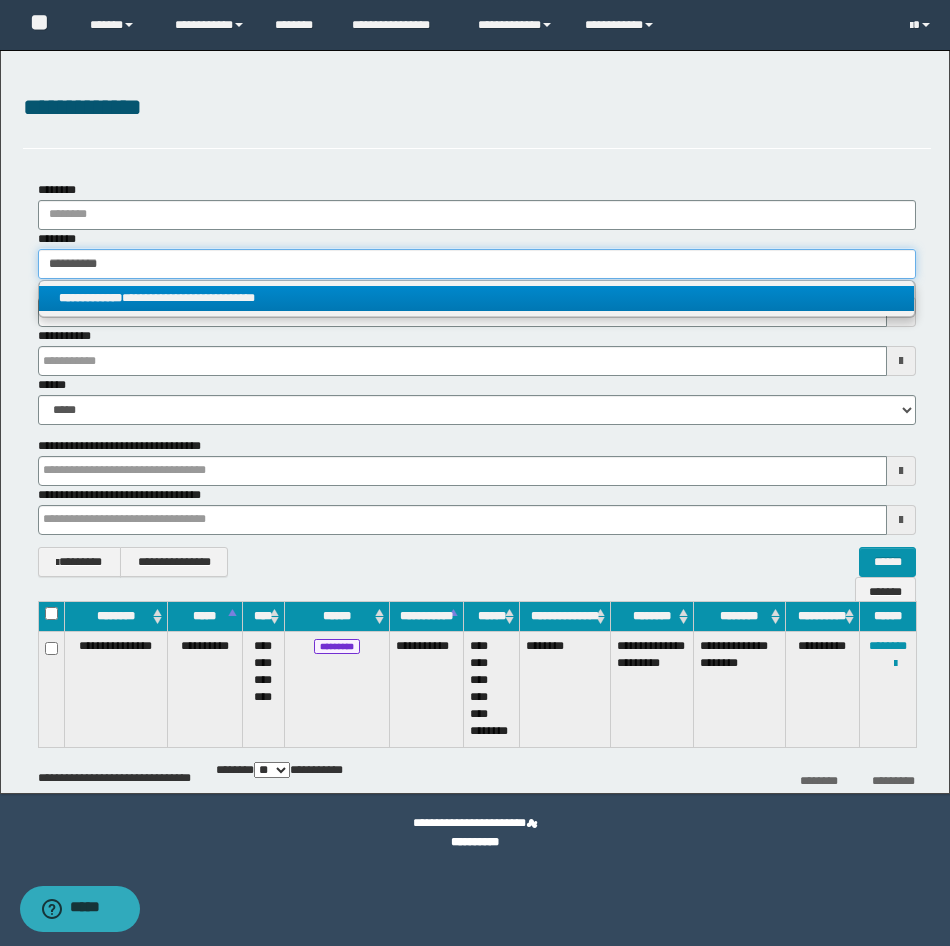 type on "**********" 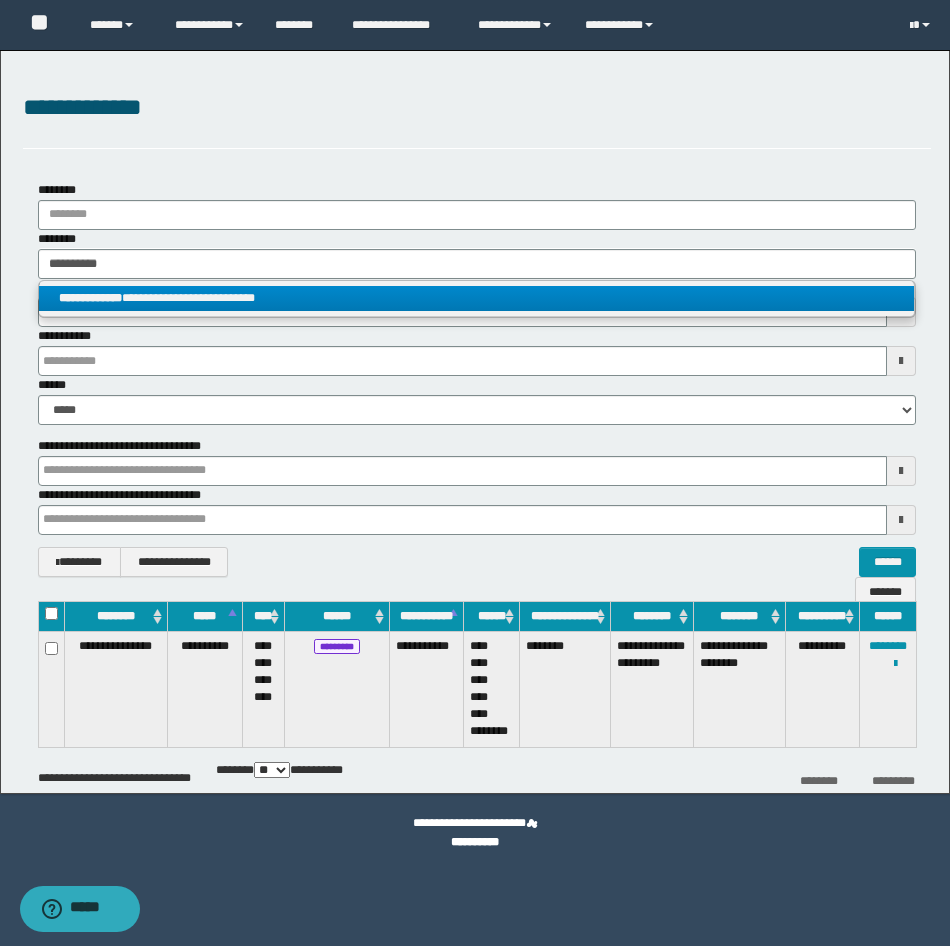 click on "**********" at bounding box center (476, 298) 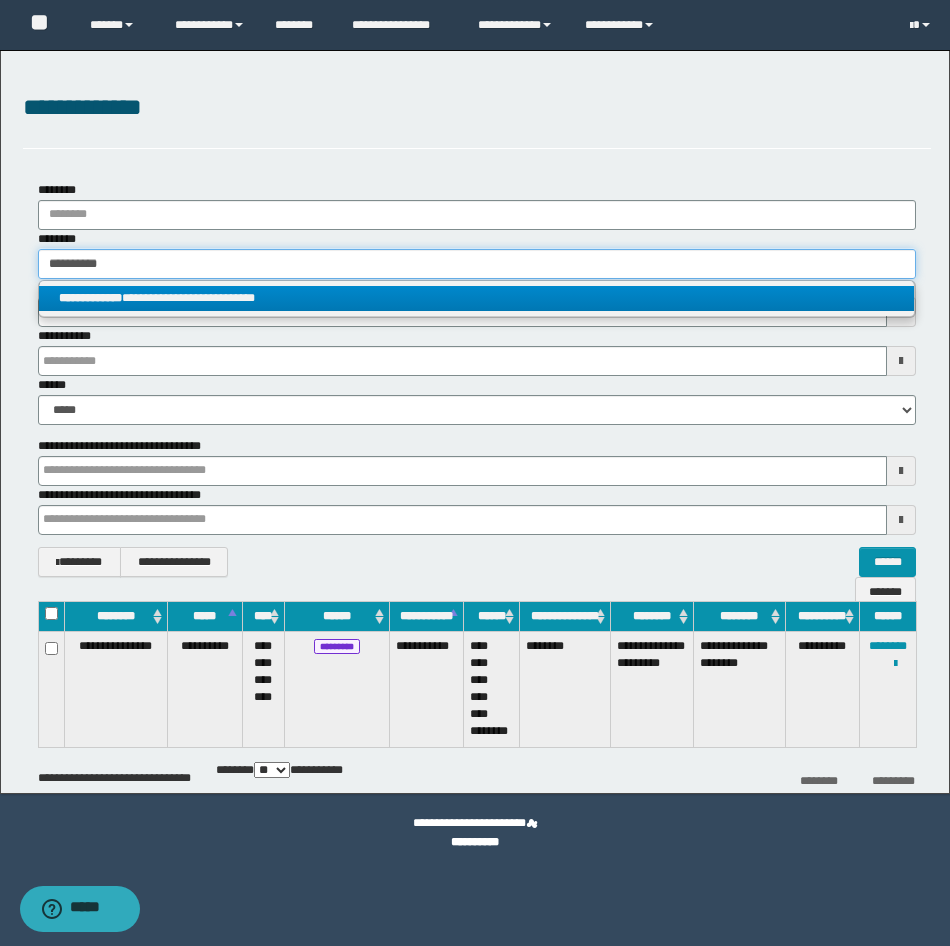 type 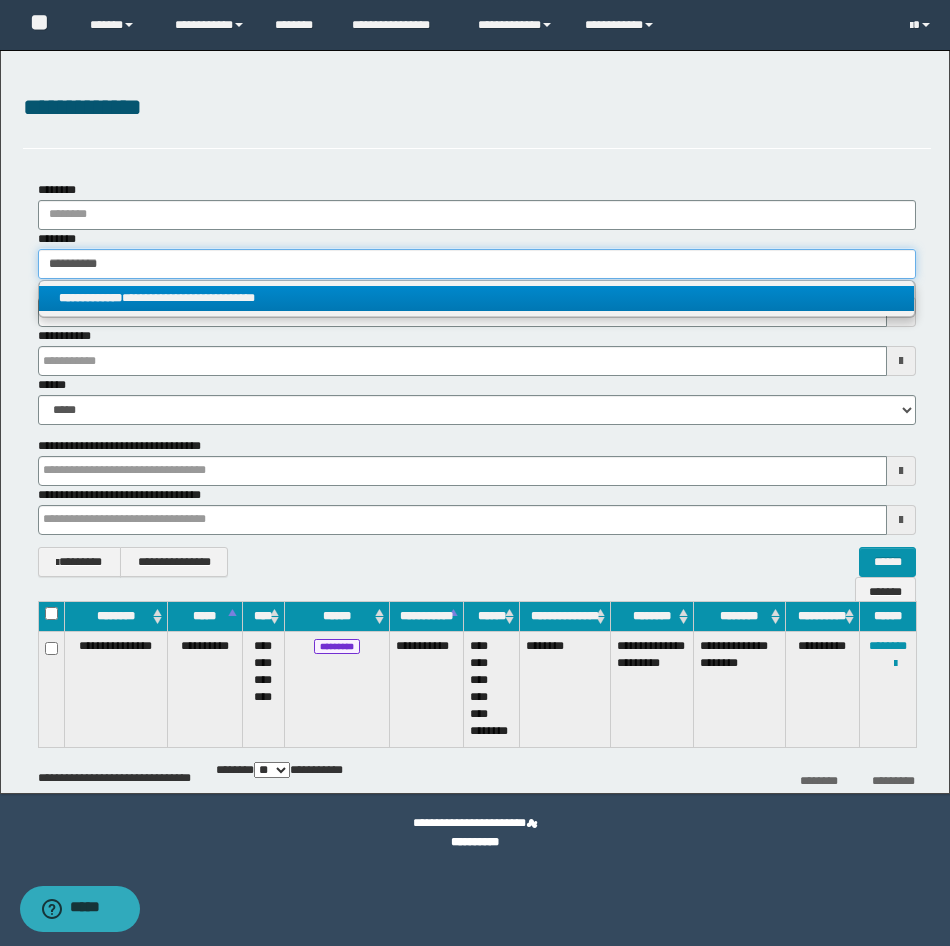 type 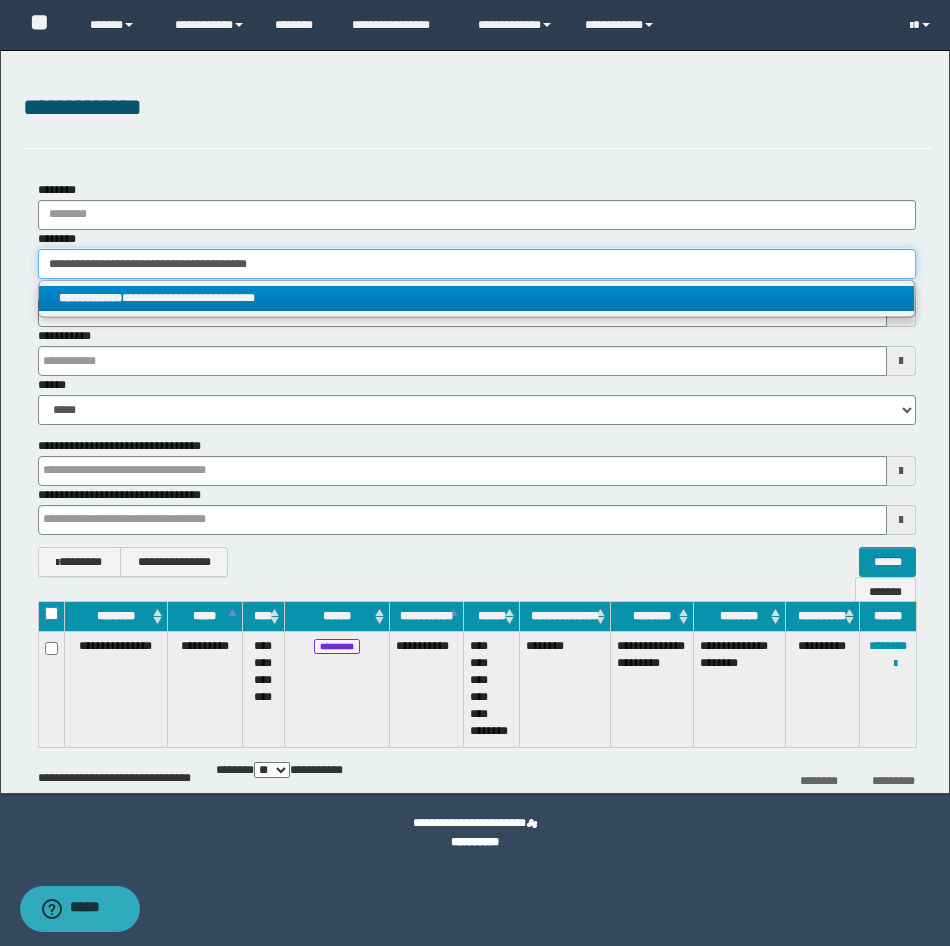 type 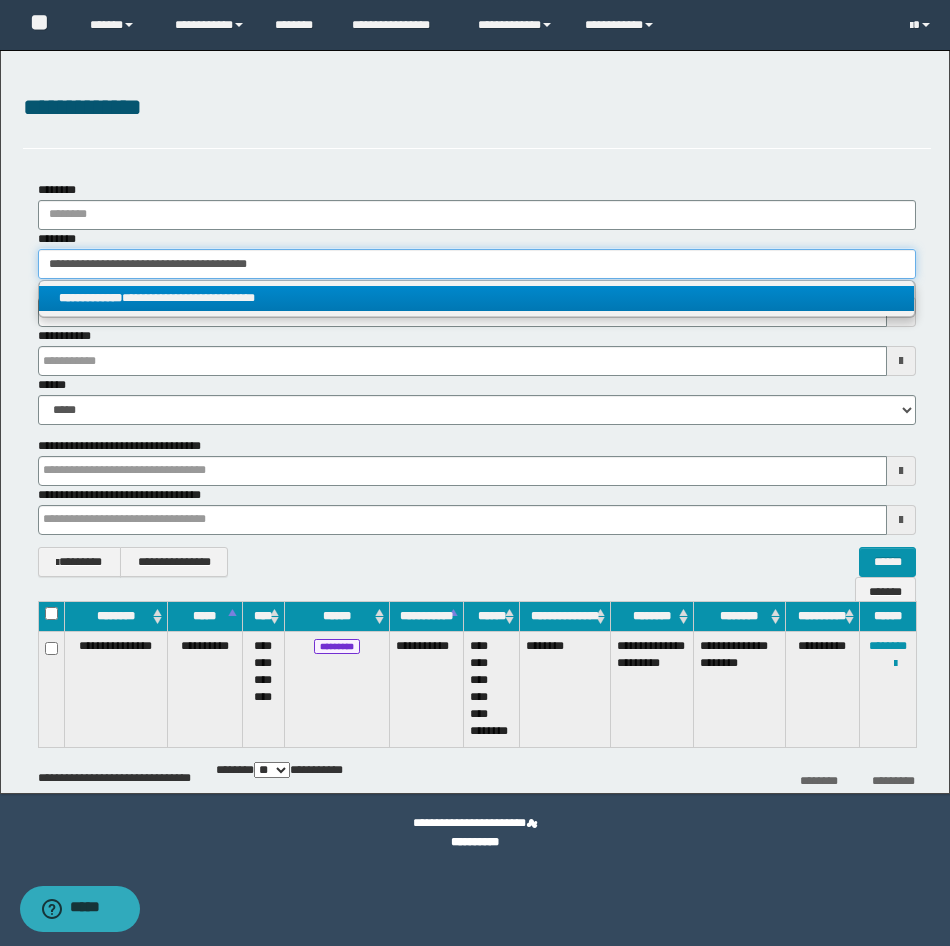 type 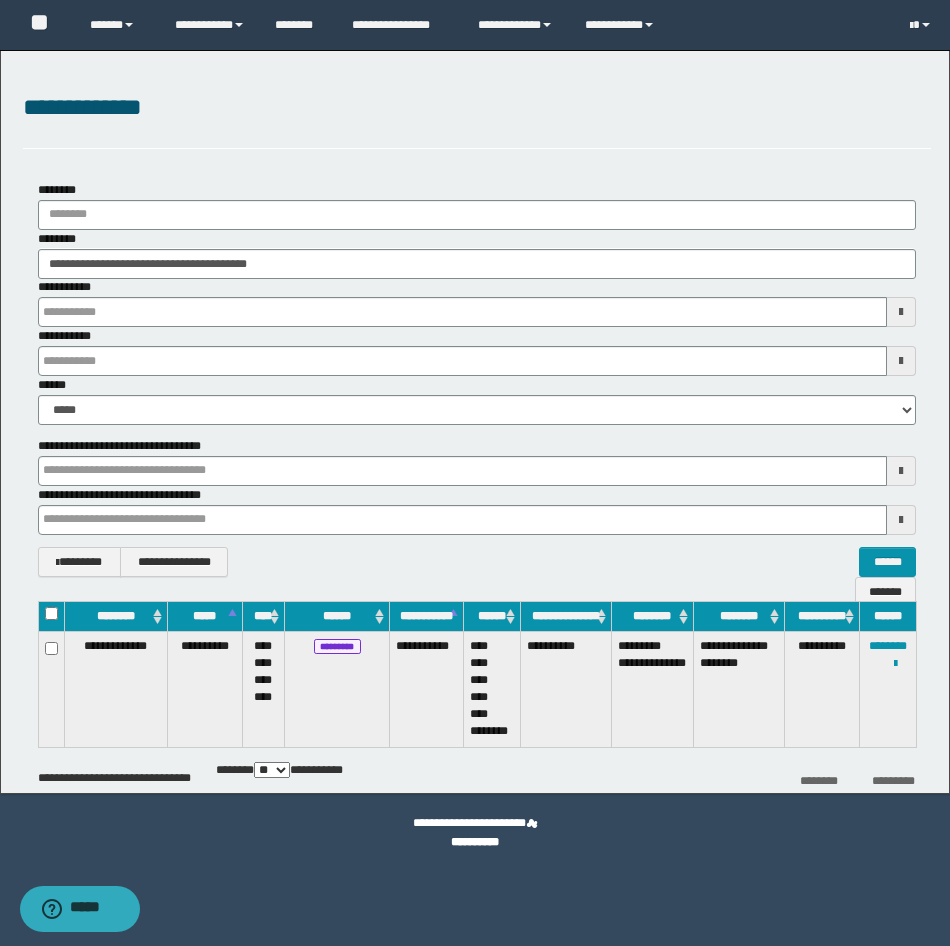 click on "**********" at bounding box center (888, 689) 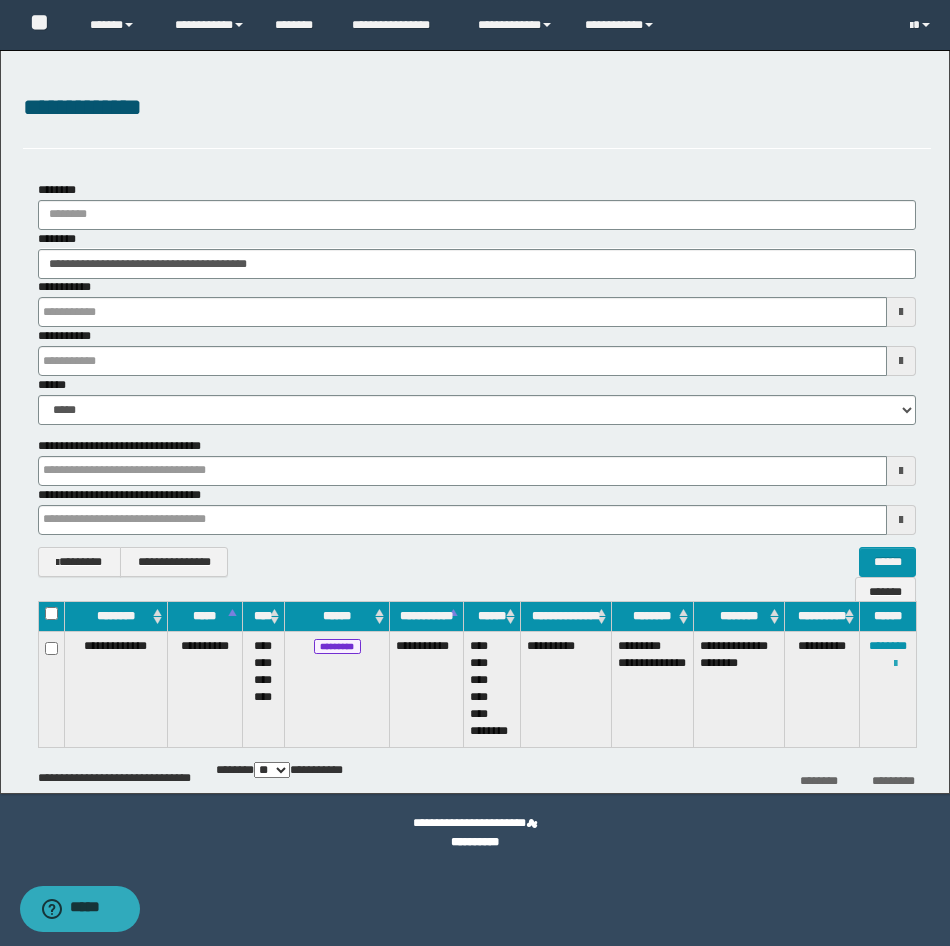 click at bounding box center [895, 664] 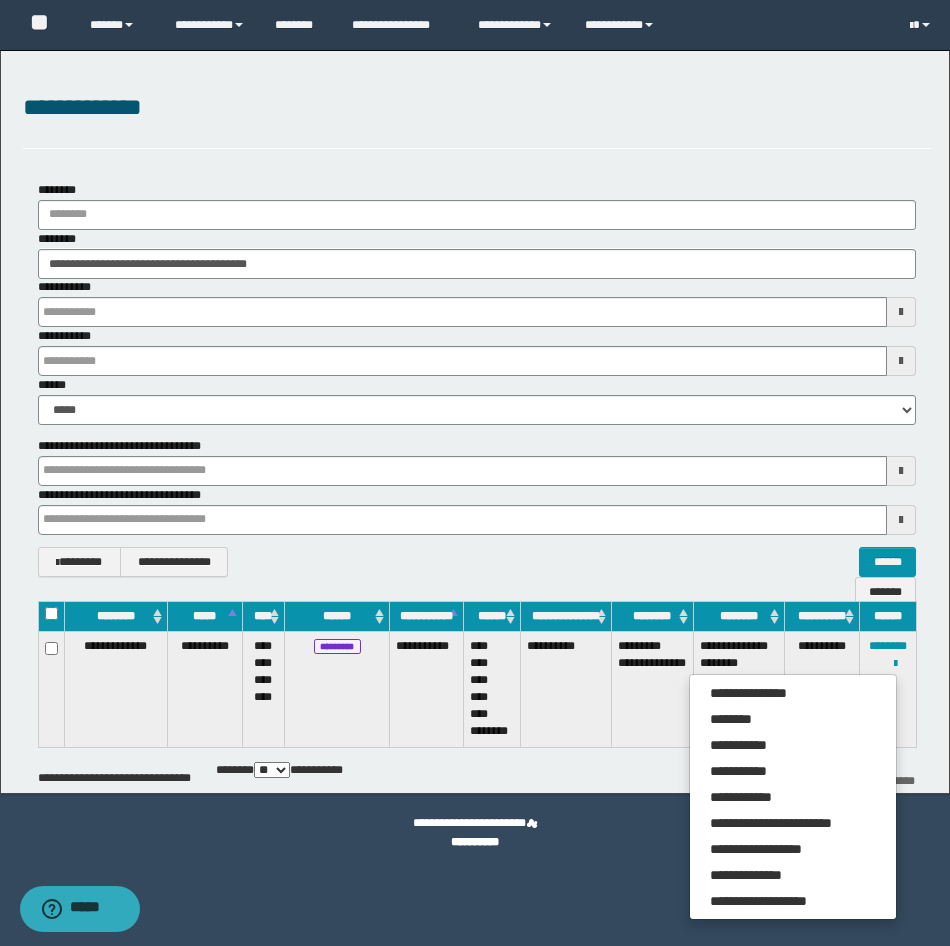 click on "**********" at bounding box center [793, 797] 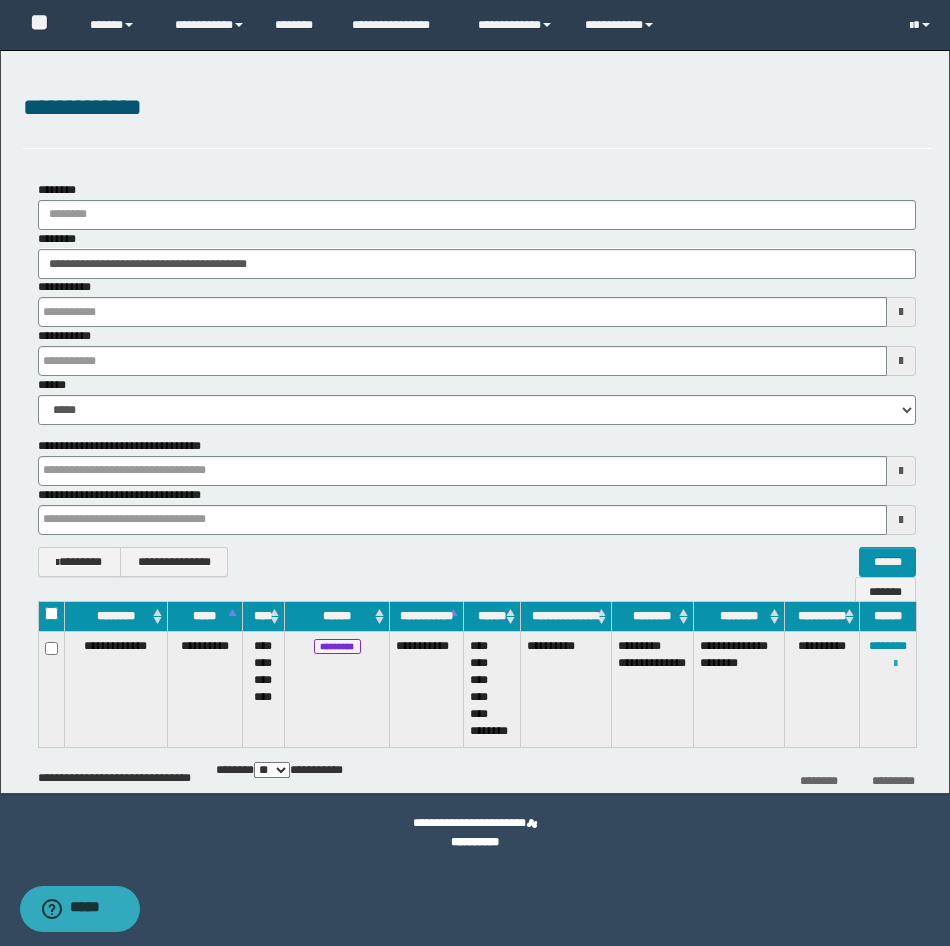 click at bounding box center (895, 664) 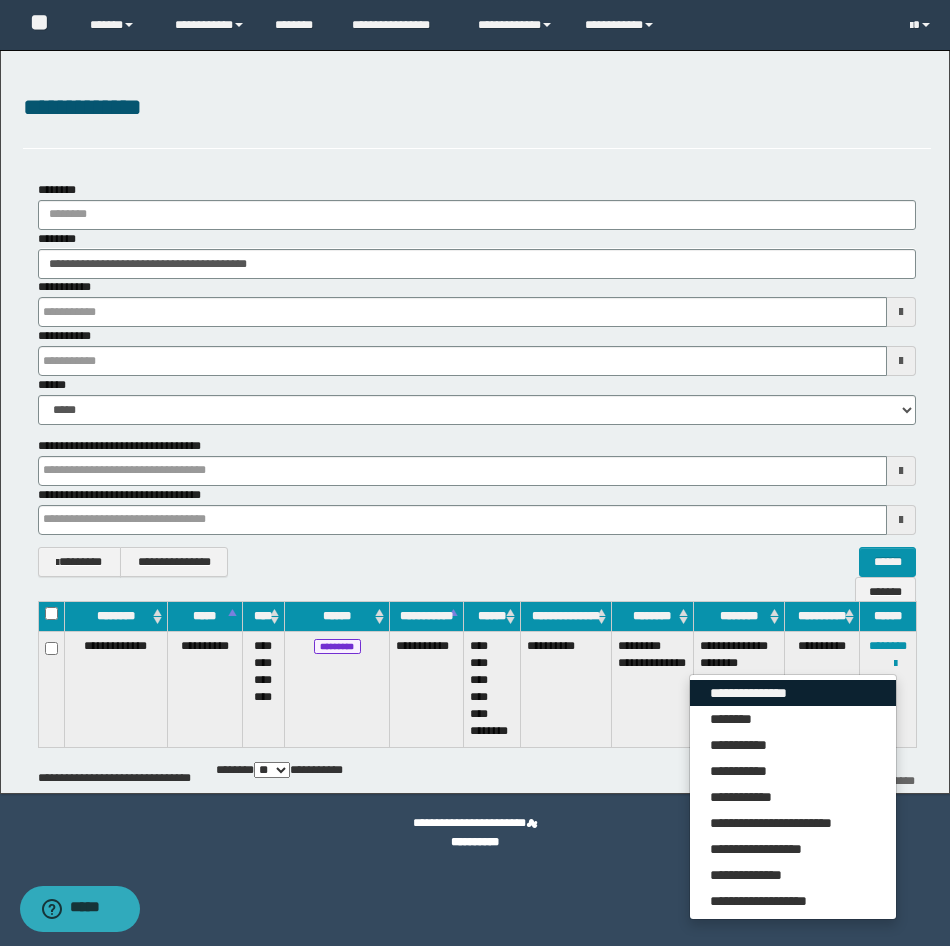 click on "**********" at bounding box center (793, 693) 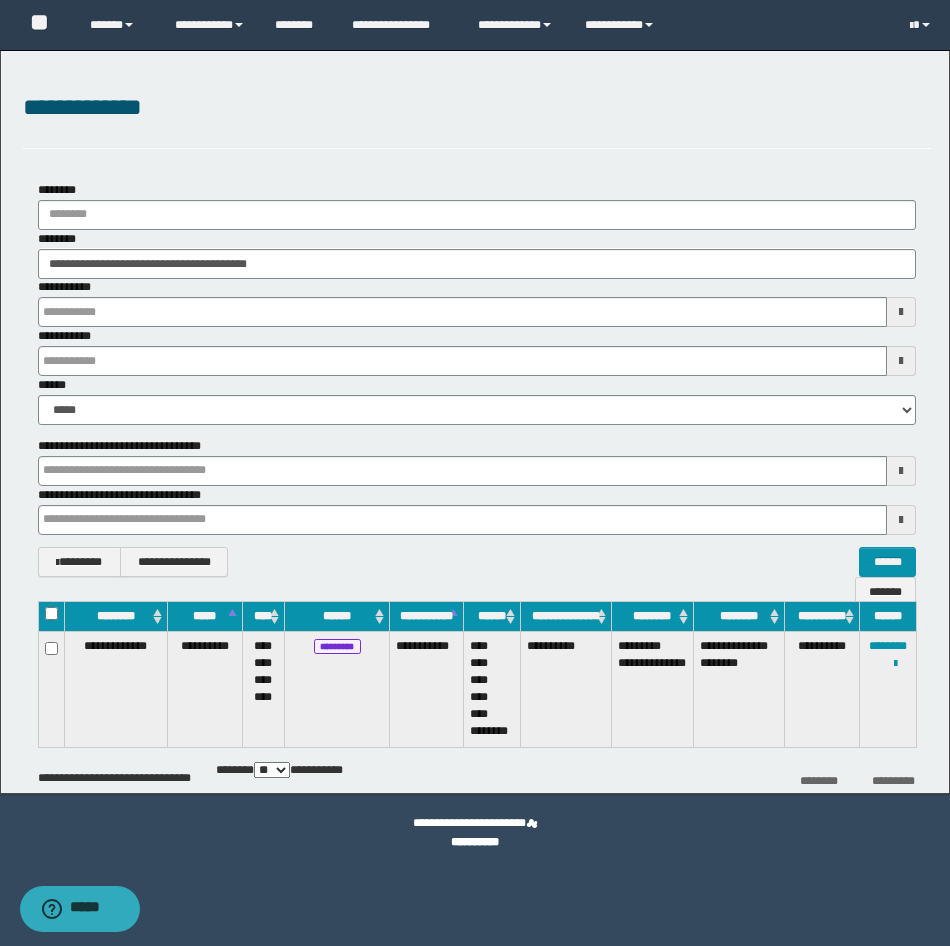 type 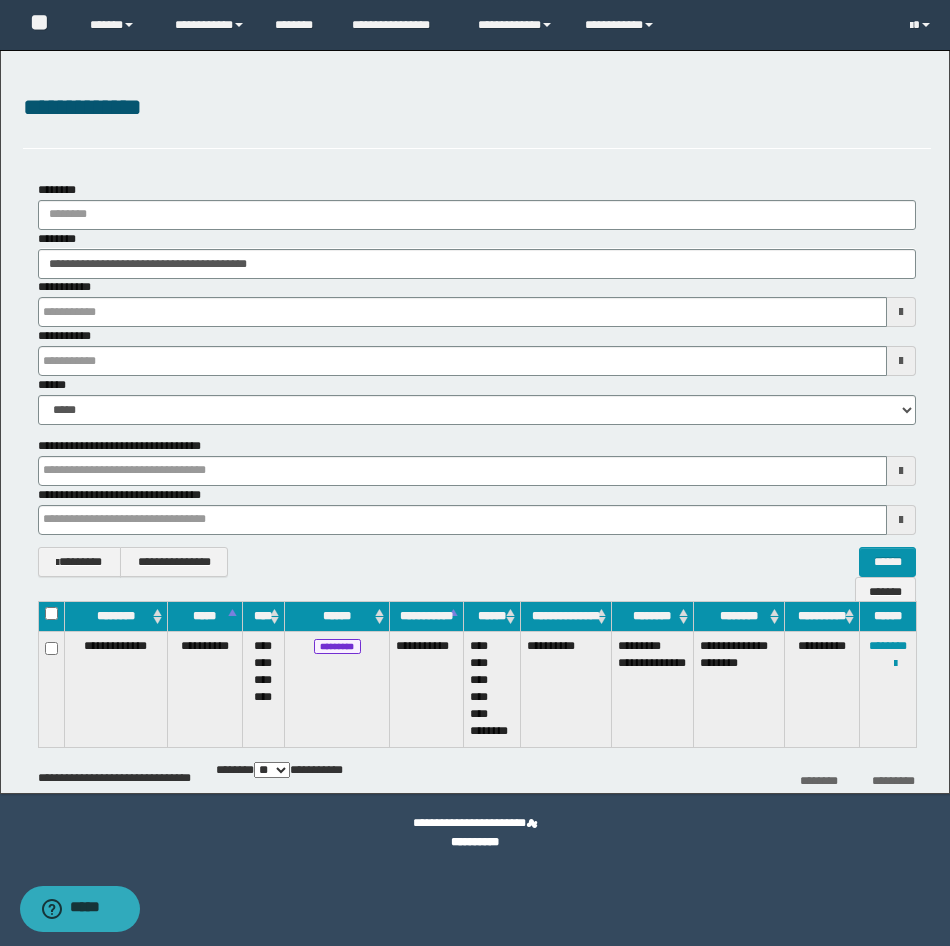 type 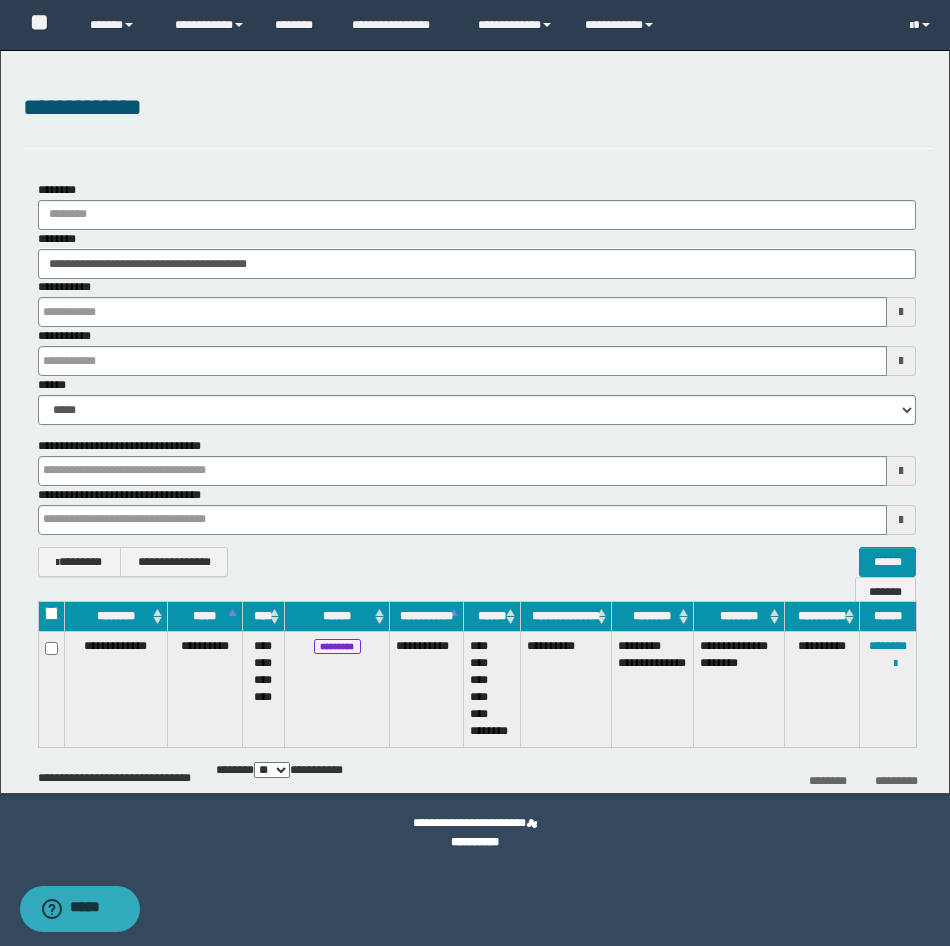 type 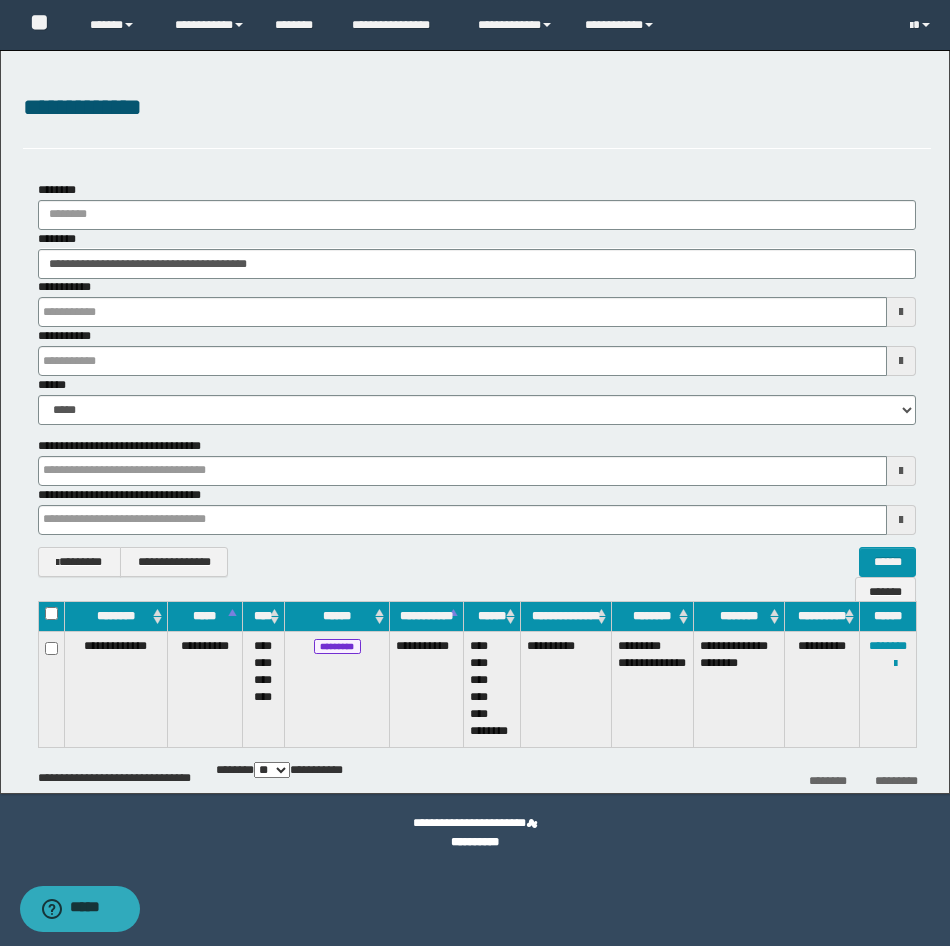 type 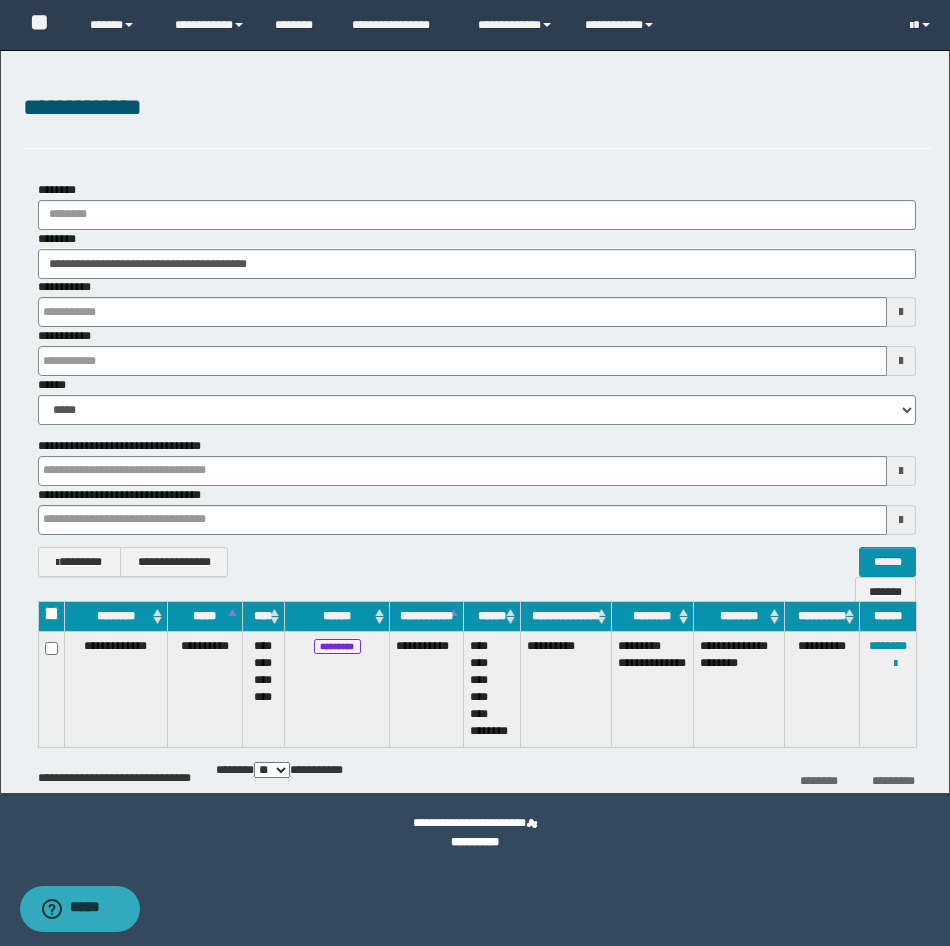 type 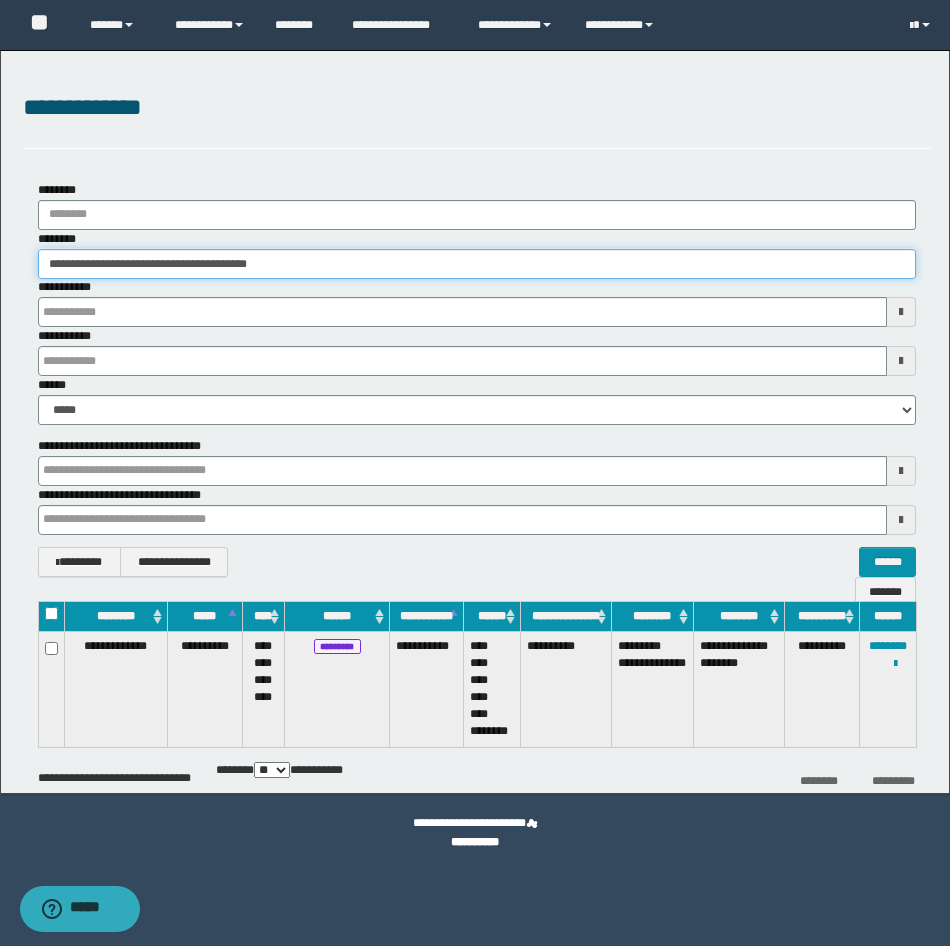 drag, startPoint x: 447, startPoint y: 259, endPoint x: -5, endPoint y: 251, distance: 452.0708 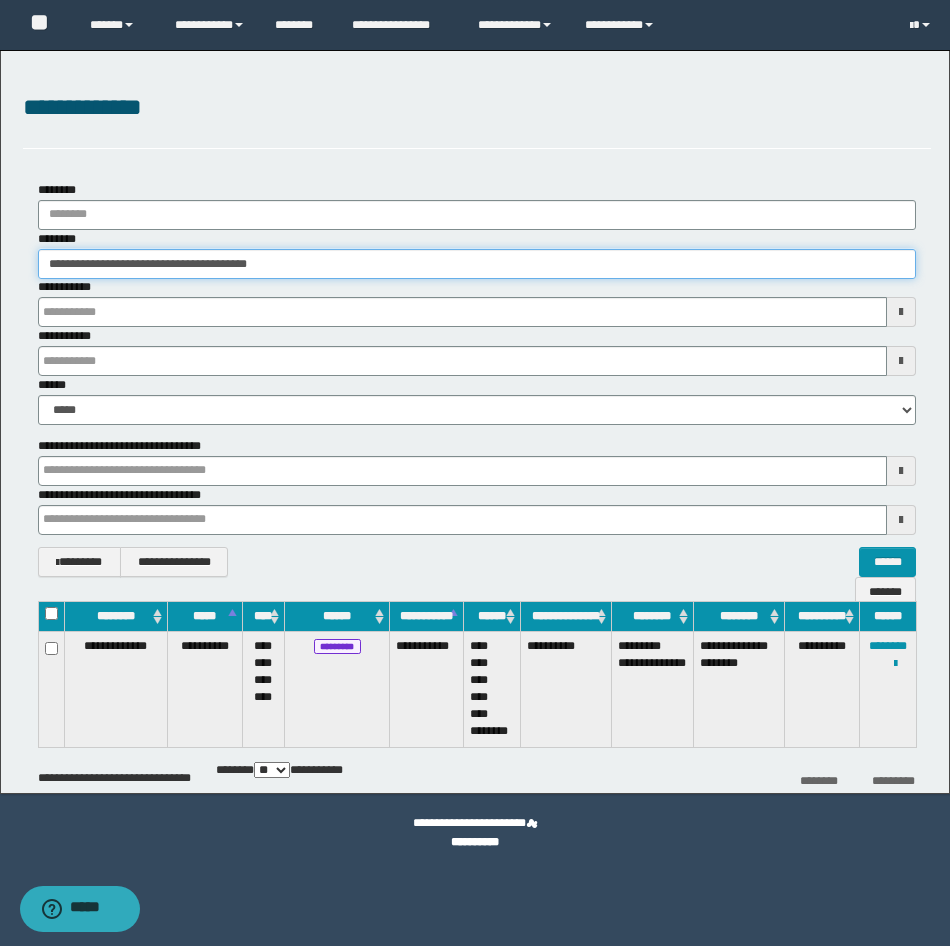 click on "**********" at bounding box center (475, 473) 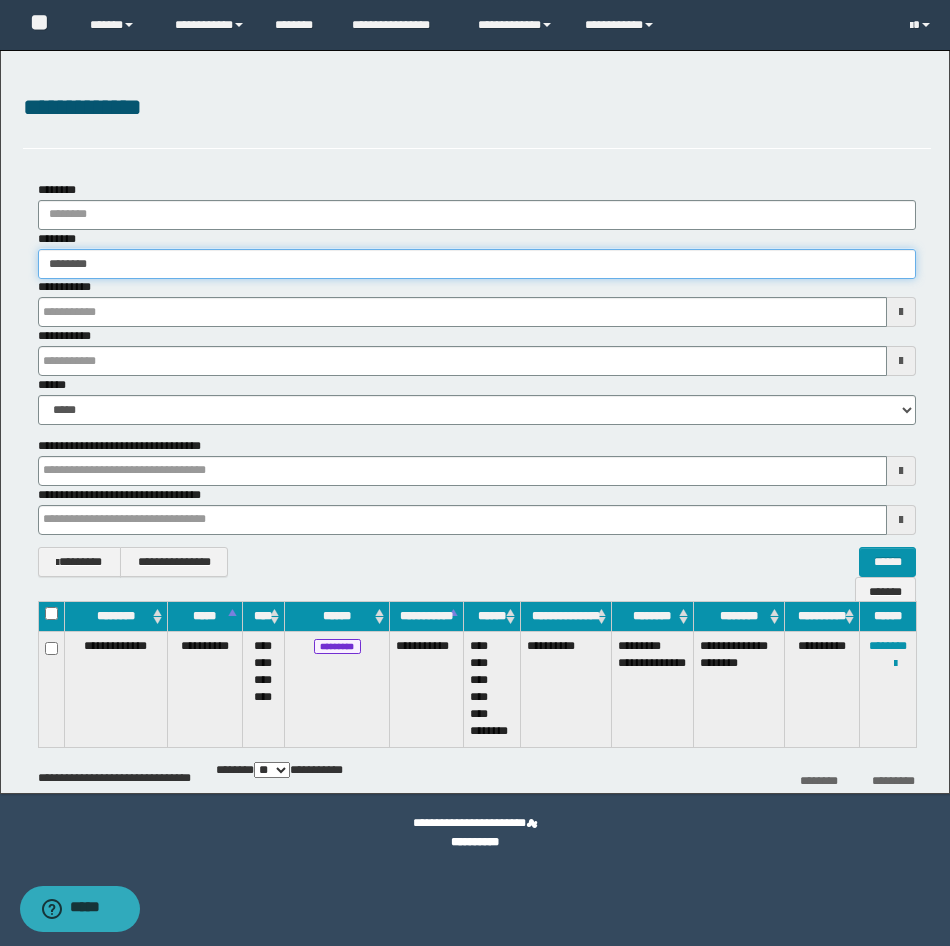 type 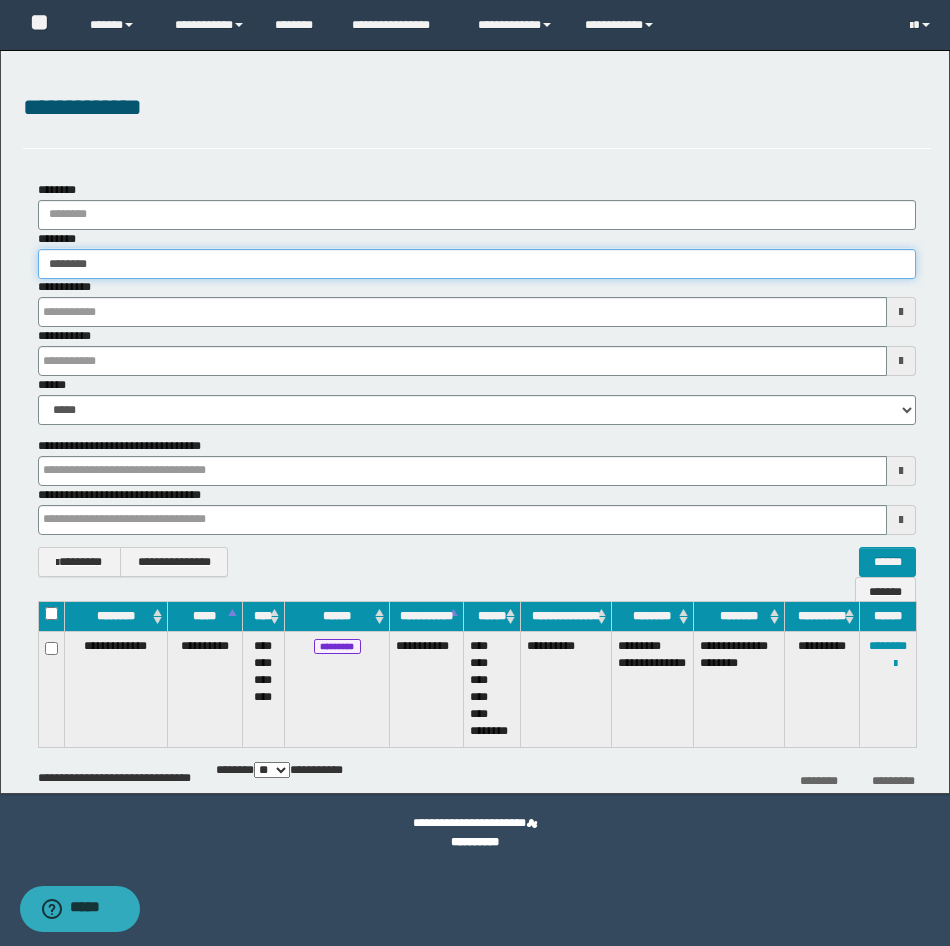 type on "********" 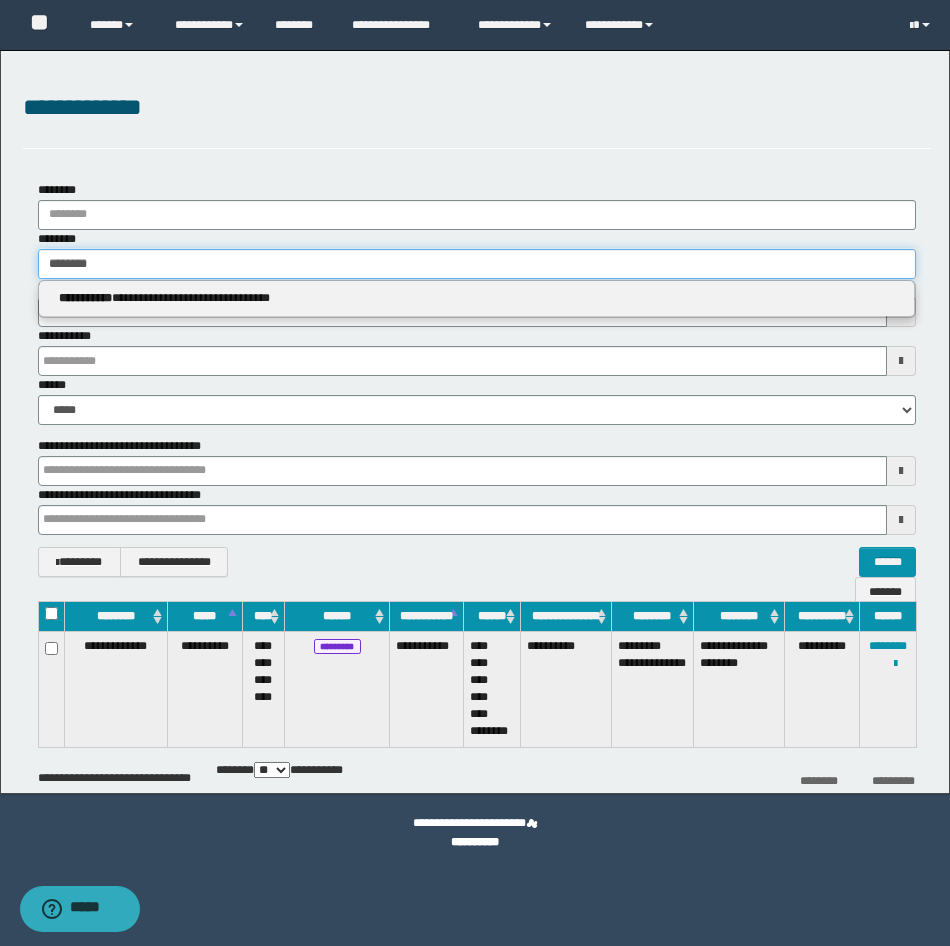 type on "********" 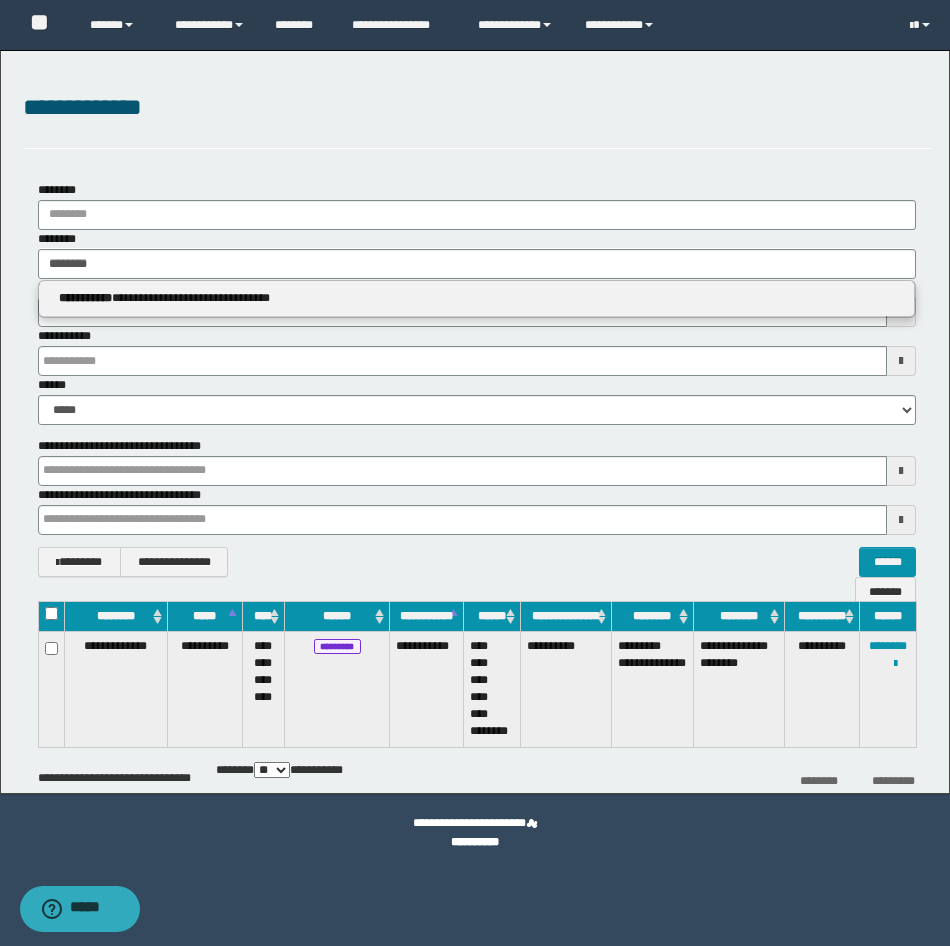 click on "**********" at bounding box center [476, 298] 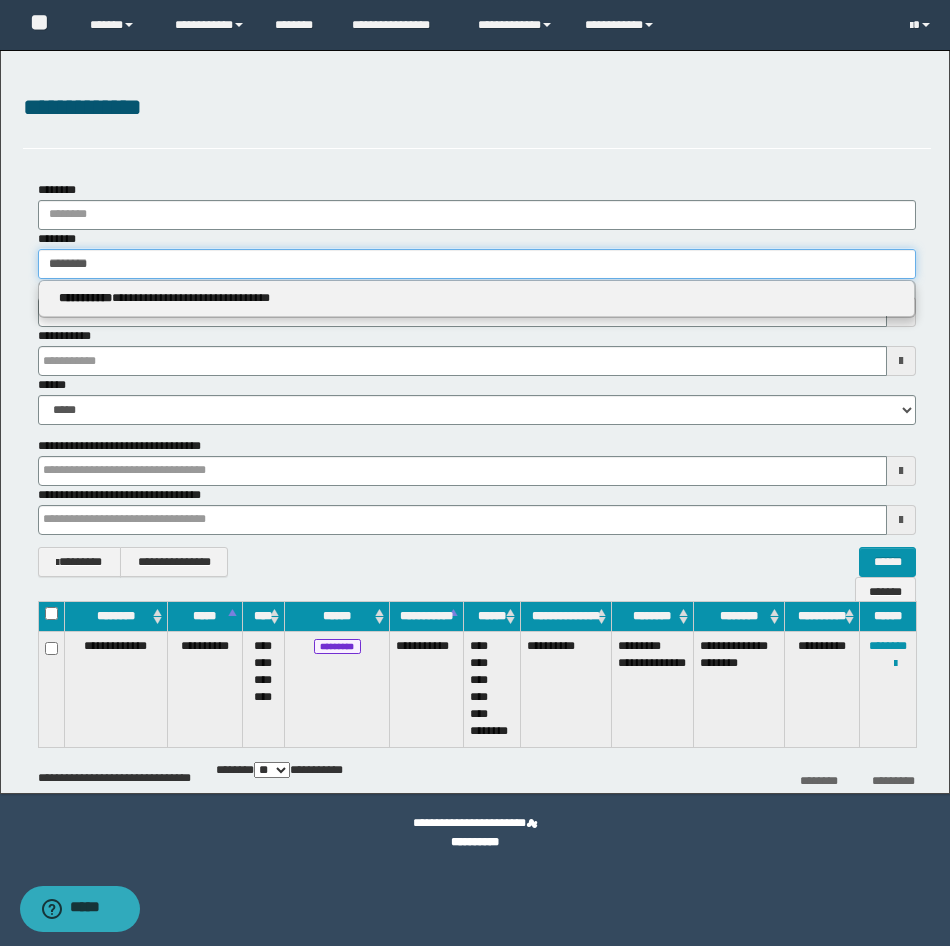 type 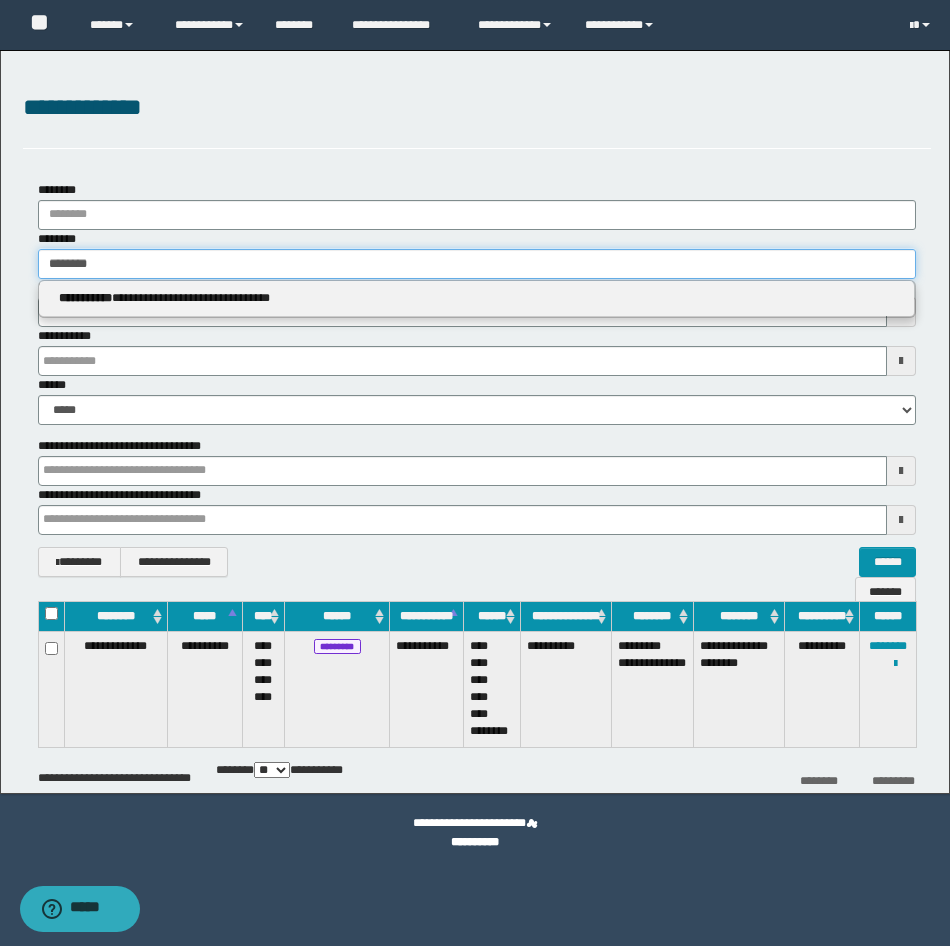 type 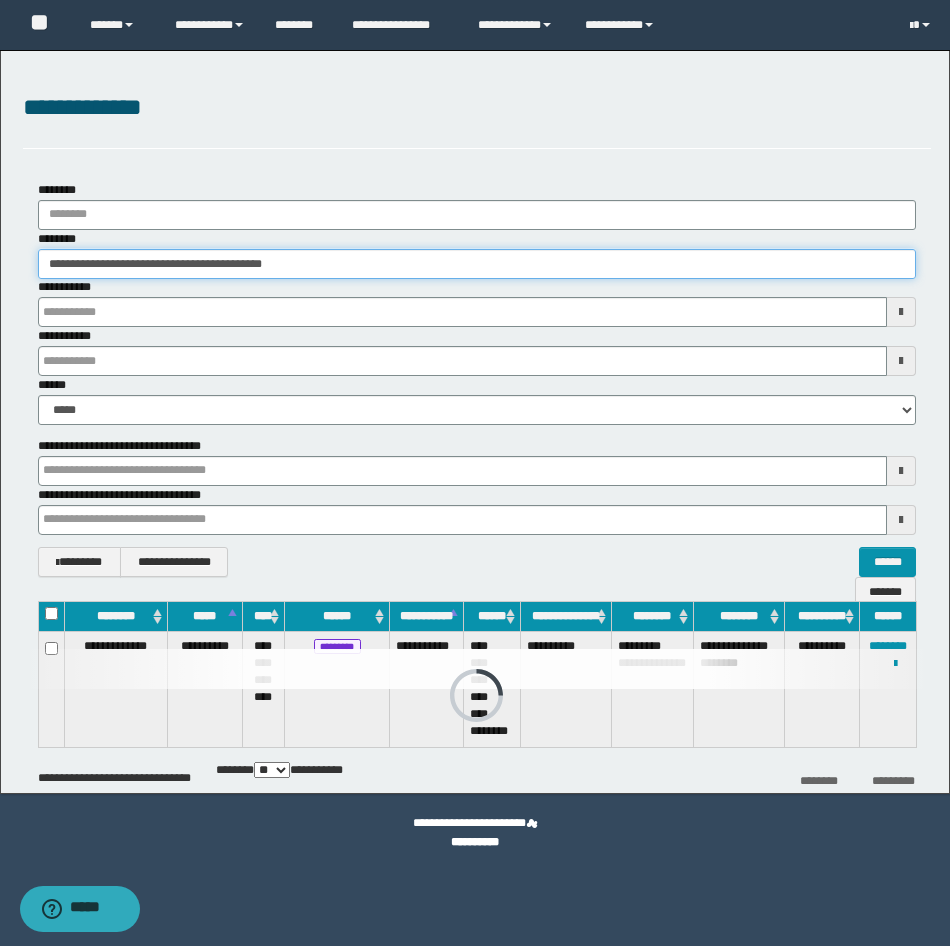 type 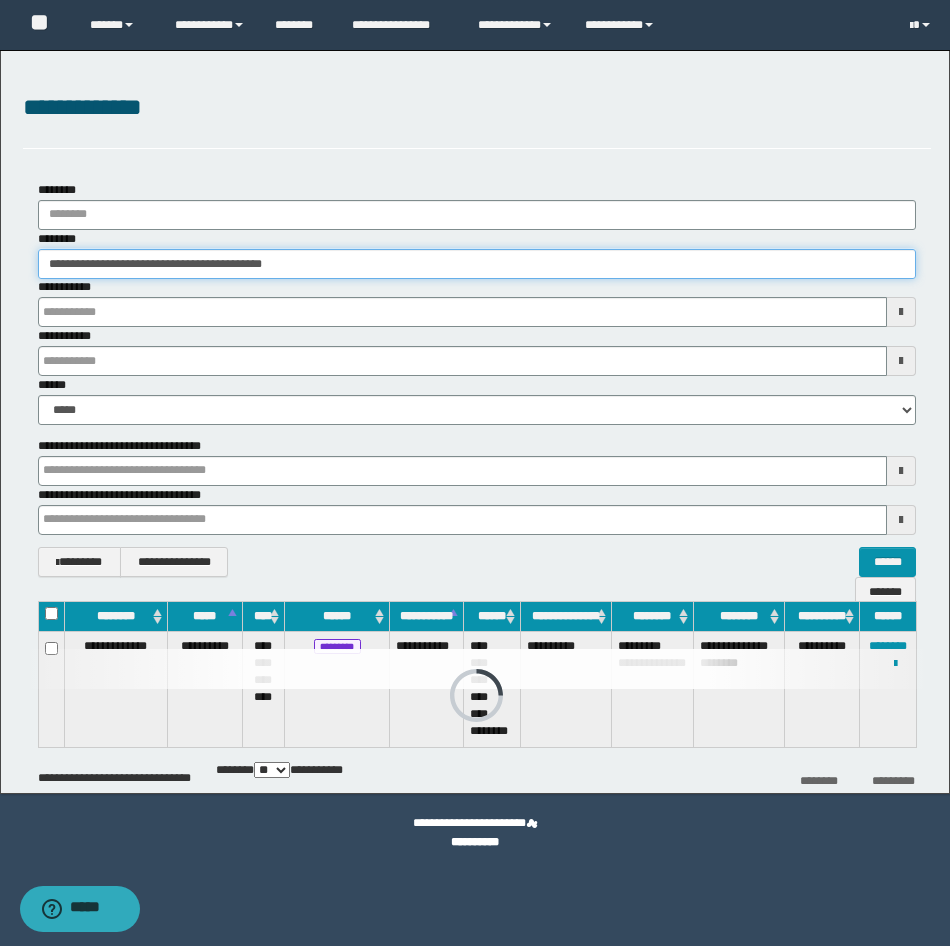 type 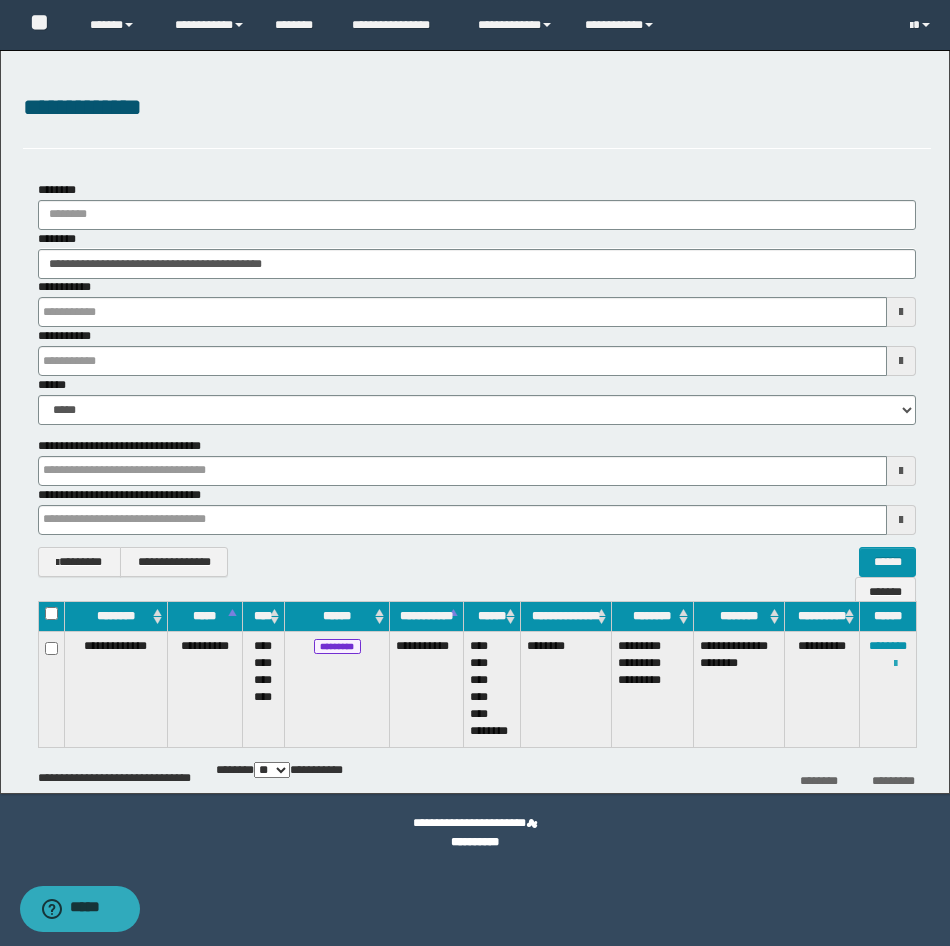 click at bounding box center [895, 664] 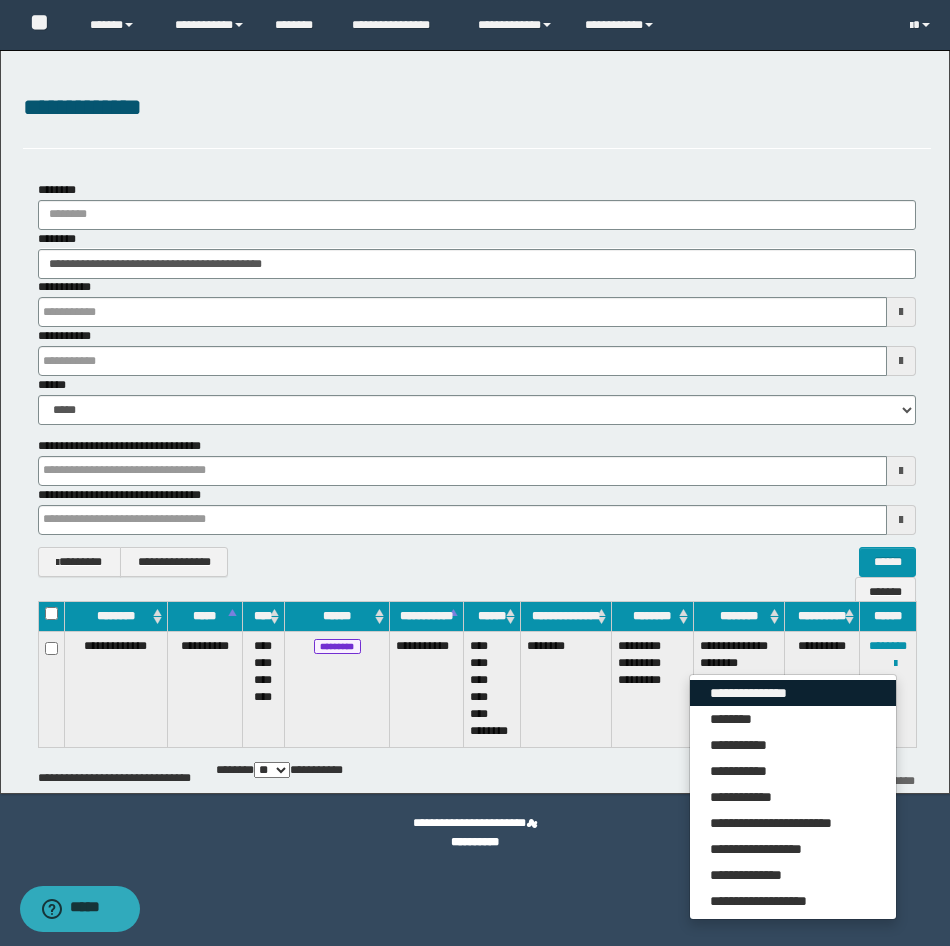 click on "**********" at bounding box center (793, 693) 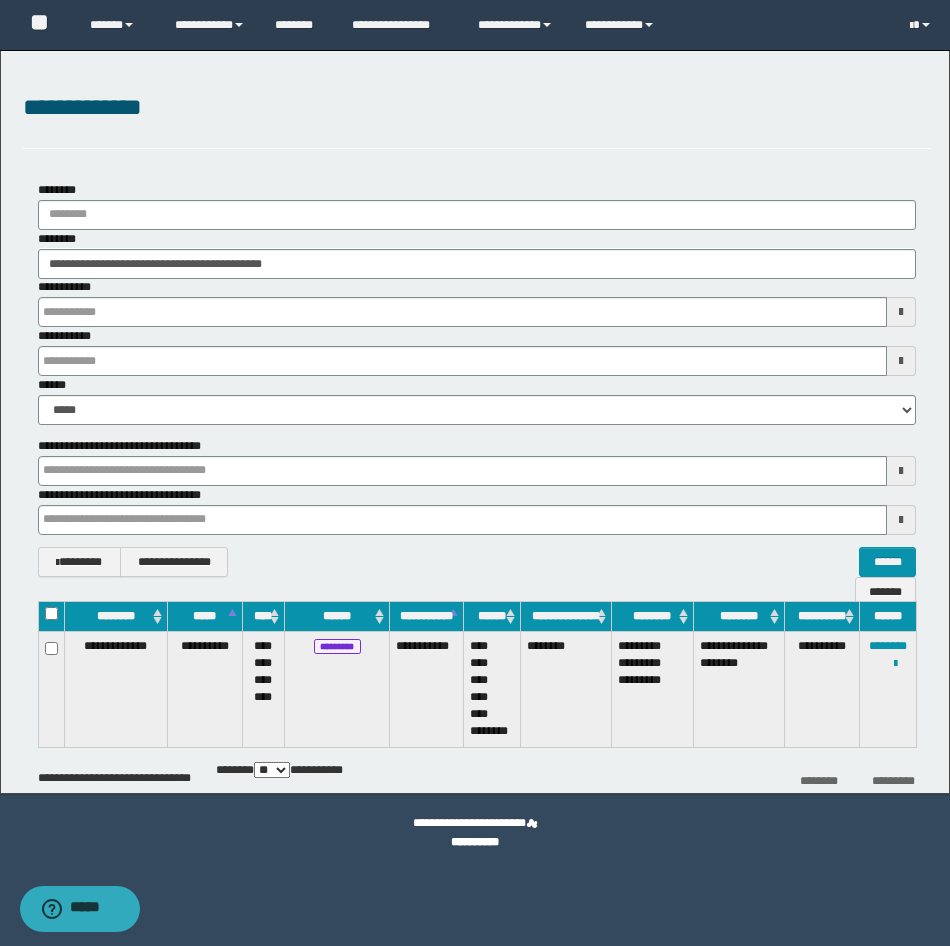 type 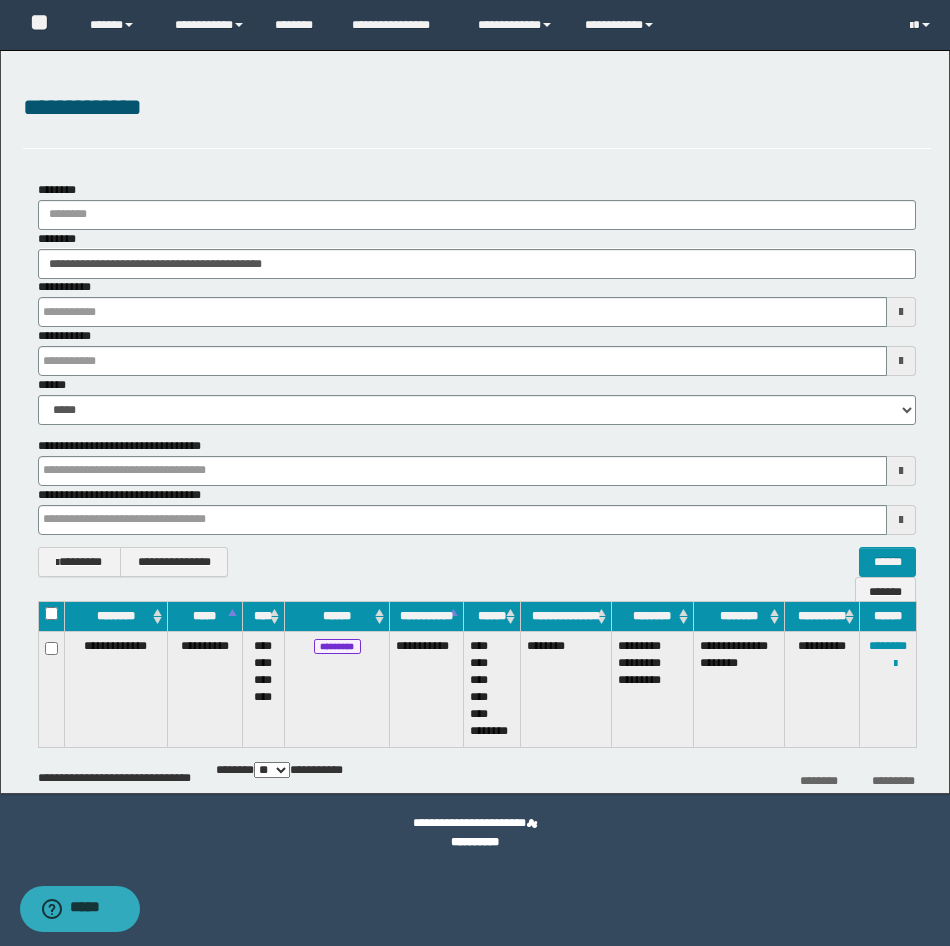 type 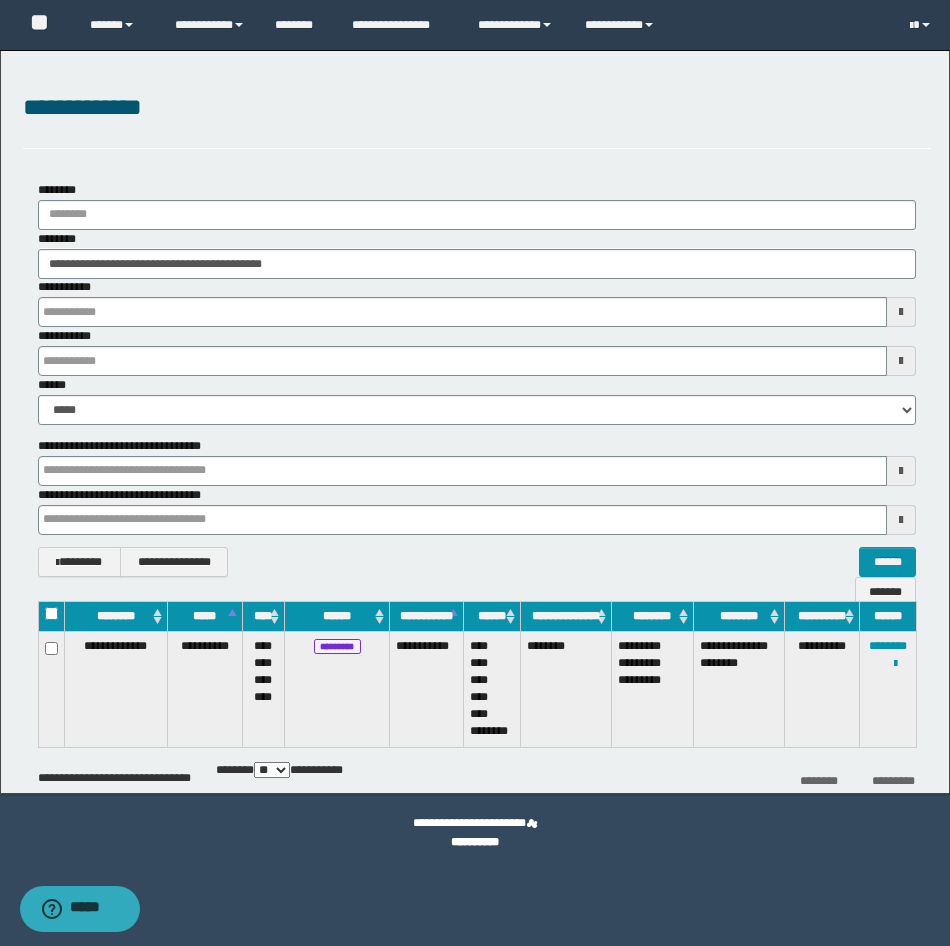 type 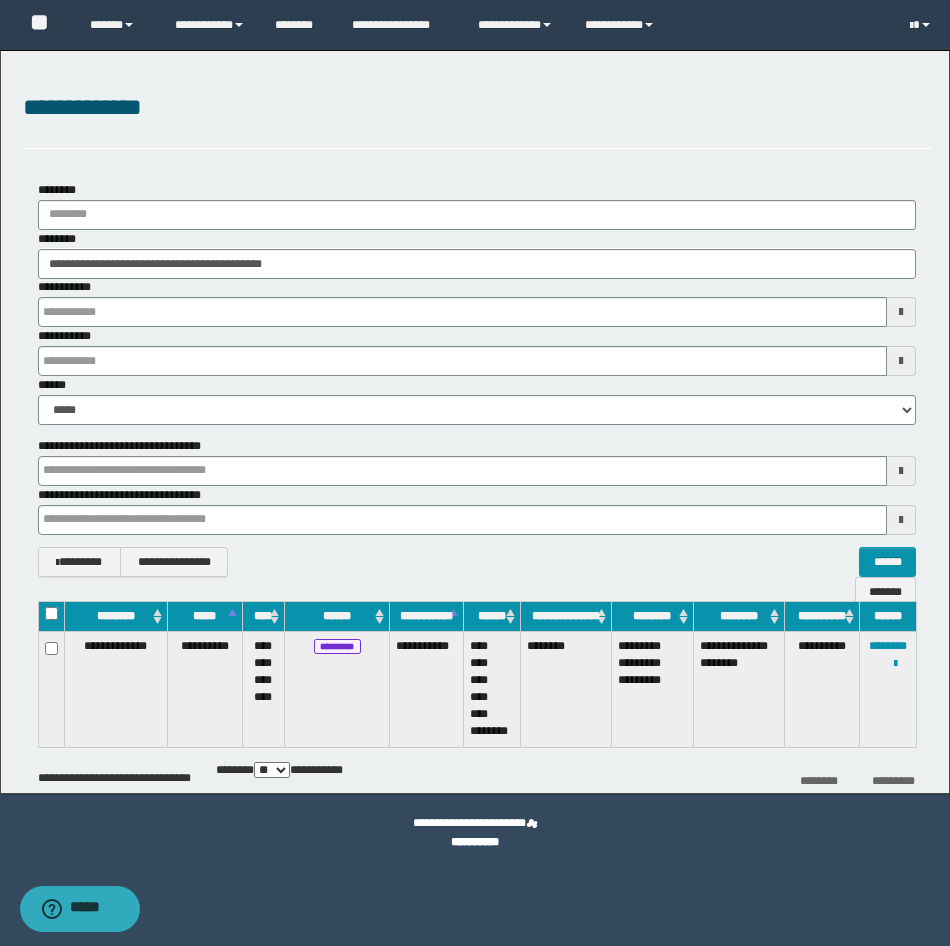 type 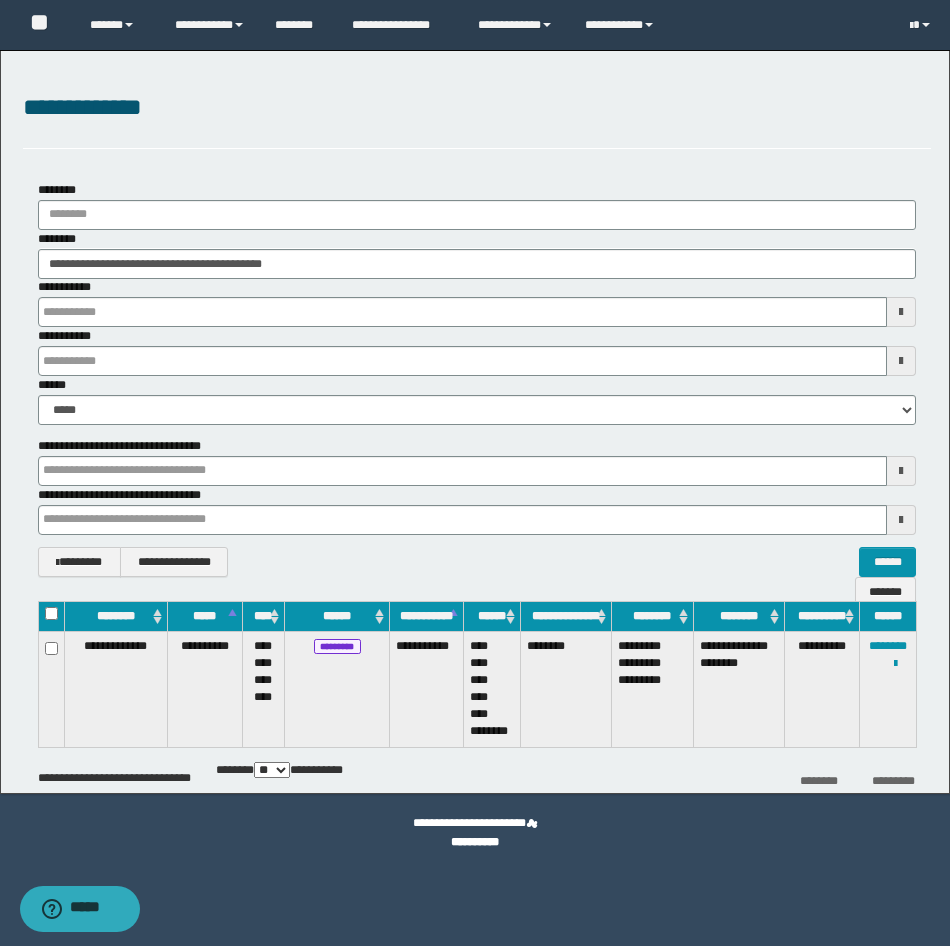type 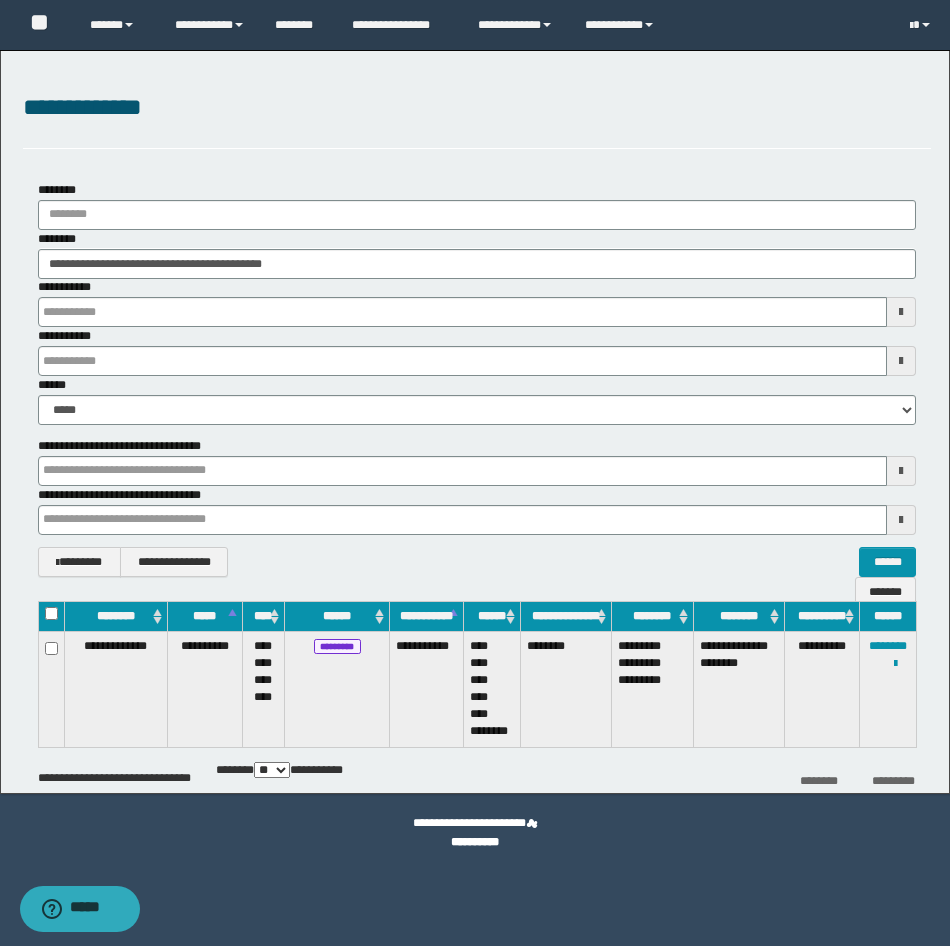type 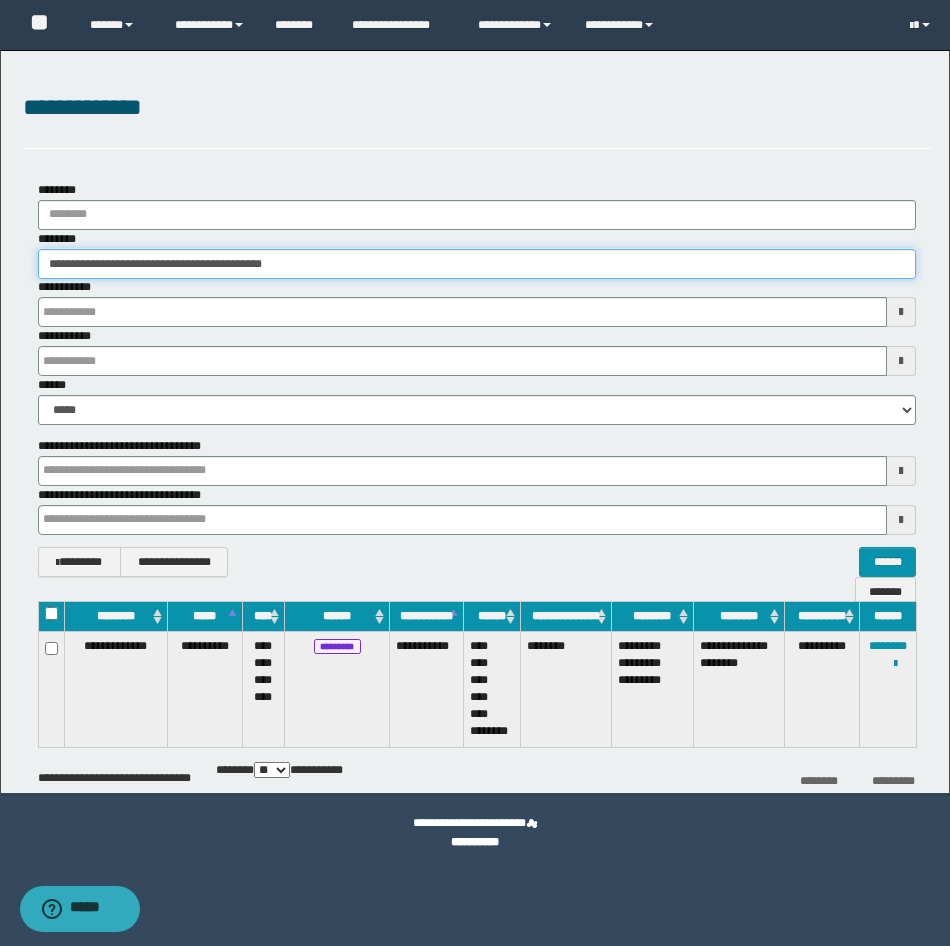 type 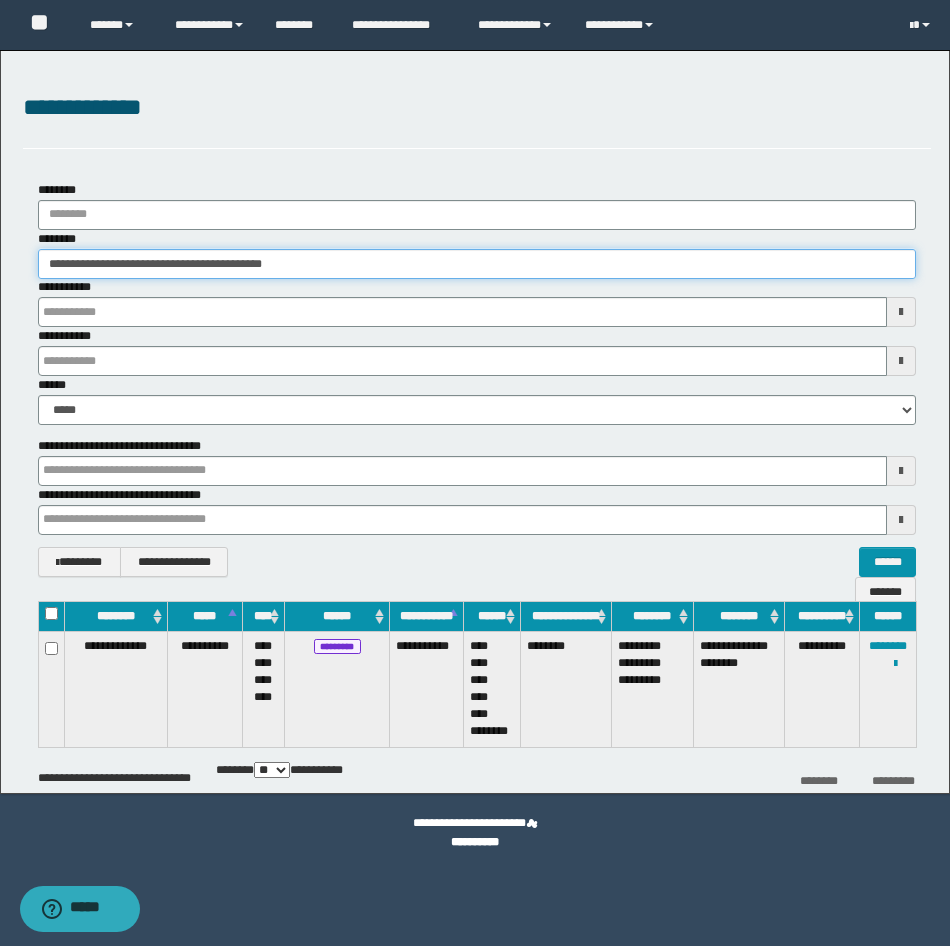type 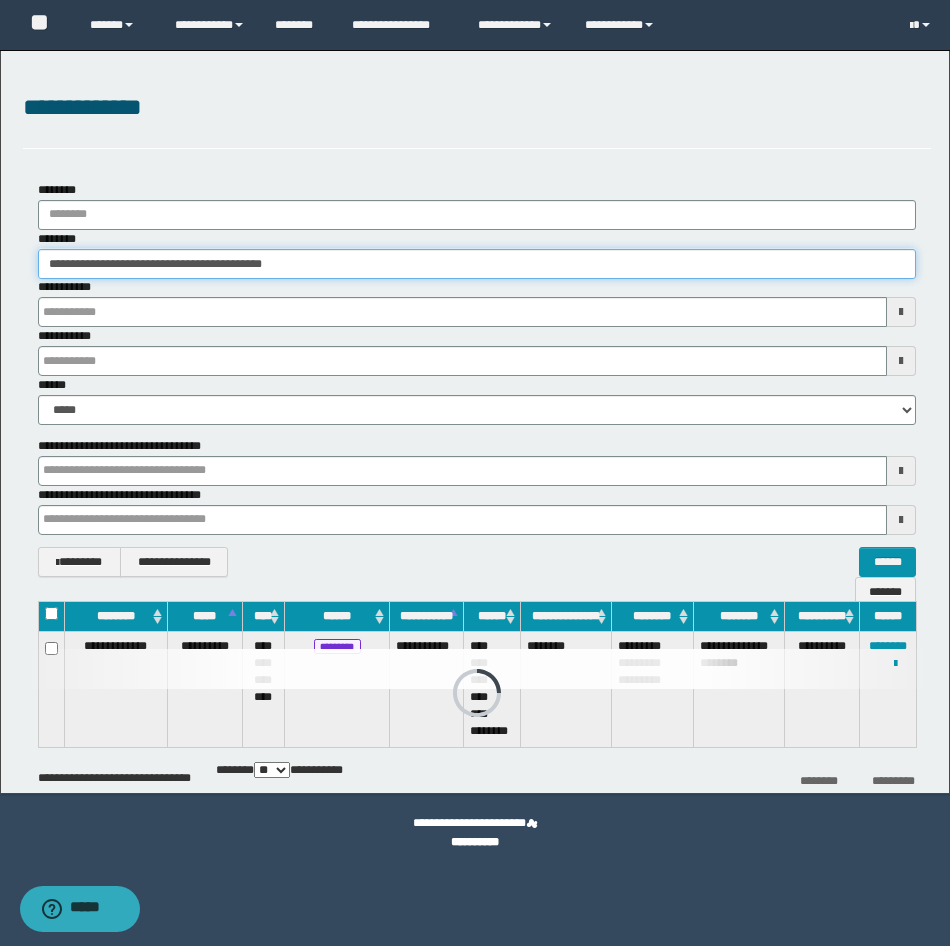 drag, startPoint x: 393, startPoint y: 260, endPoint x: -5, endPoint y: 252, distance: 398.08038 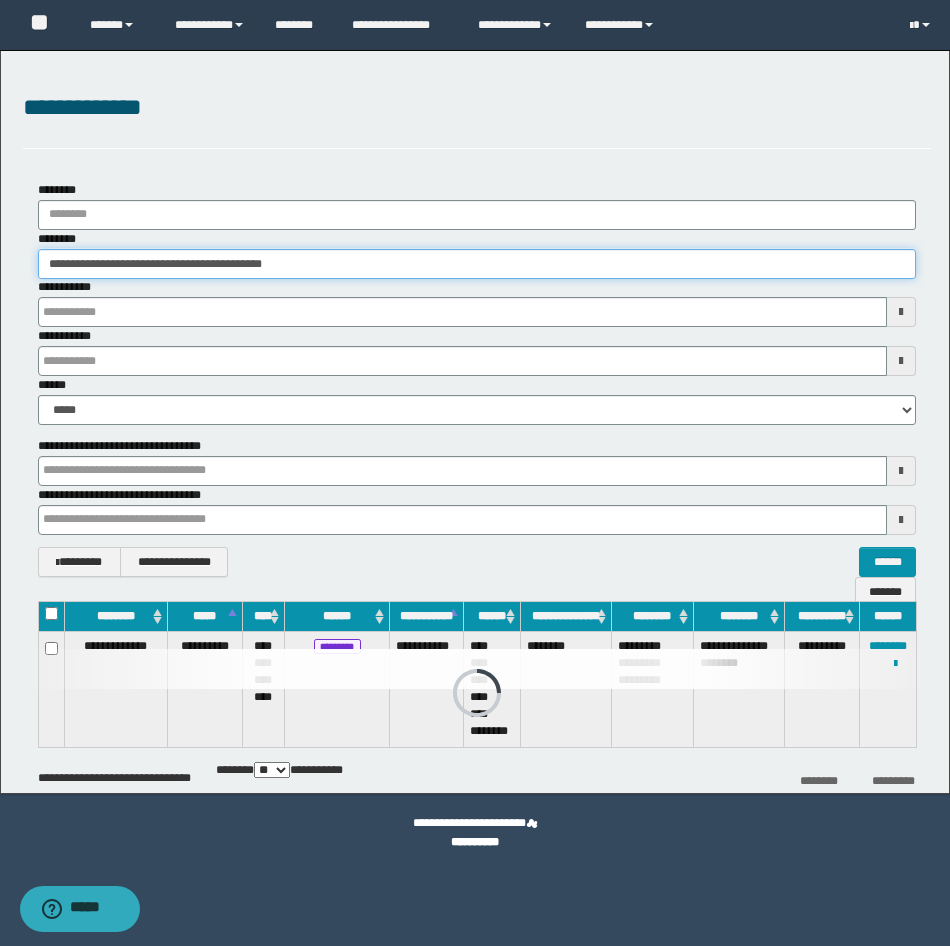 click on "**********" at bounding box center (475, 473) 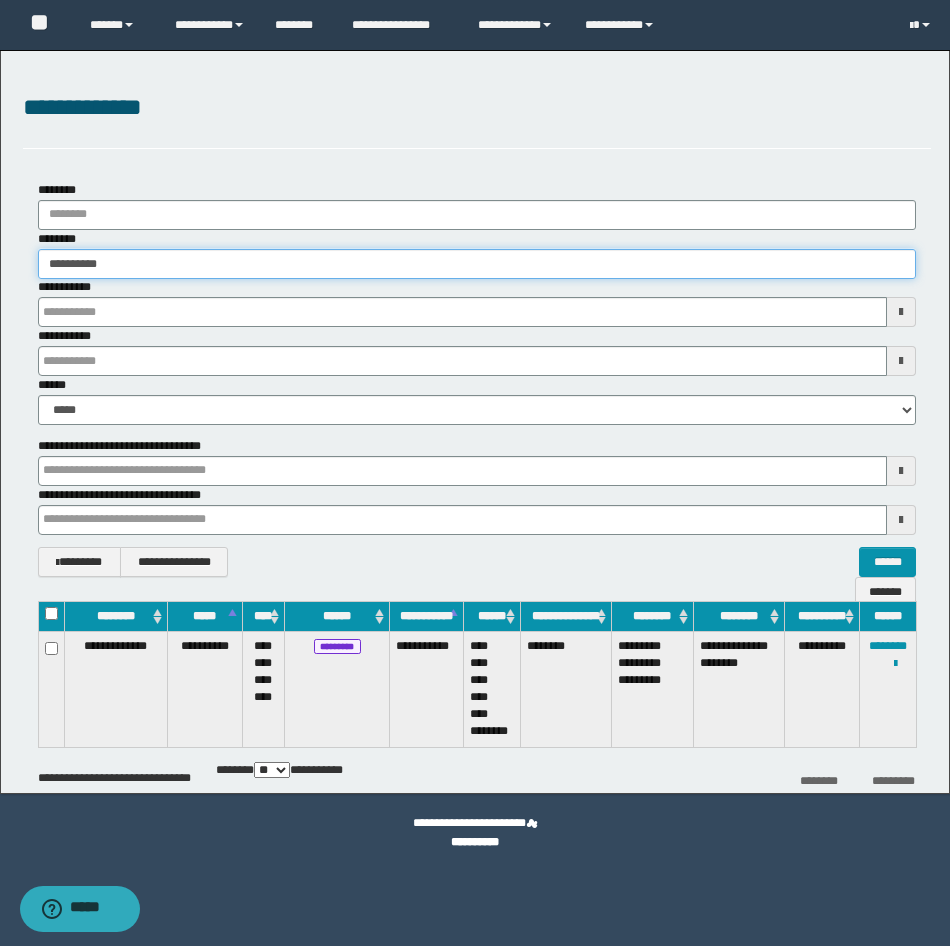 type 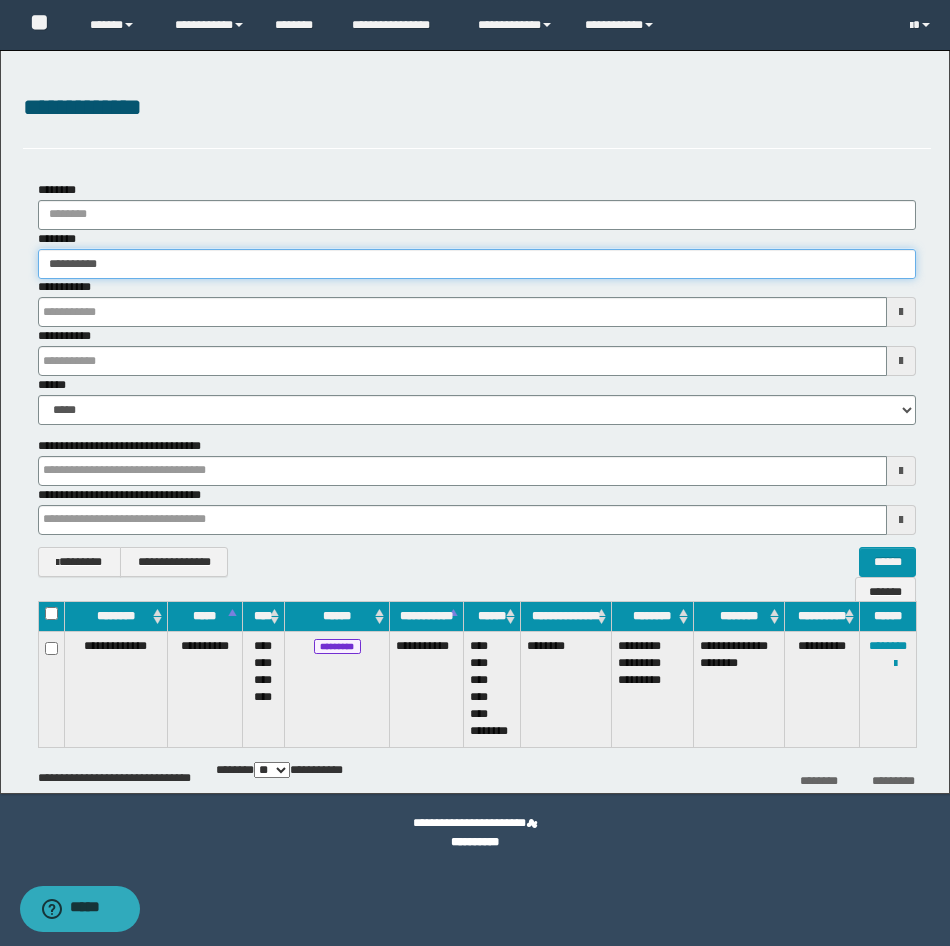 type on "**********" 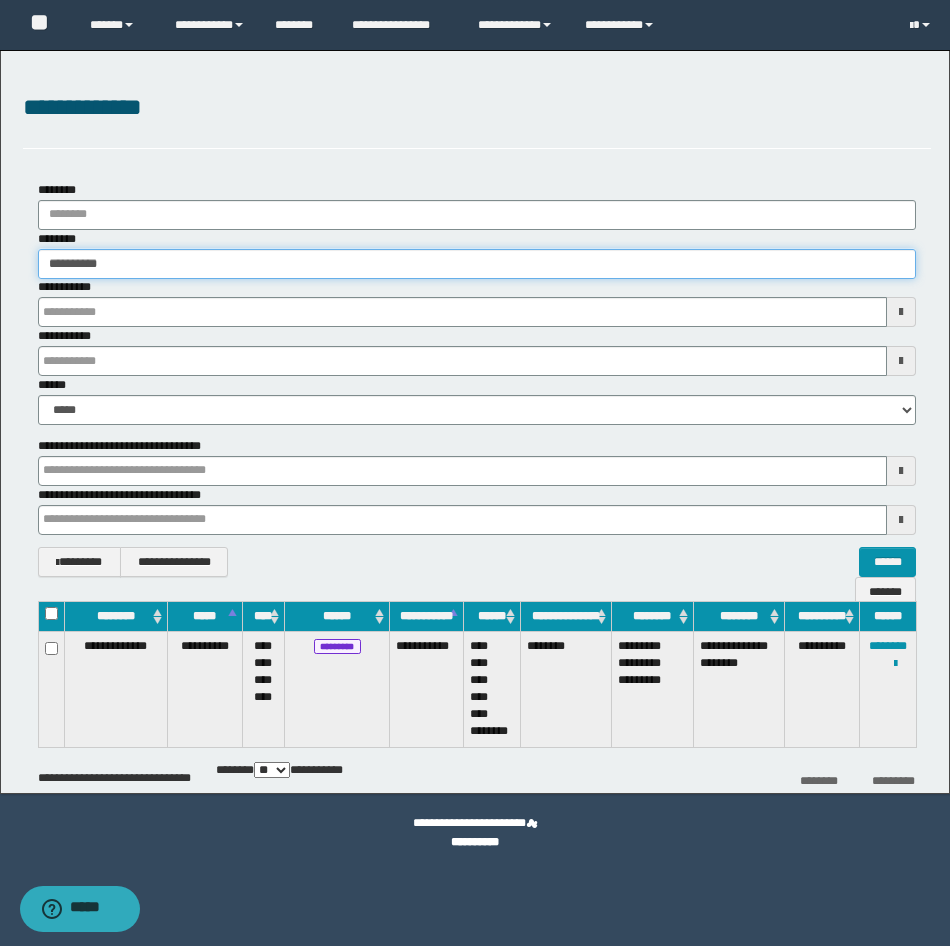 type on "**********" 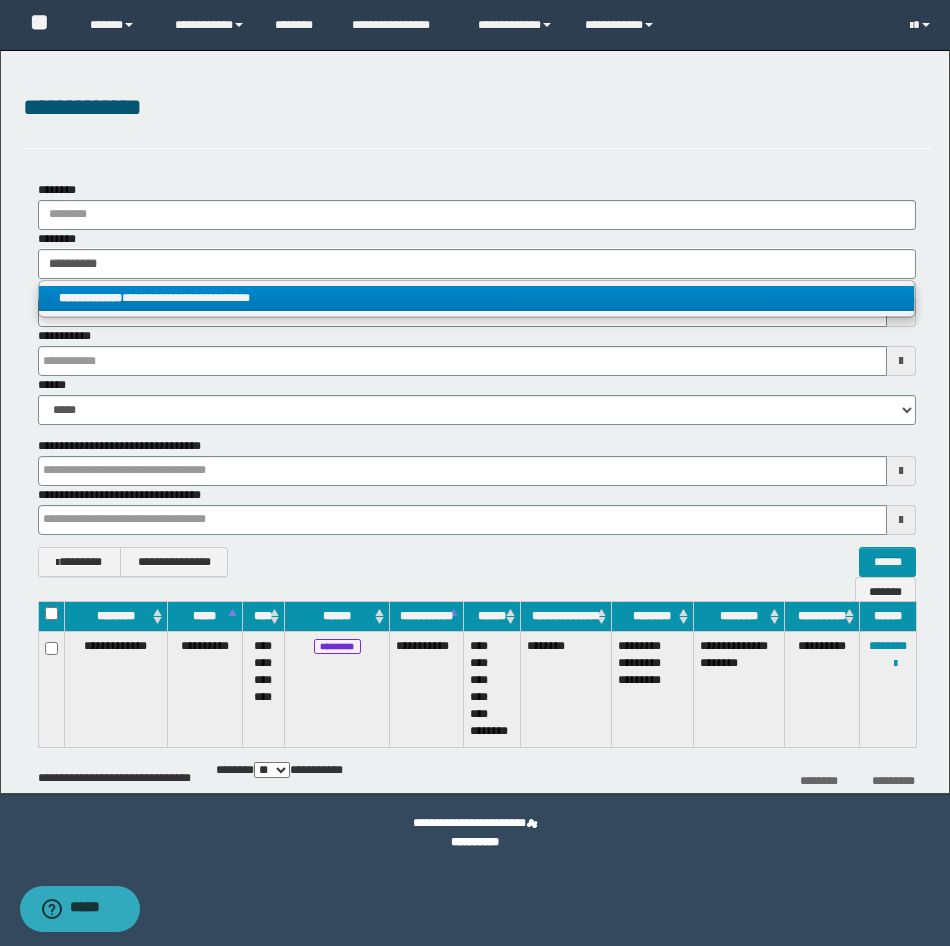click on "**********" at bounding box center (476, 298) 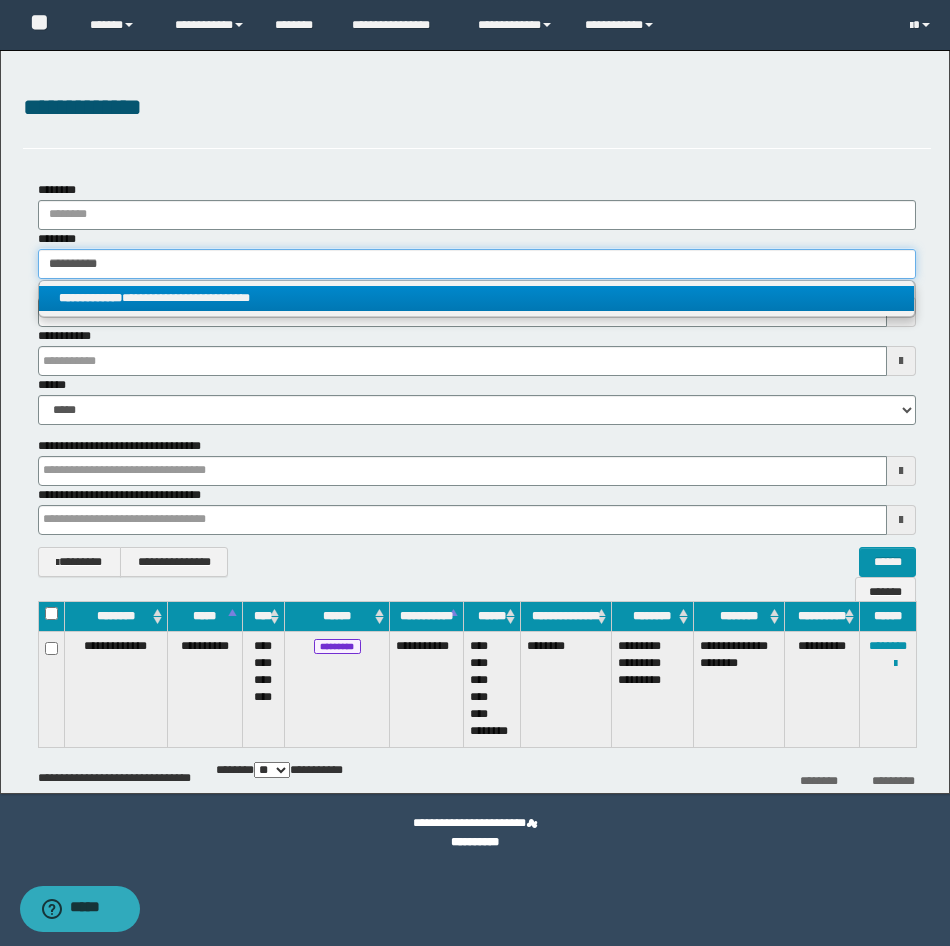 type 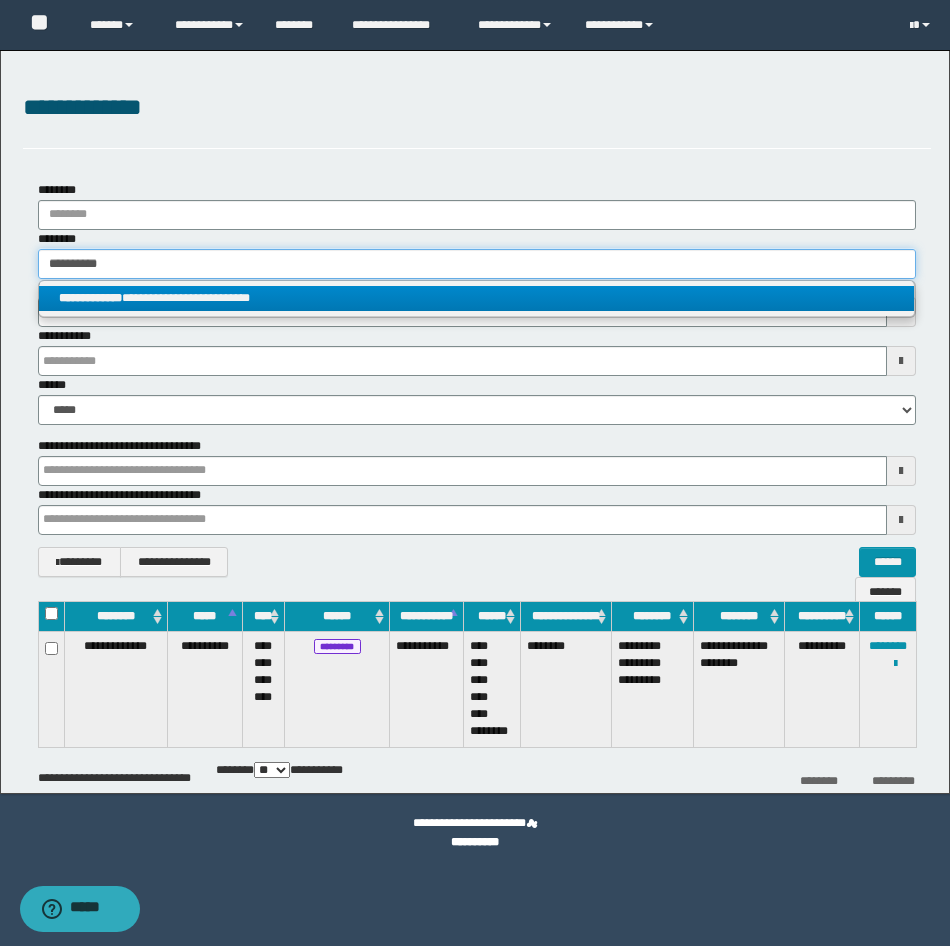type 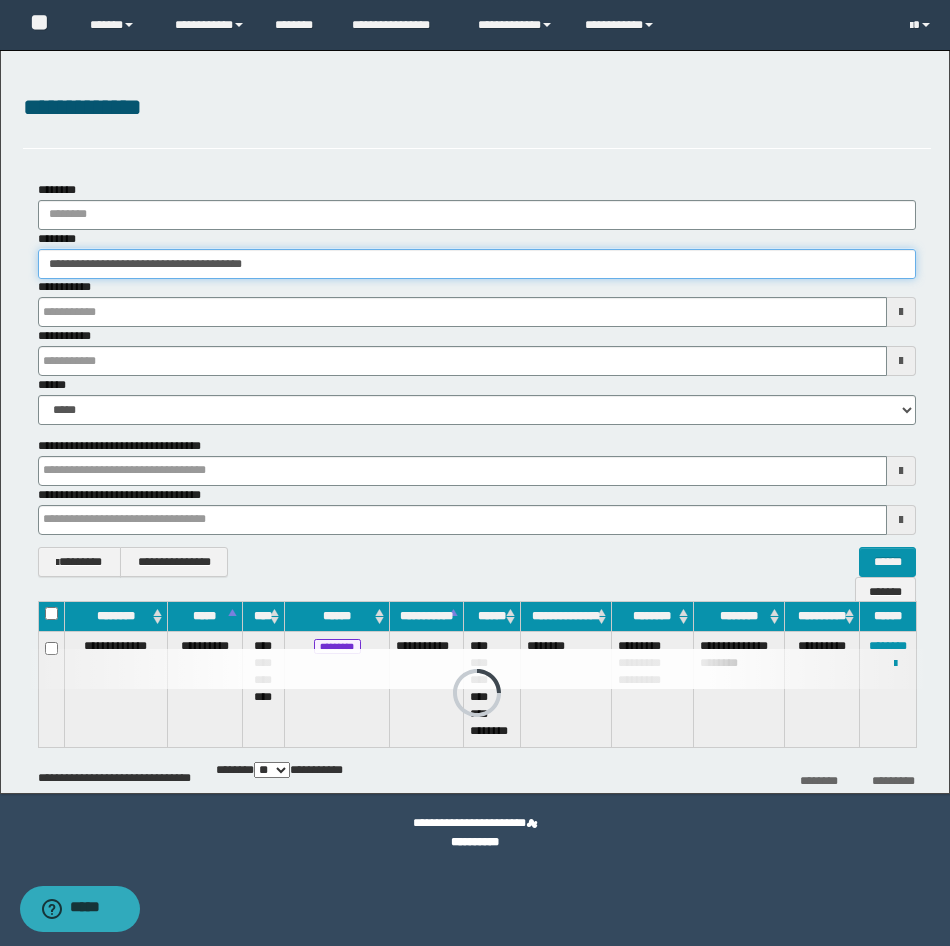 type 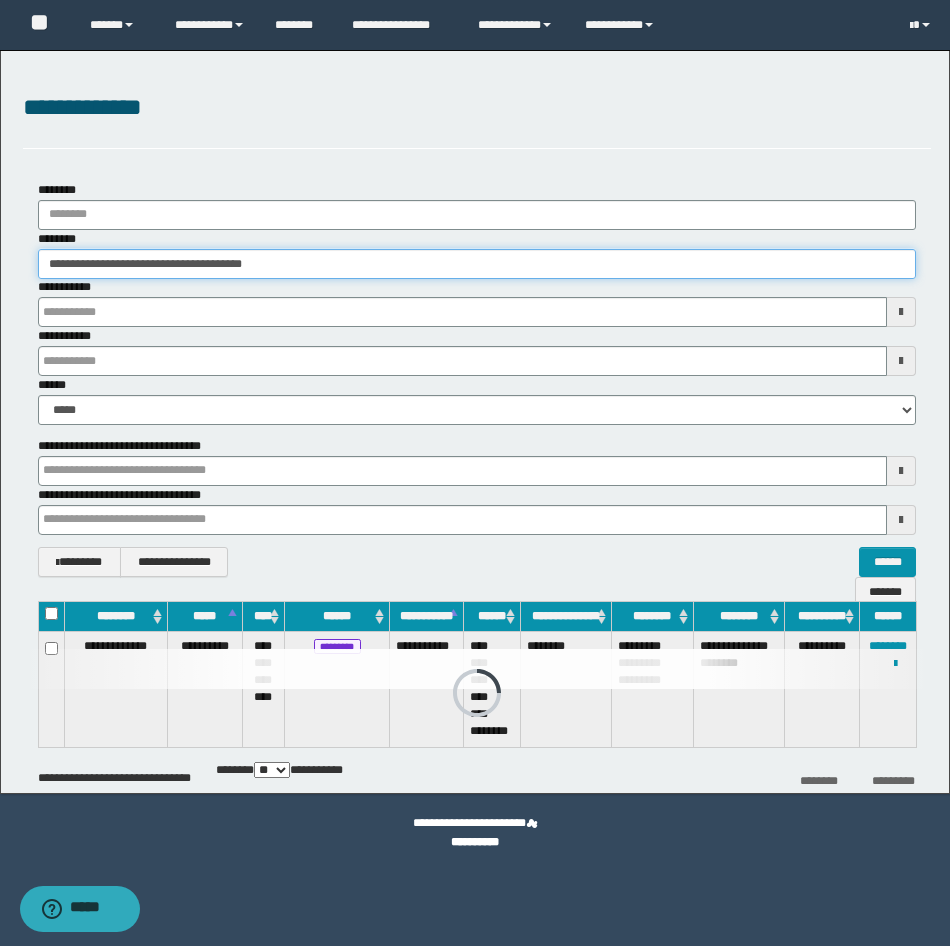 type 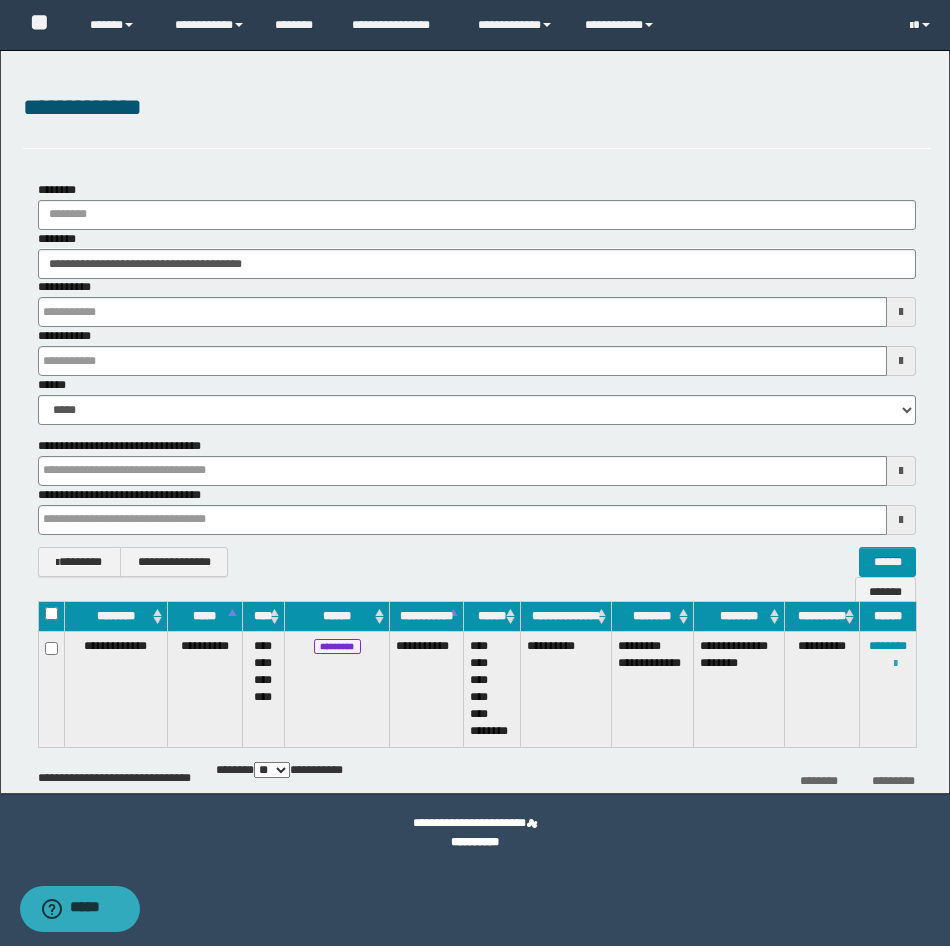 click at bounding box center (895, 664) 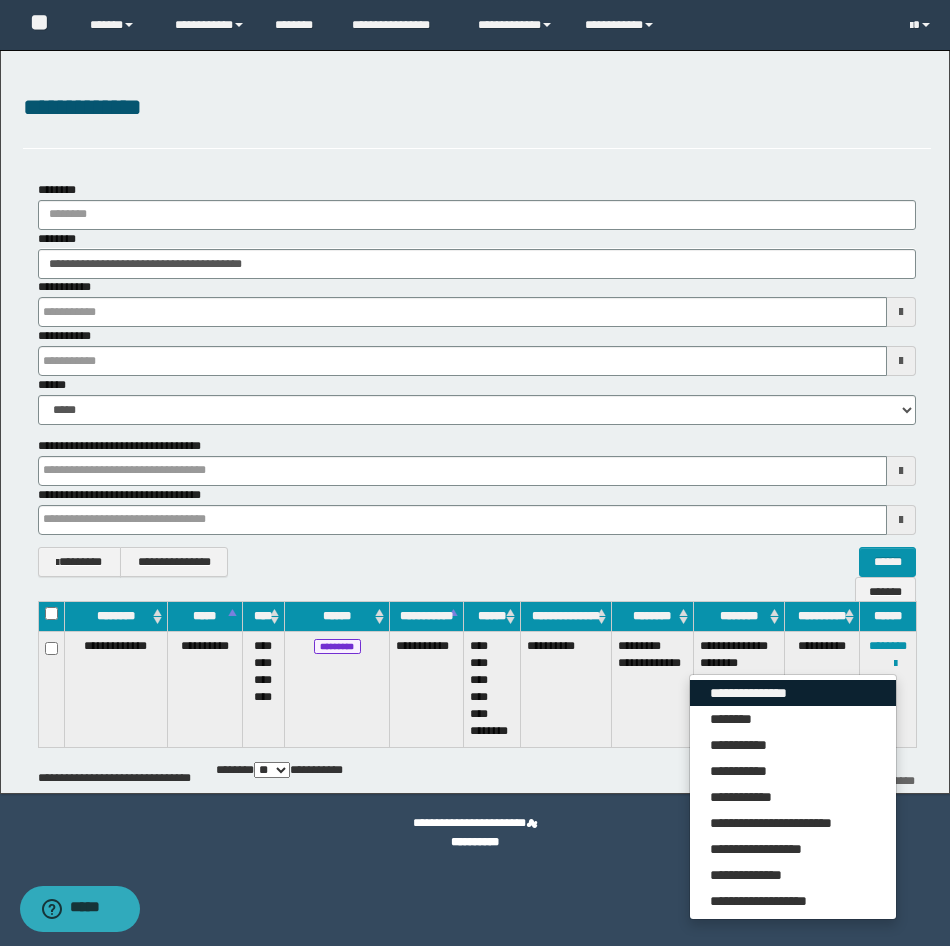 click on "**********" at bounding box center (793, 693) 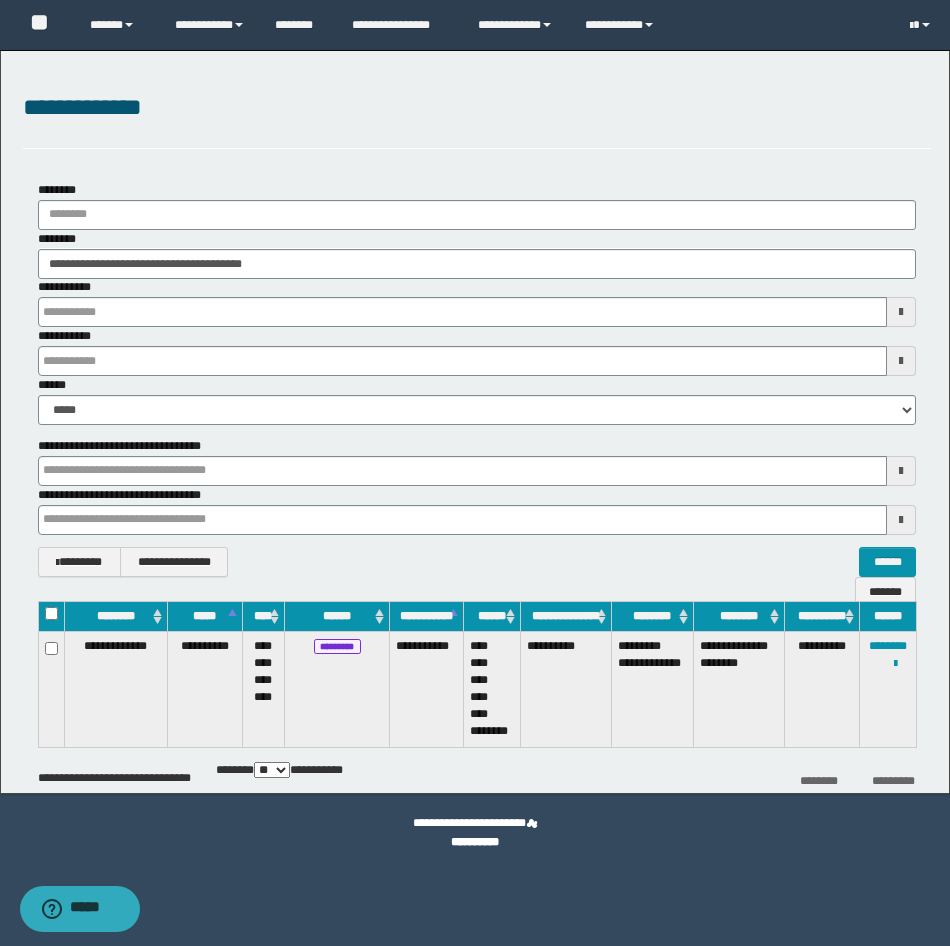 type 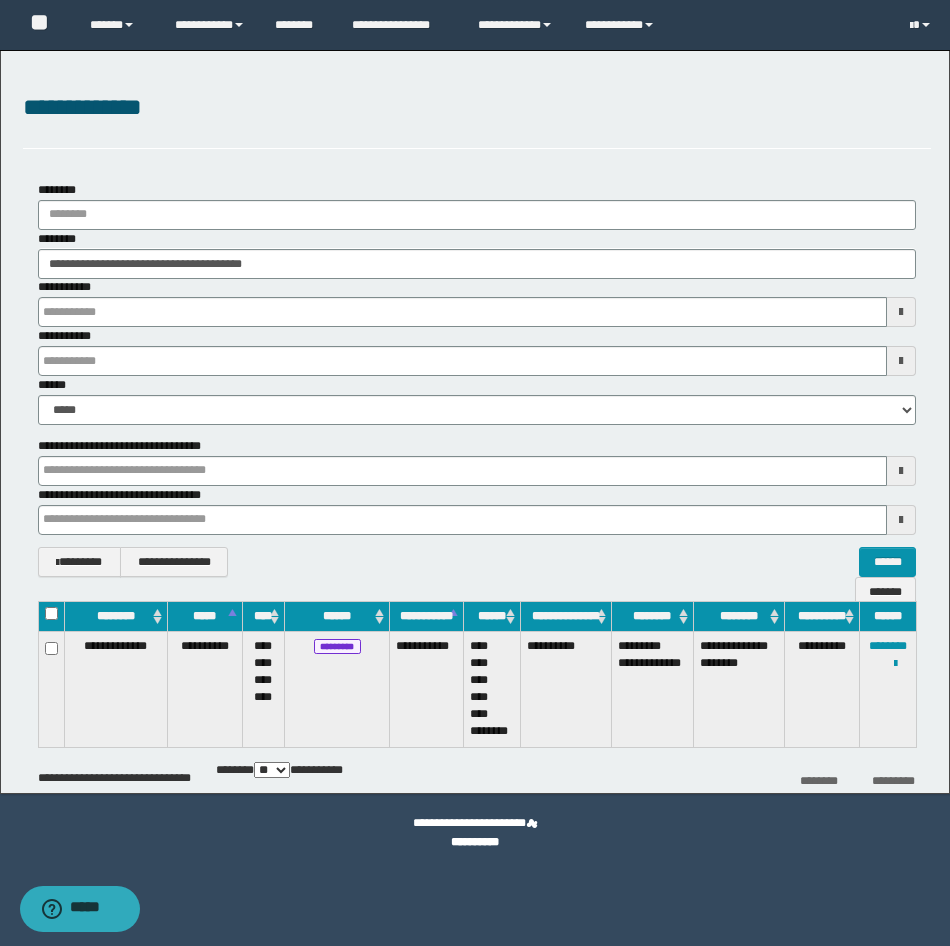 type 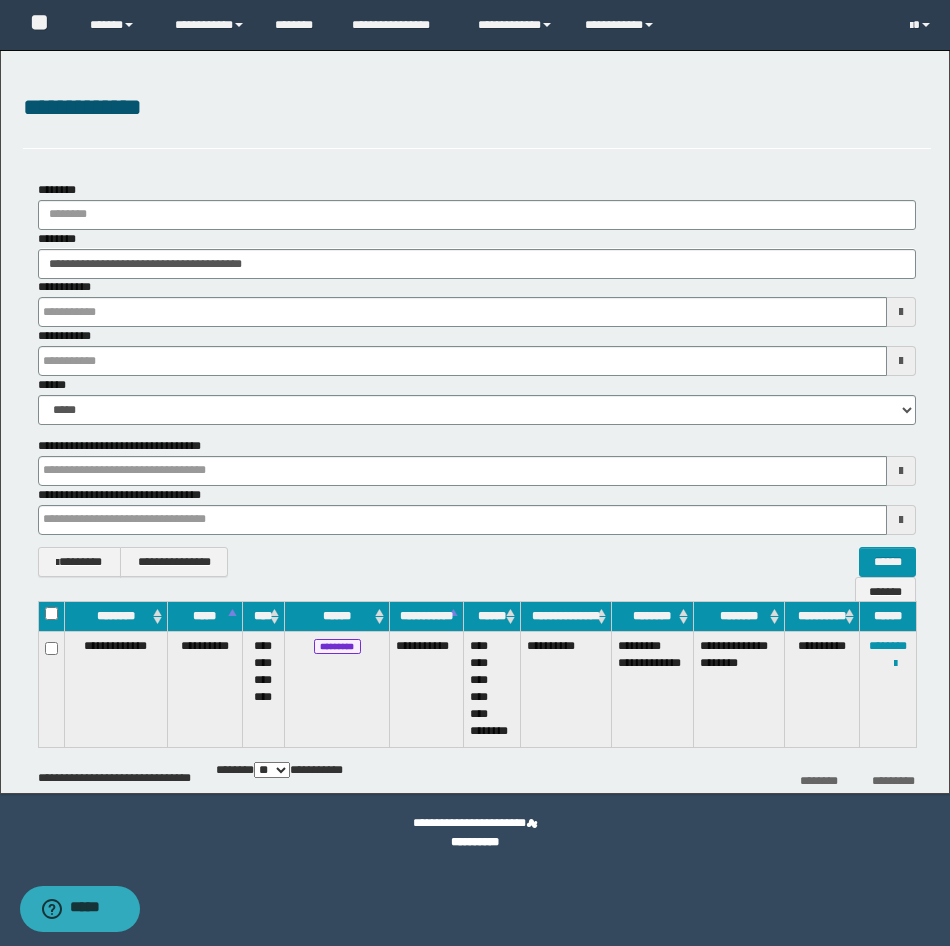 type 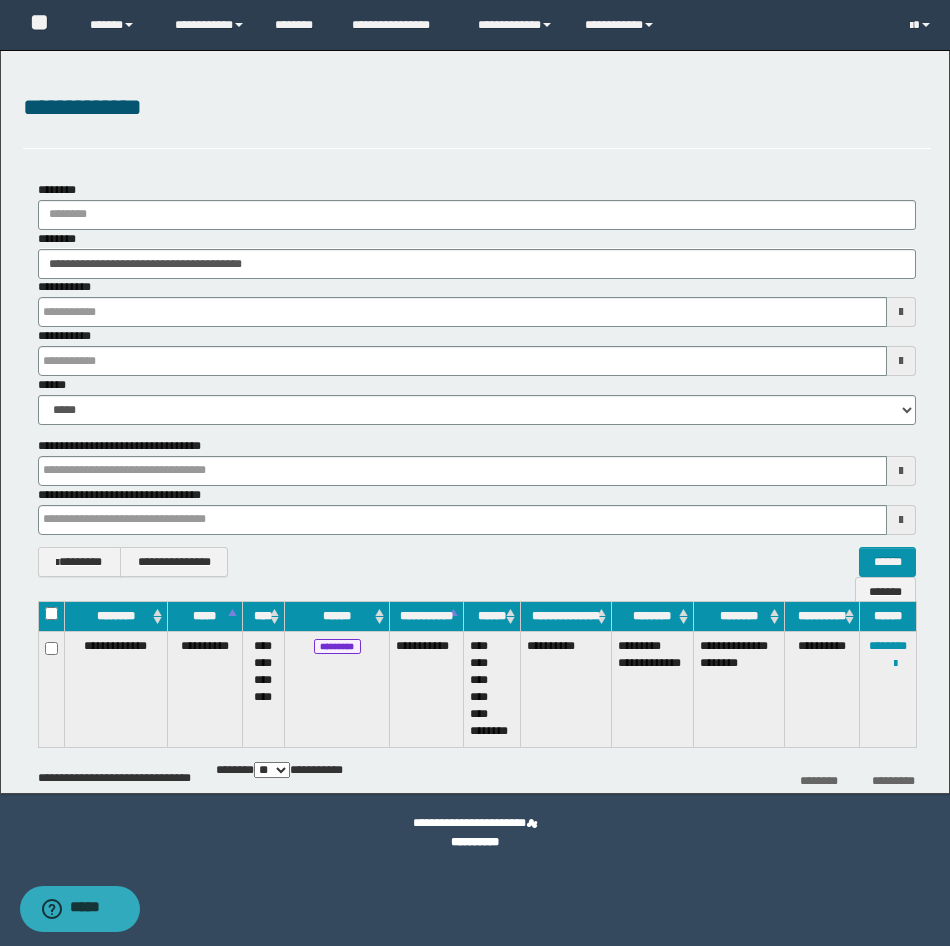 type 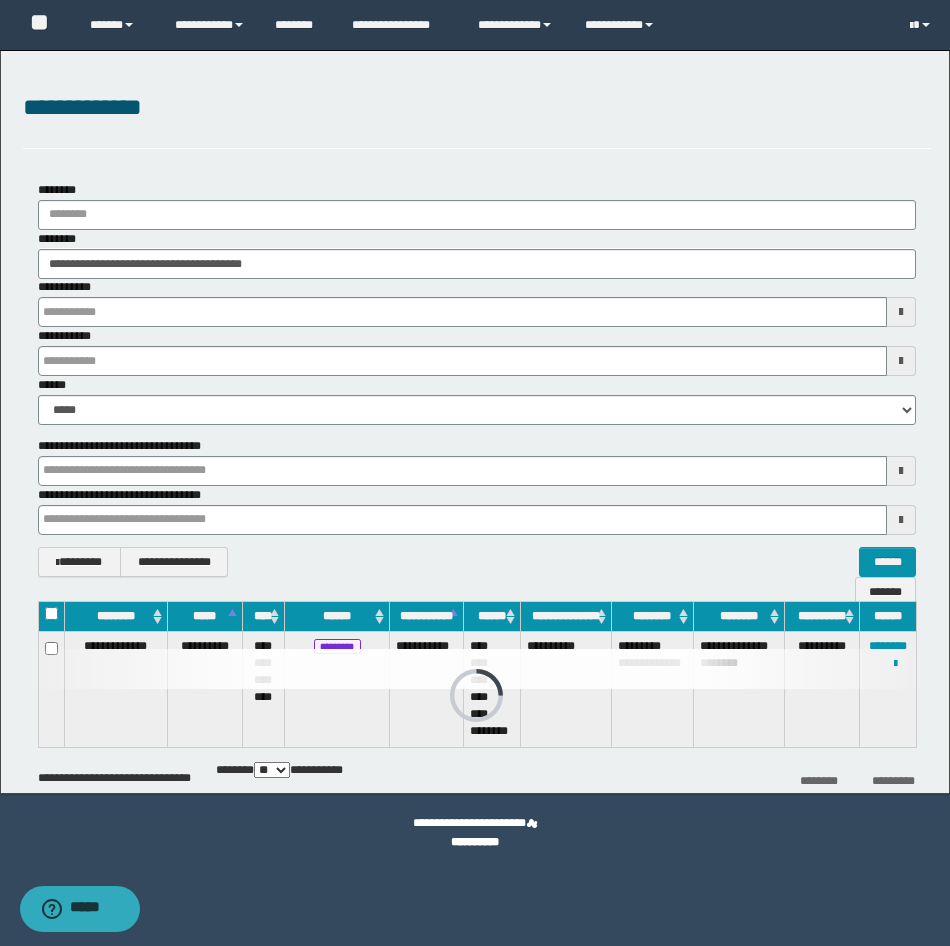 type 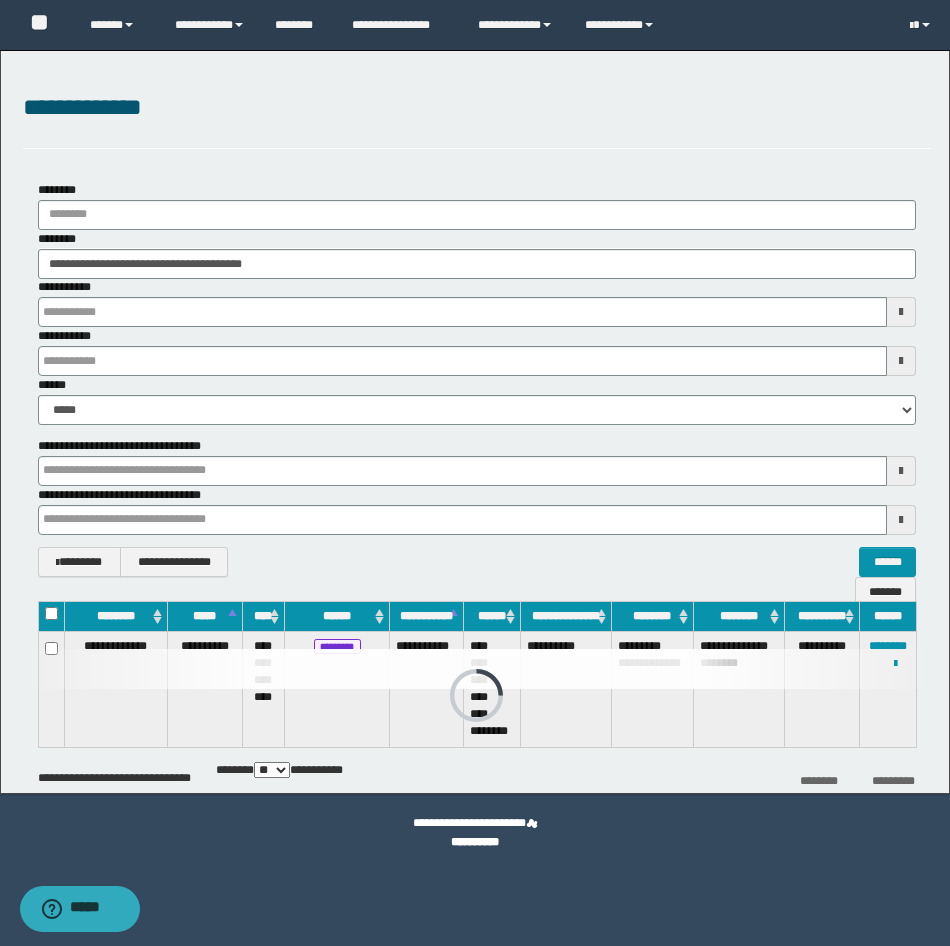 type 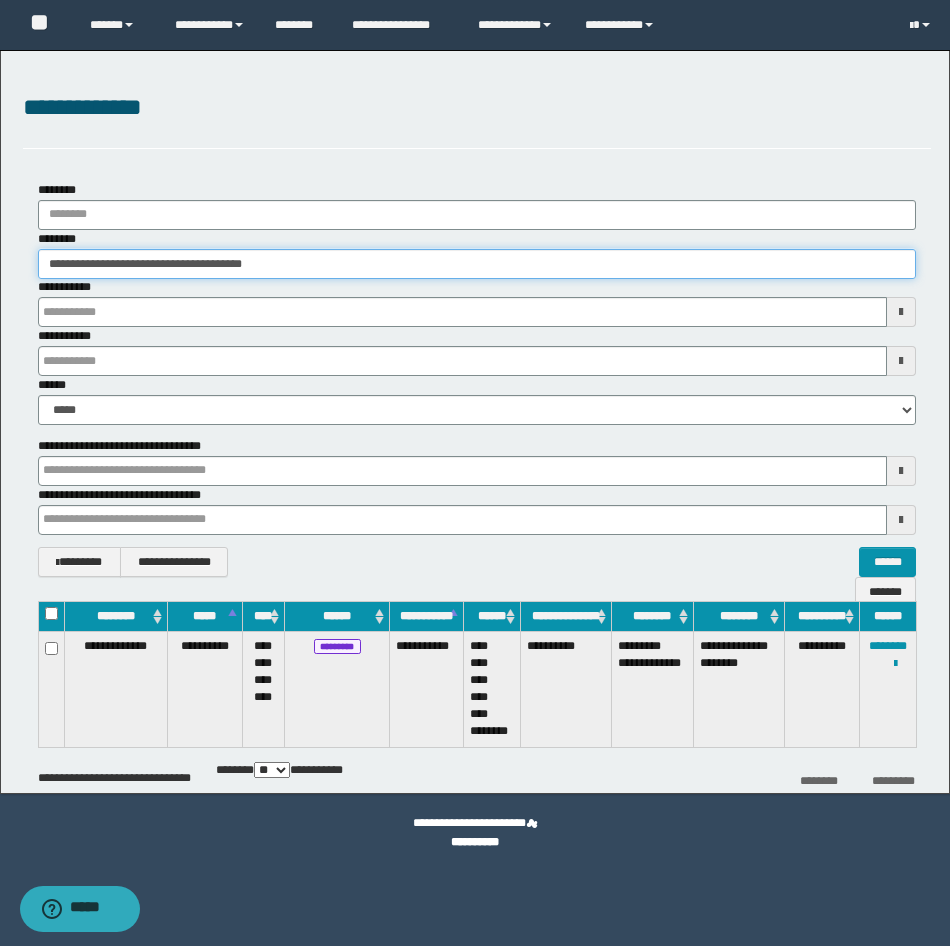drag, startPoint x: 389, startPoint y: 273, endPoint x: -5, endPoint y: 290, distance: 394.36658 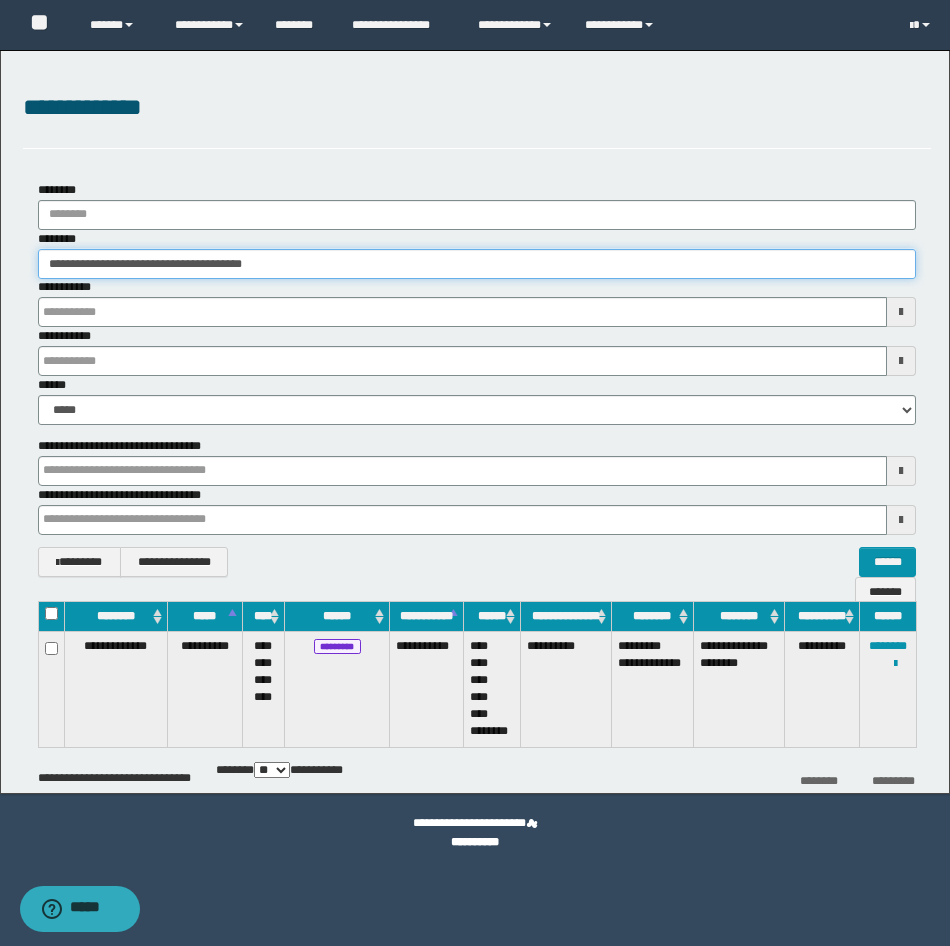 click on "**********" at bounding box center [475, 473] 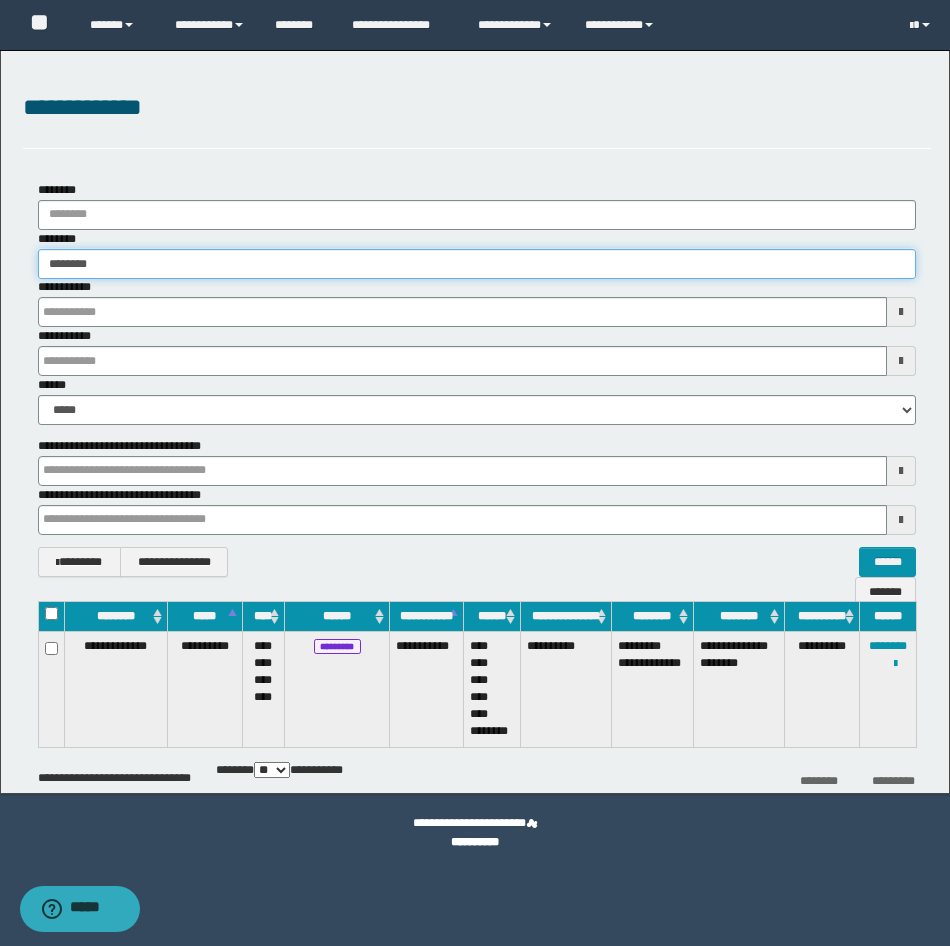 type on "********" 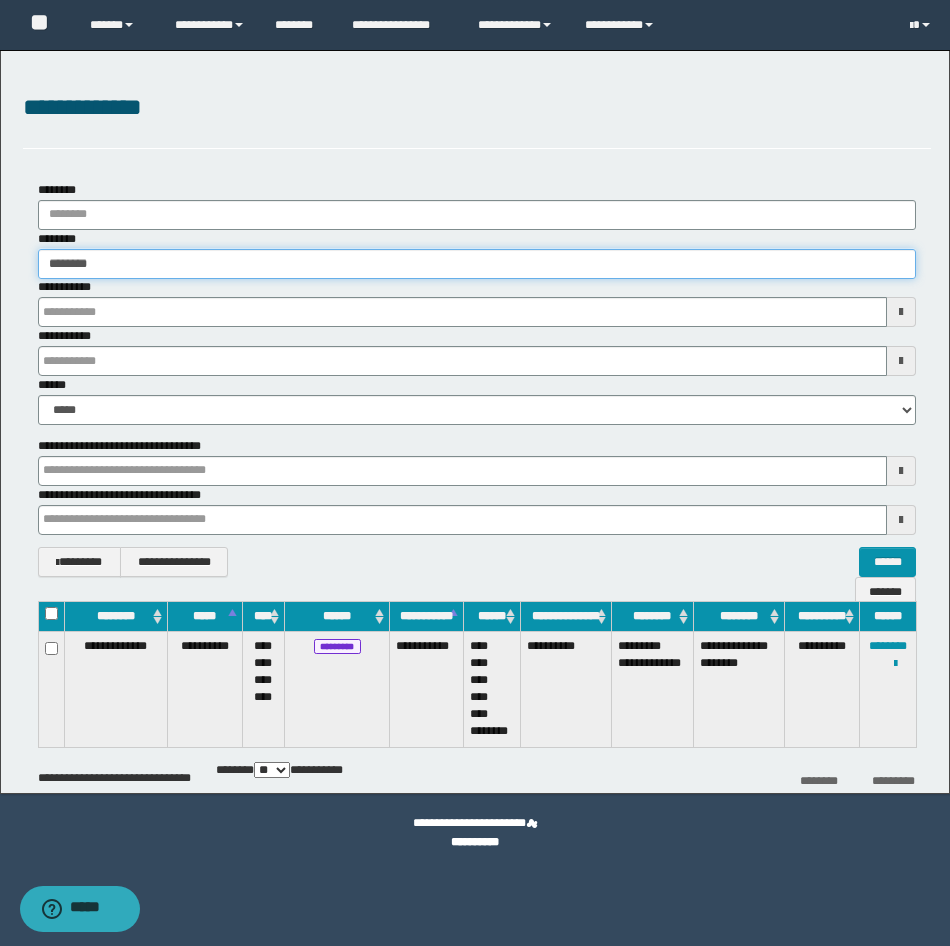 type on "********" 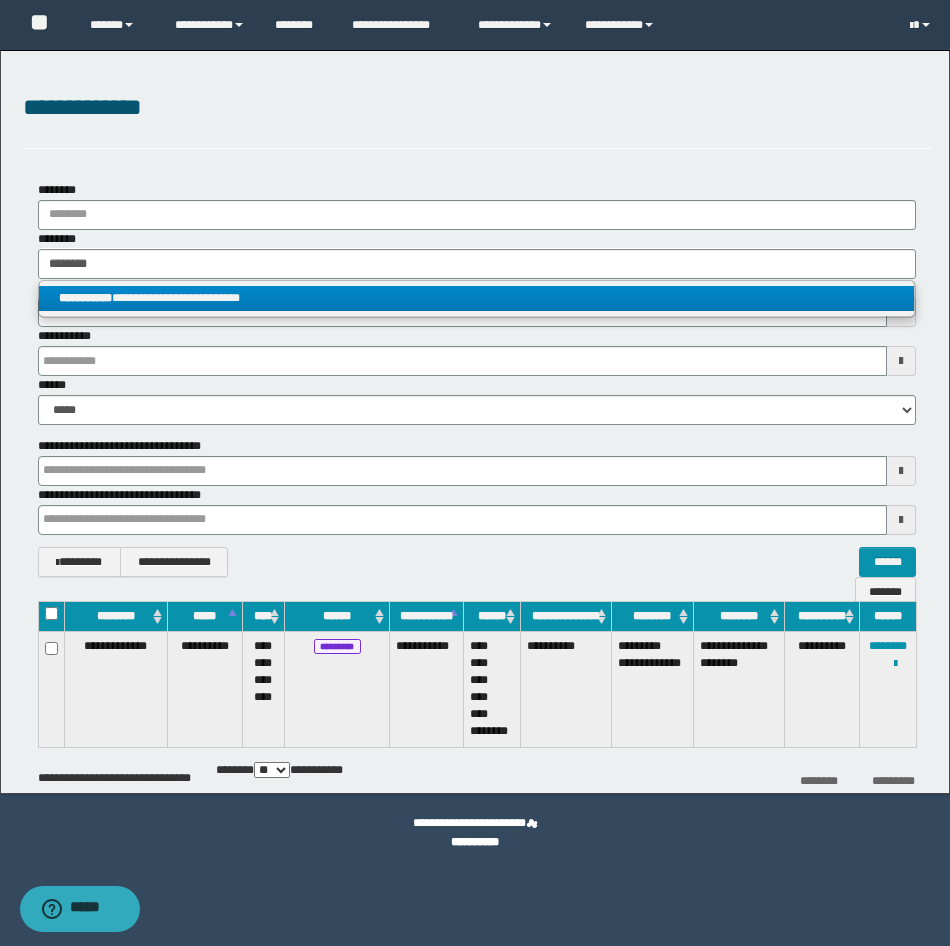 click on "**********" at bounding box center (85, 298) 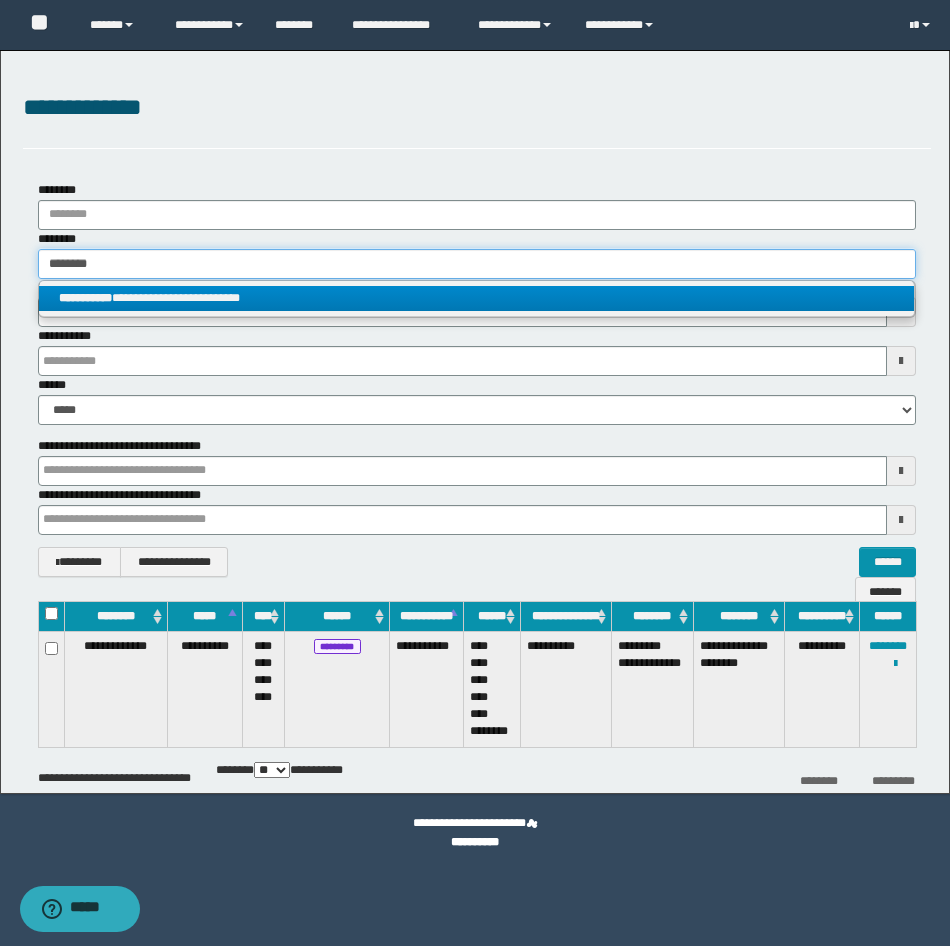 type 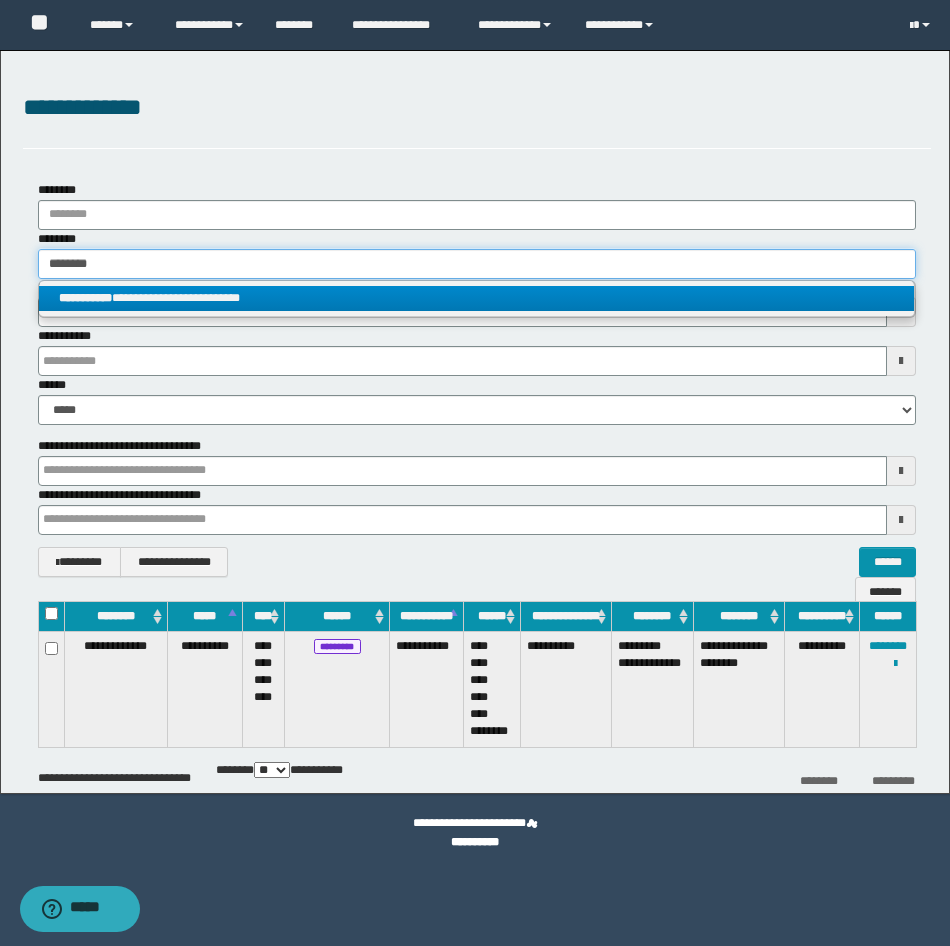 type 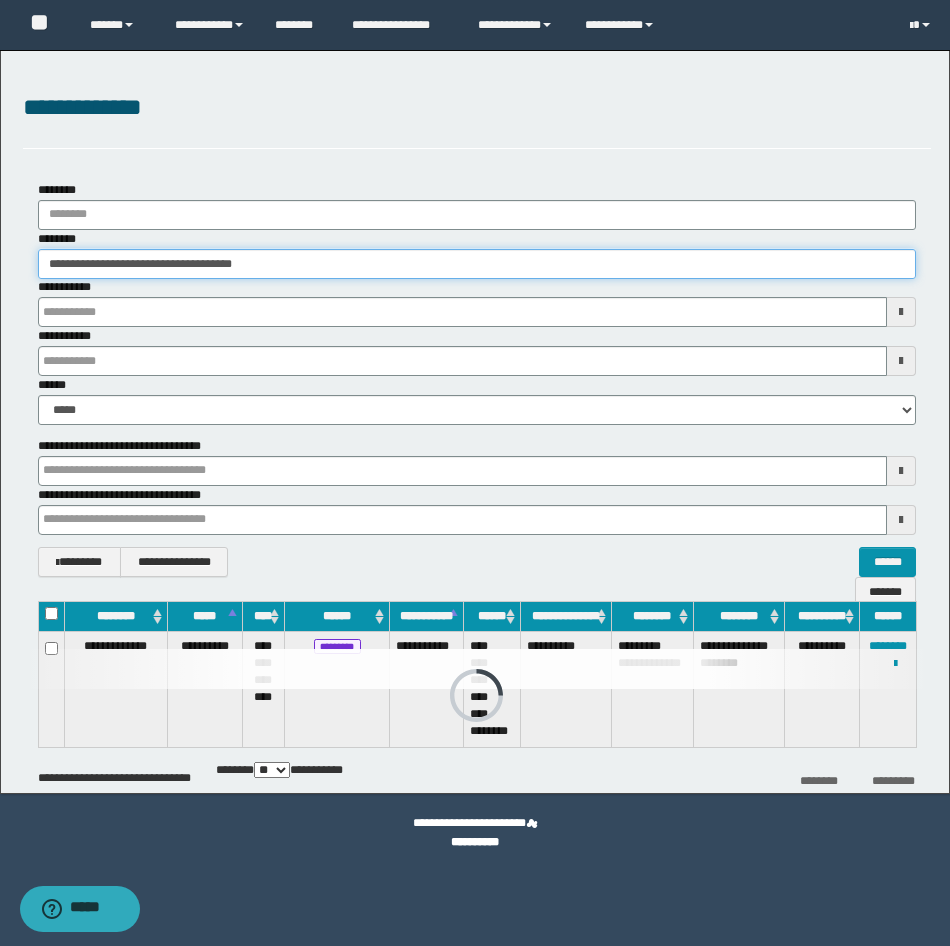 type 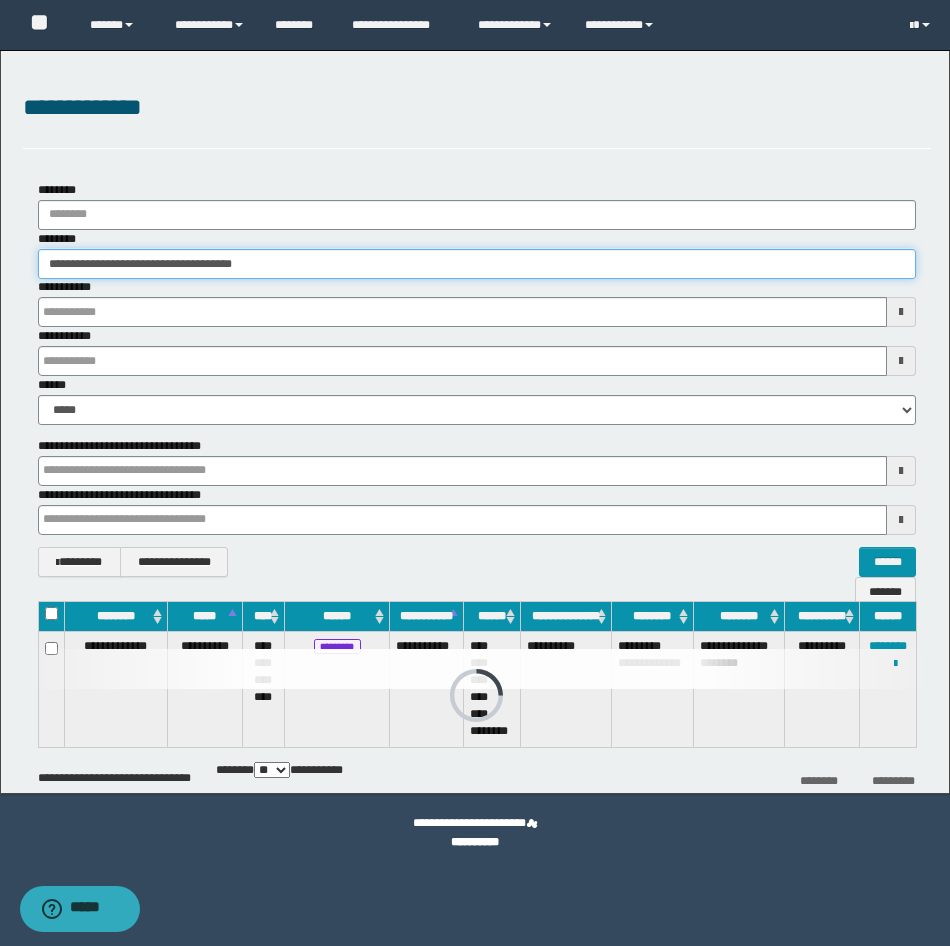 type 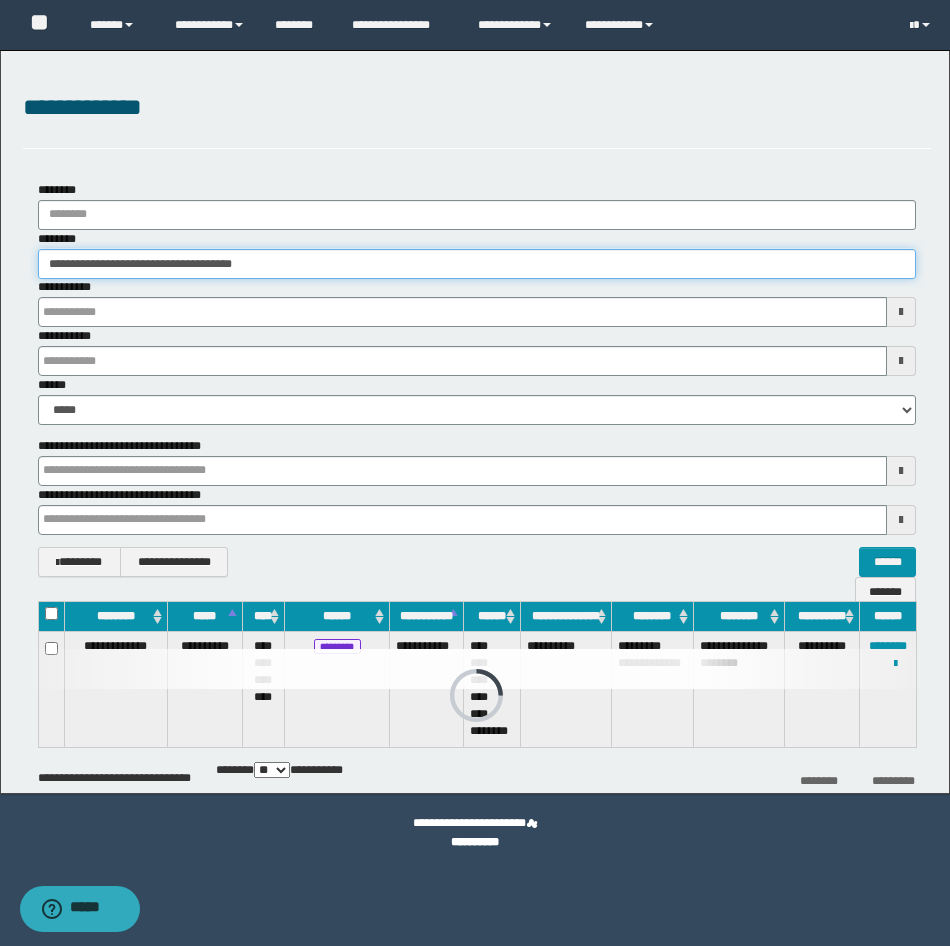 type 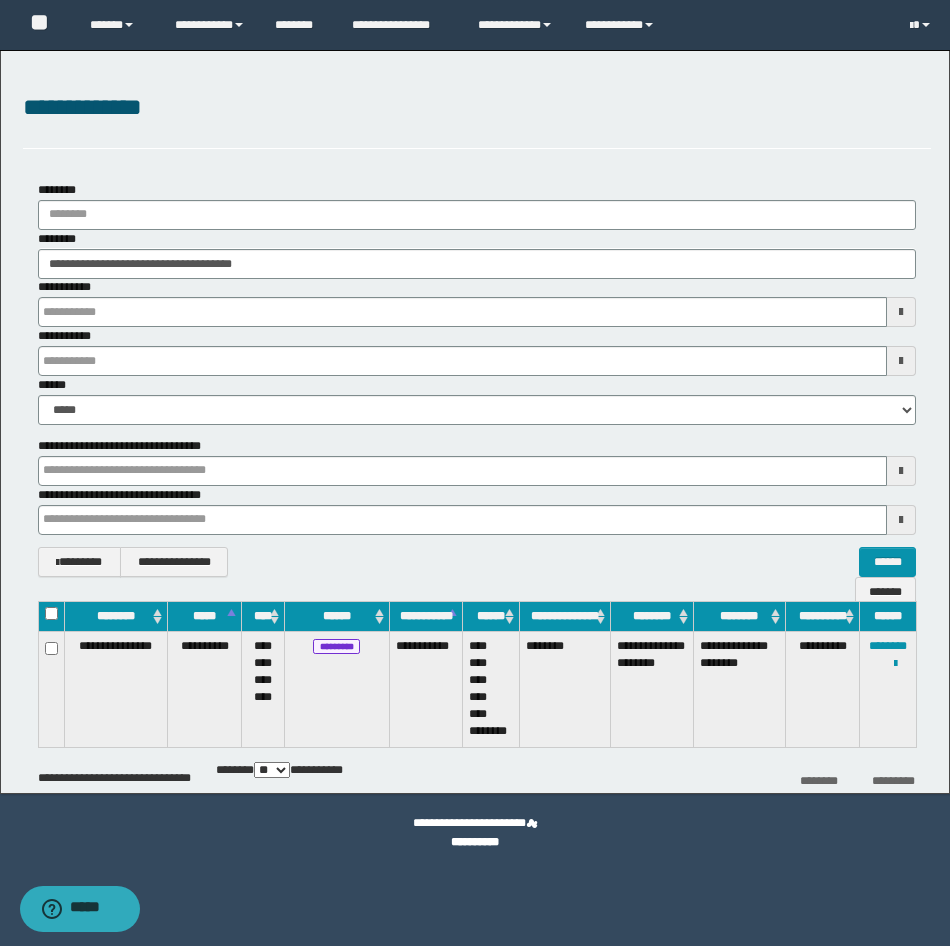 click on "**********" at bounding box center (895, 663) 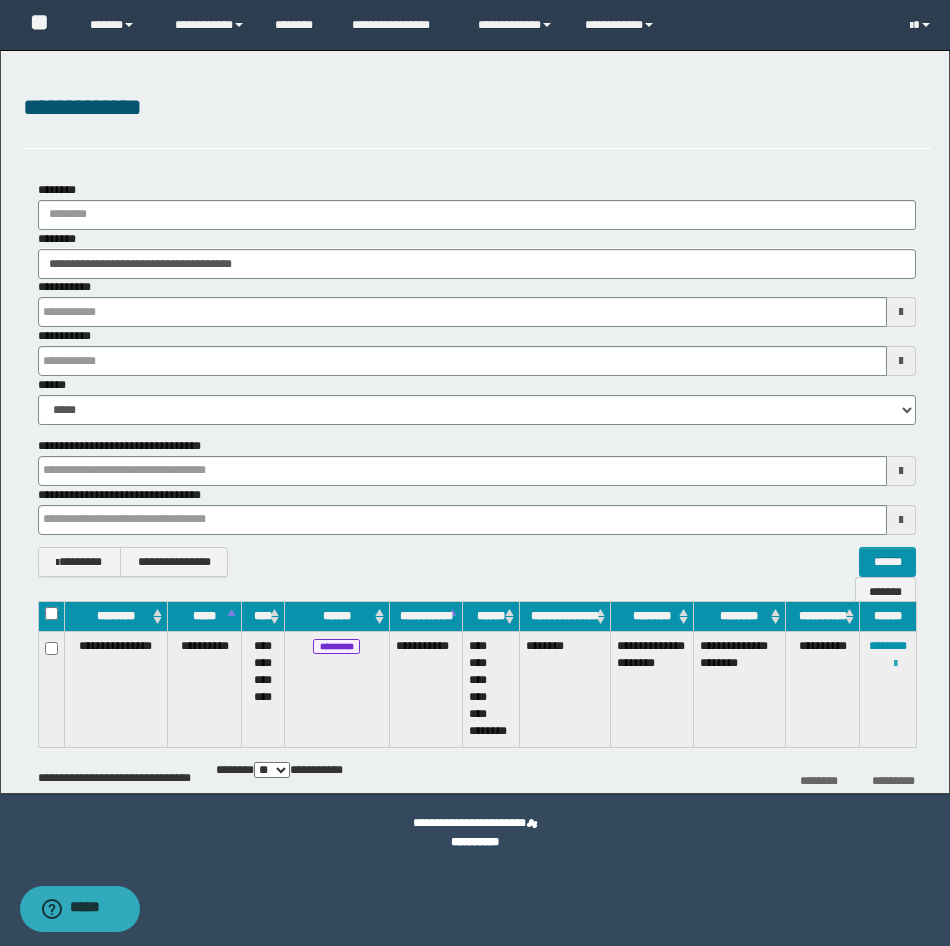 click at bounding box center (895, 664) 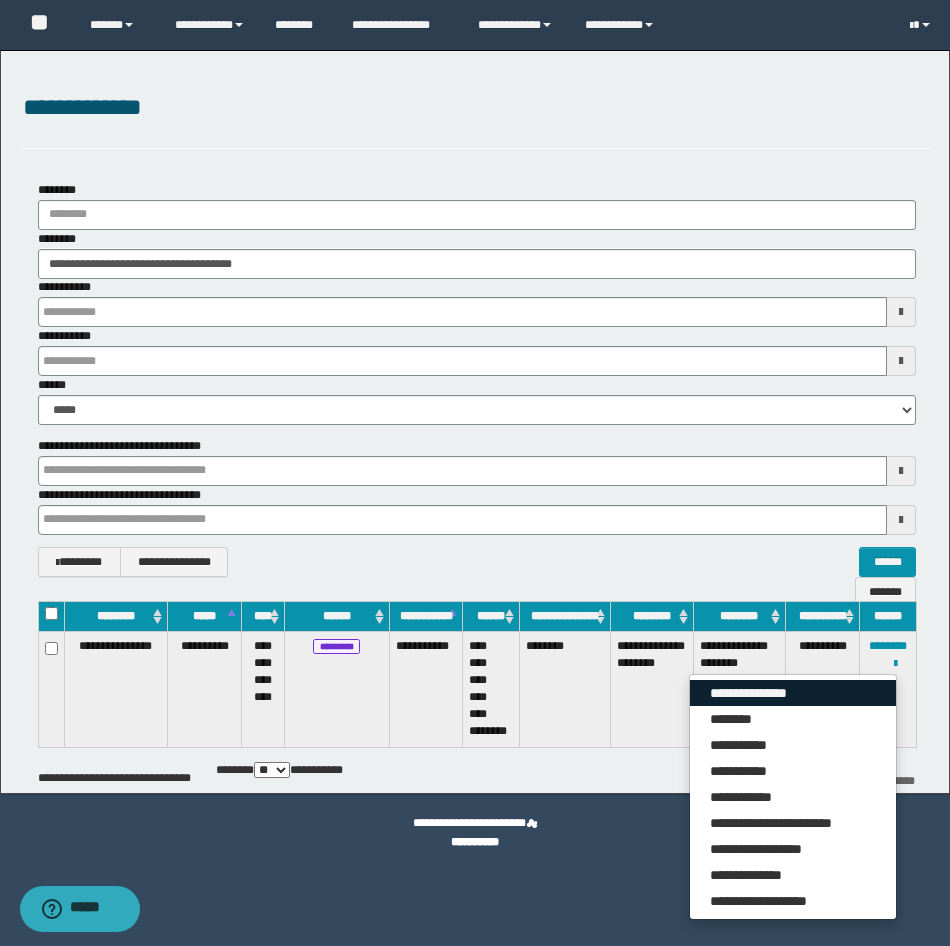 click on "**********" at bounding box center (793, 693) 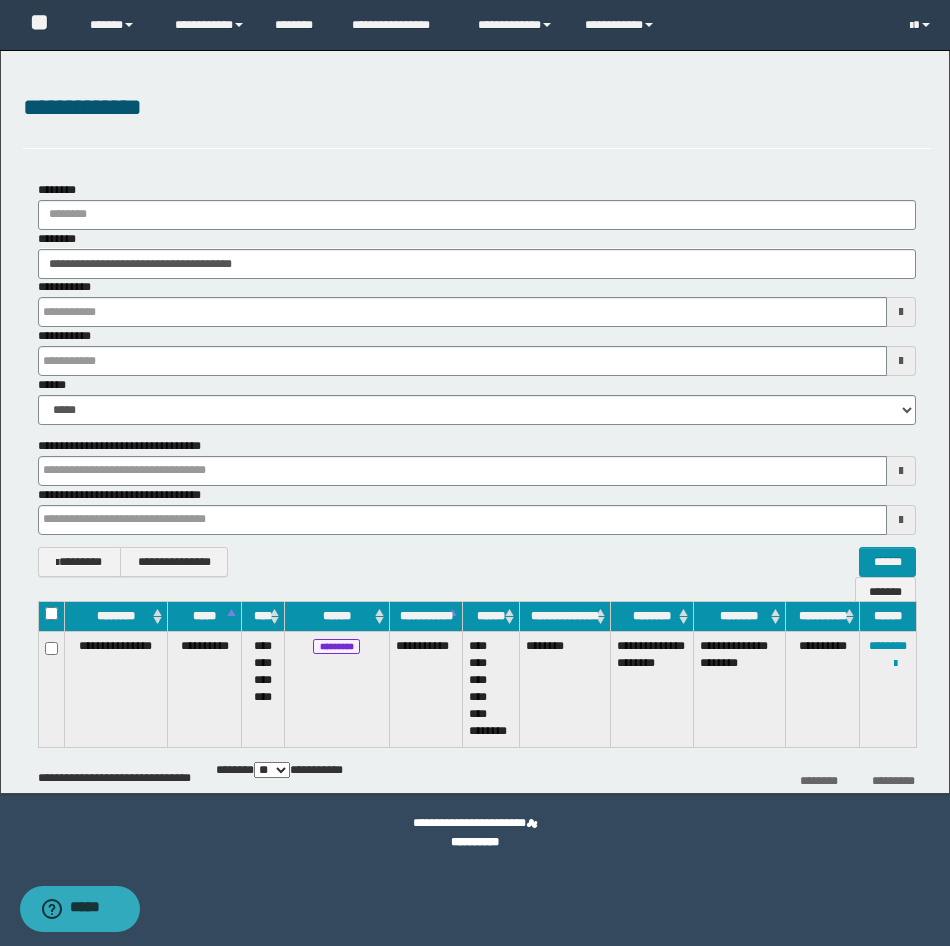 type 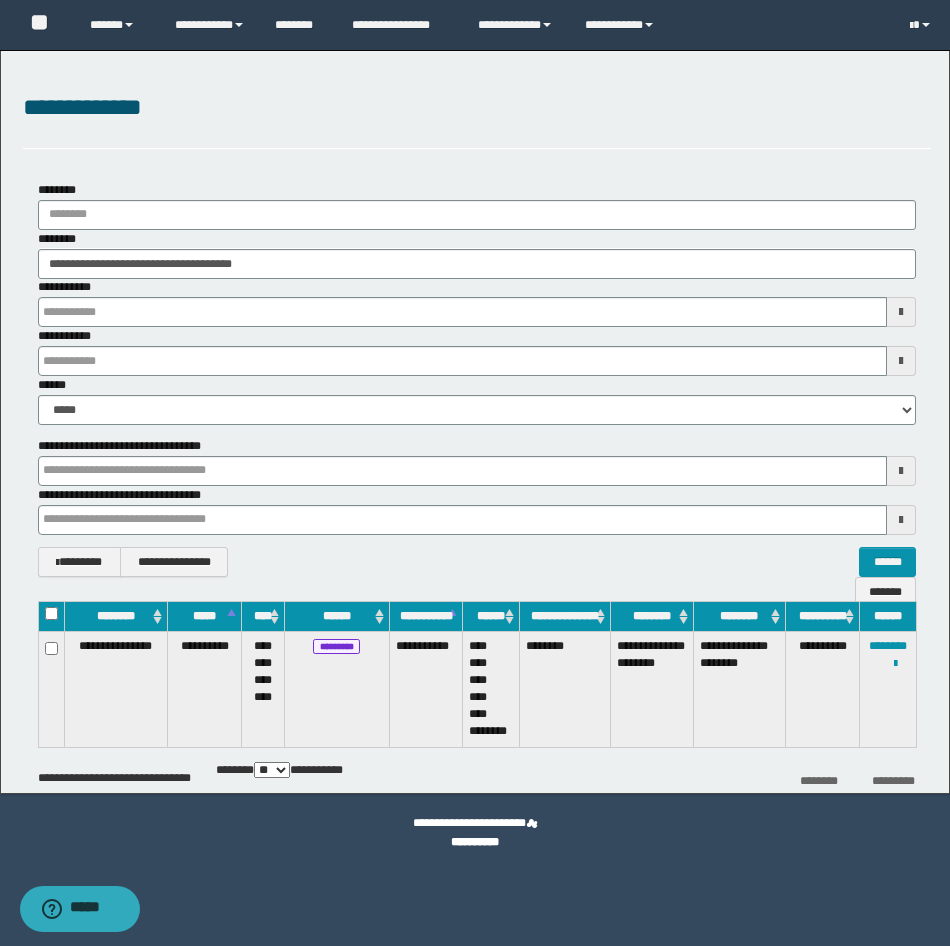 type 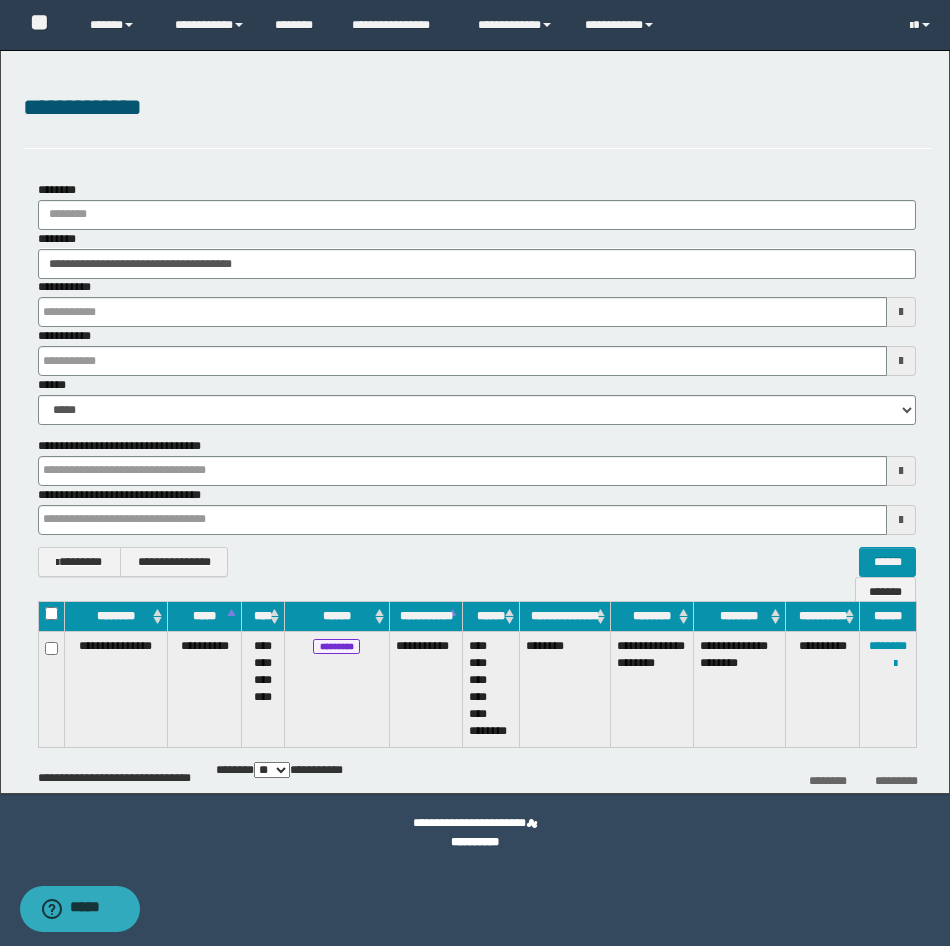 type 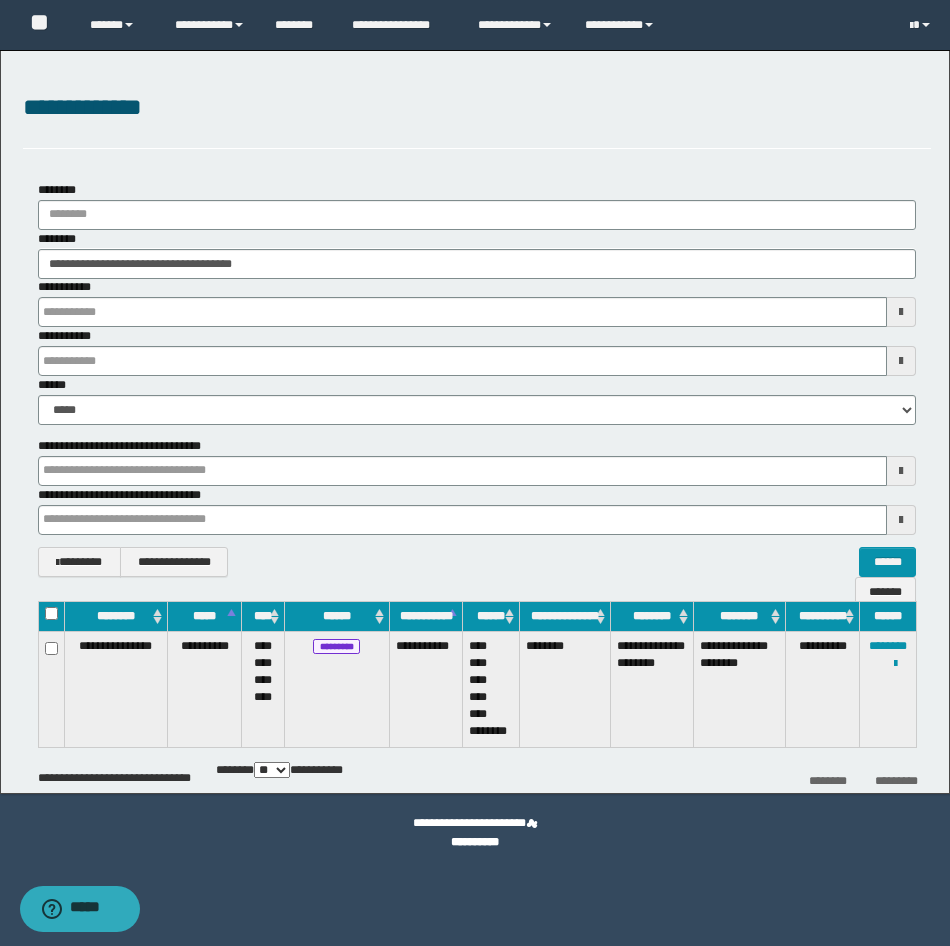 type 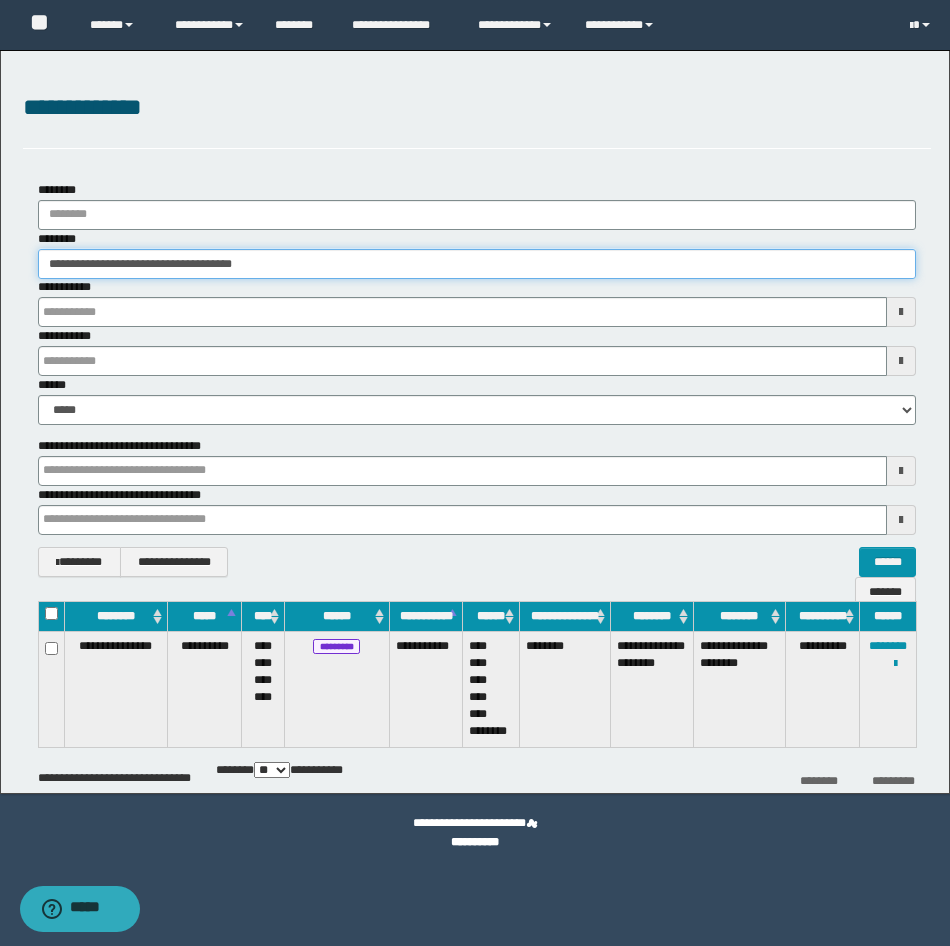 type 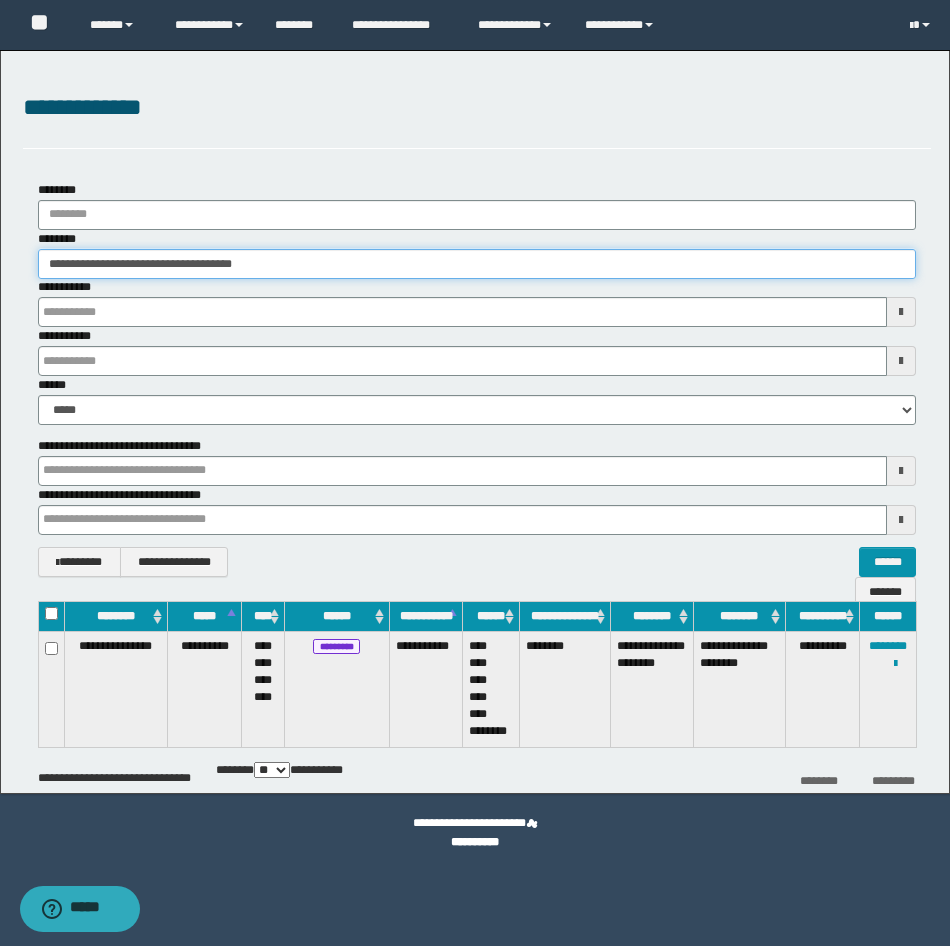 type 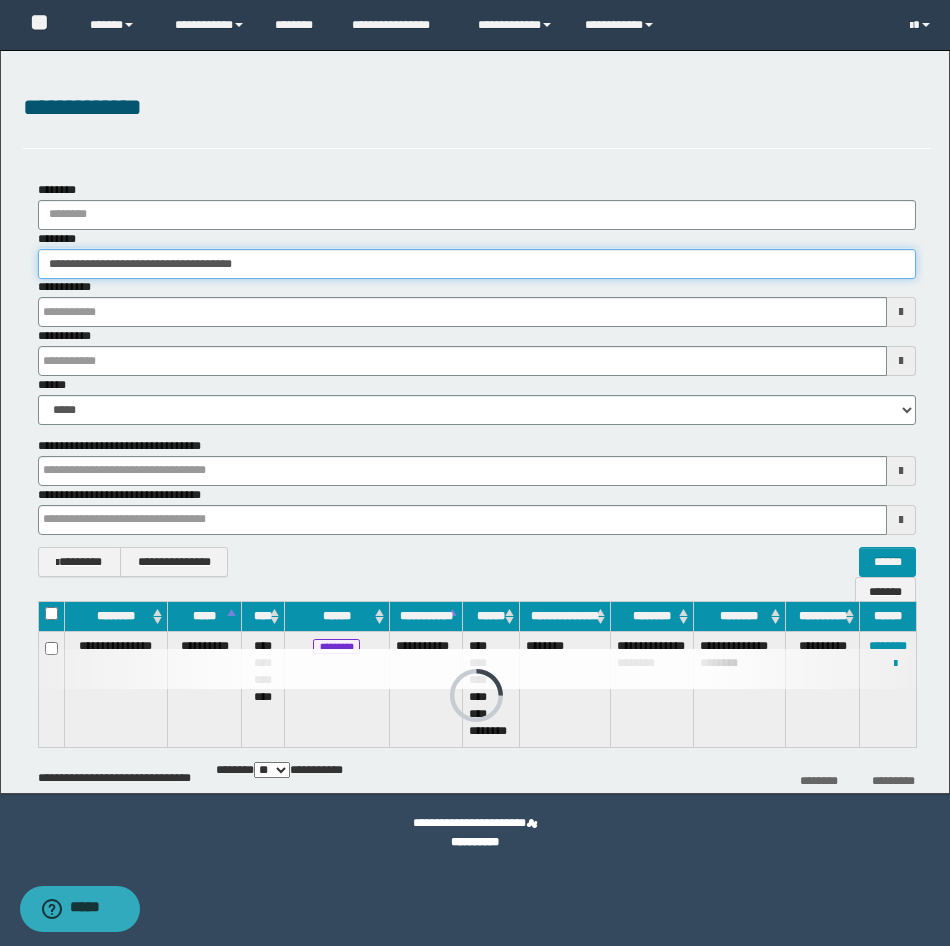 drag, startPoint x: 442, startPoint y: 264, endPoint x: -5, endPoint y: 221, distance: 449.06348 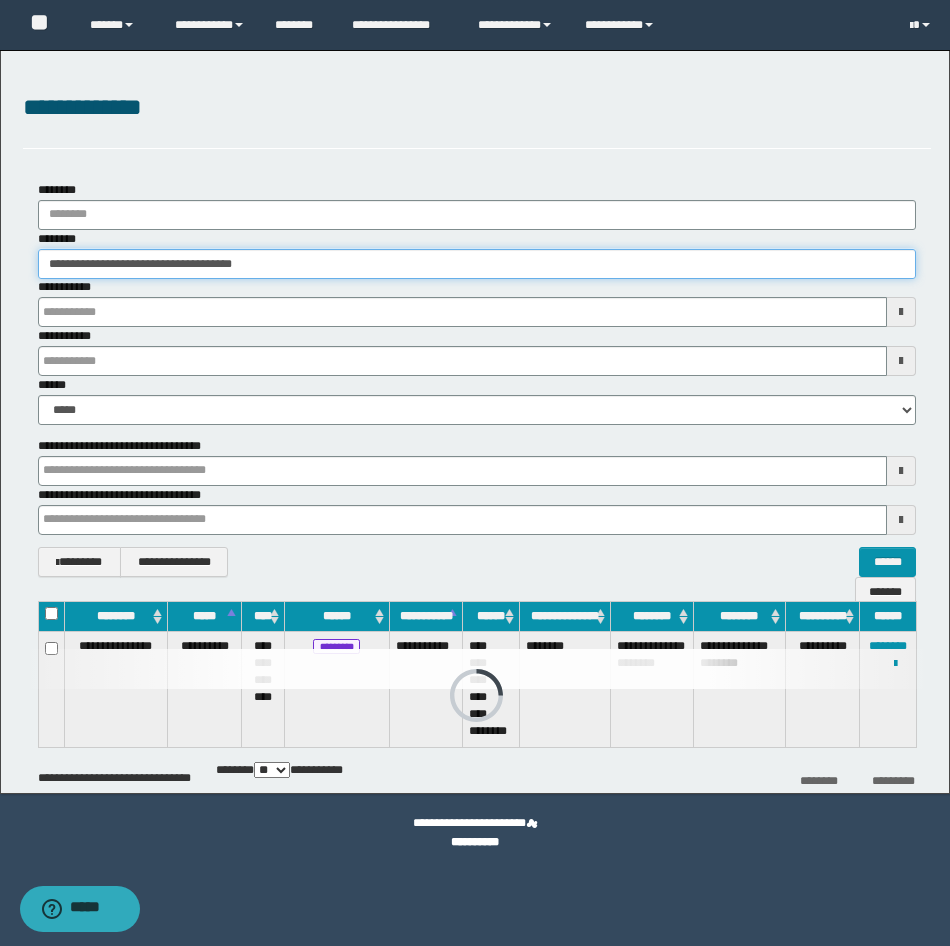 click on "**********" at bounding box center [475, 473] 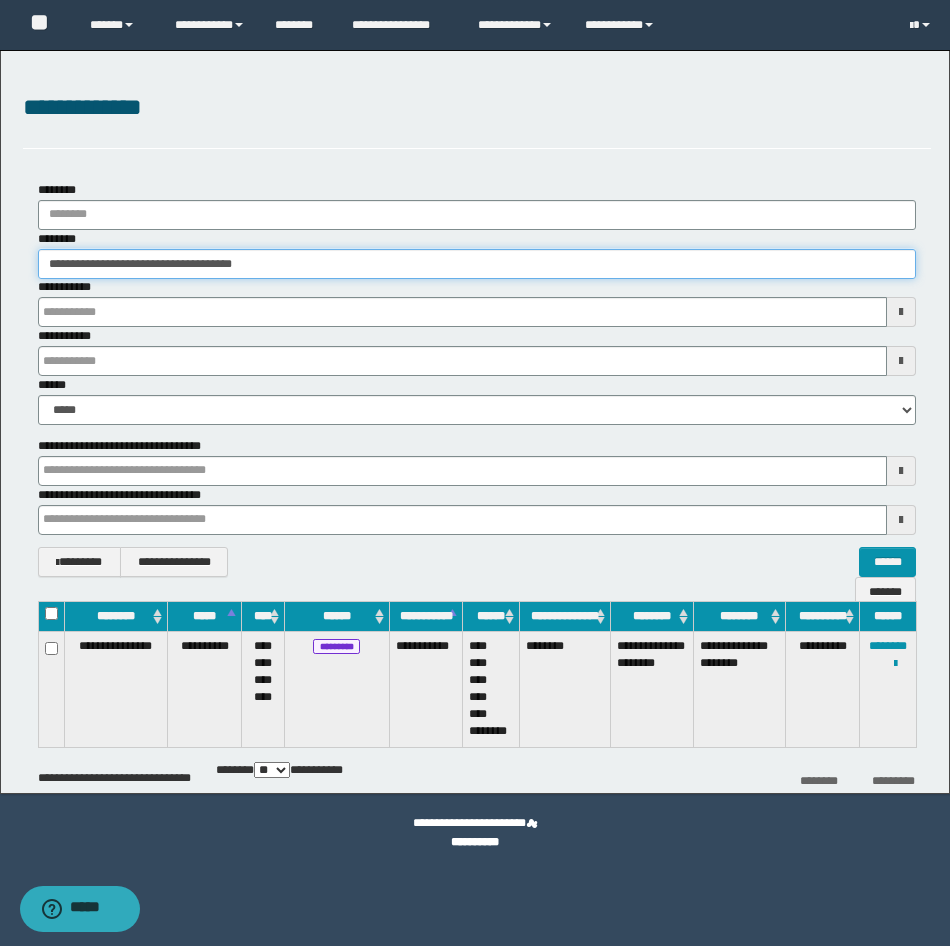 paste 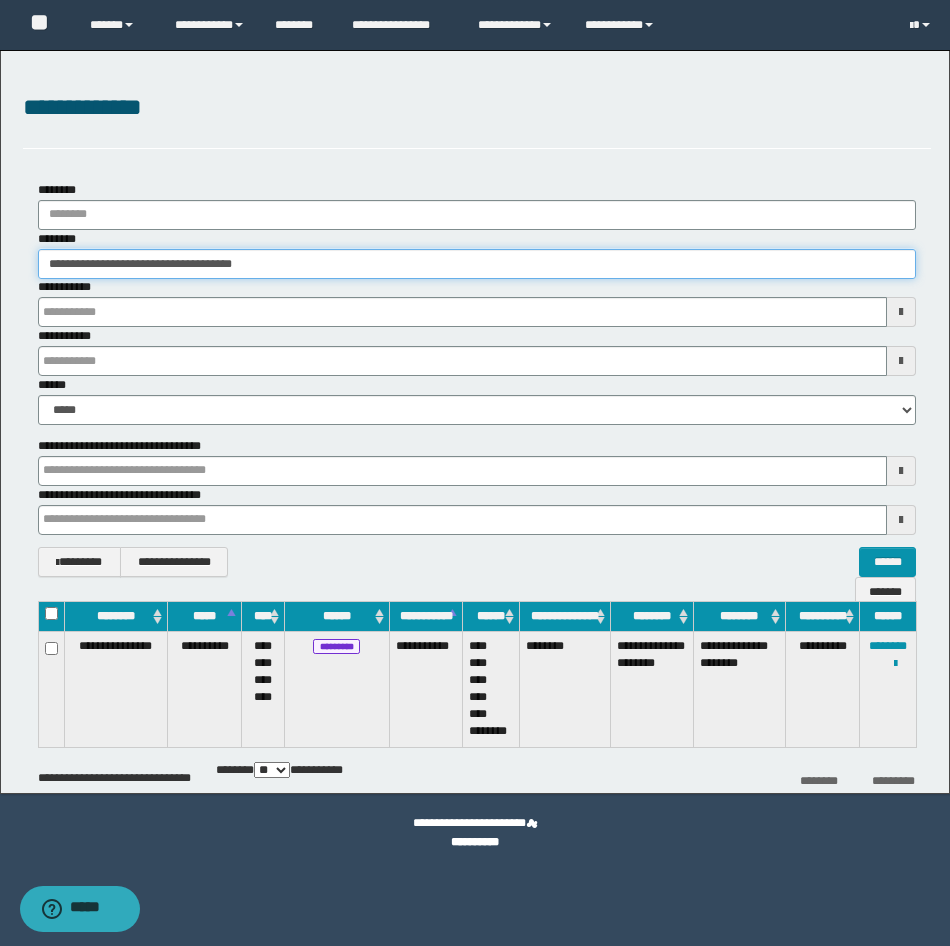 type on "********" 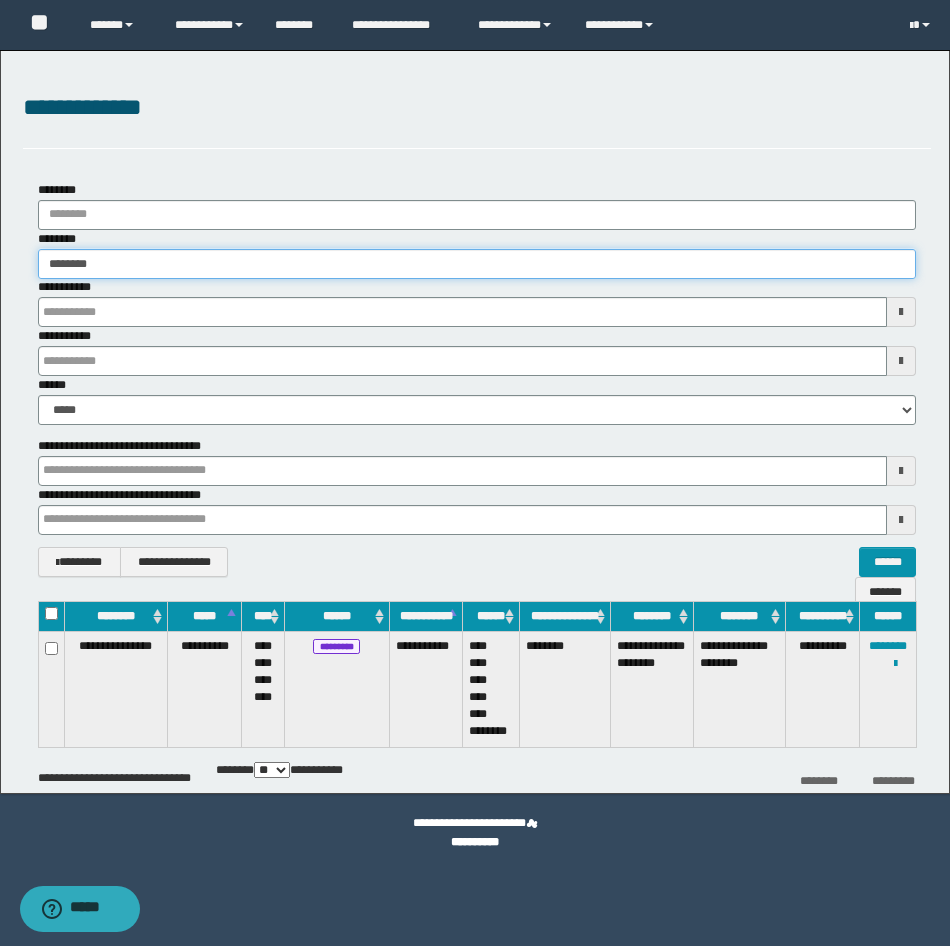 type on "********" 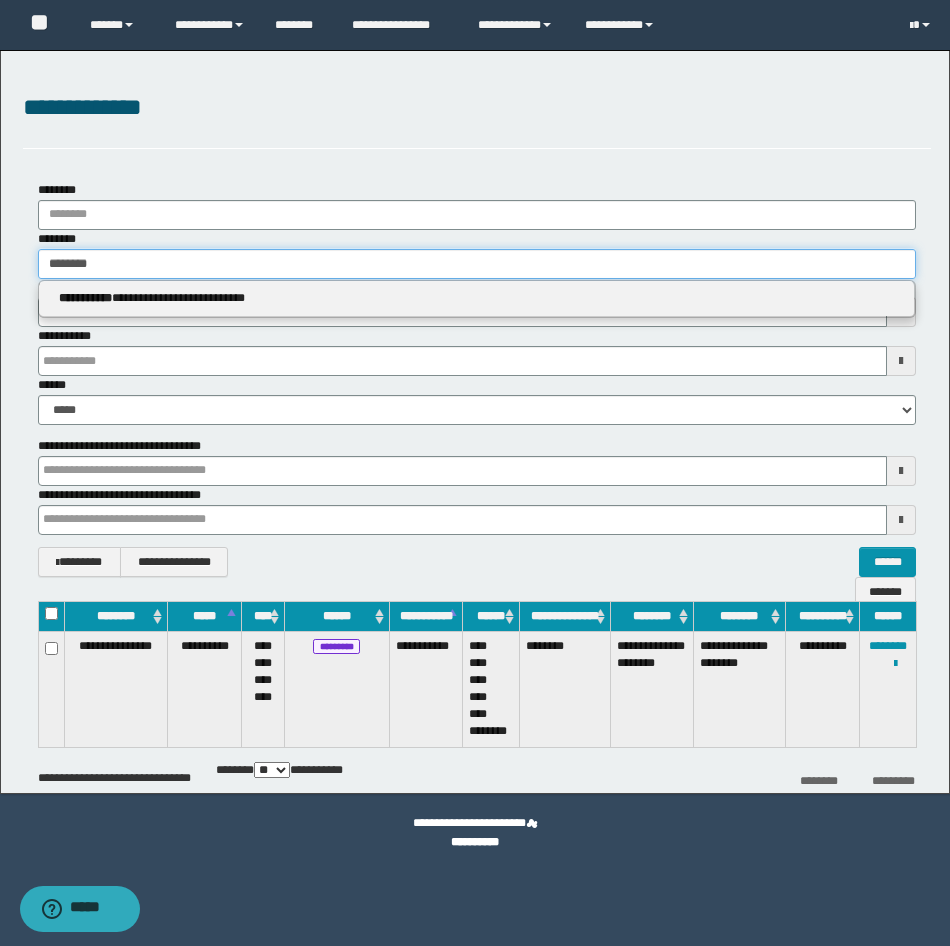 type on "********" 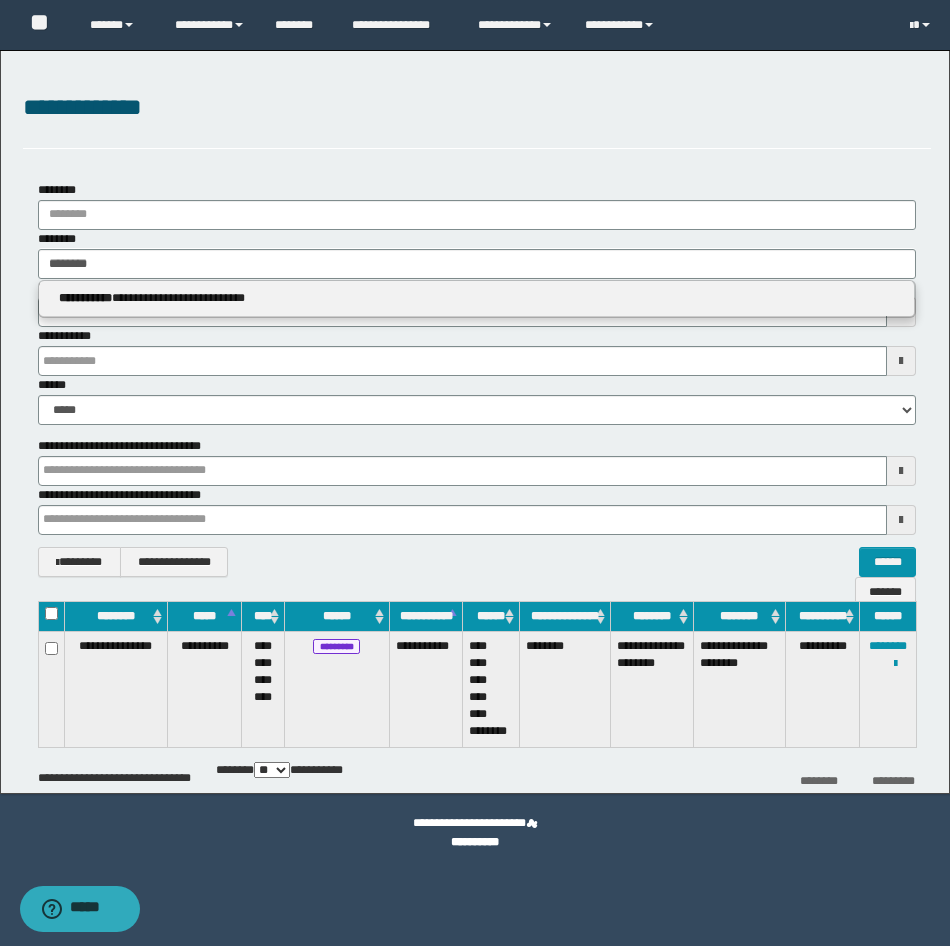 click on "**********" at bounding box center (476, 298) 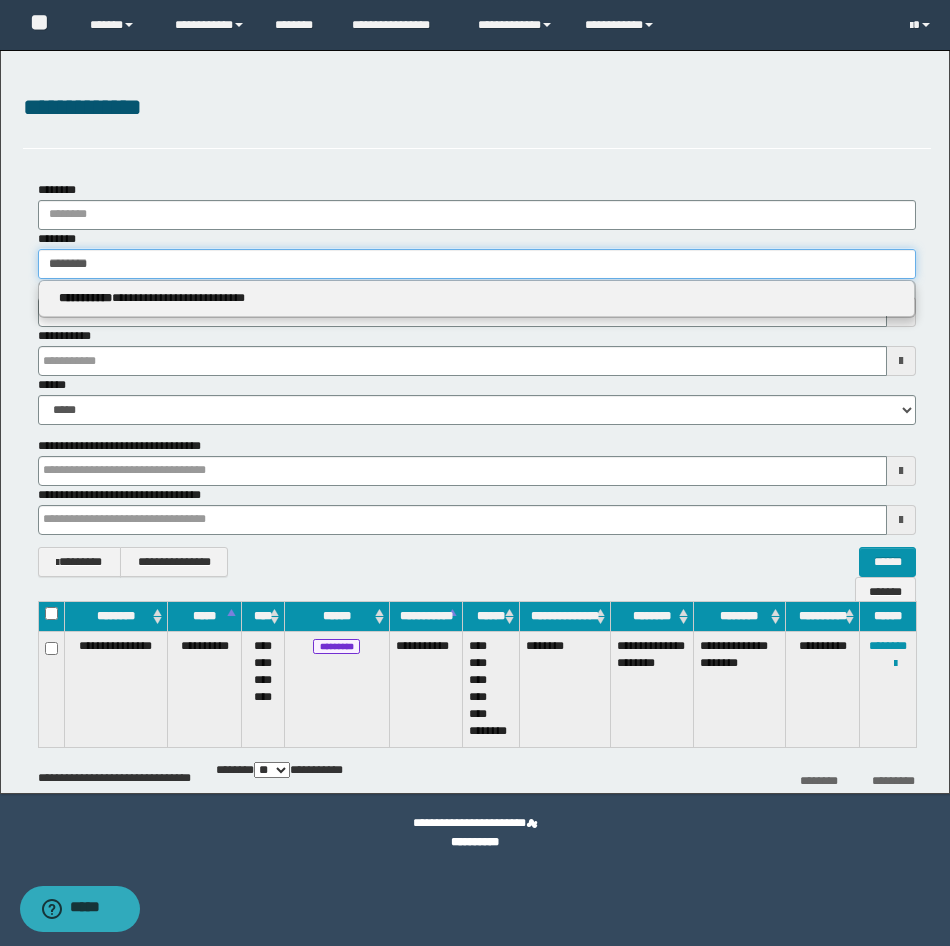 type 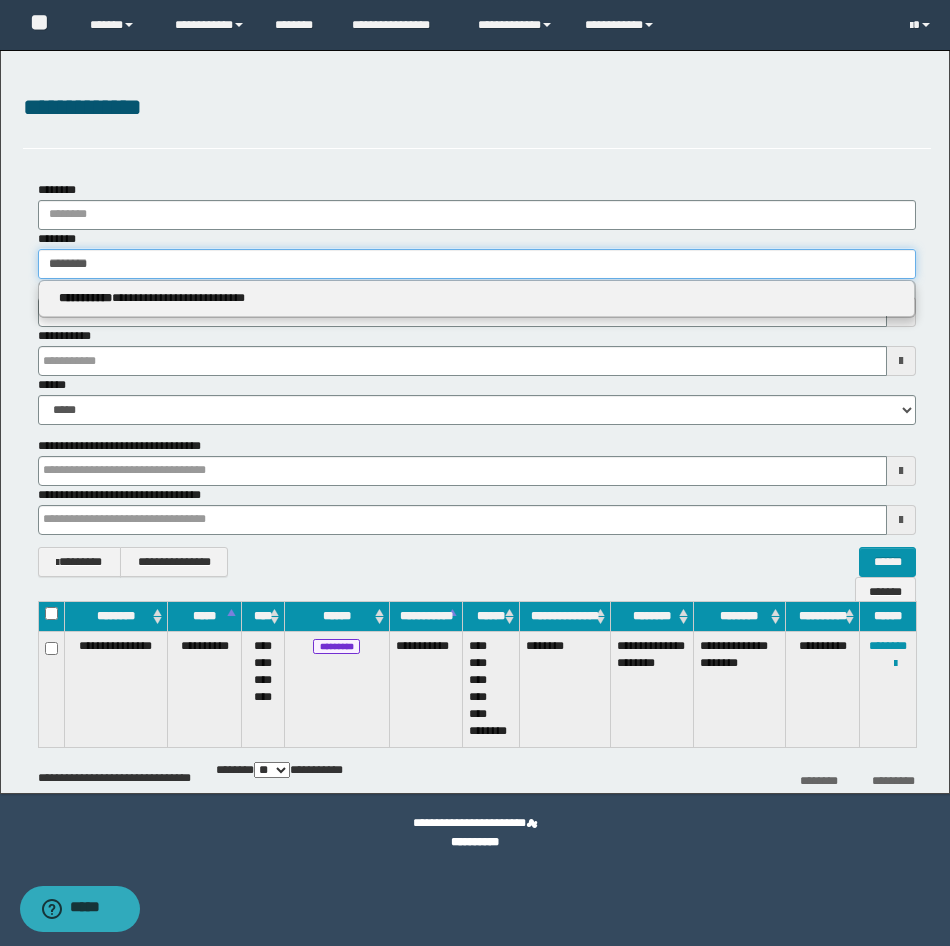 type 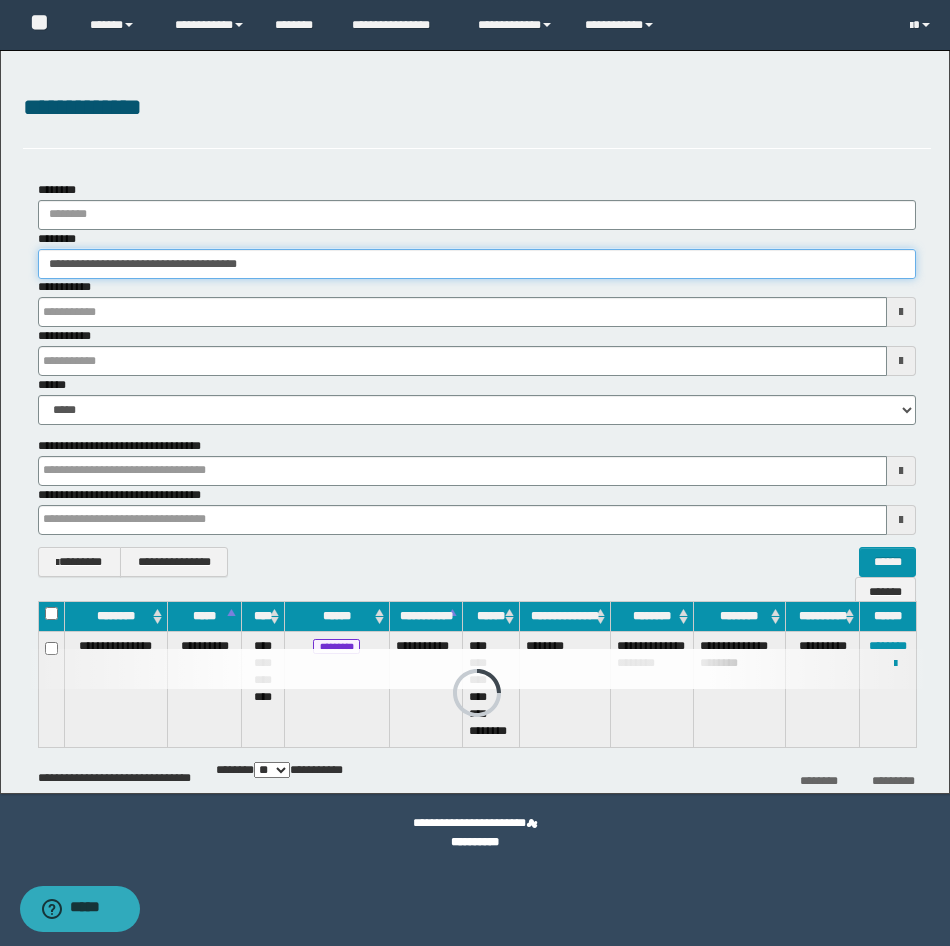 type 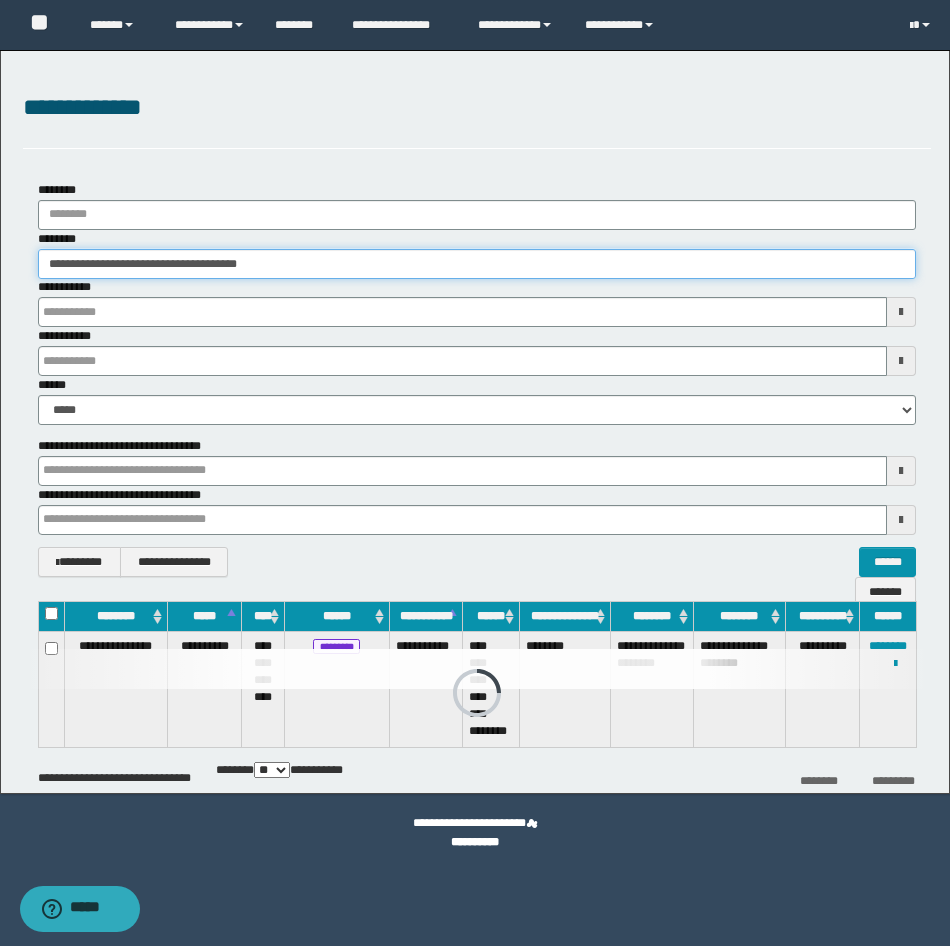 type 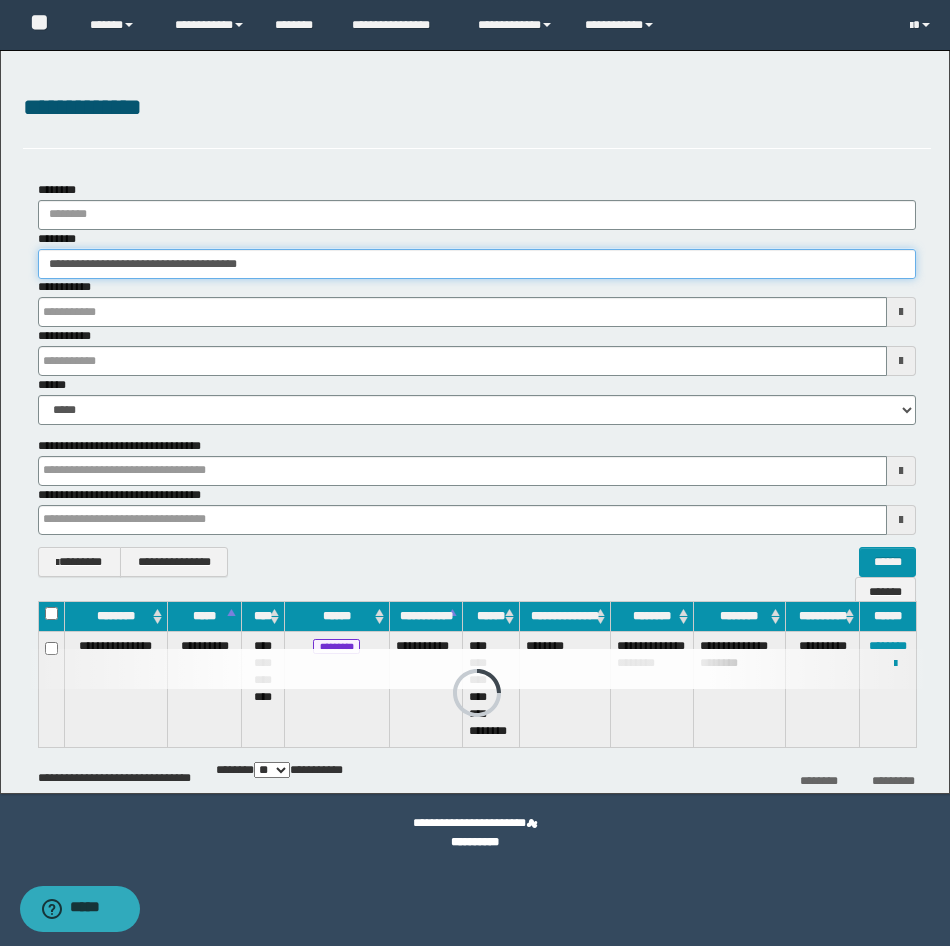 type 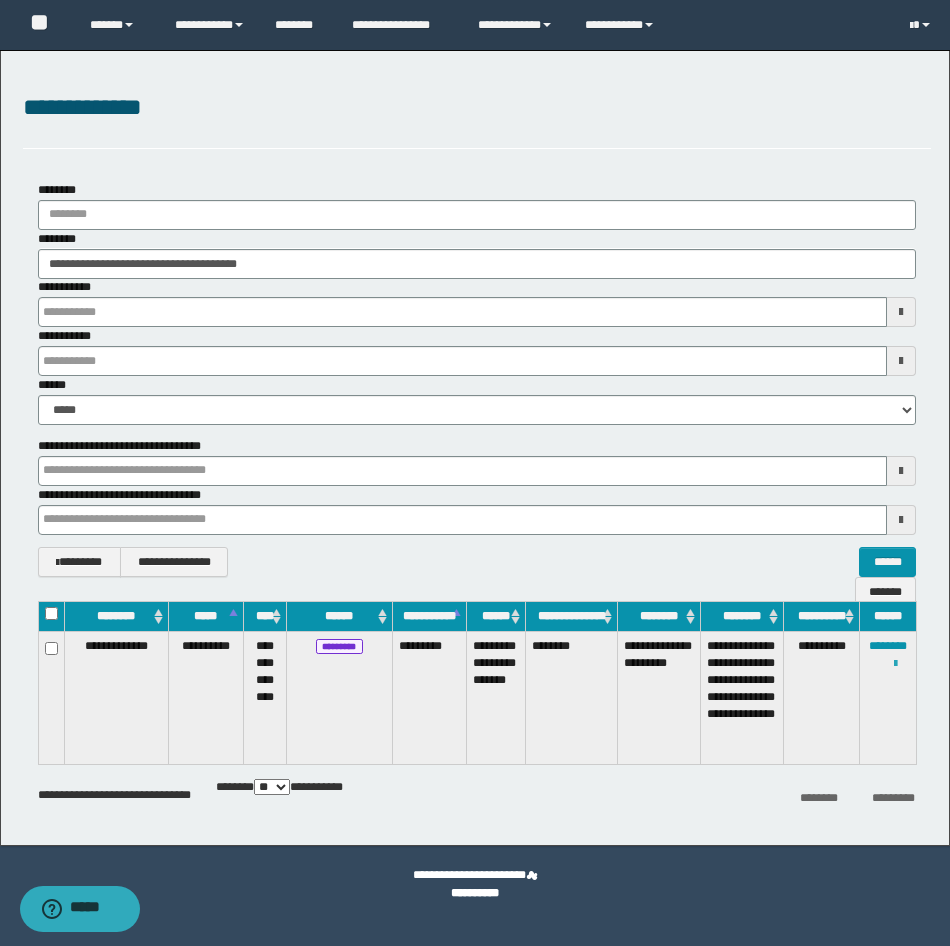 click at bounding box center [895, 664] 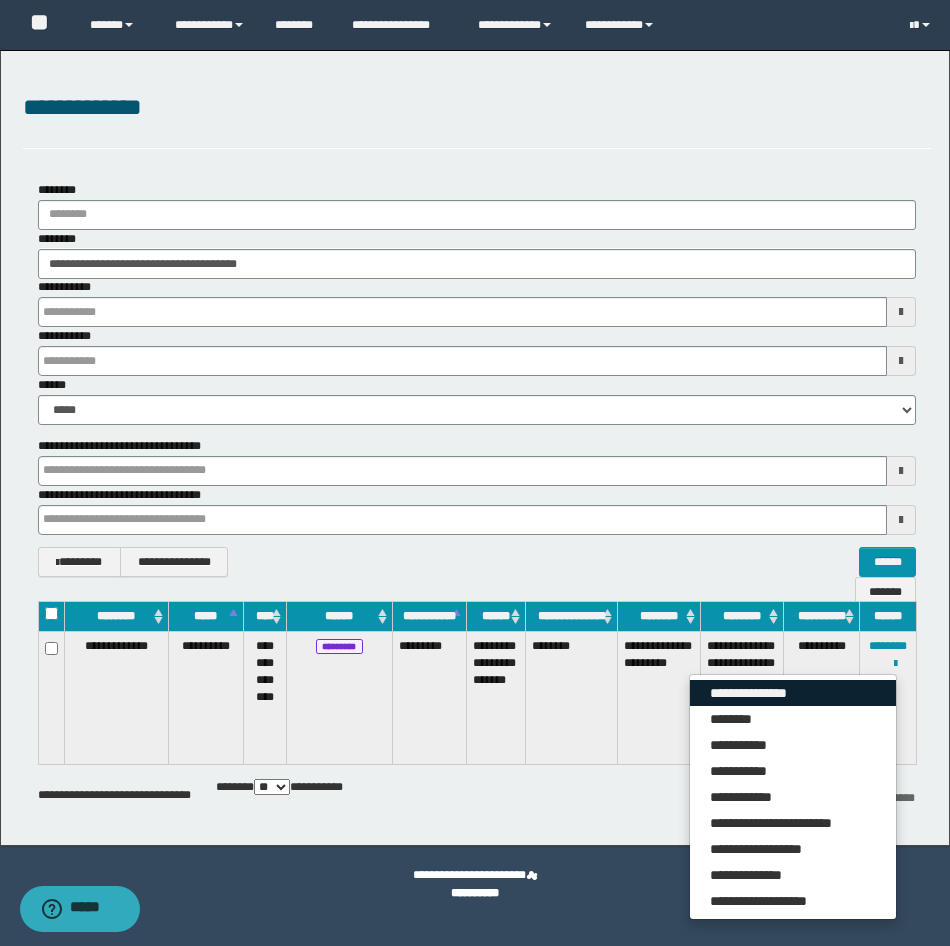 click on "**********" at bounding box center (793, 693) 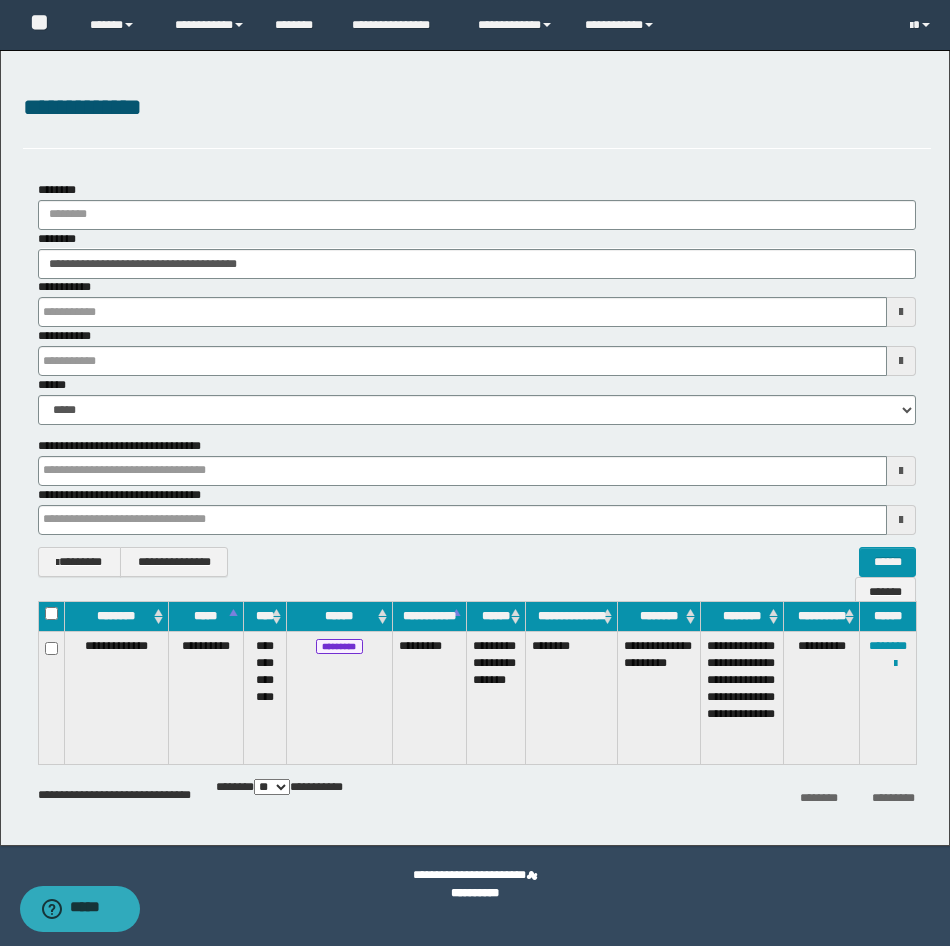 type 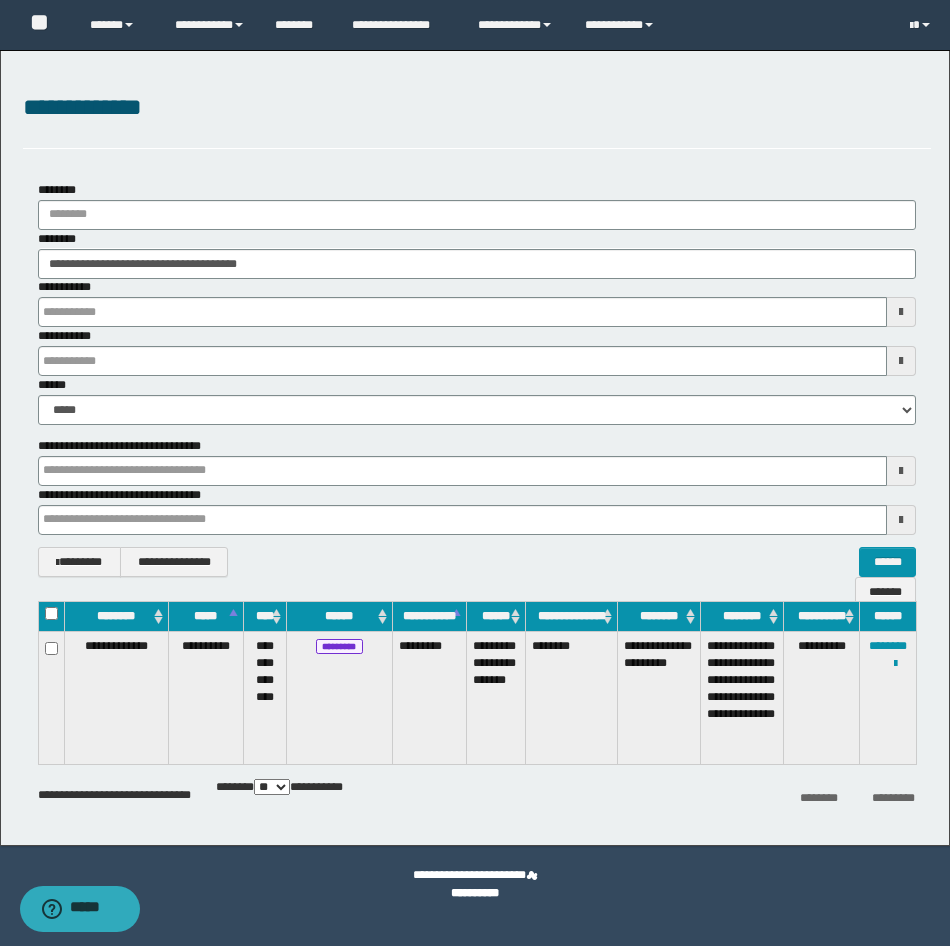 type 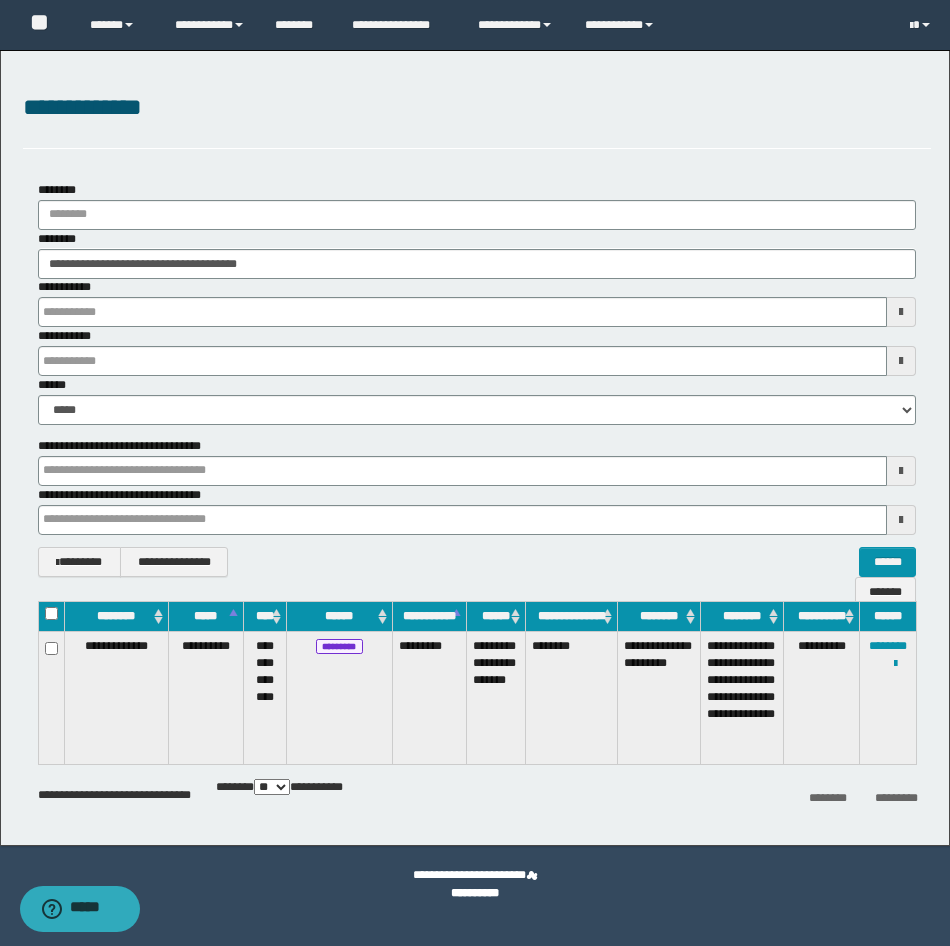 type 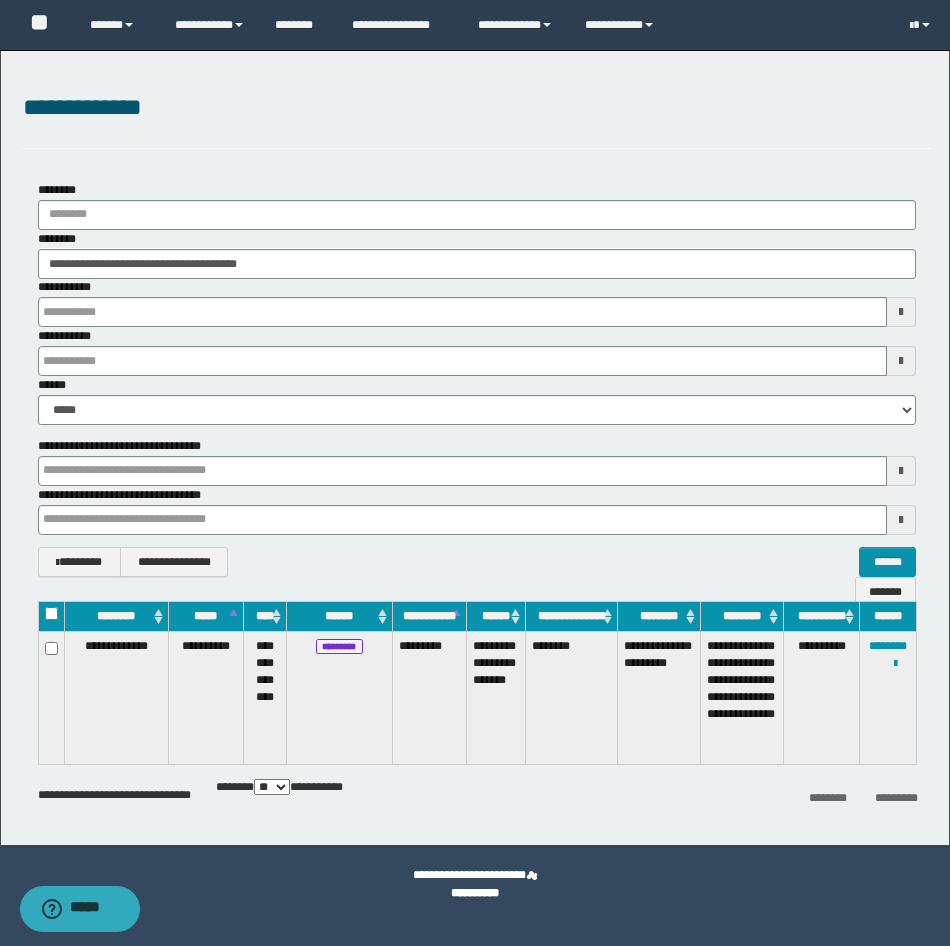 type 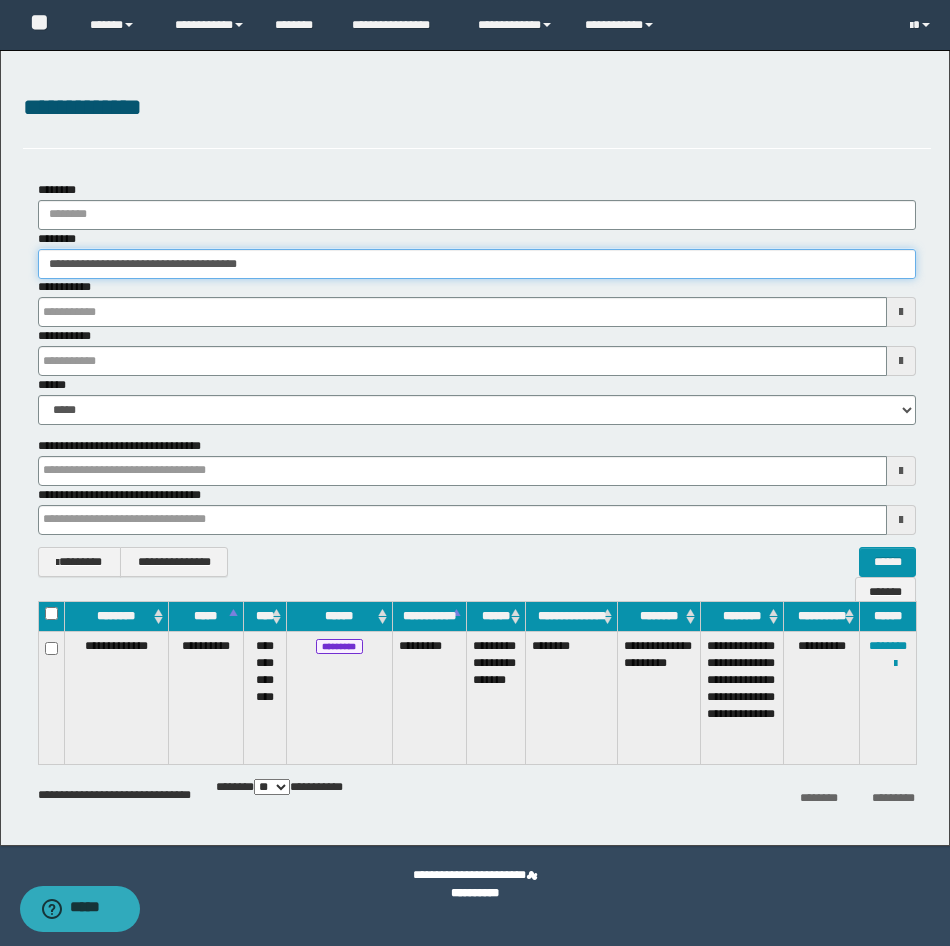 type 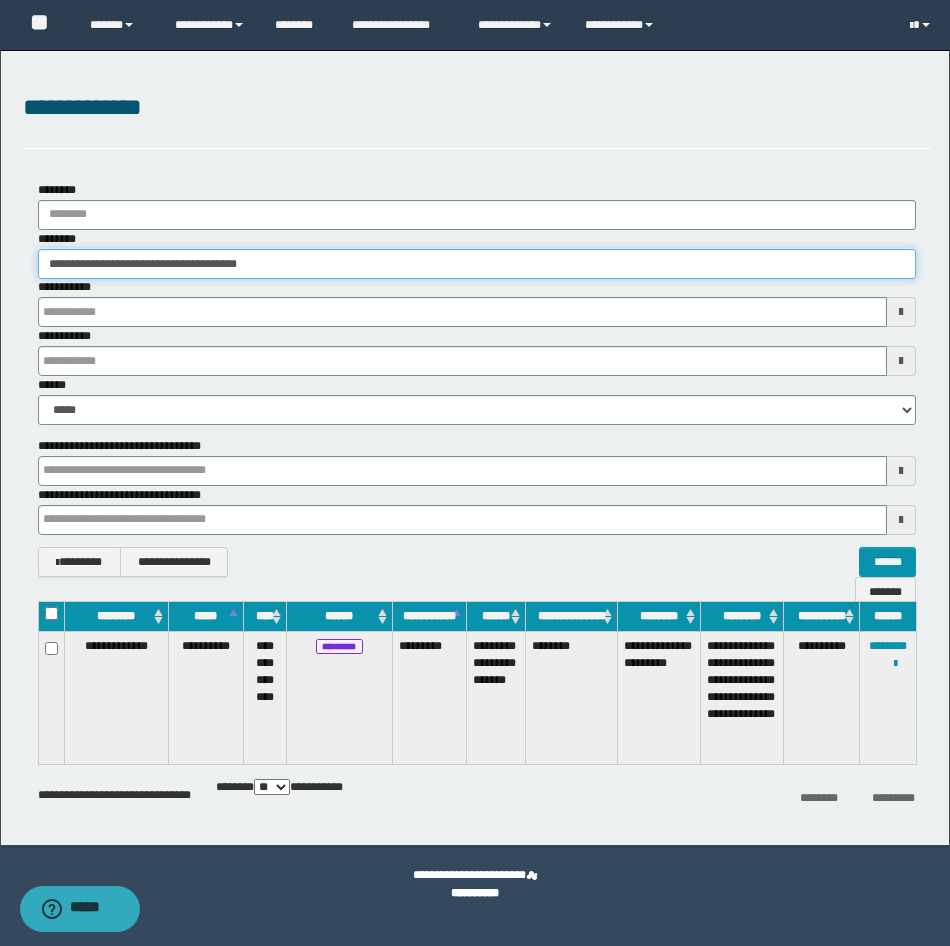 type 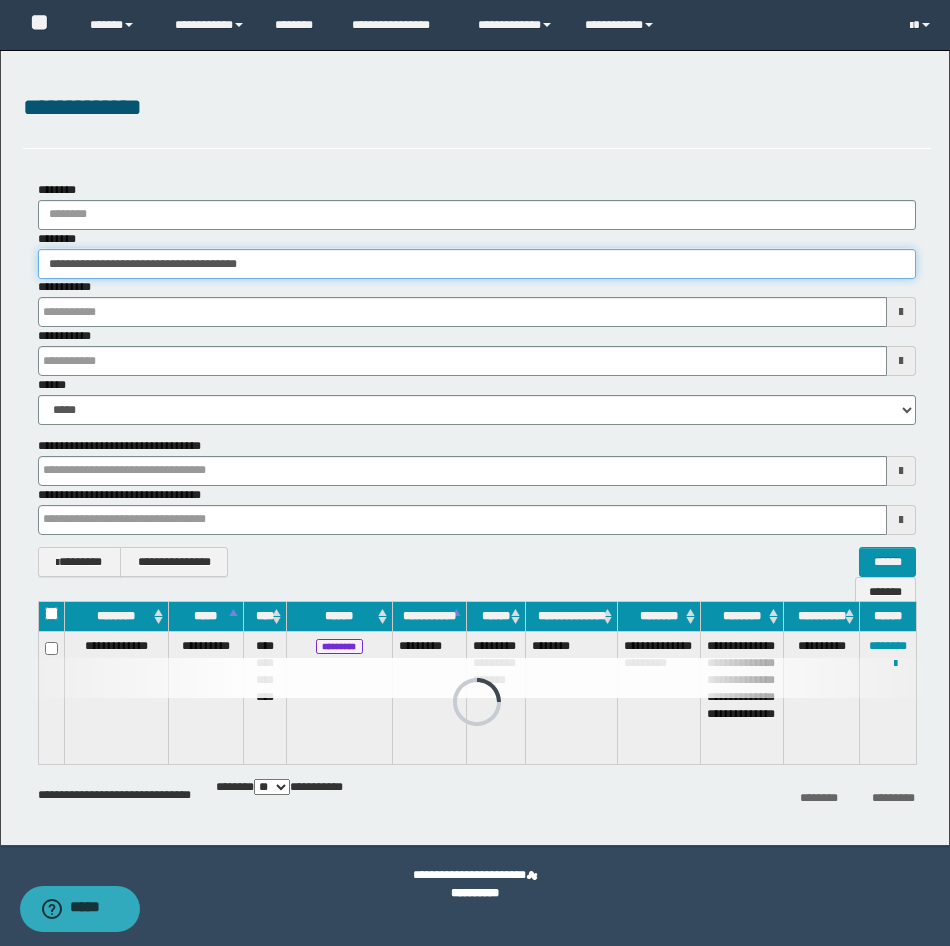 drag, startPoint x: 338, startPoint y: 260, endPoint x: -5, endPoint y: 273, distance: 343.24628 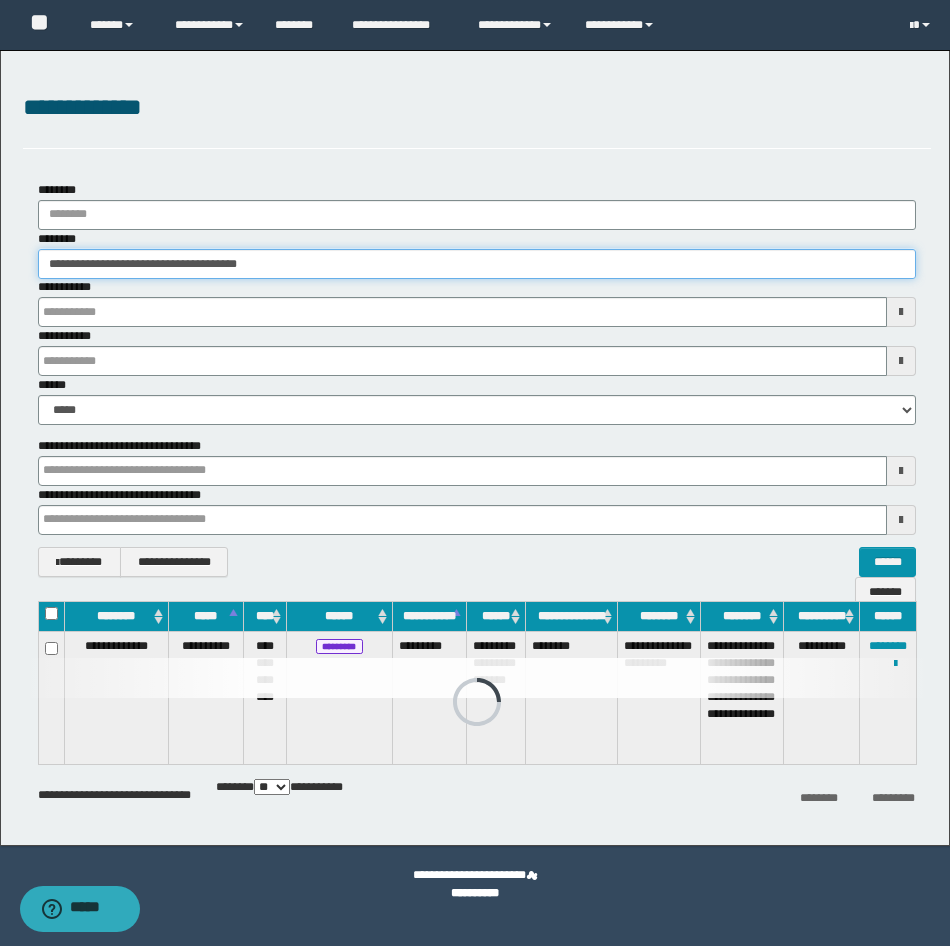 click on "**********" at bounding box center (475, 473) 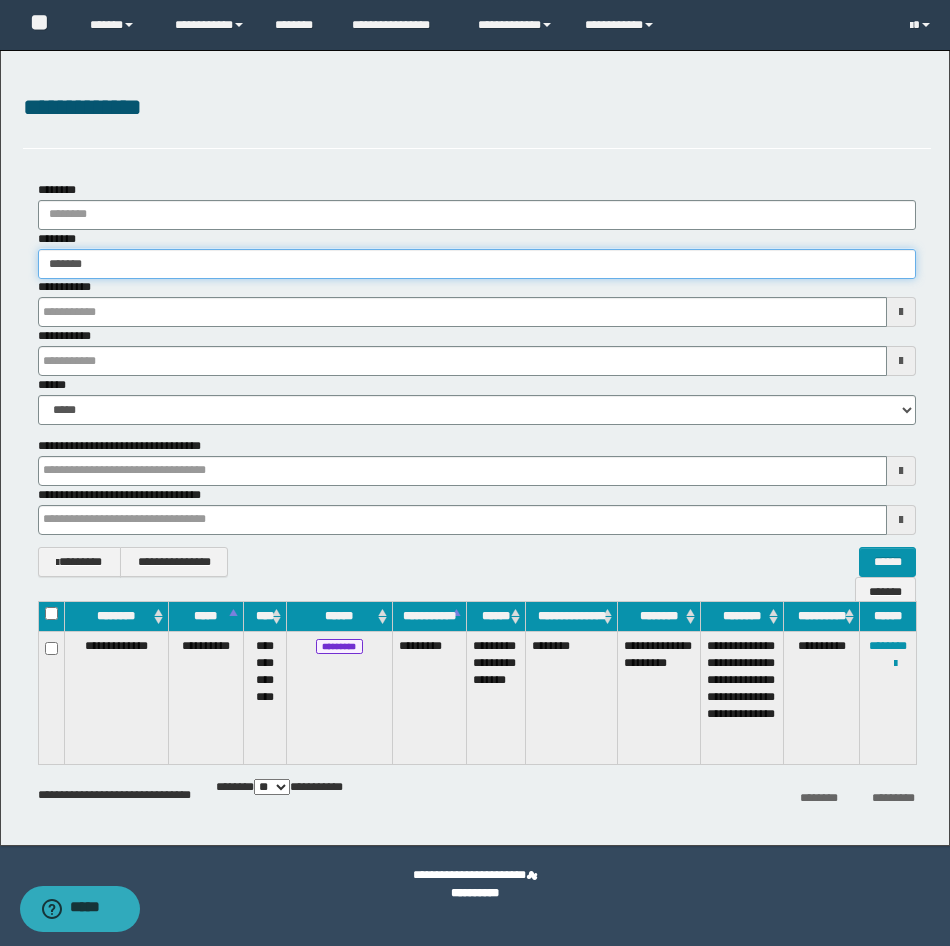 type on "*******" 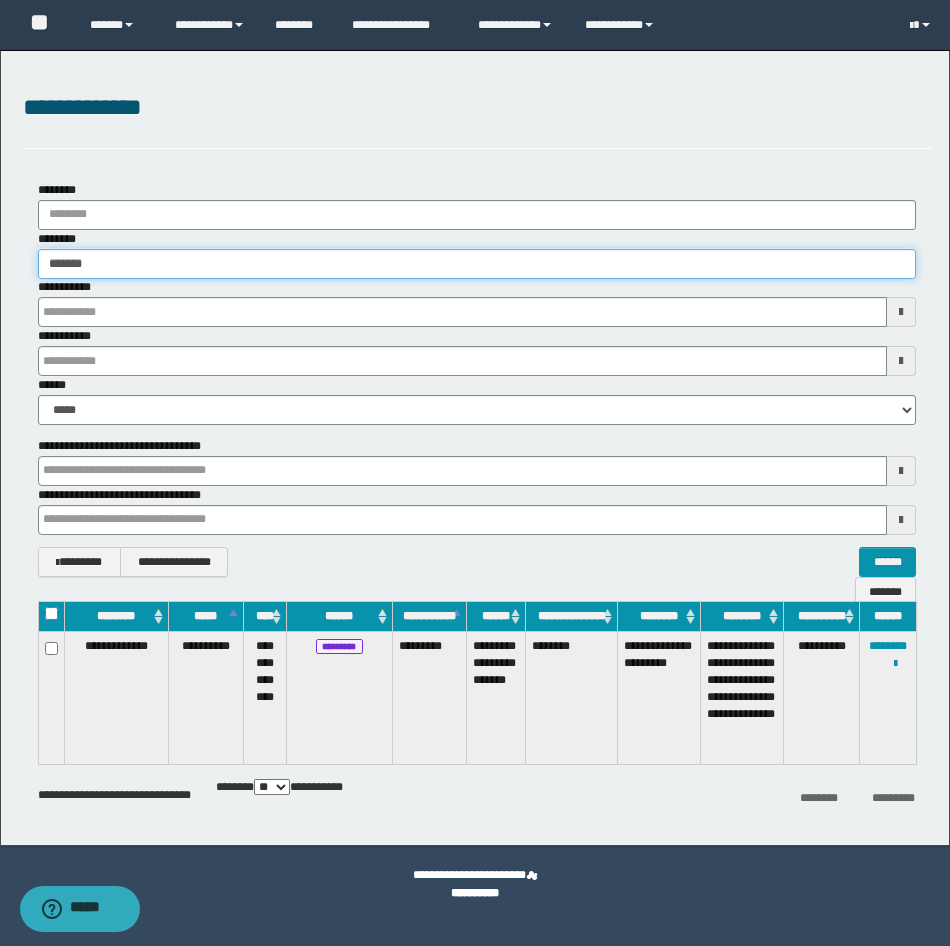 type on "*******" 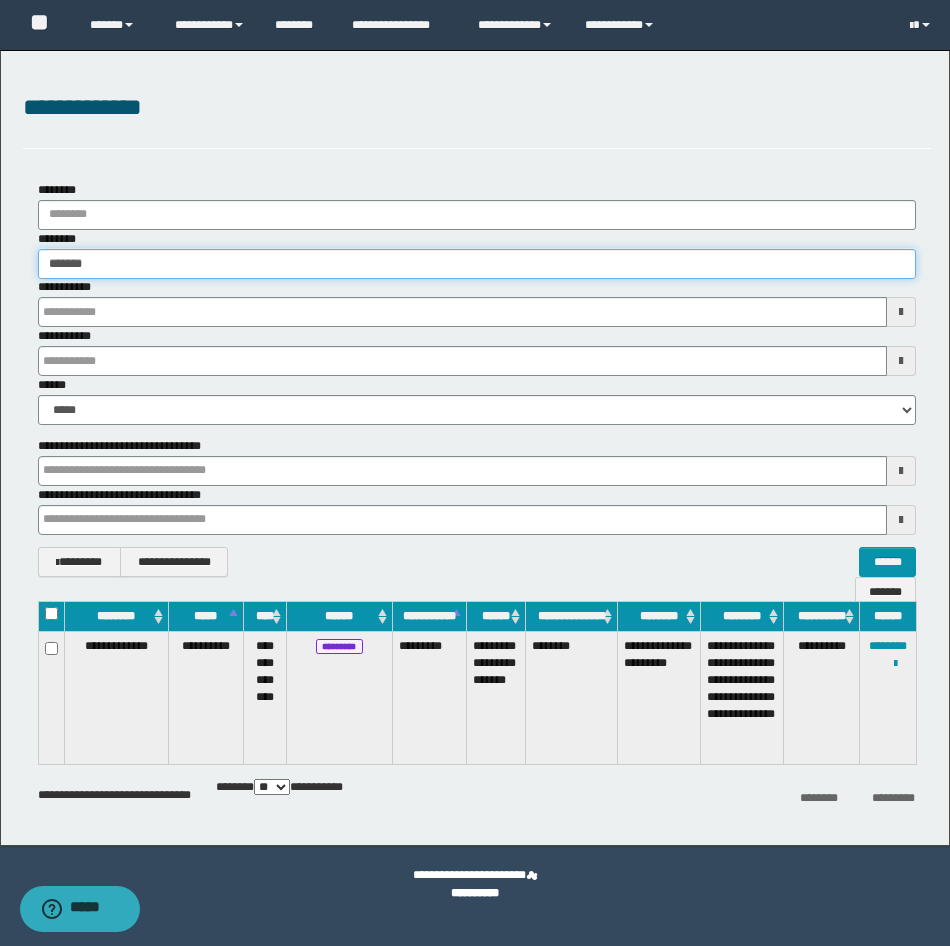 type 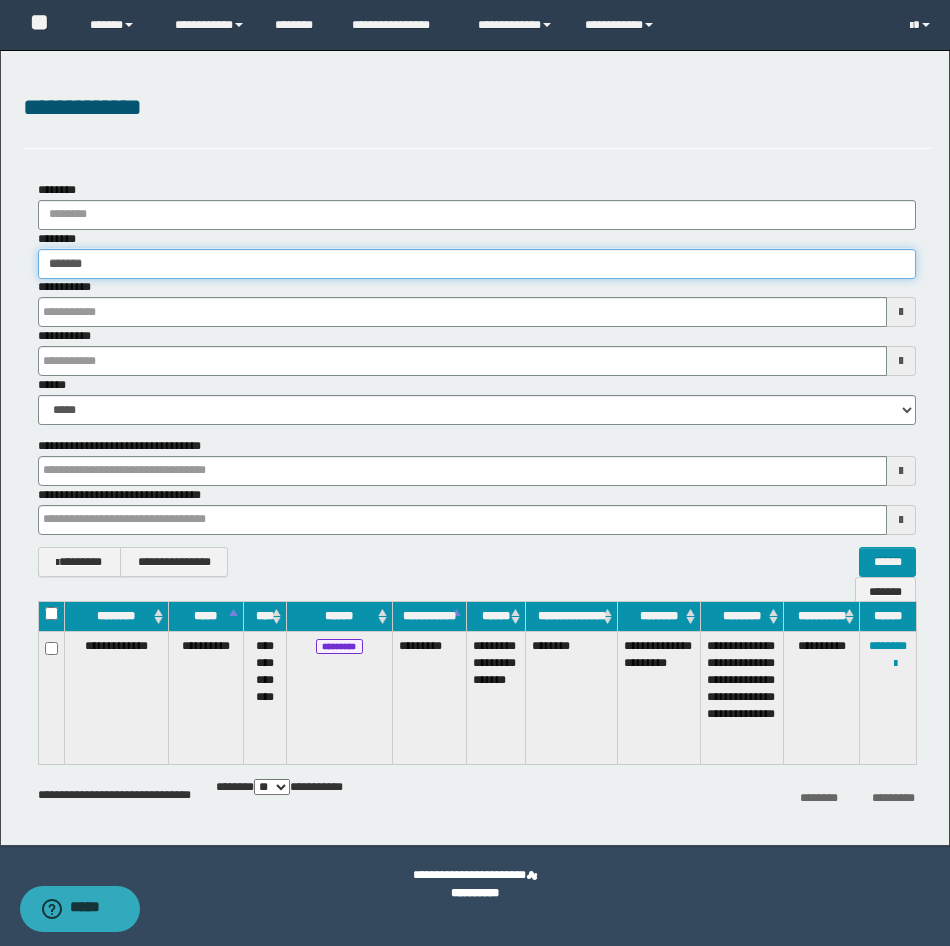 type 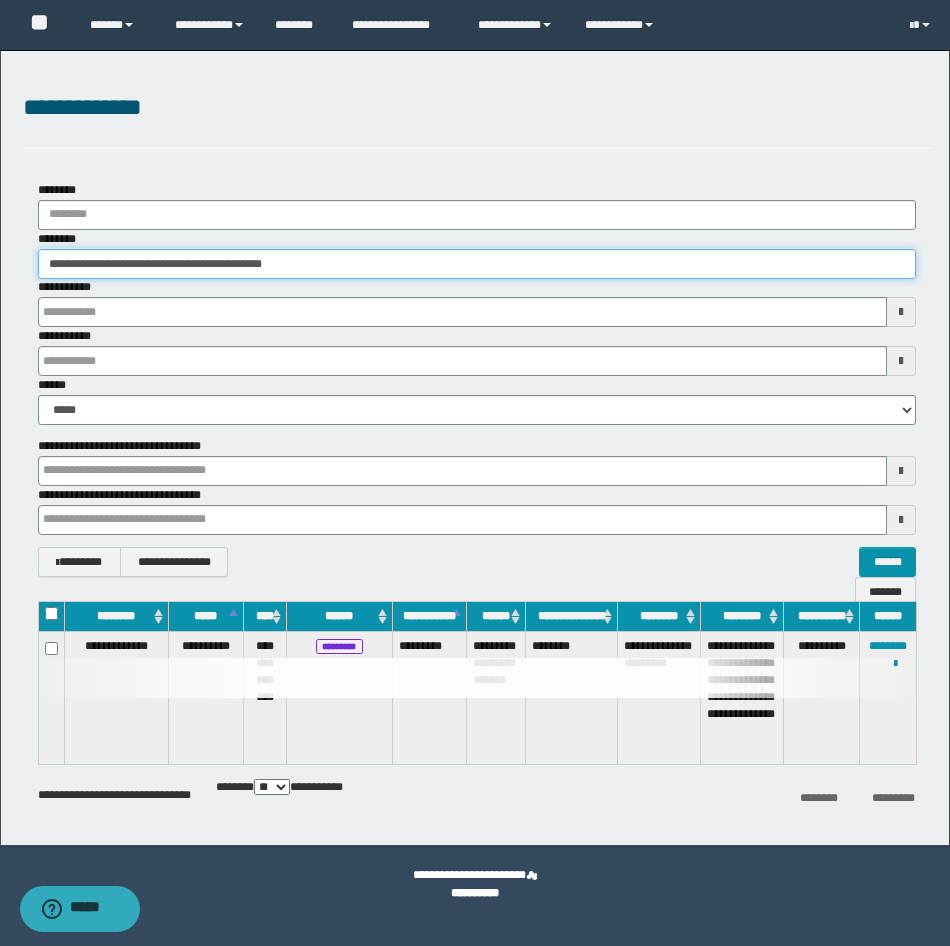 type 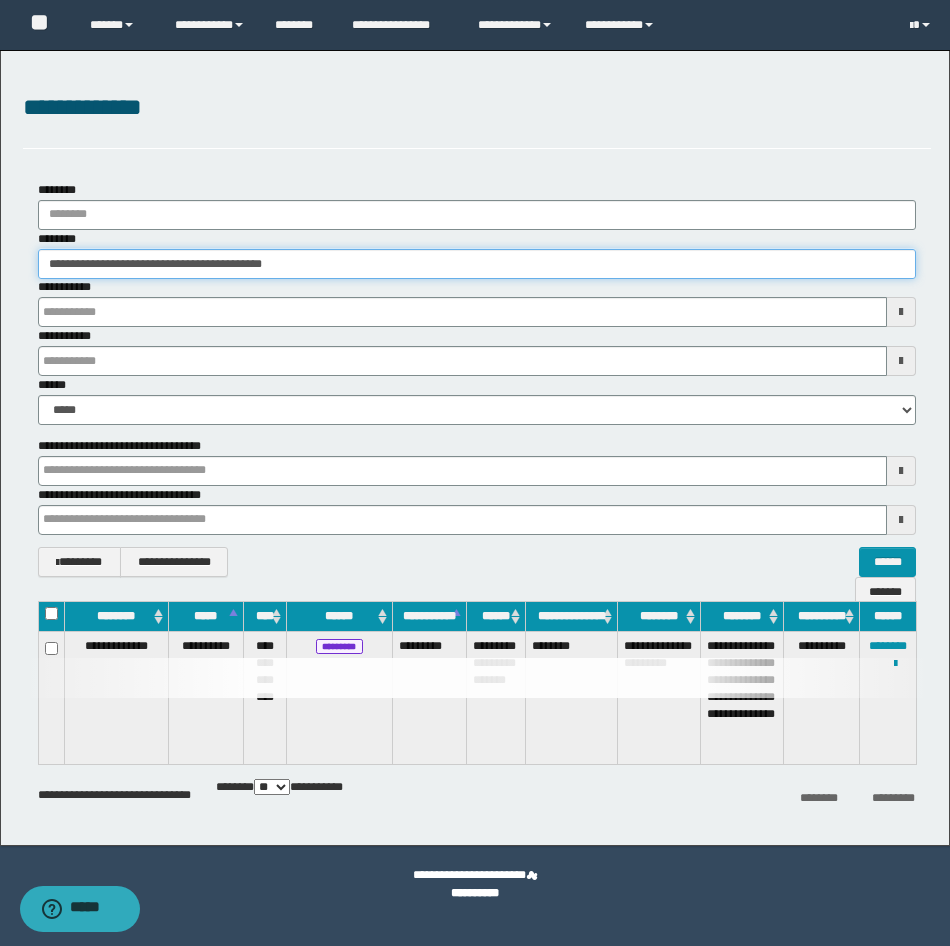 type 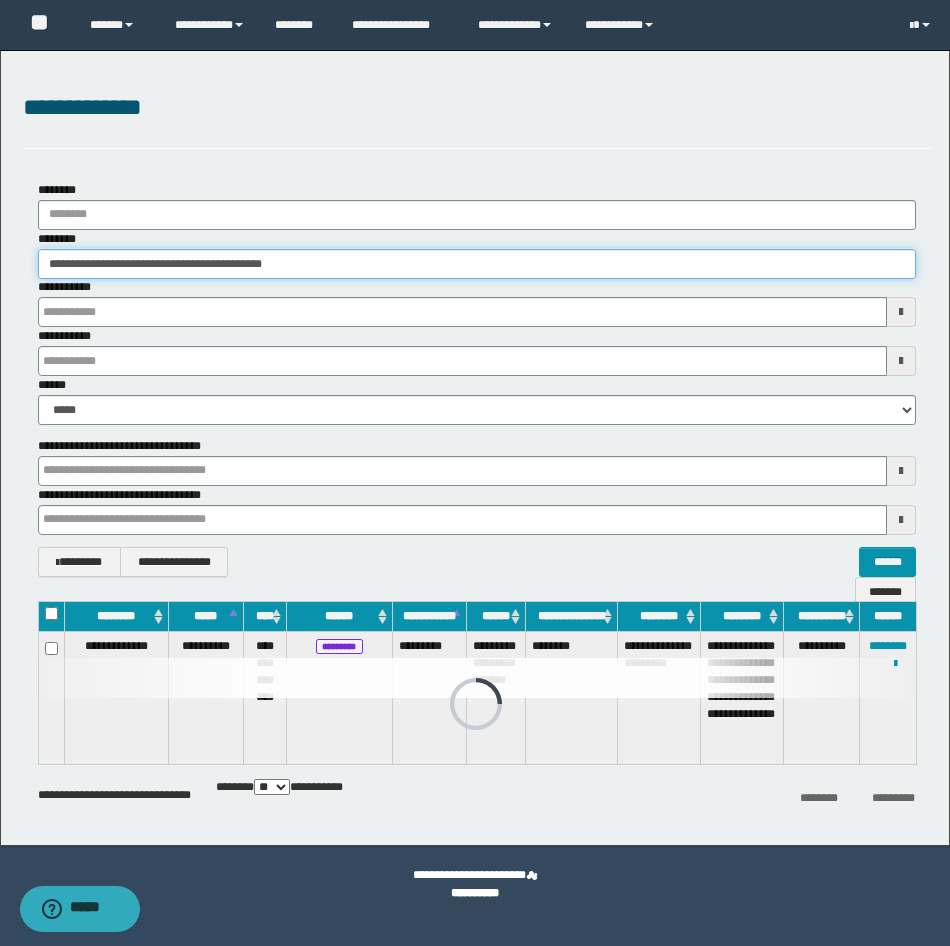 type 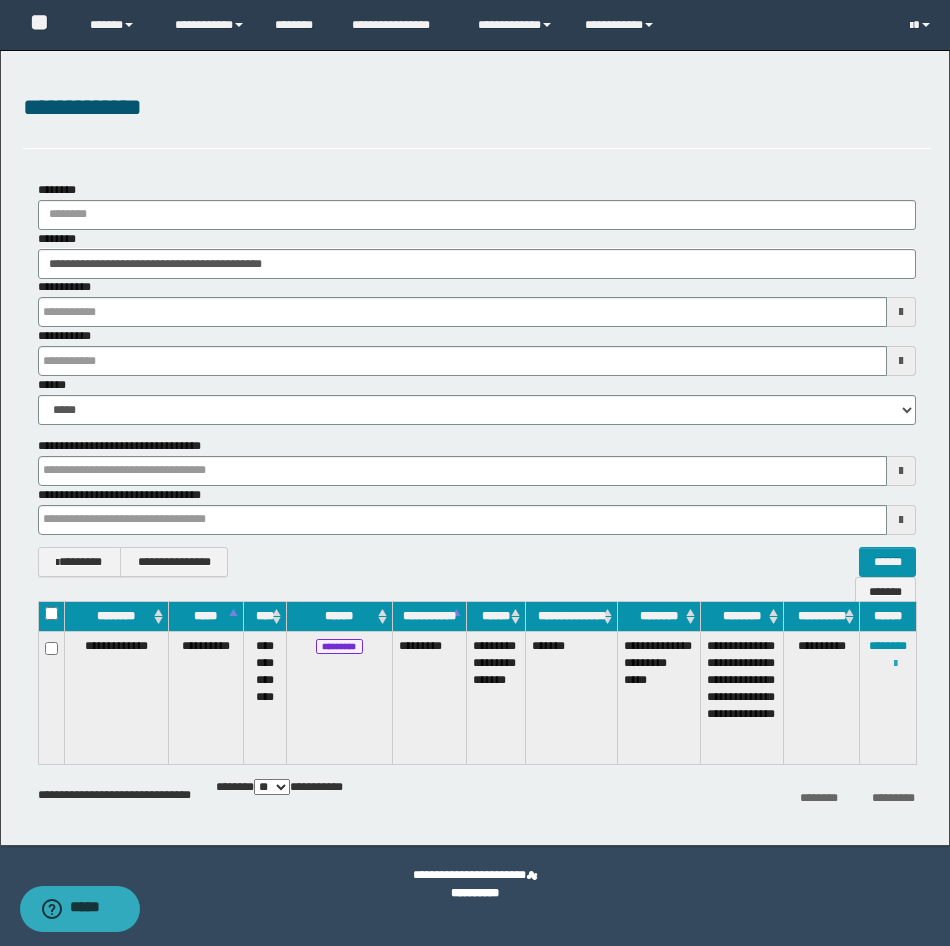 click at bounding box center [895, 664] 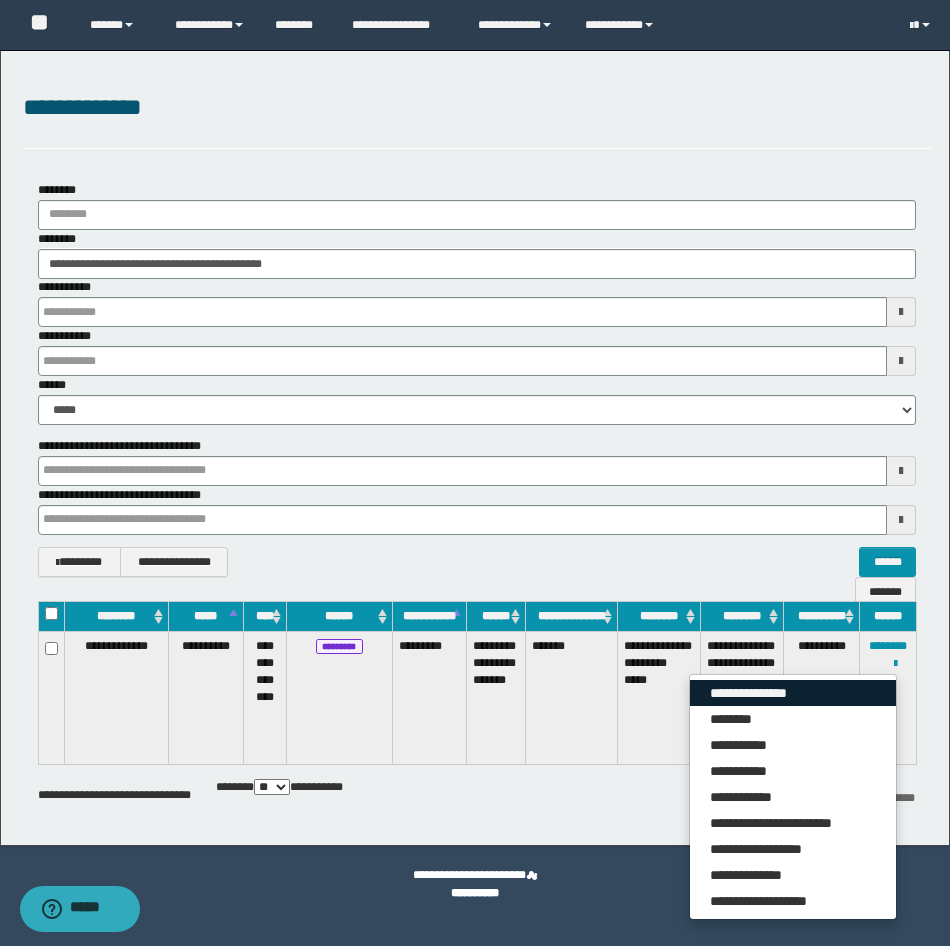 click on "**********" at bounding box center [793, 693] 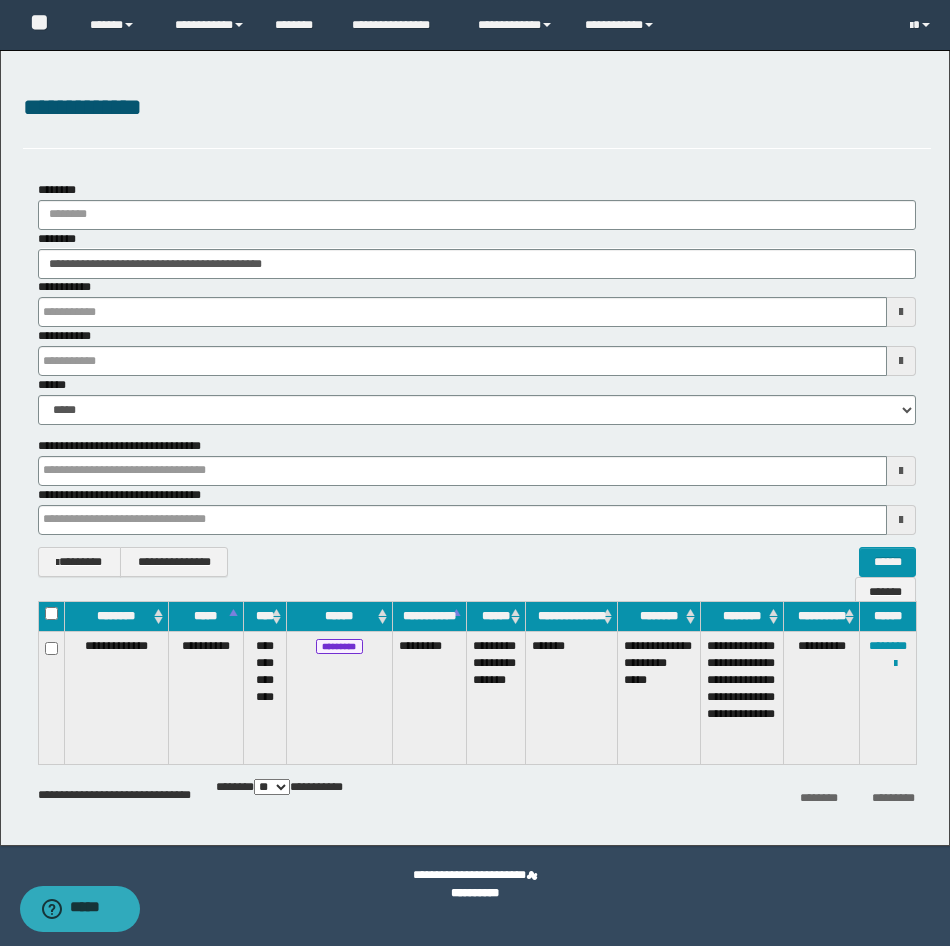 type 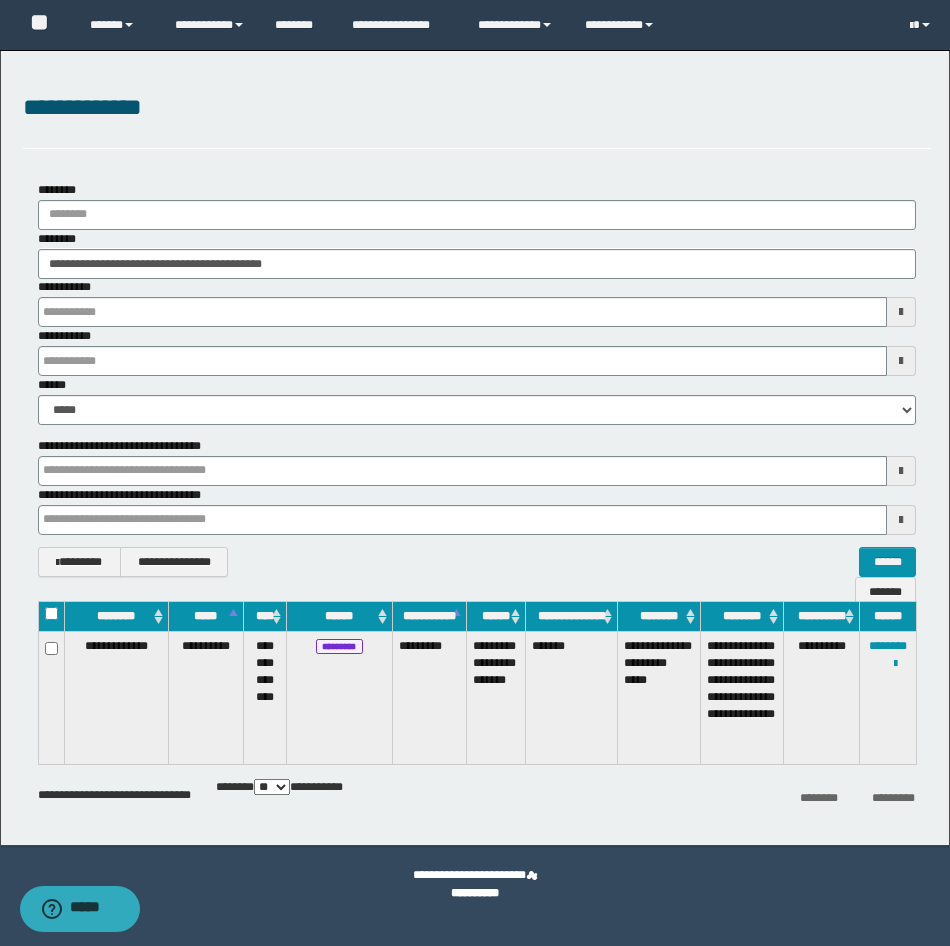type 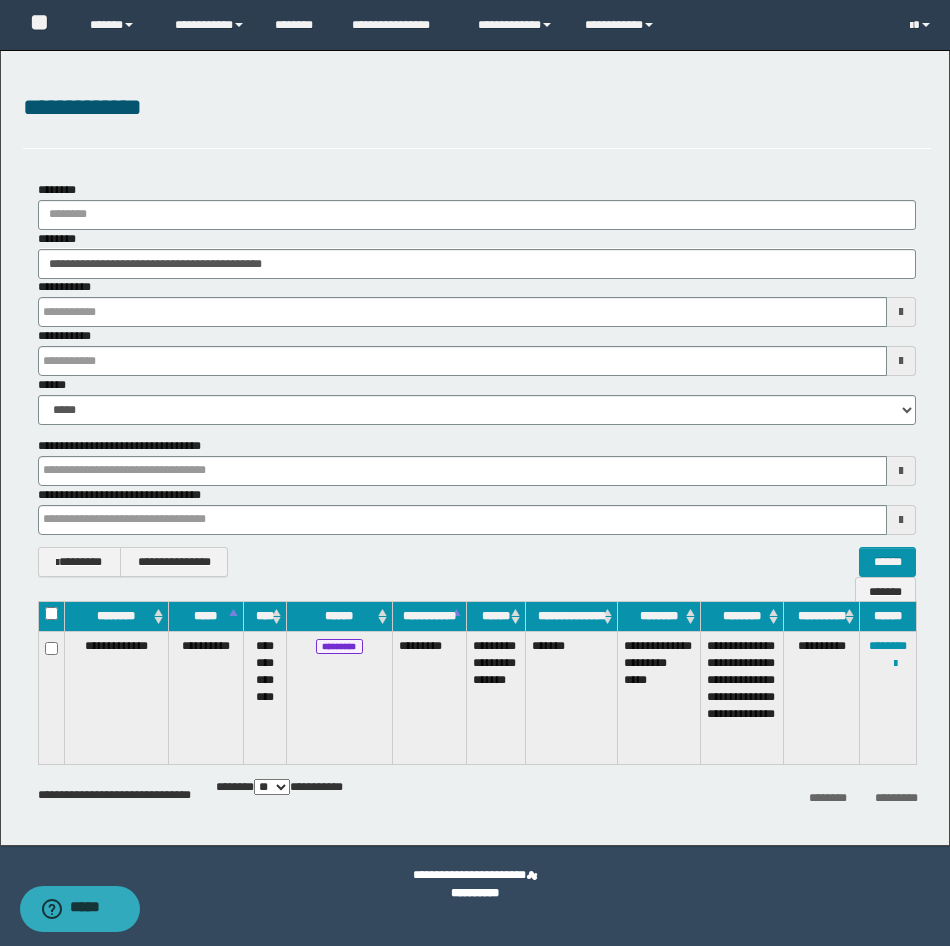 type 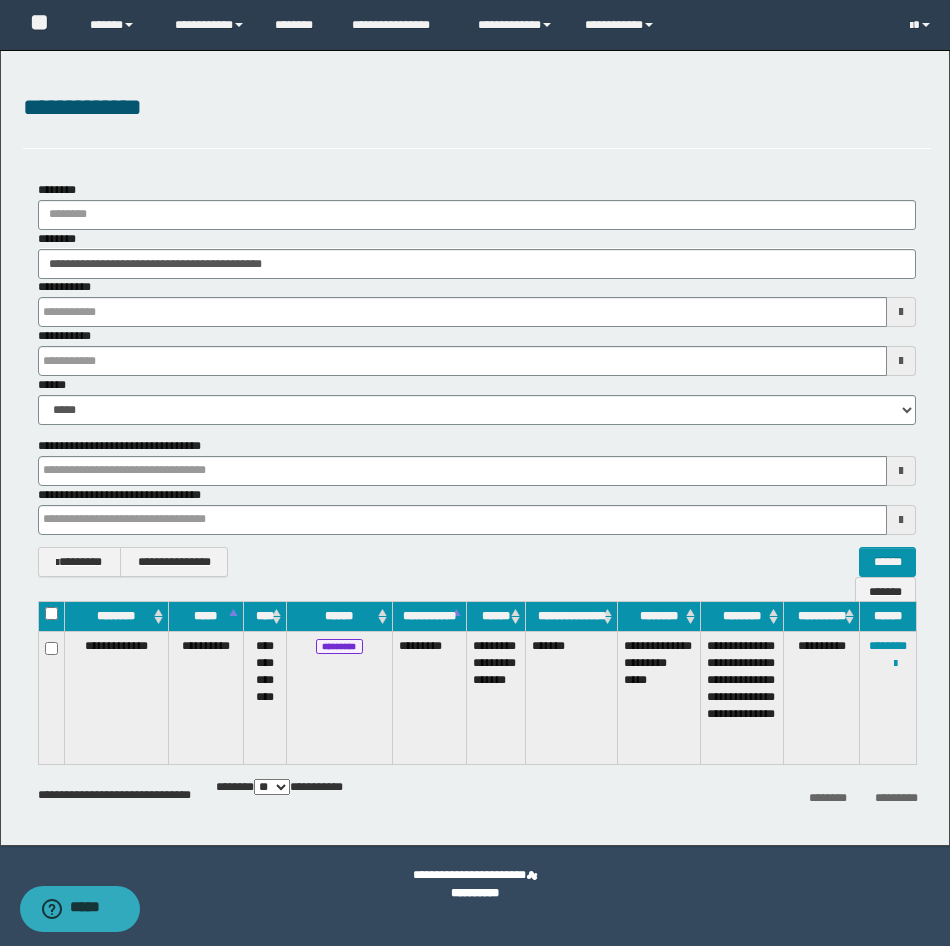 type 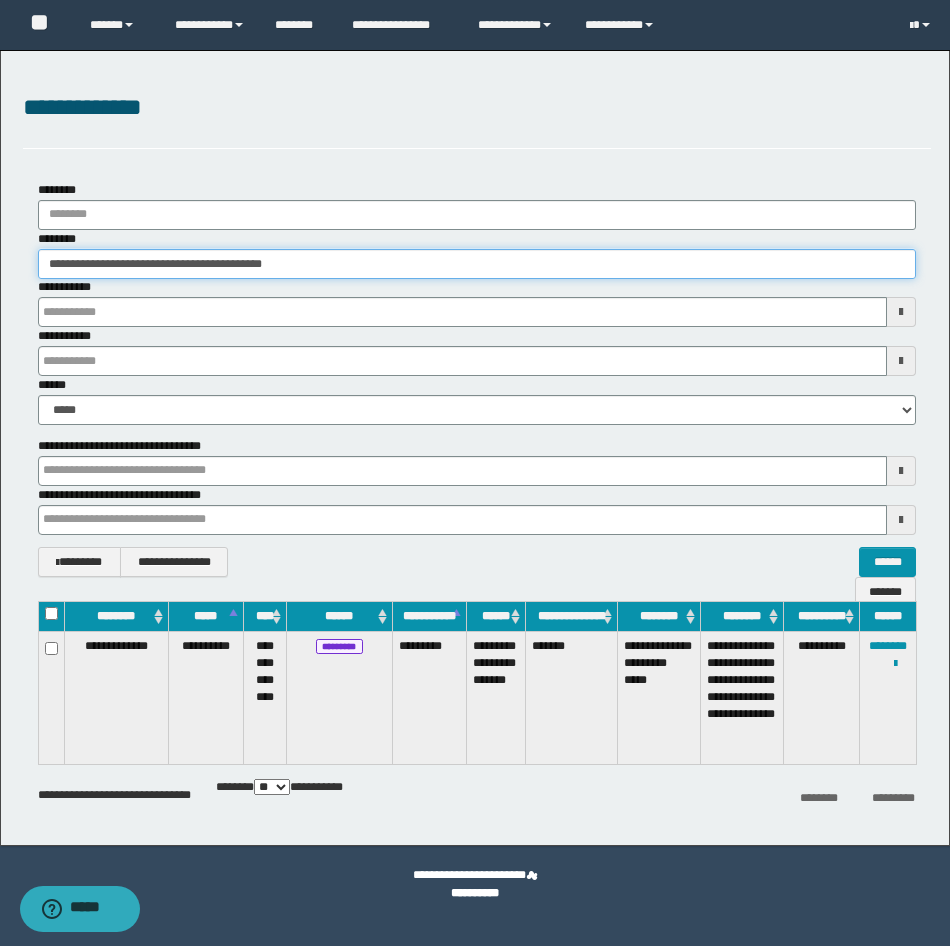 drag, startPoint x: 383, startPoint y: 266, endPoint x: -5, endPoint y: 249, distance: 388.37225 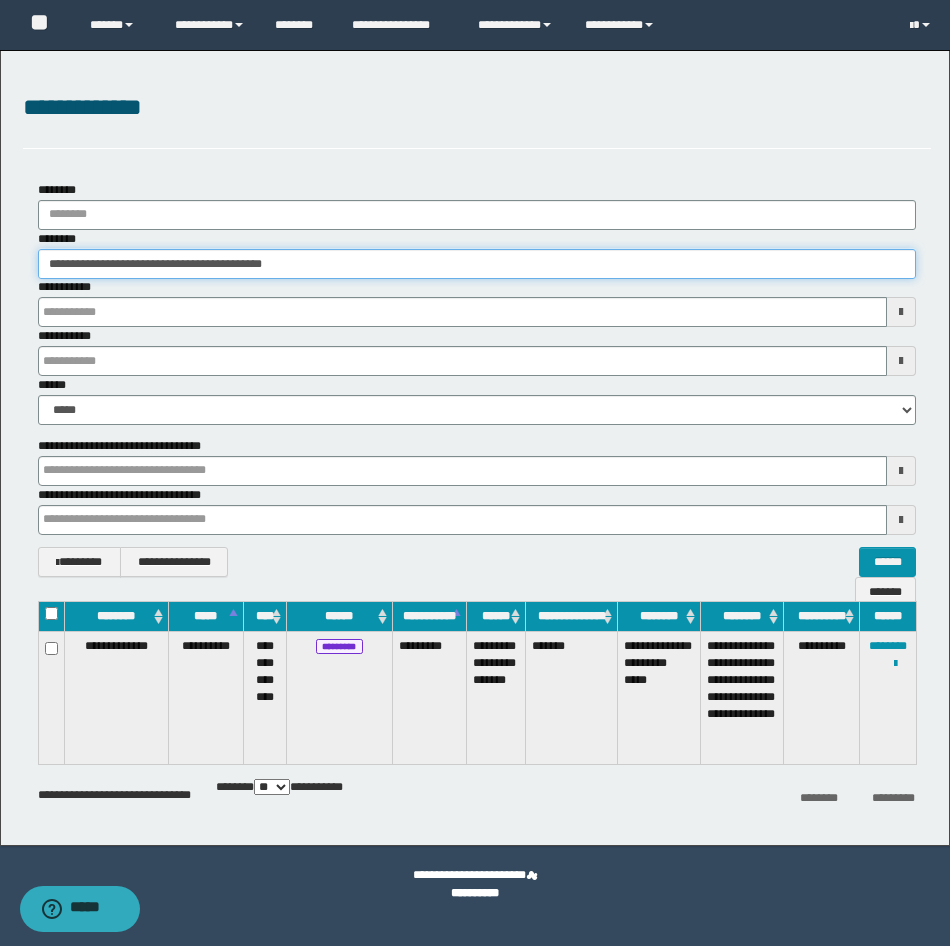 click on "**********" at bounding box center [475, 473] 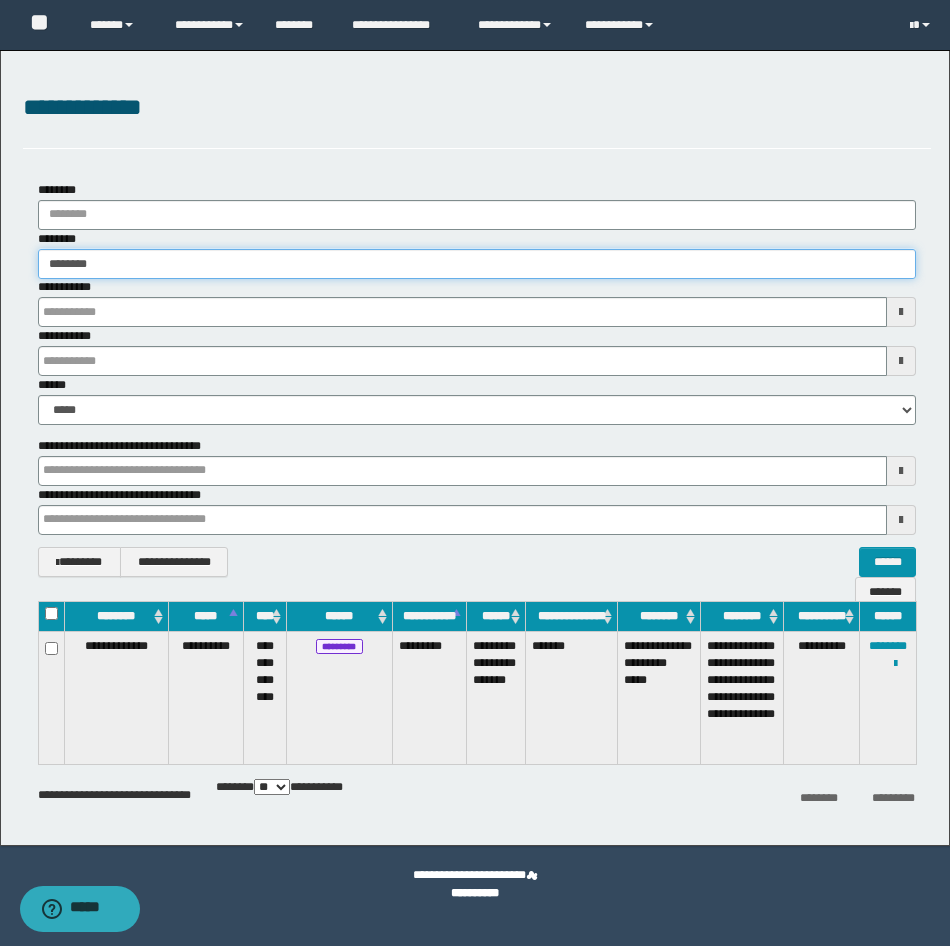 type 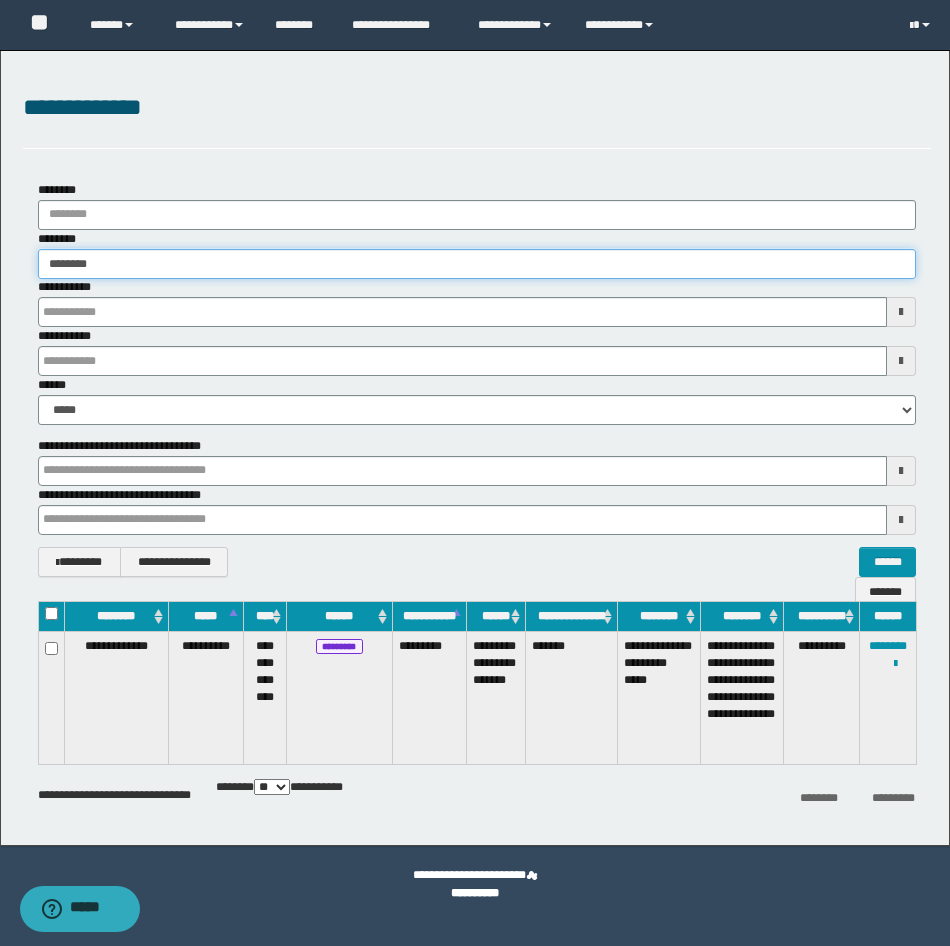 type on "********" 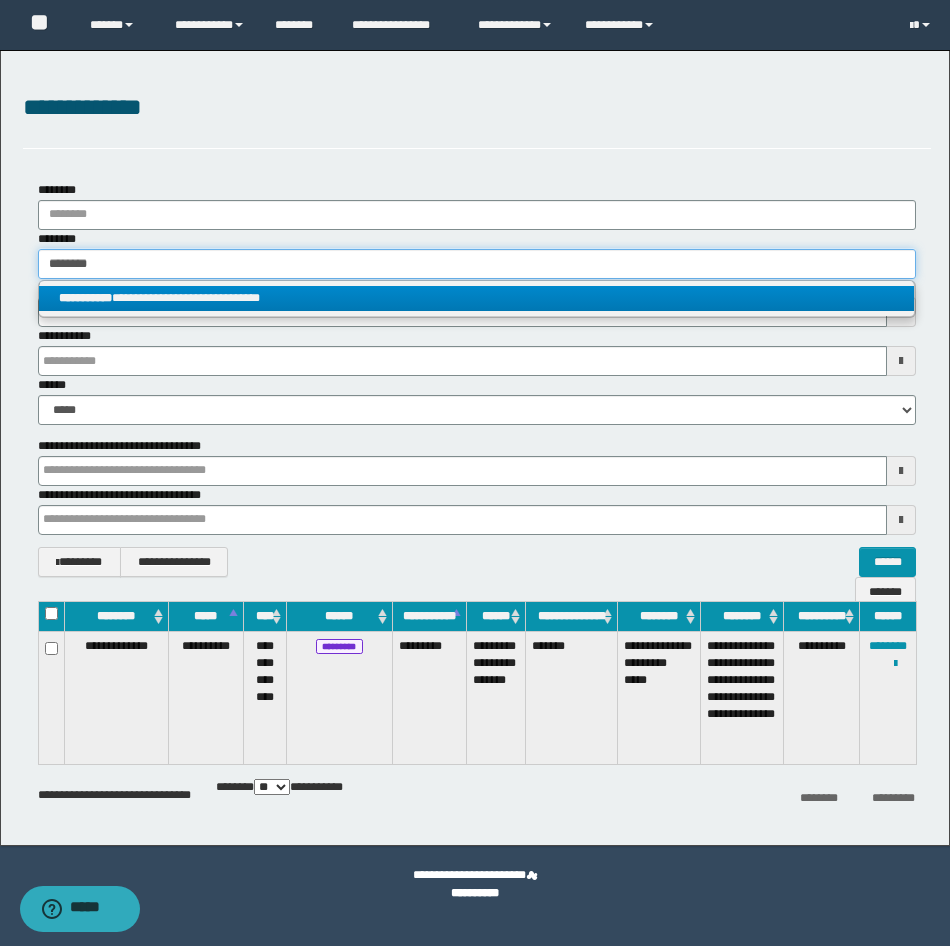 type on "********" 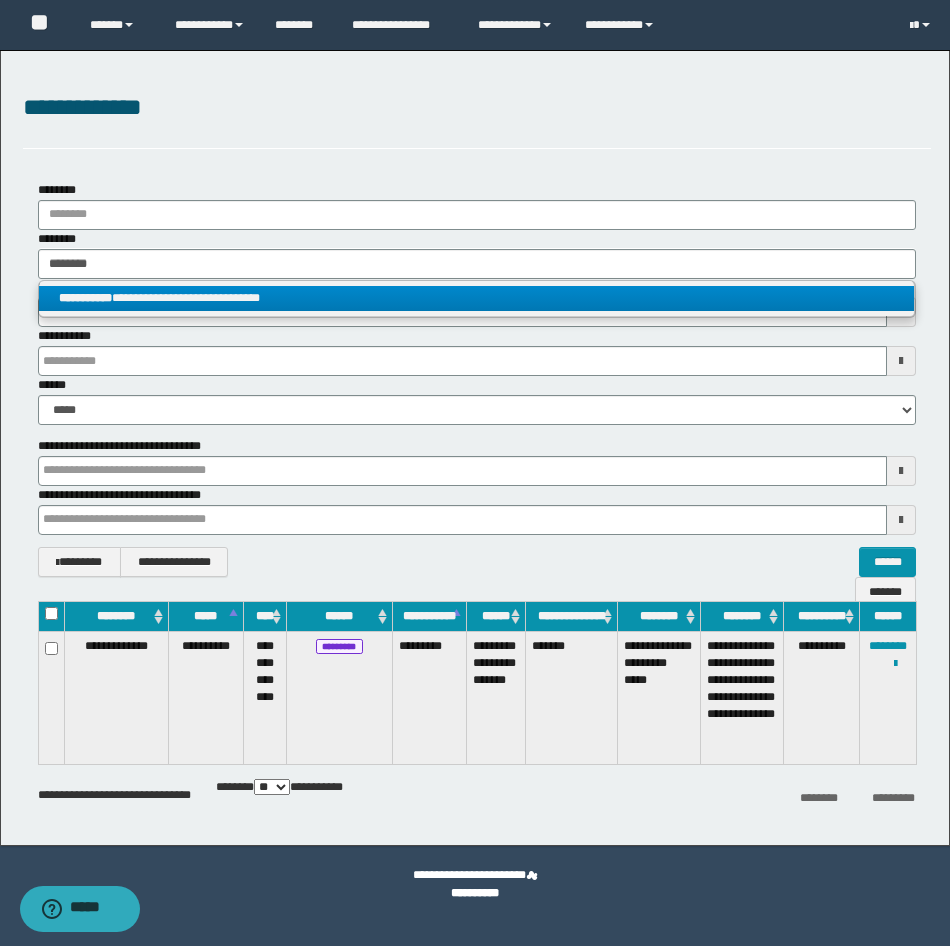 click on "**********" at bounding box center (476, 298) 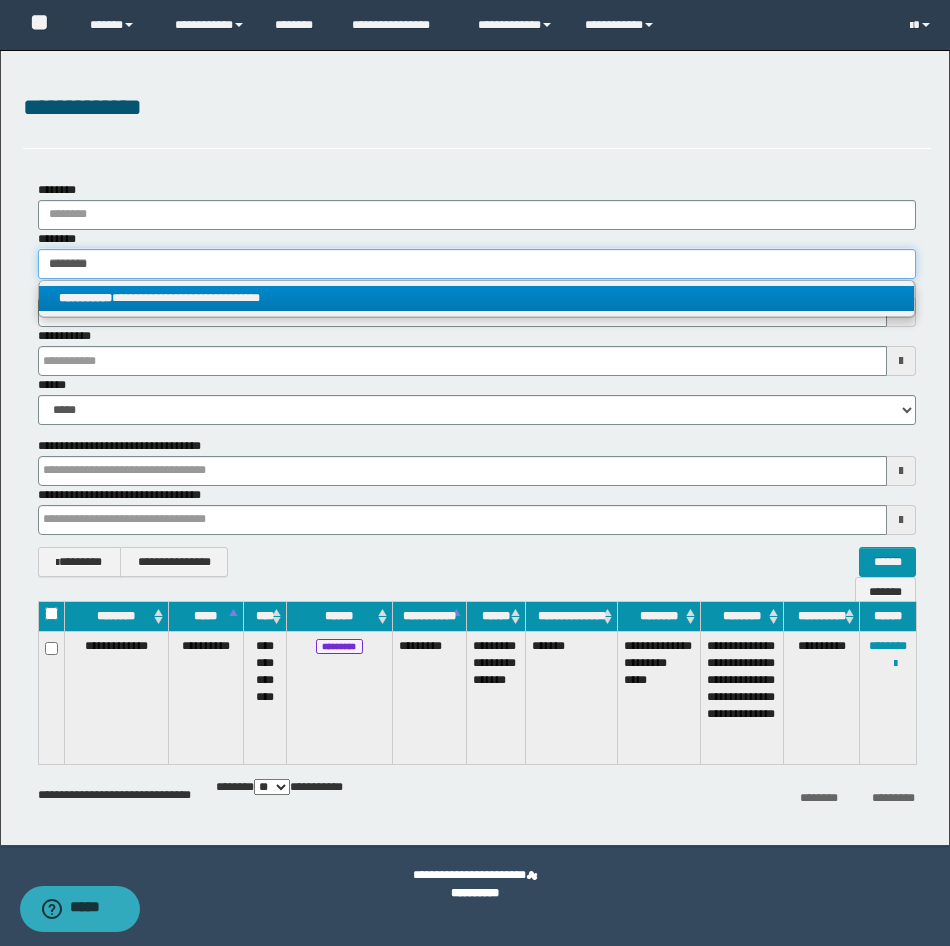 type 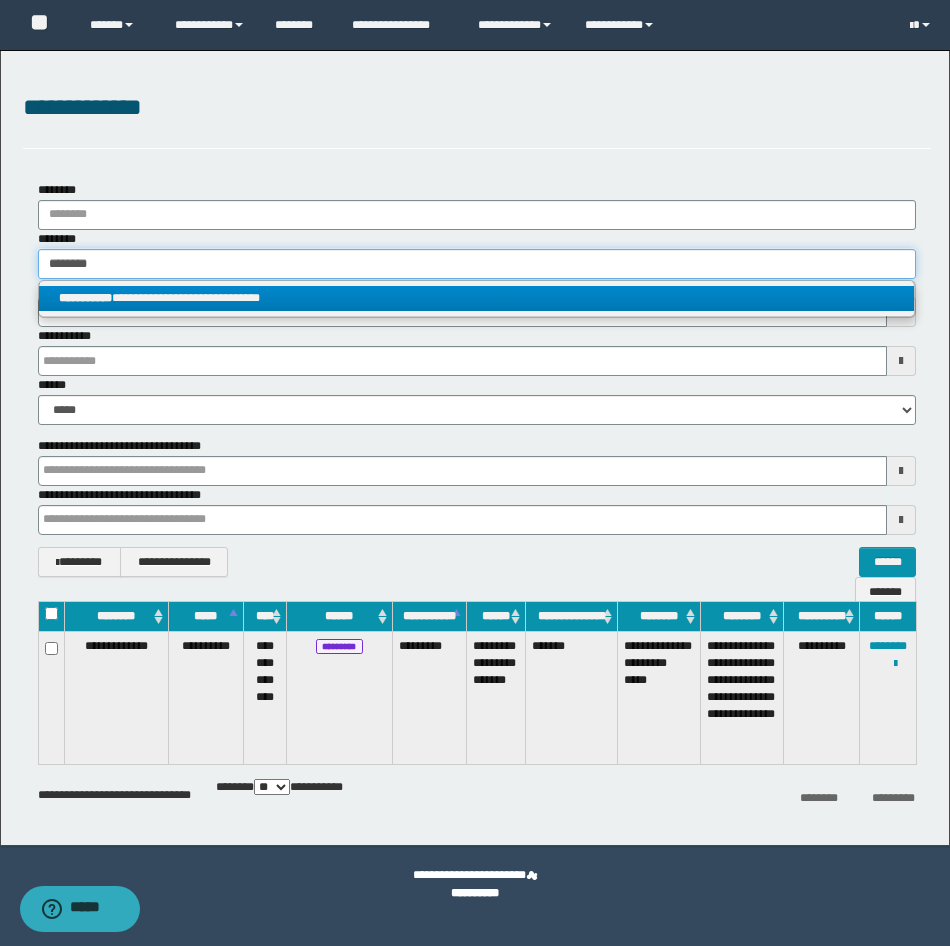type 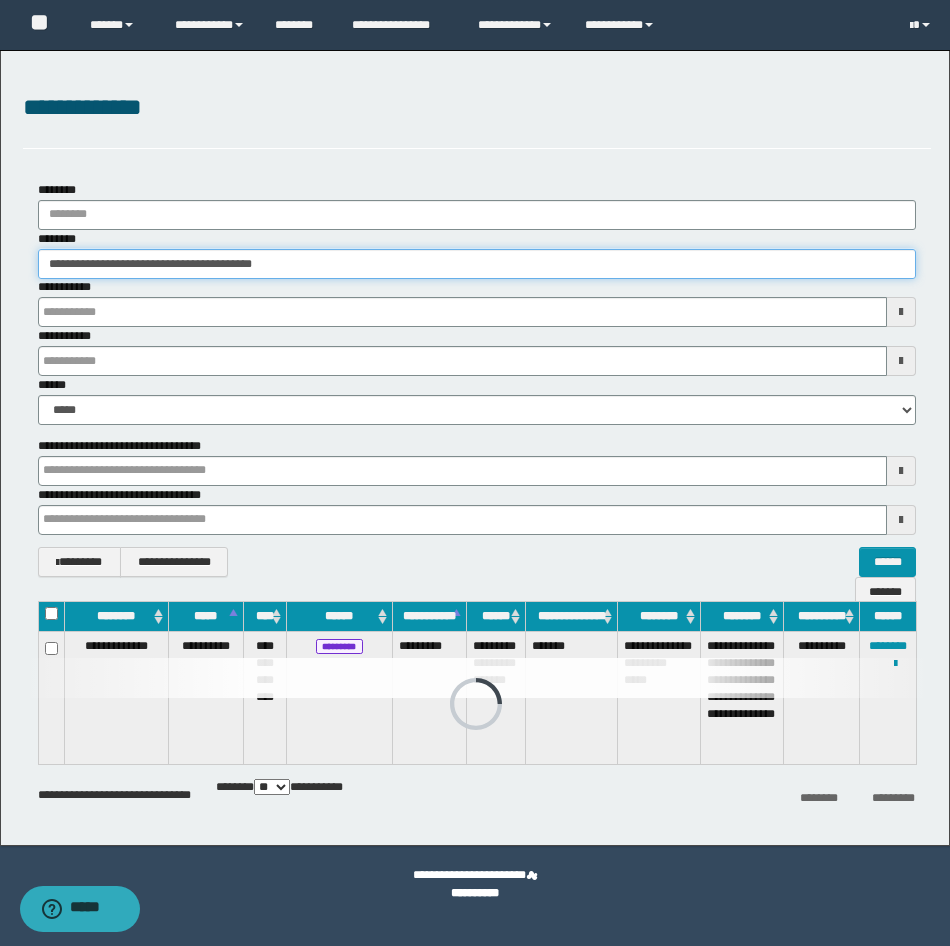 type 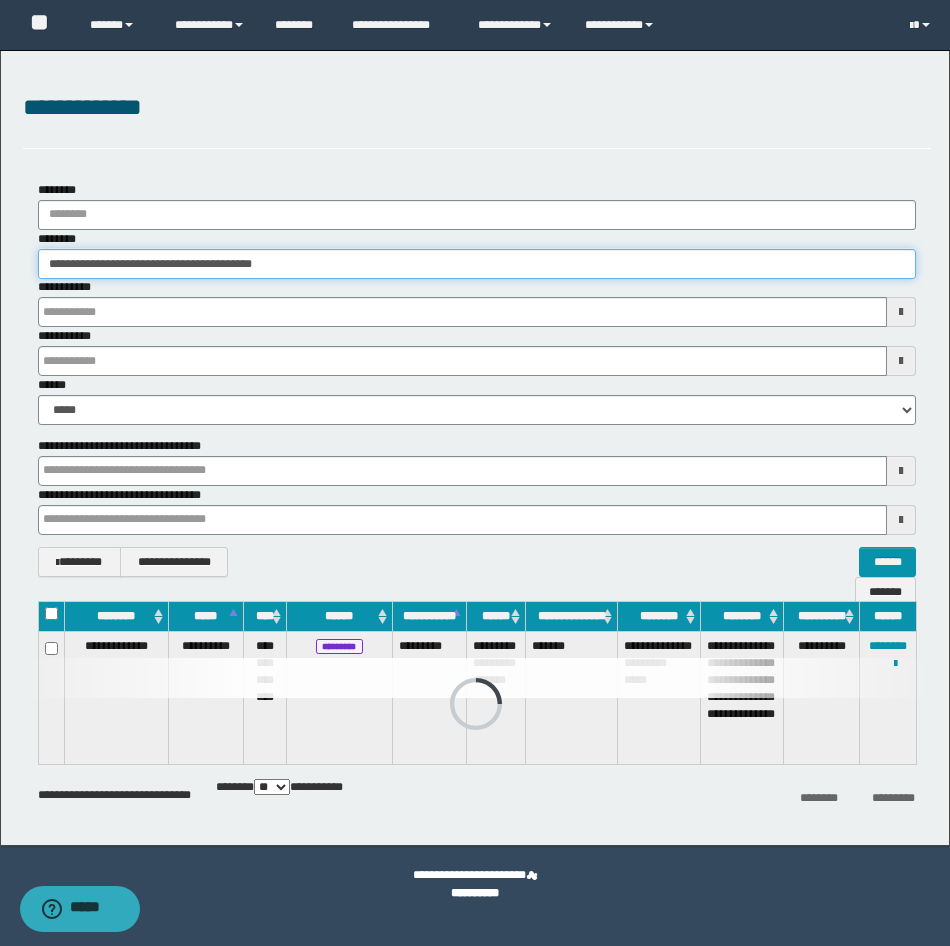 type 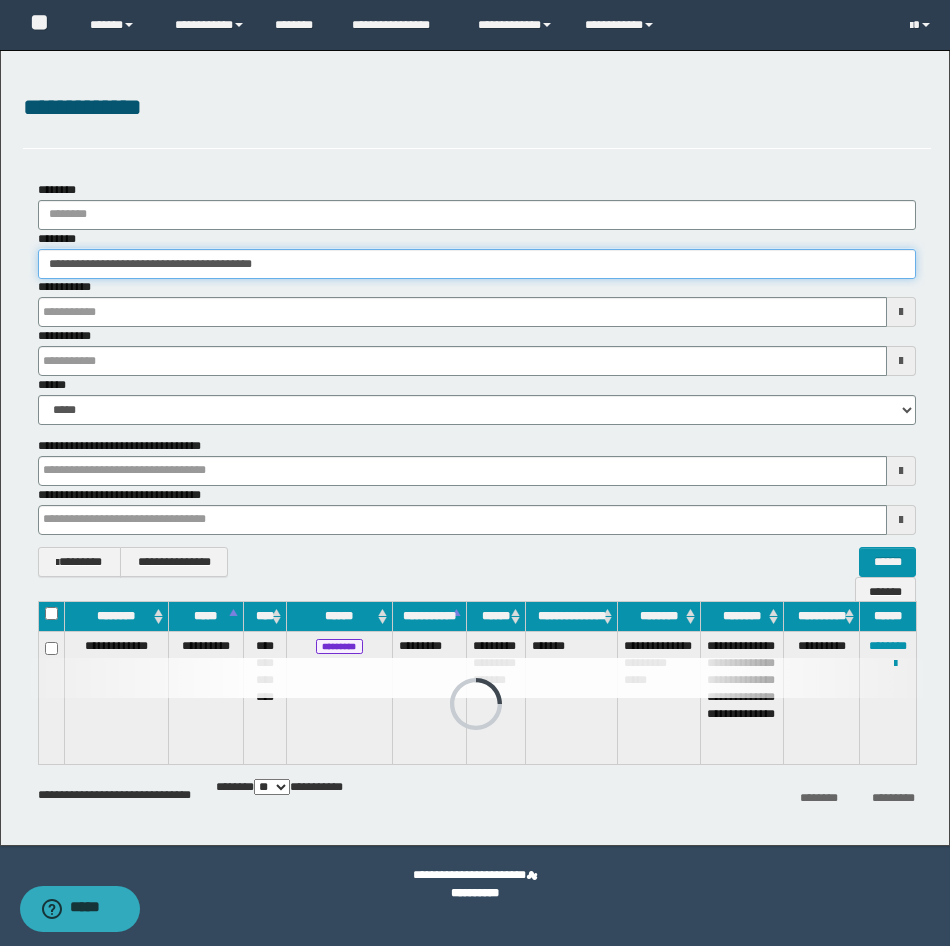 type 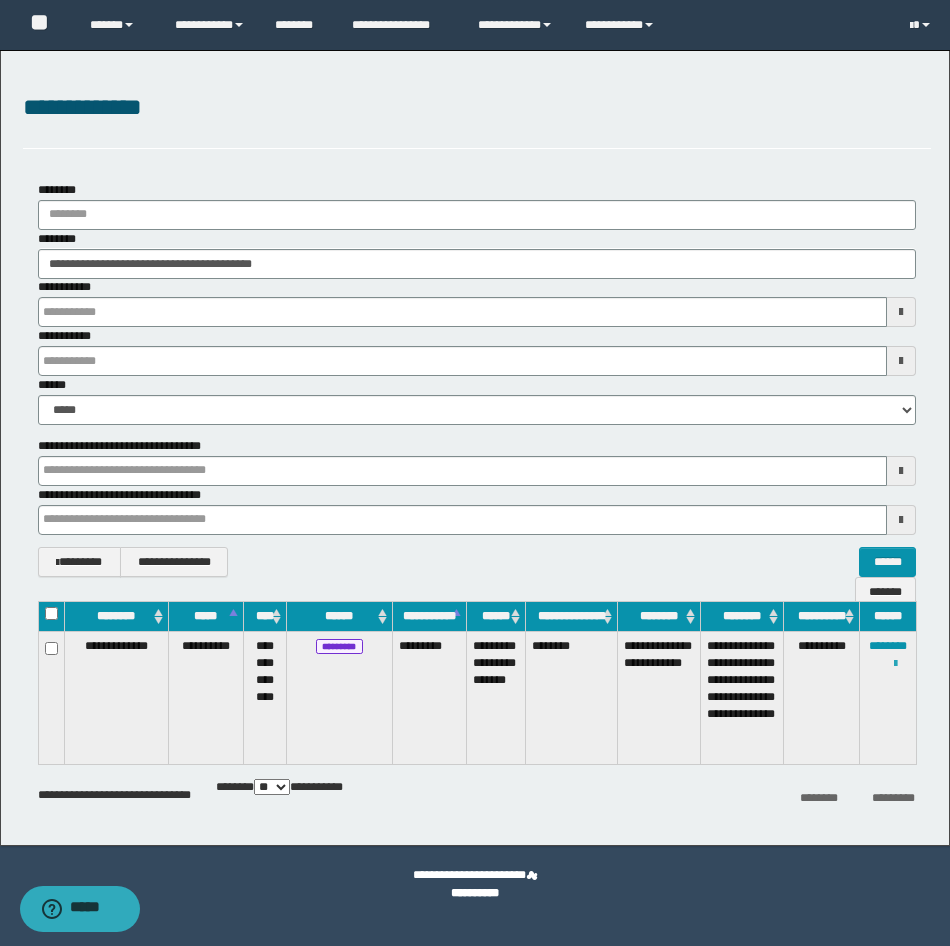 click at bounding box center [895, 664] 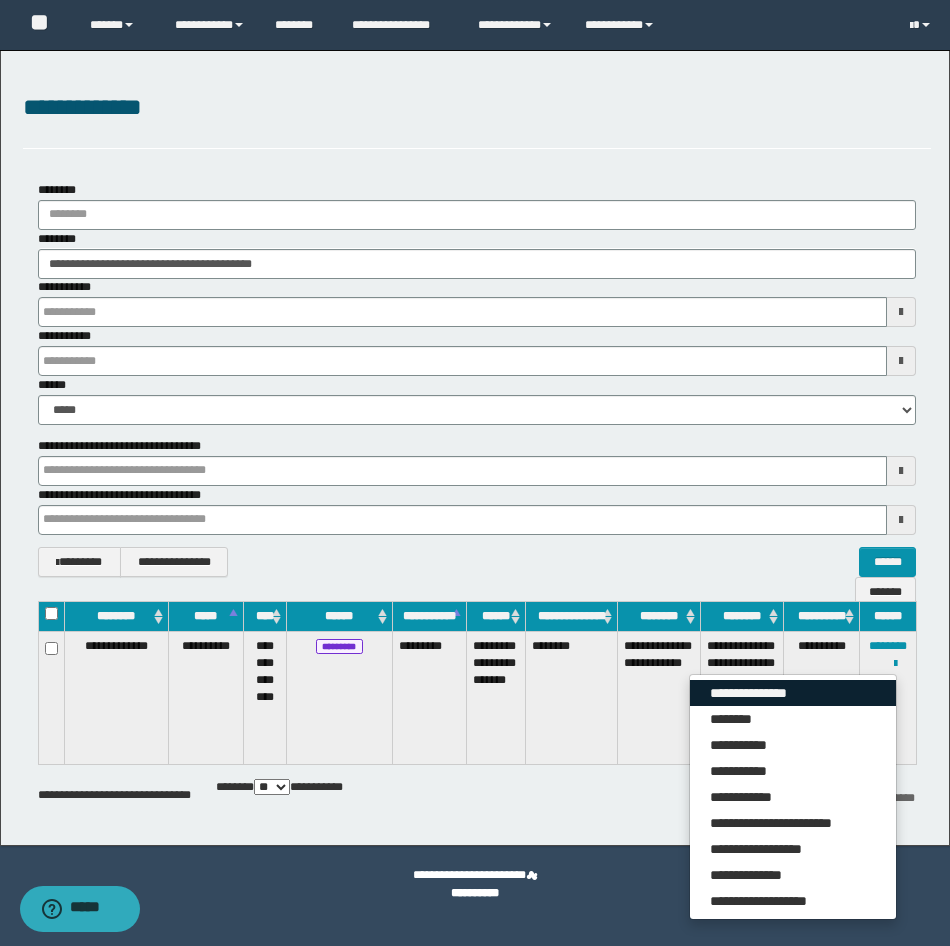 click on "**********" at bounding box center [793, 693] 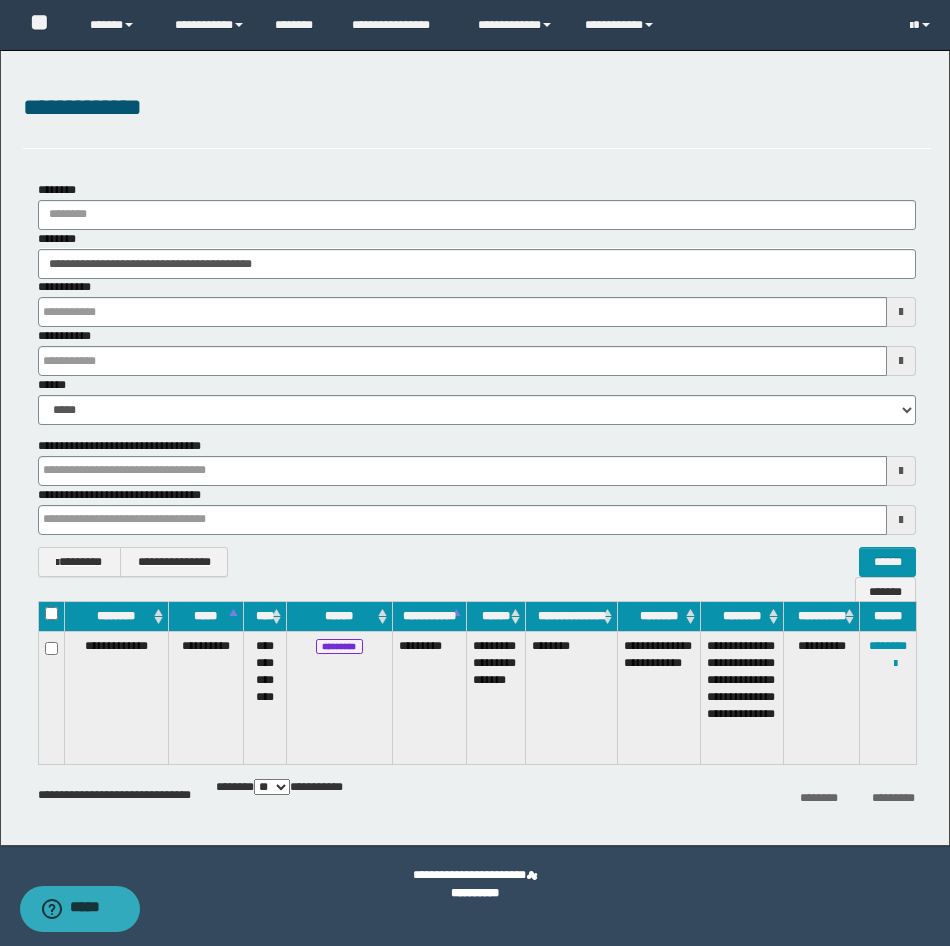 type 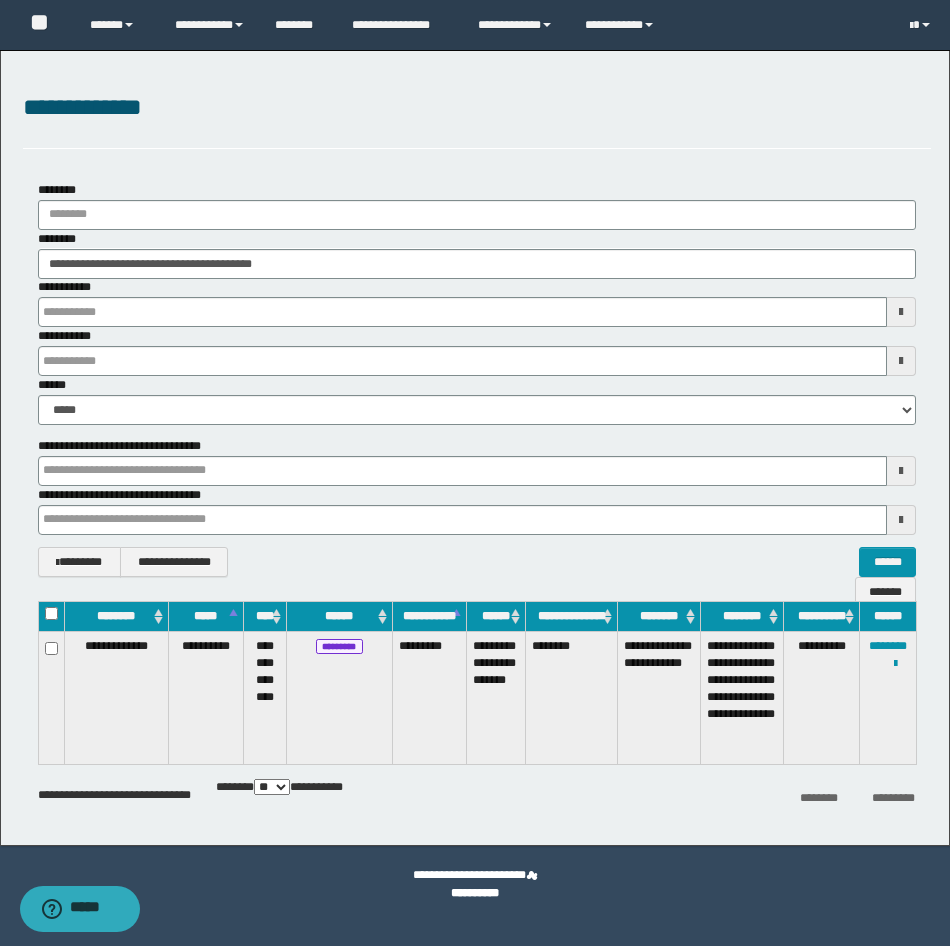 type 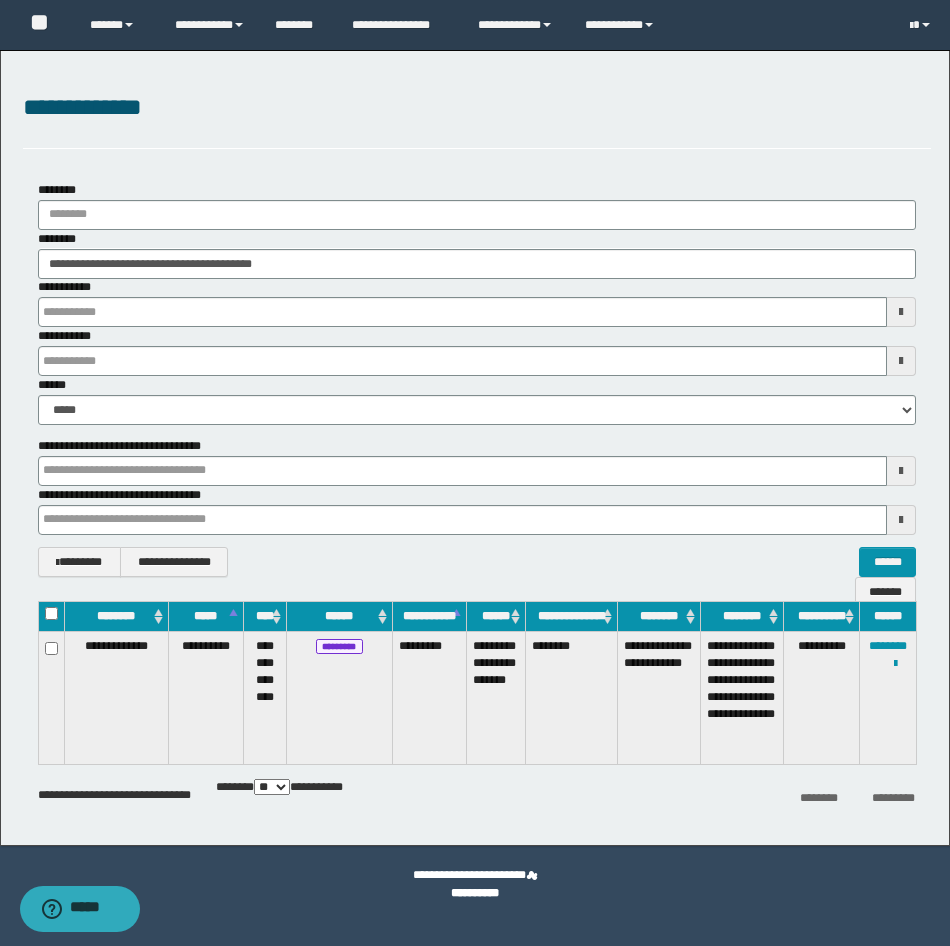 type 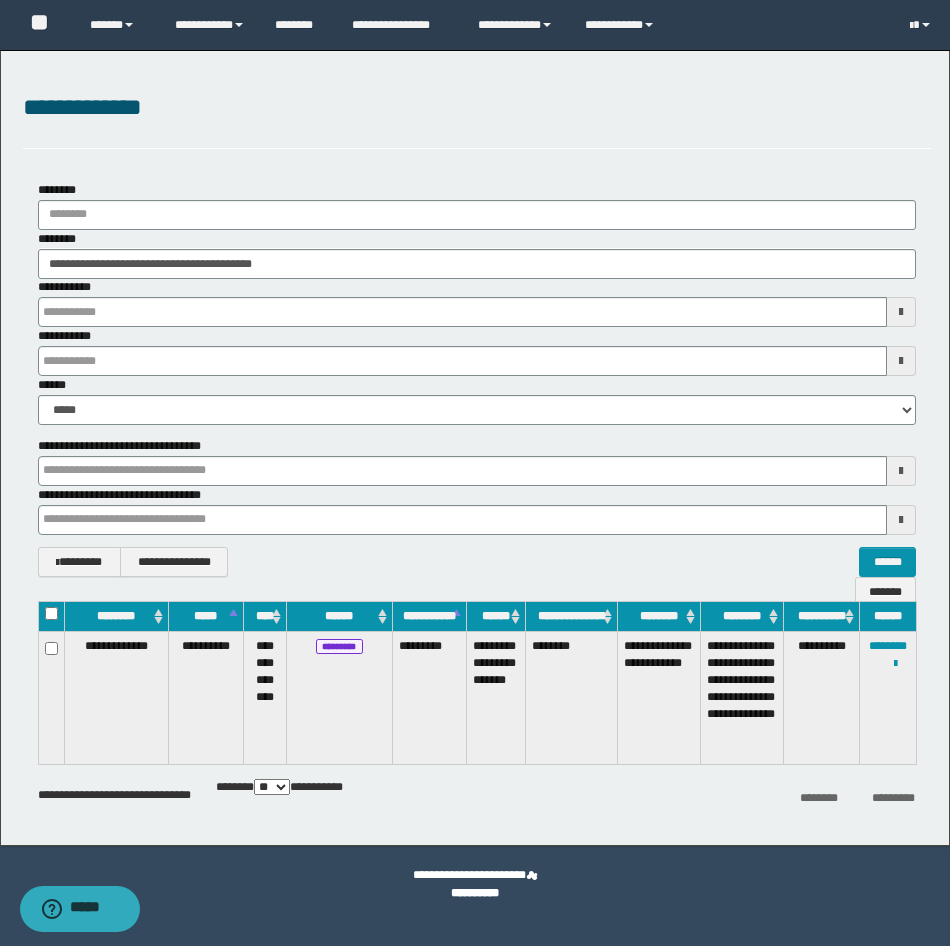 type 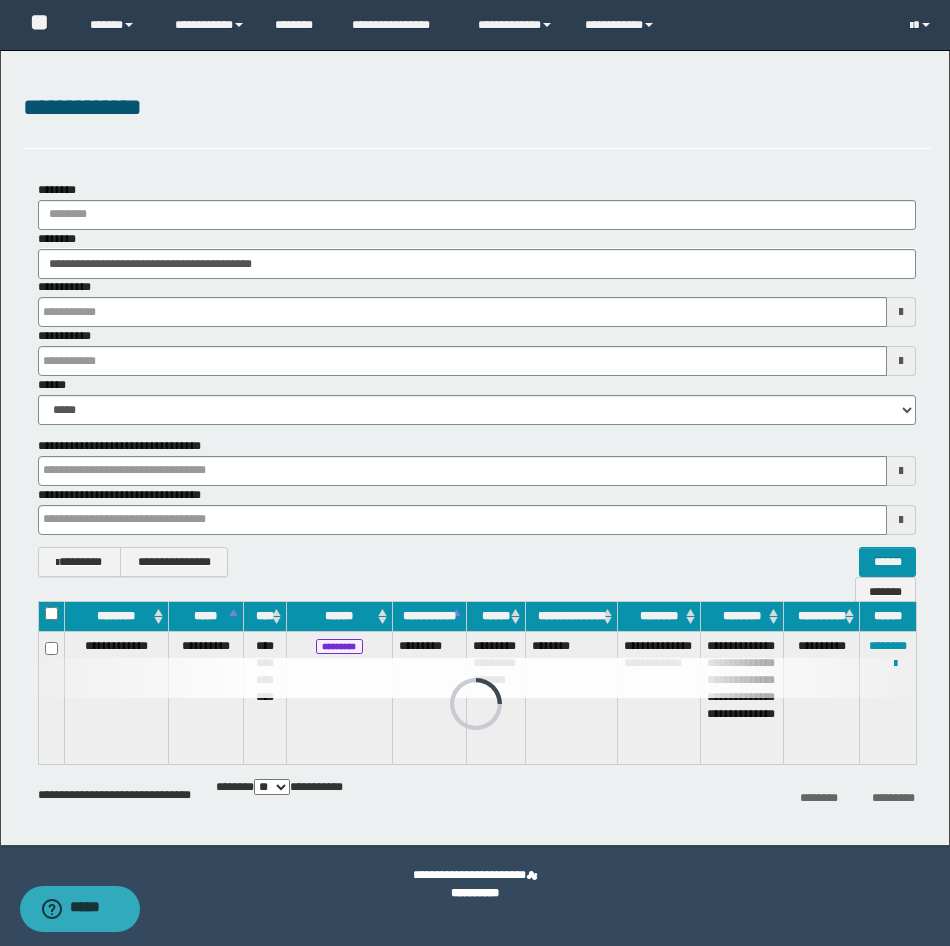 type 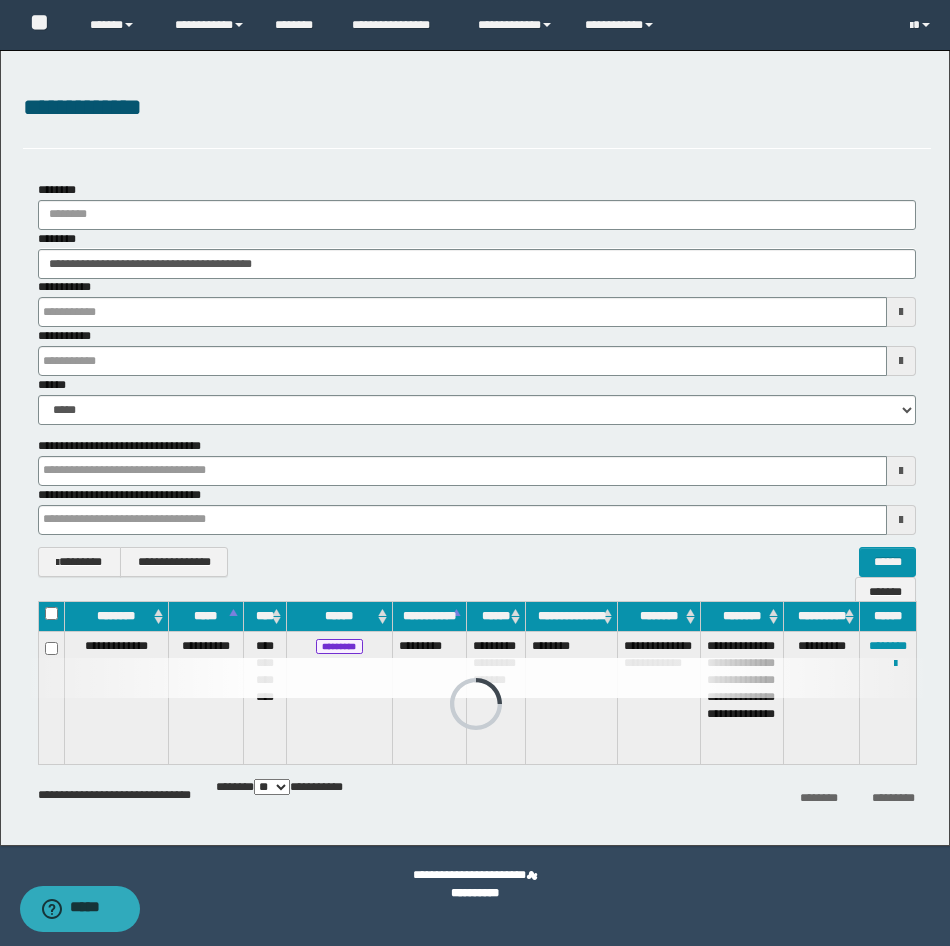 type 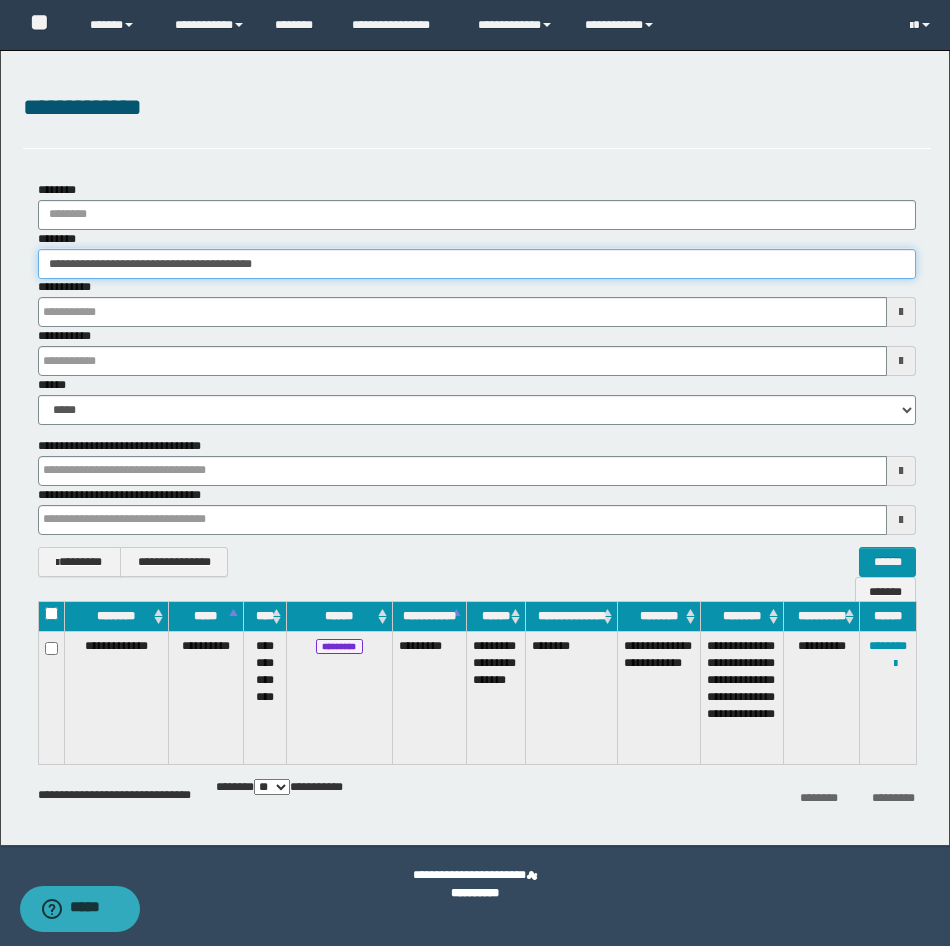 drag, startPoint x: 363, startPoint y: 274, endPoint x: -5, endPoint y: 273, distance: 368.00137 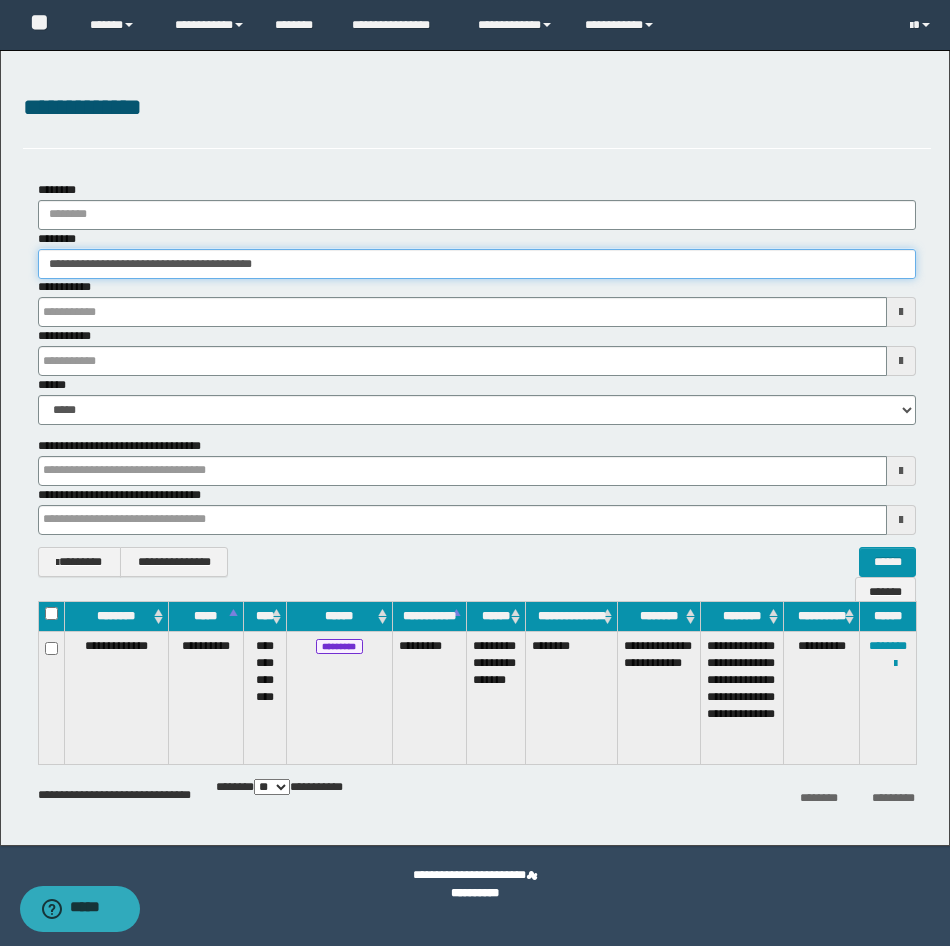 click on "**********" at bounding box center (475, 473) 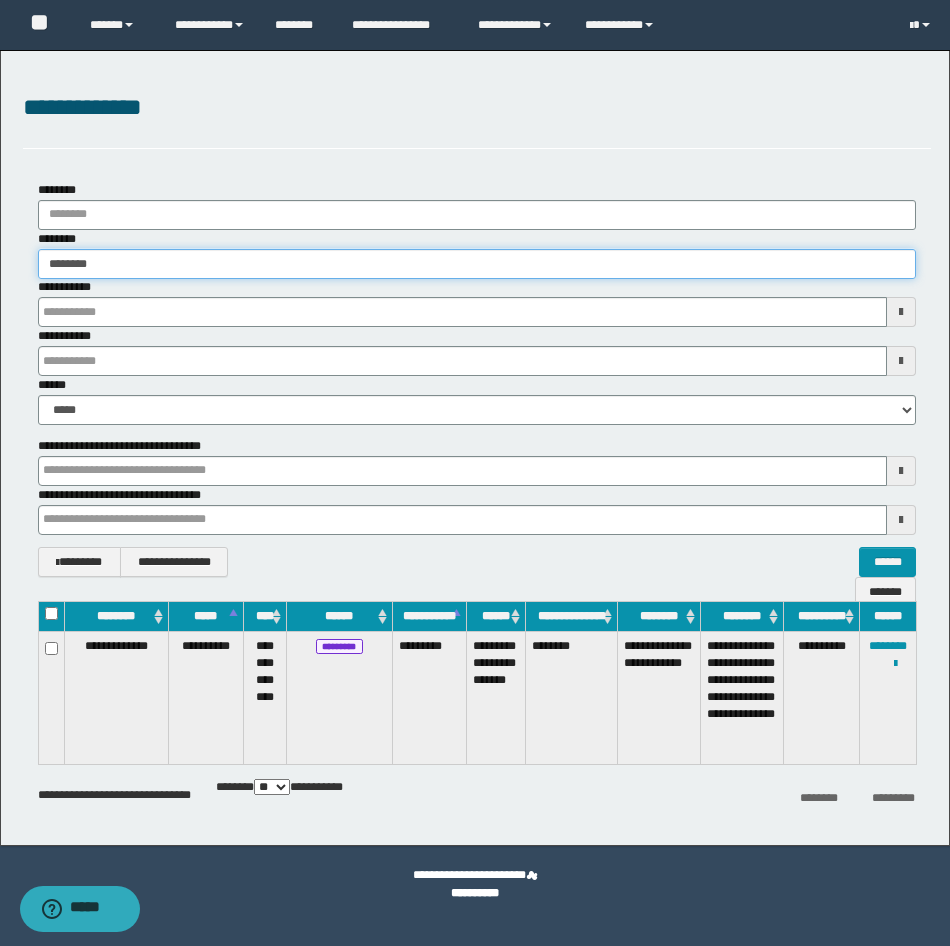 type on "********" 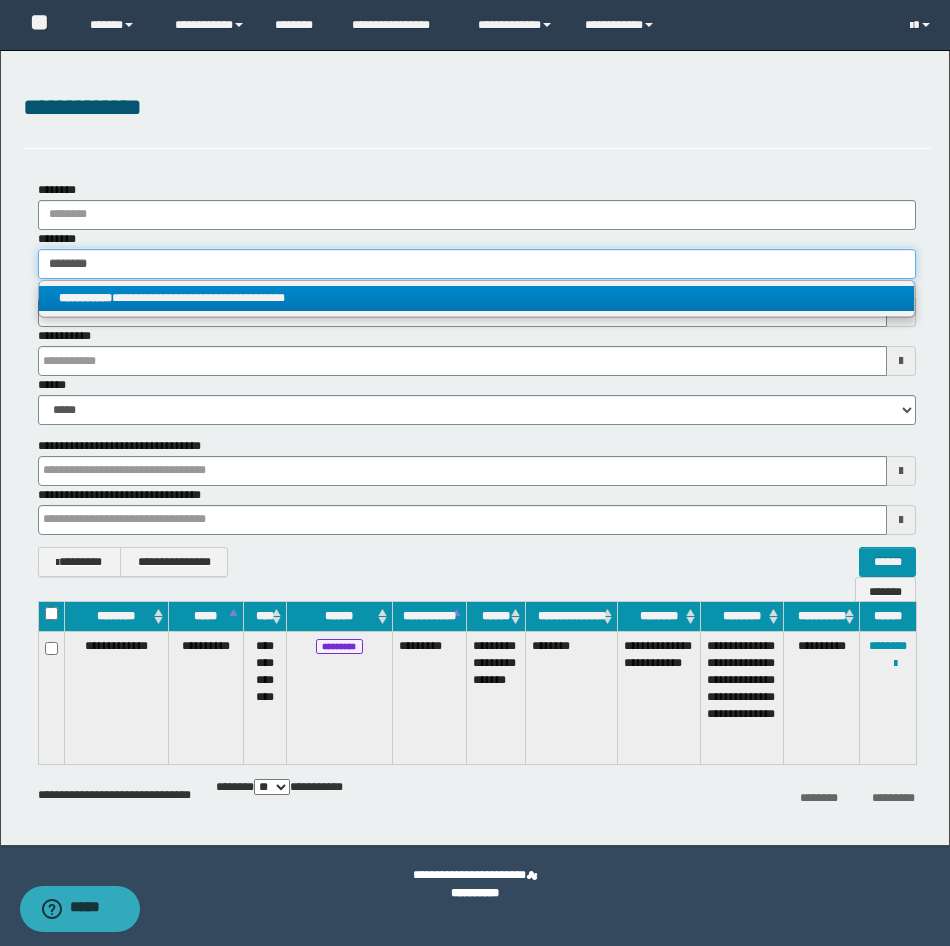 type on "********" 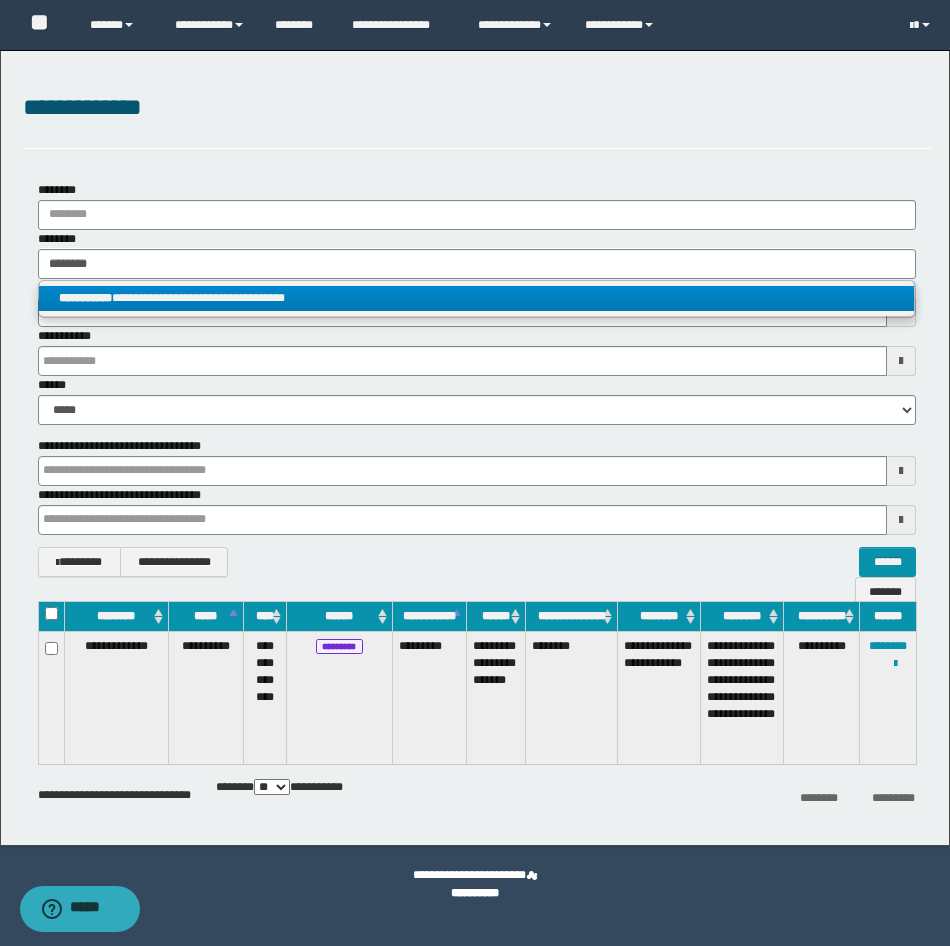click on "**********" at bounding box center (476, 298) 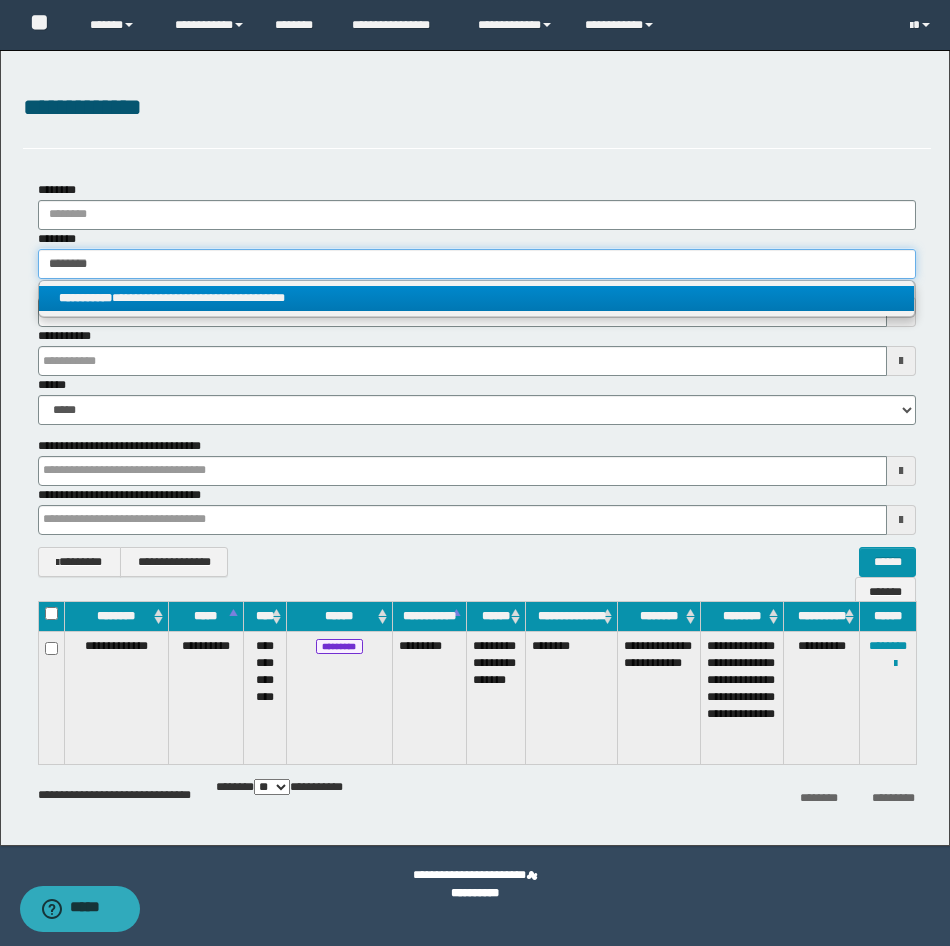 type 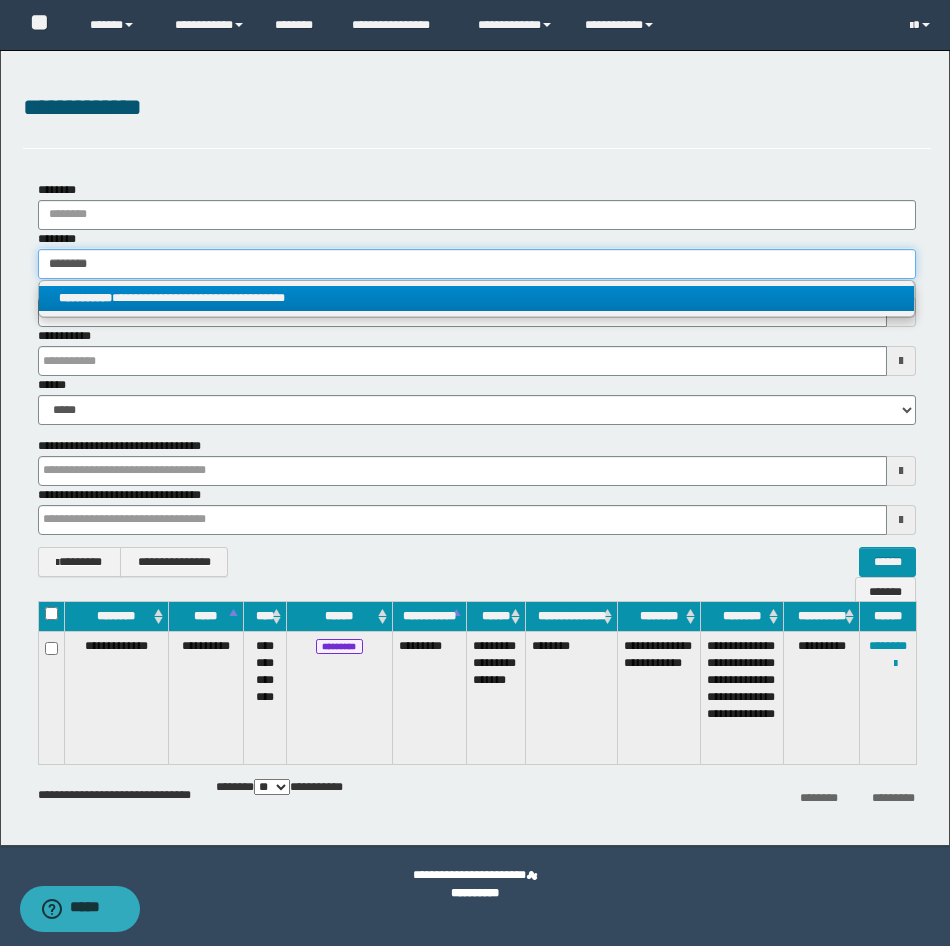 type 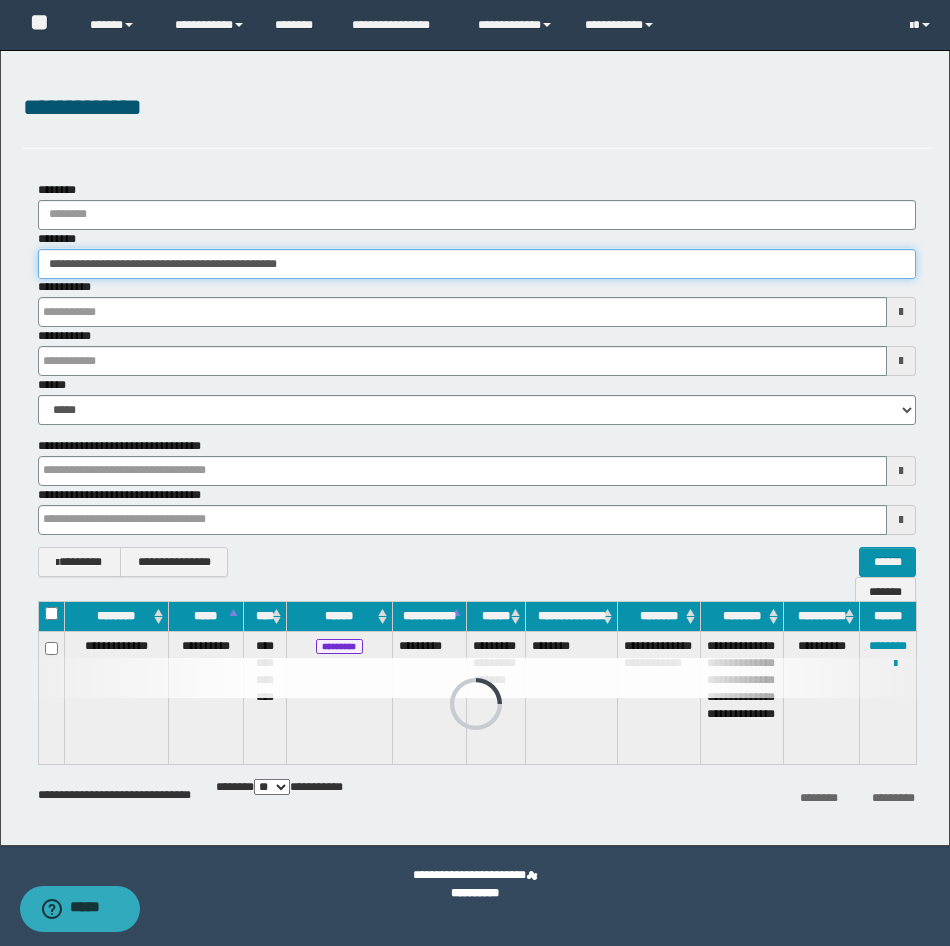 type 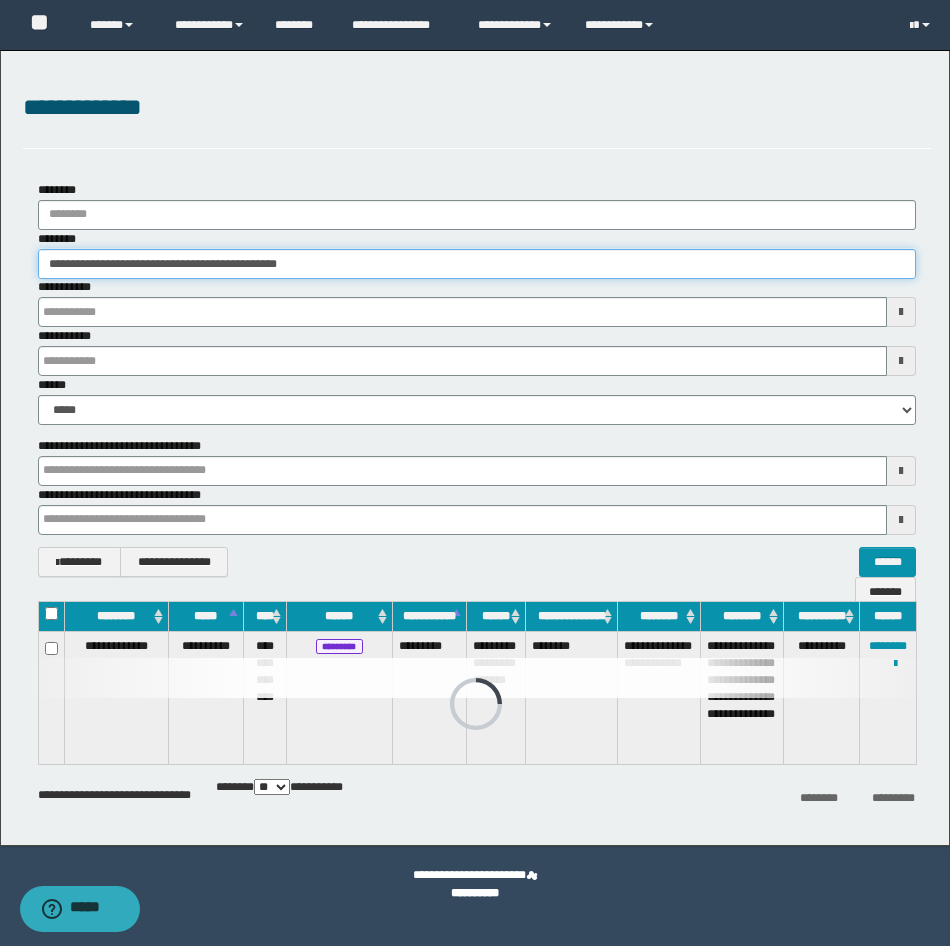 type 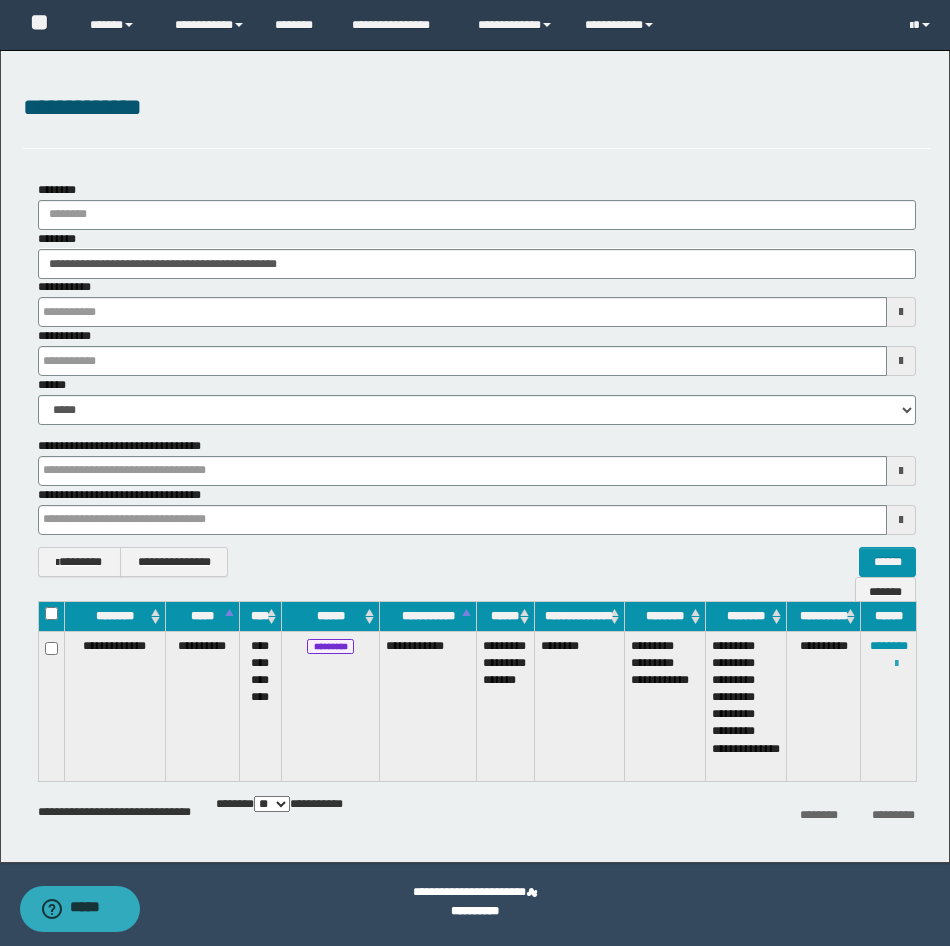 click at bounding box center [896, 664] 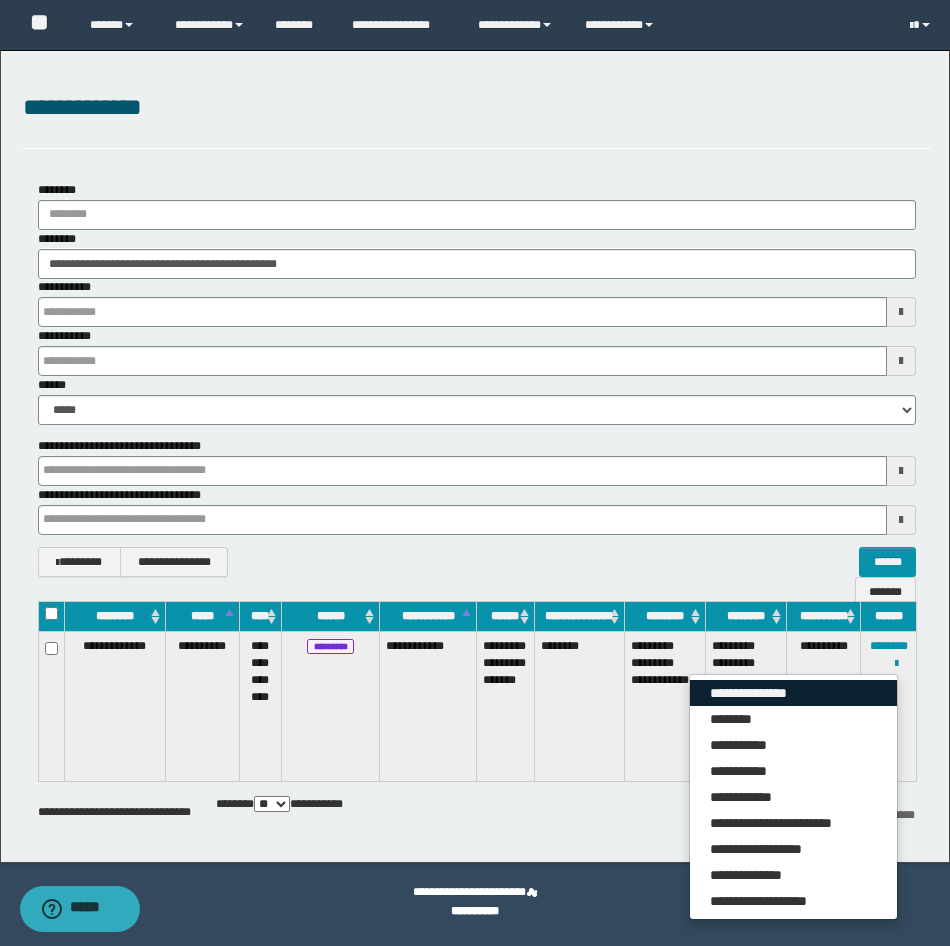 click on "**********" at bounding box center [793, 693] 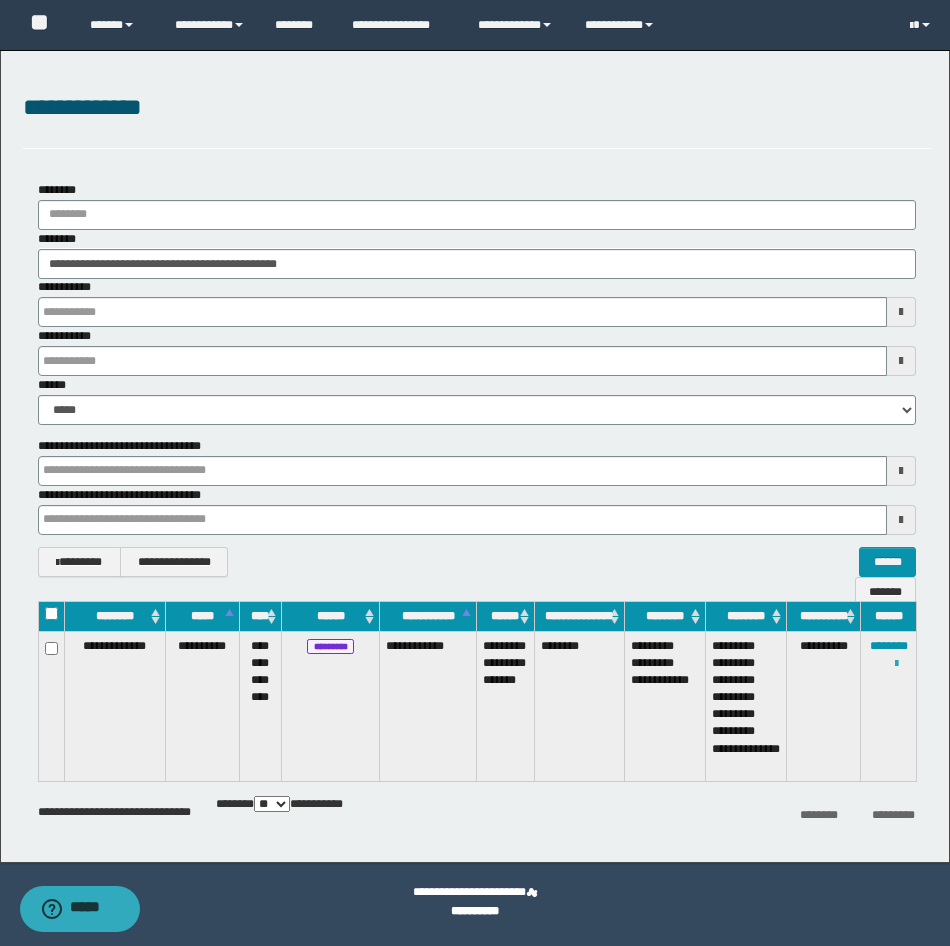 click at bounding box center [896, 664] 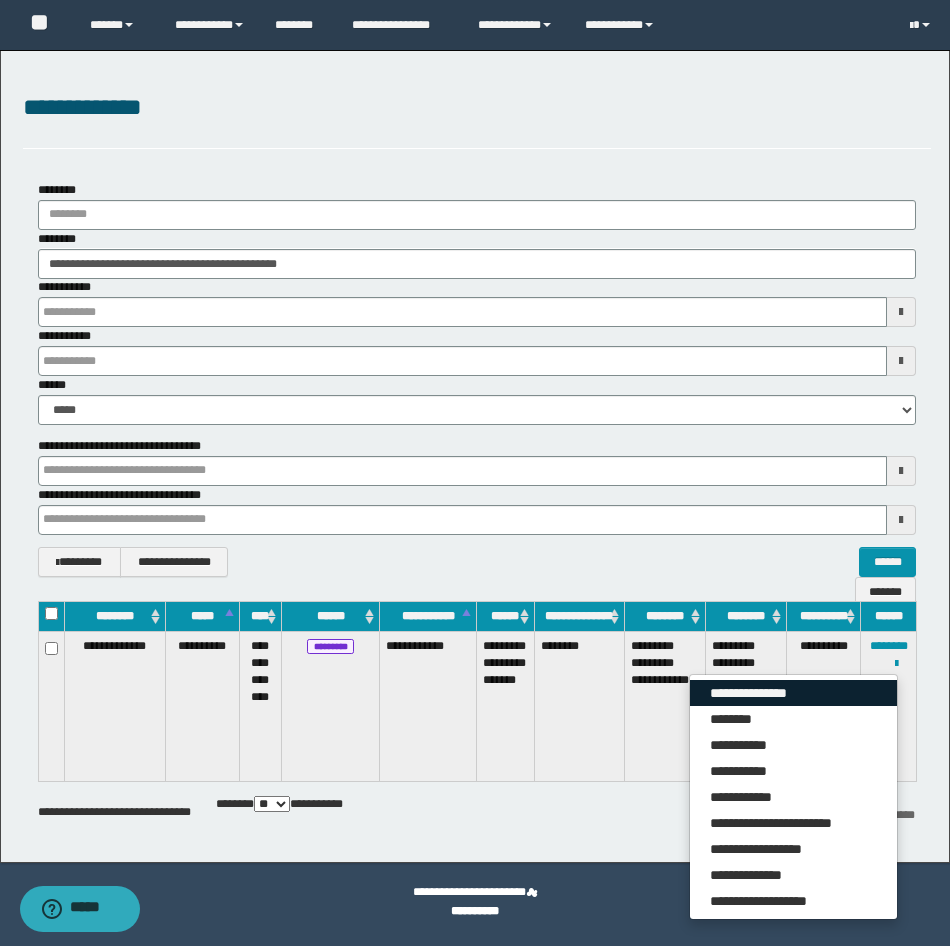 click on "**********" at bounding box center [793, 693] 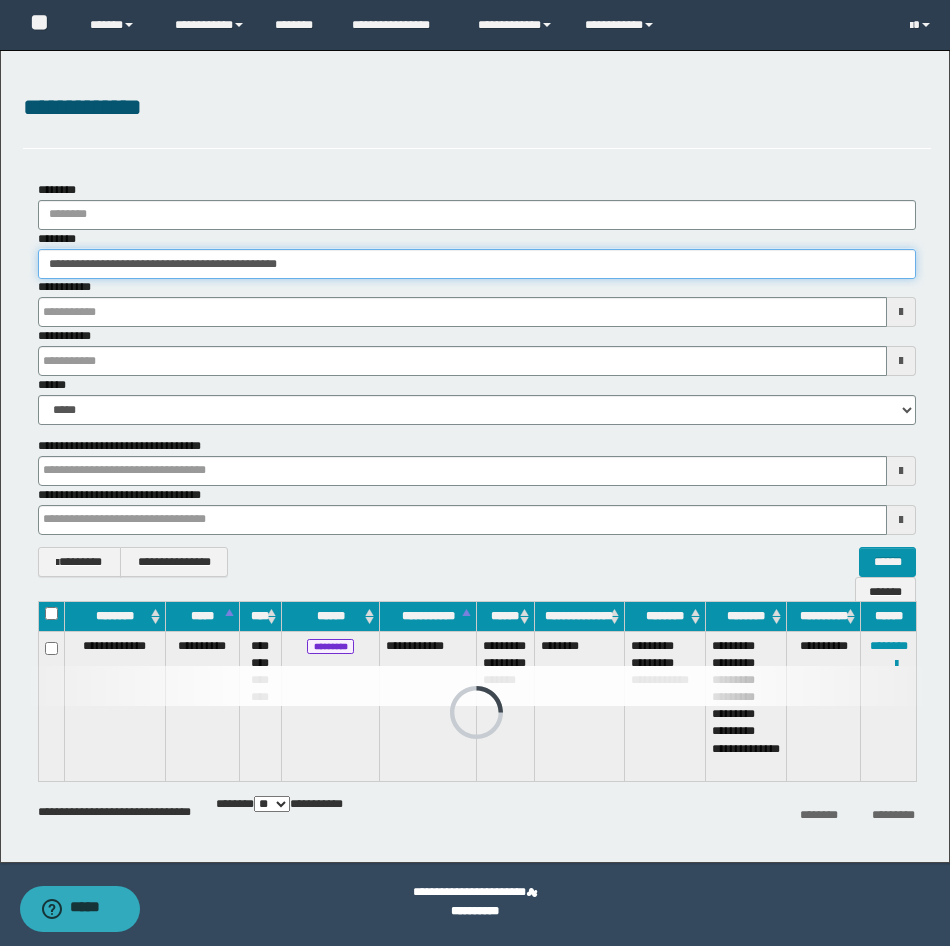 paste 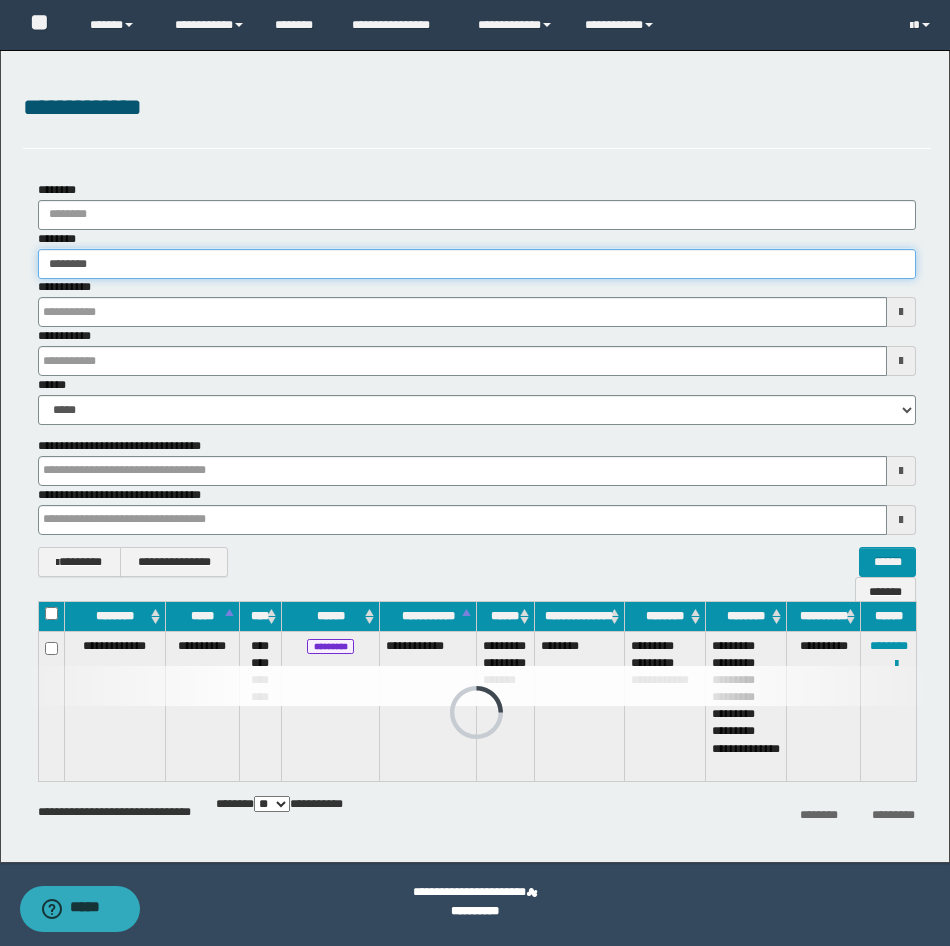 drag, startPoint x: 394, startPoint y: 261, endPoint x: -5, endPoint y: 261, distance: 399 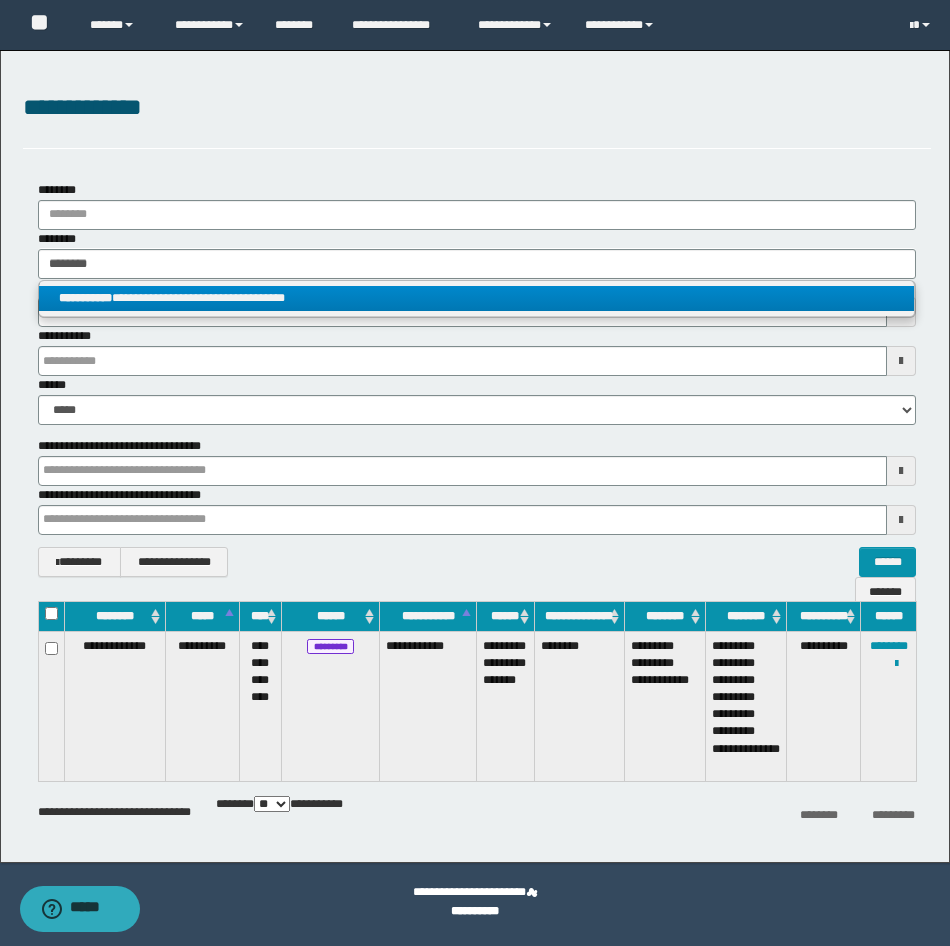 click on "**********" at bounding box center [476, 298] 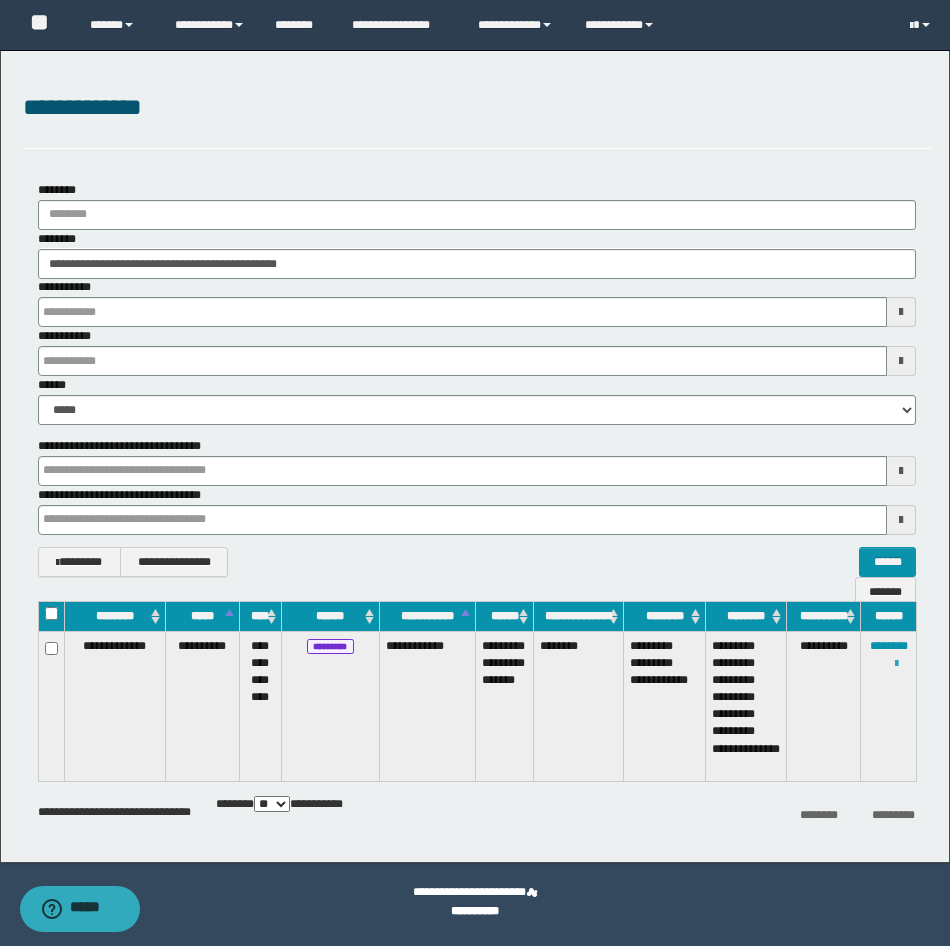 click at bounding box center (896, 663) 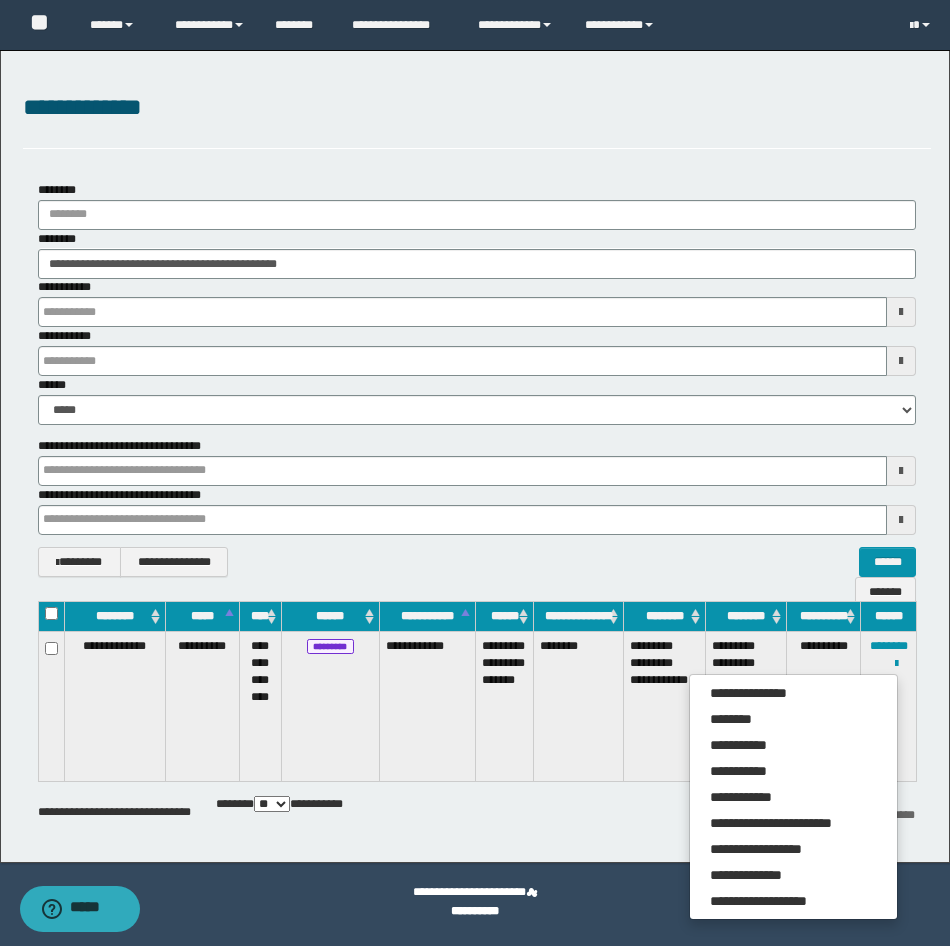 click on "**********" at bounding box center (475, 893) 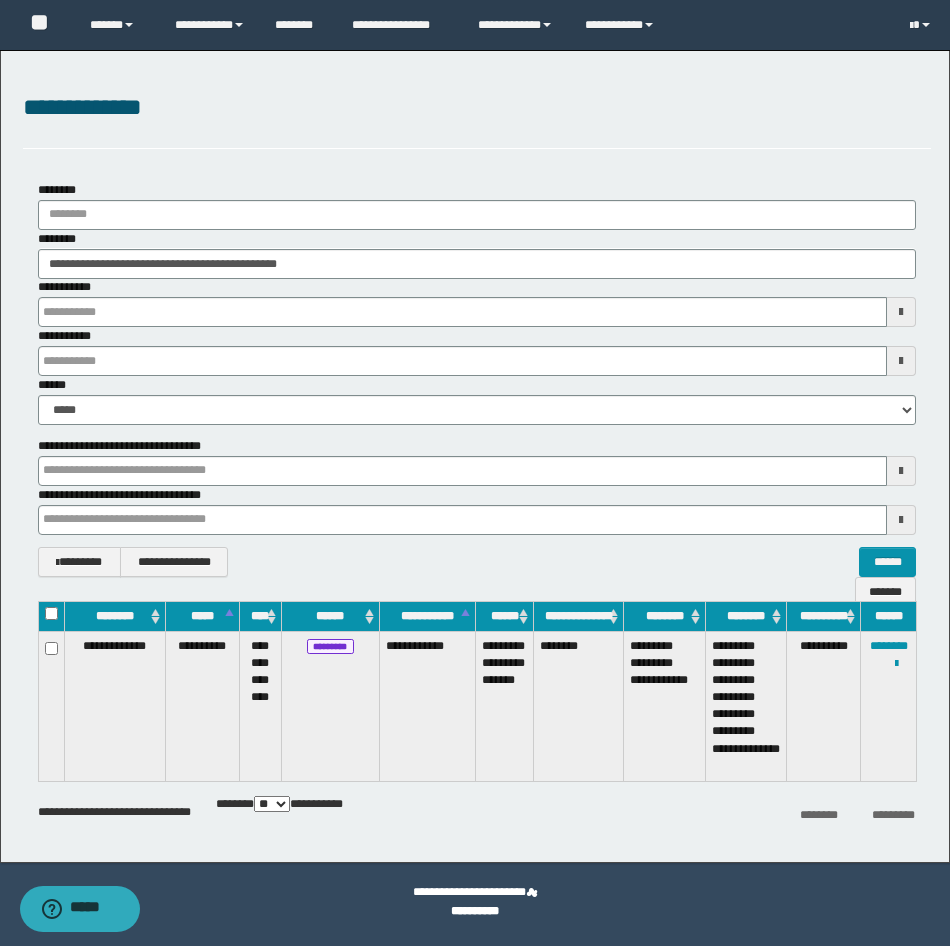 click on "**********" at bounding box center (889, 706) 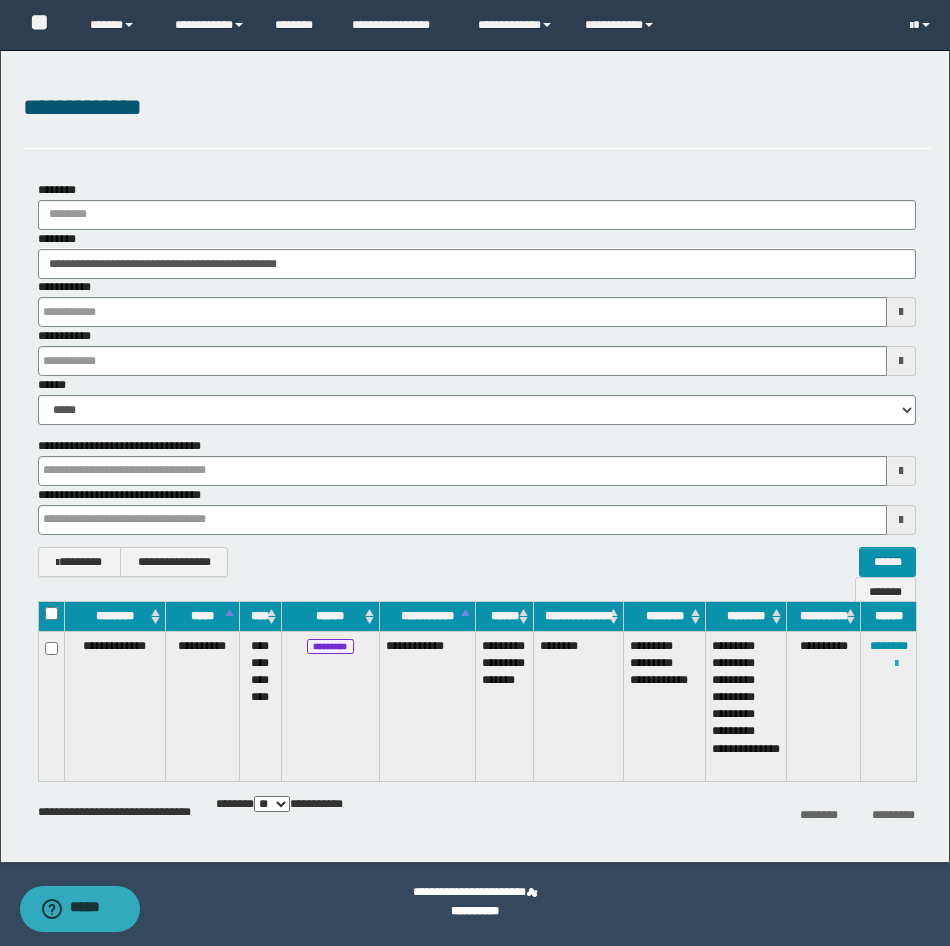 click at bounding box center [896, 664] 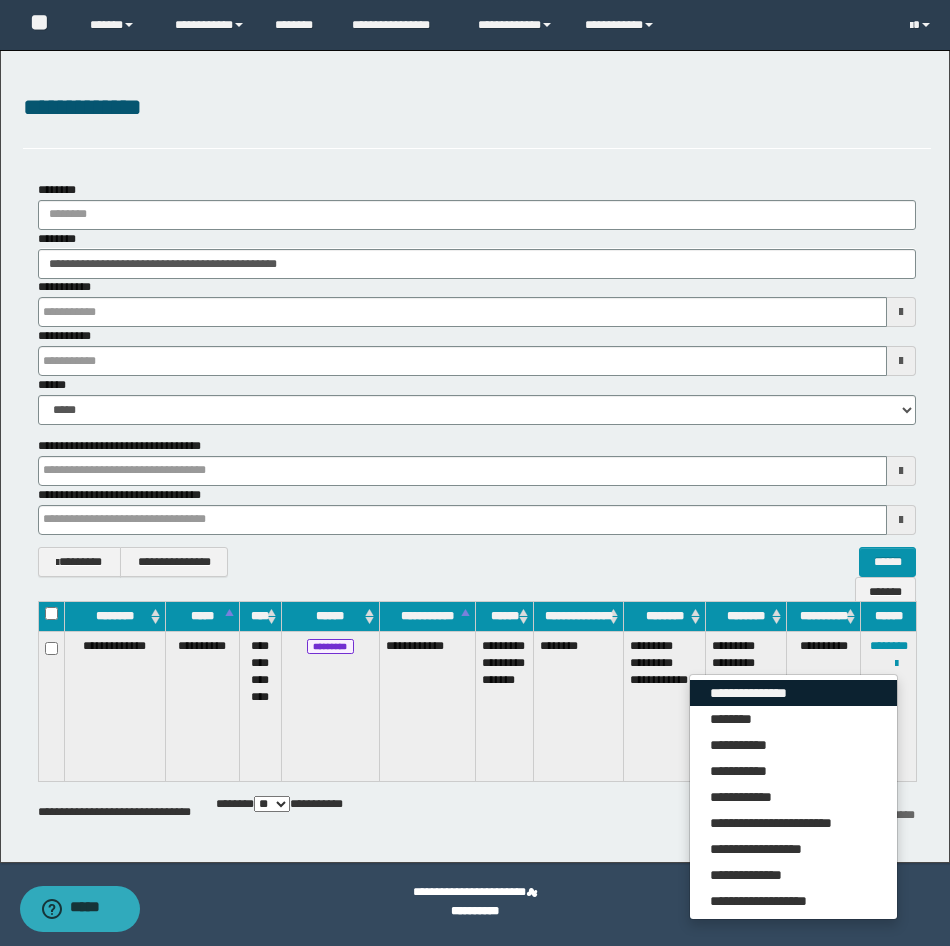 click on "**********" at bounding box center (793, 693) 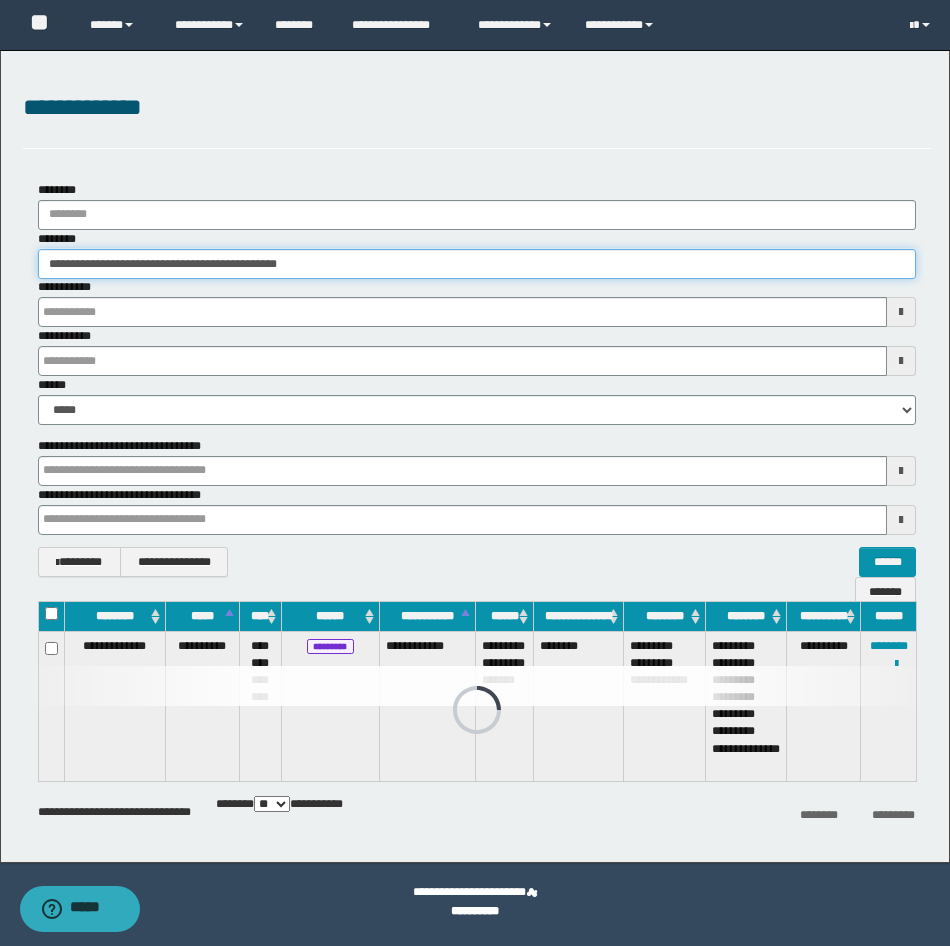 drag, startPoint x: 450, startPoint y: 267, endPoint x: -5, endPoint y: 290, distance: 455.58093 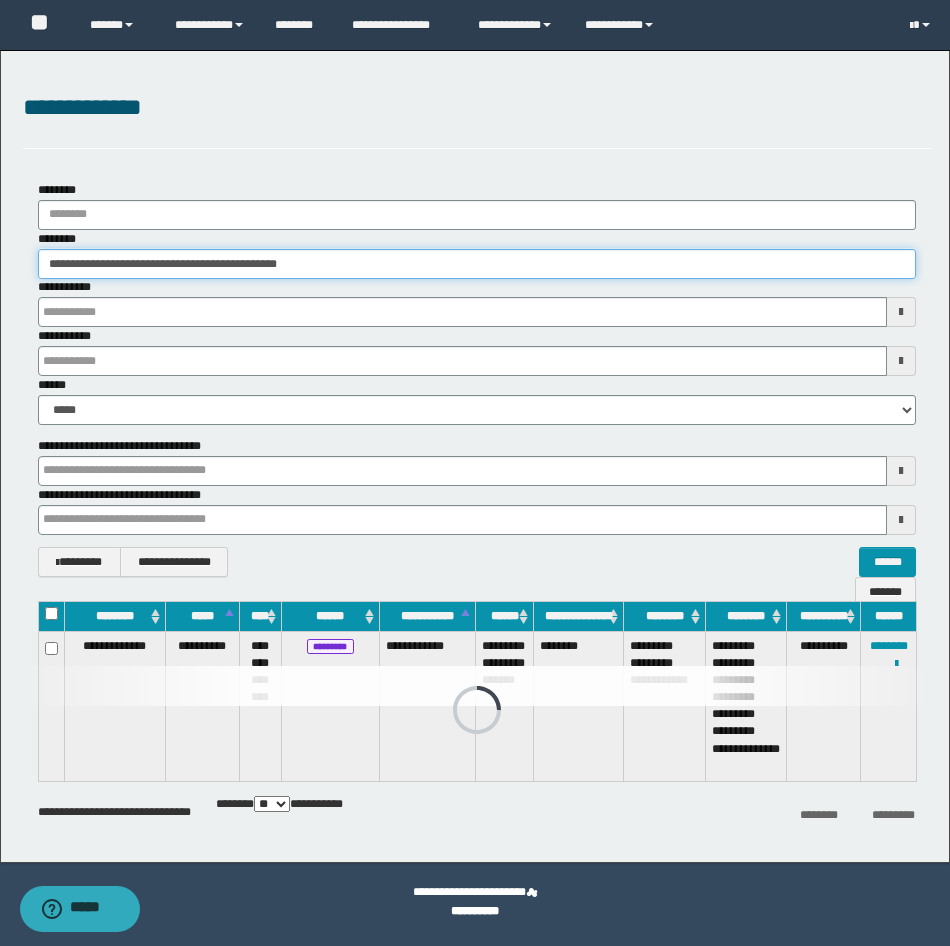 click on "**********" at bounding box center [475, 473] 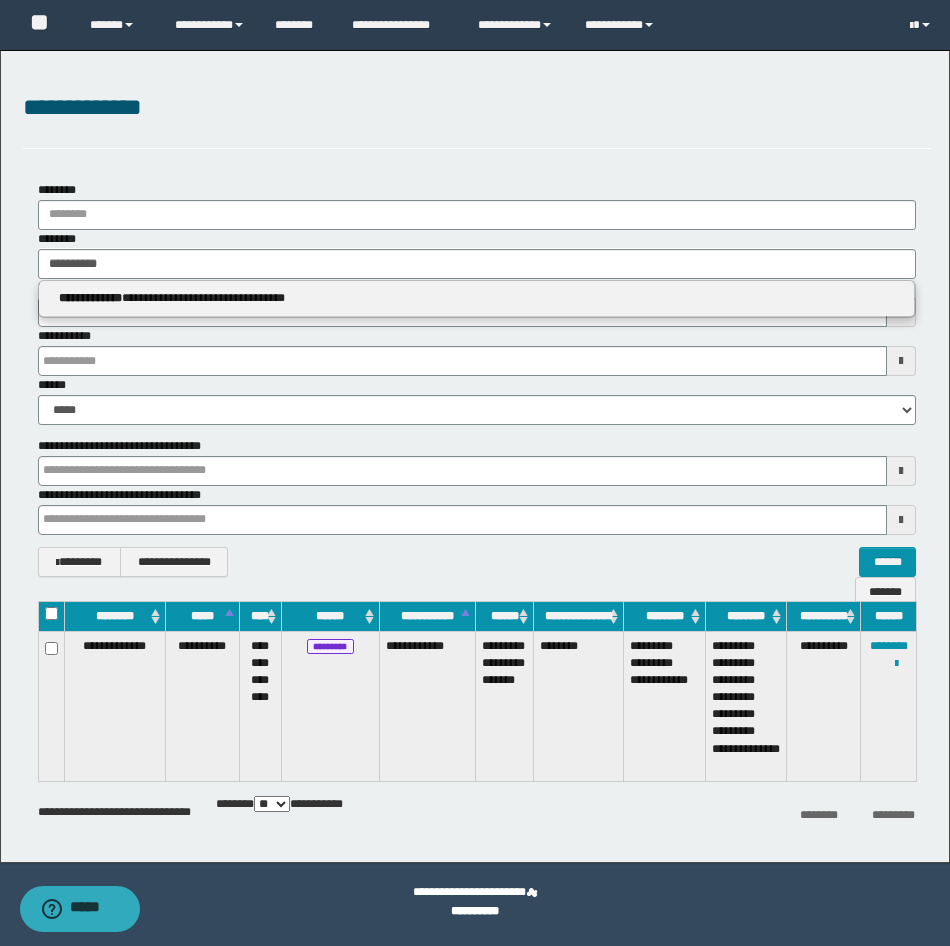 click on "**********" at bounding box center [477, 299] 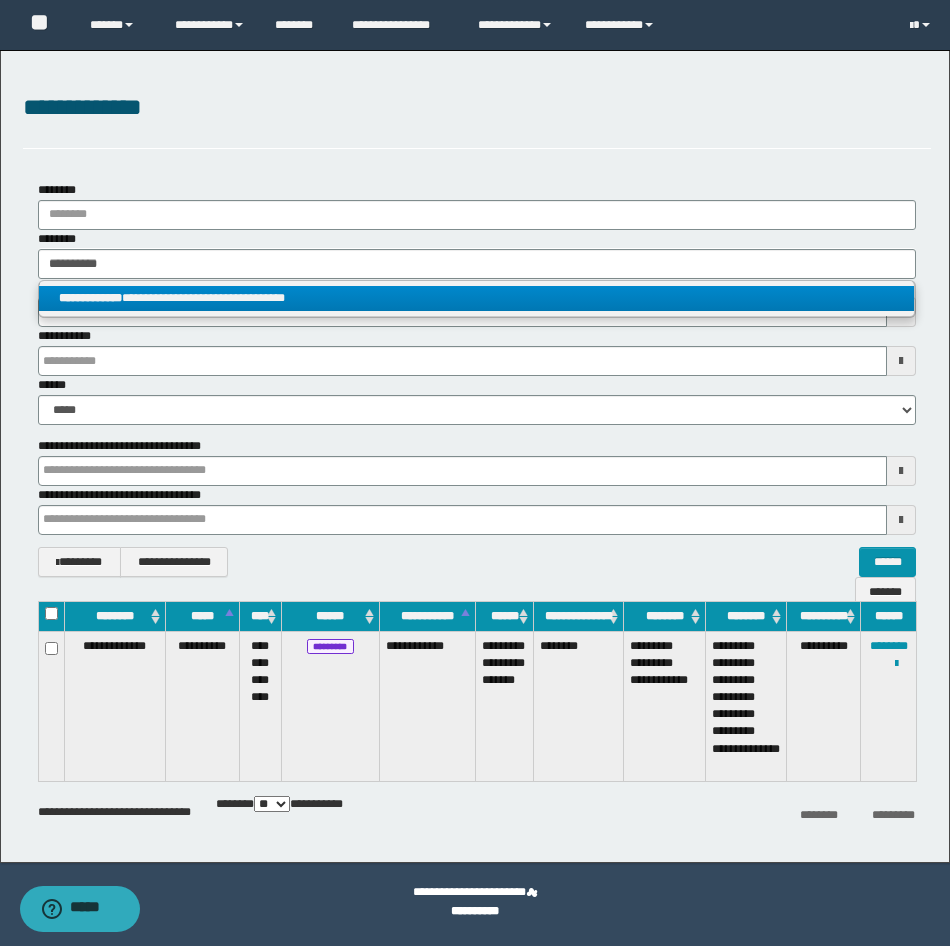 click on "**********" at bounding box center (476, 298) 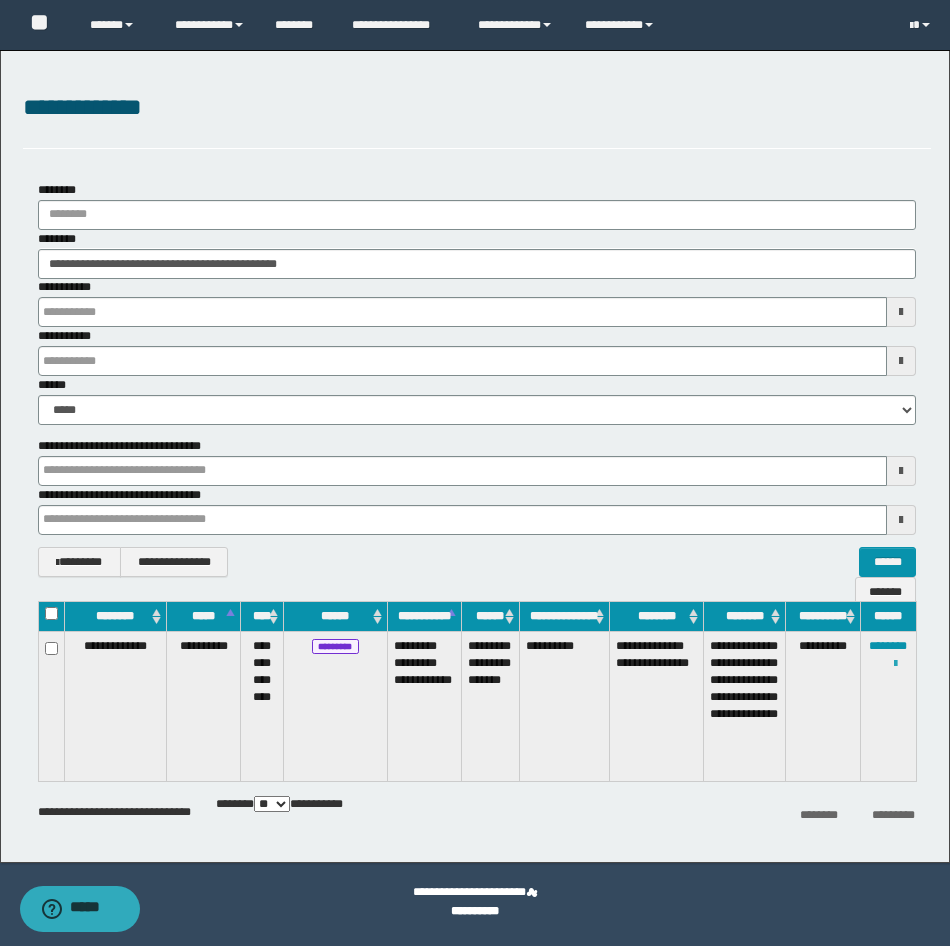 click at bounding box center [895, 664] 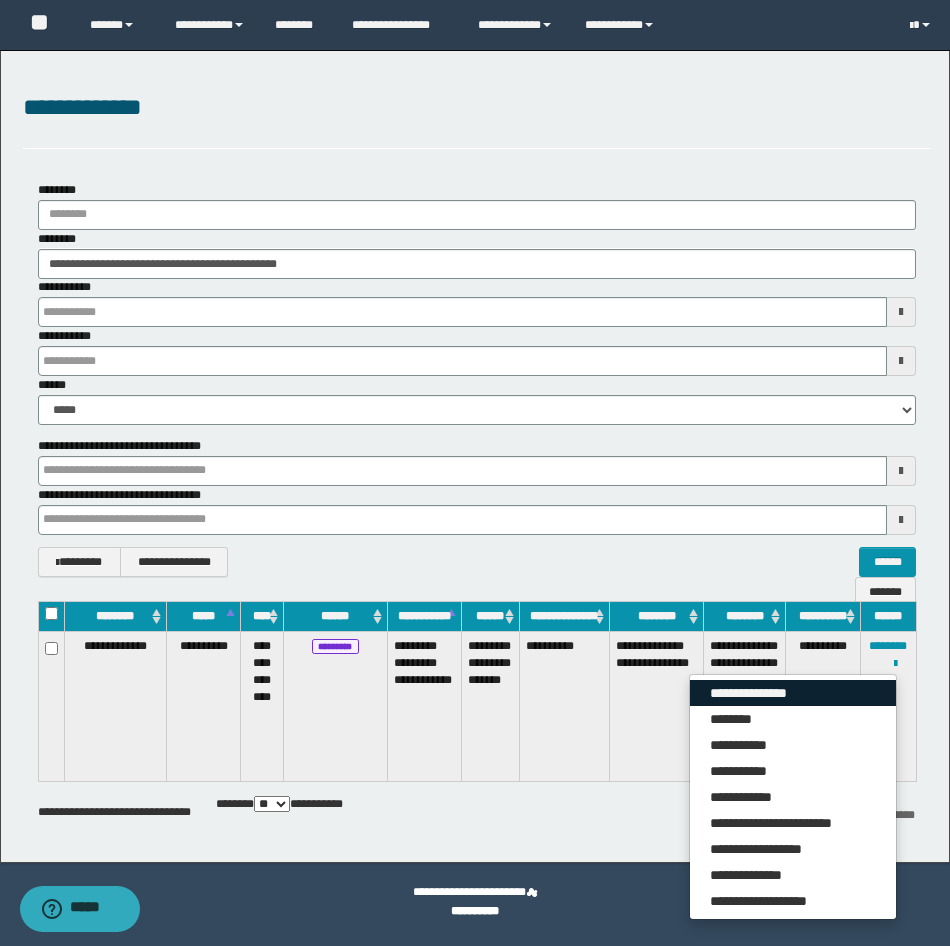 click on "**********" at bounding box center (793, 693) 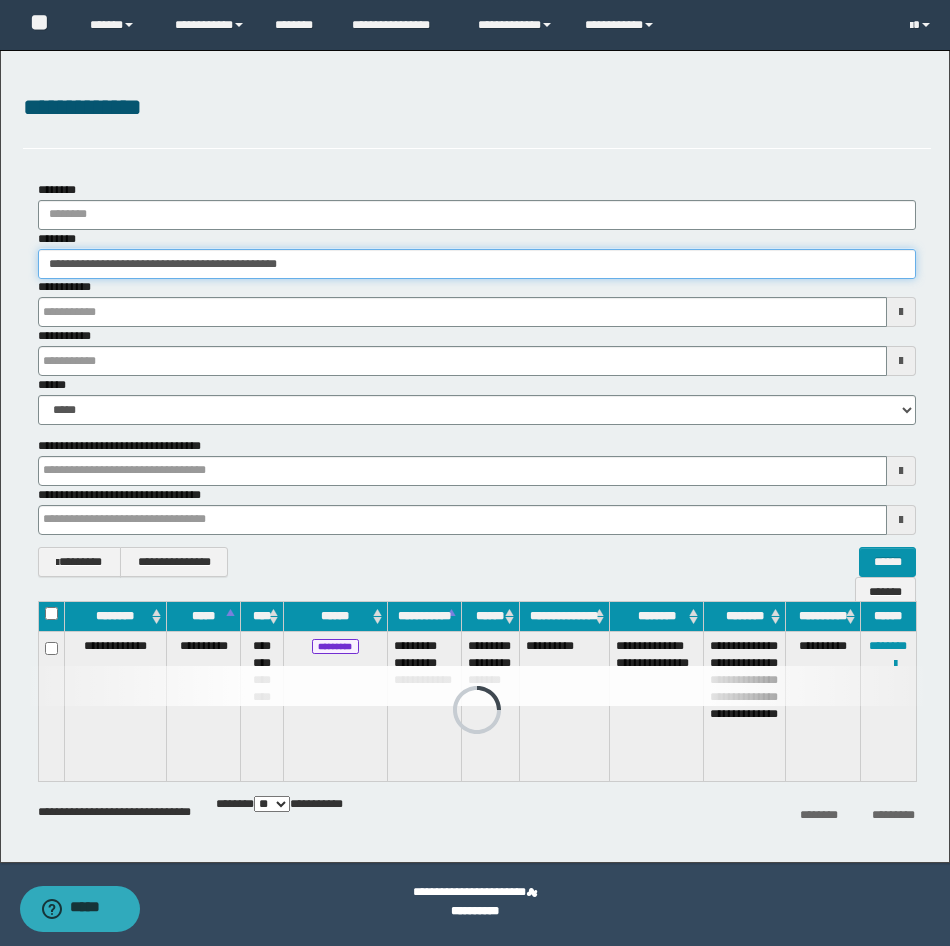 drag, startPoint x: 488, startPoint y: 276, endPoint x: -5, endPoint y: 236, distance: 494.62006 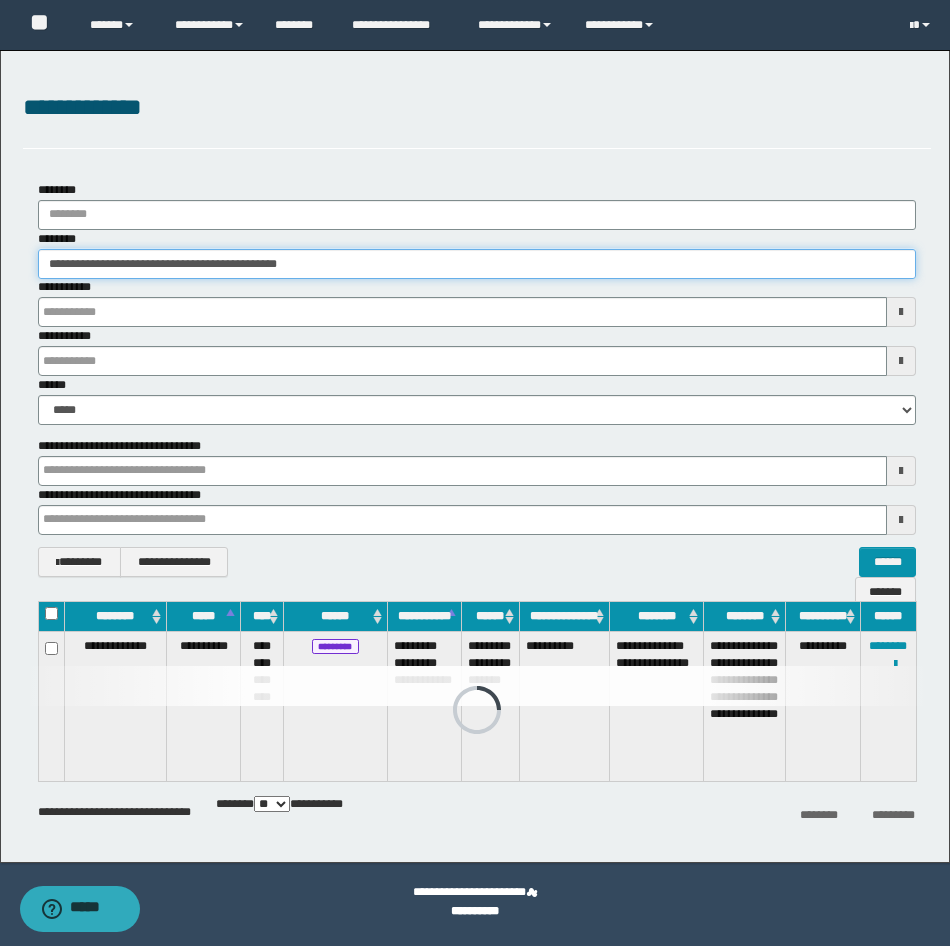 click on "**********" at bounding box center (475, 473) 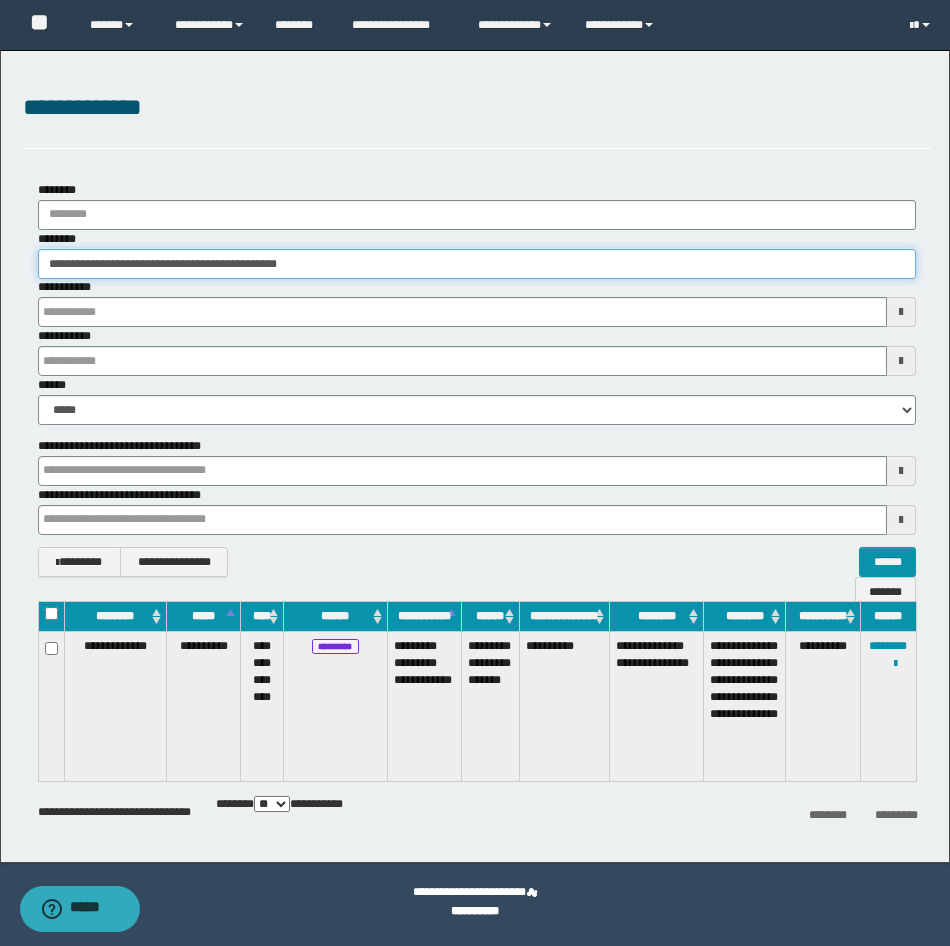 paste 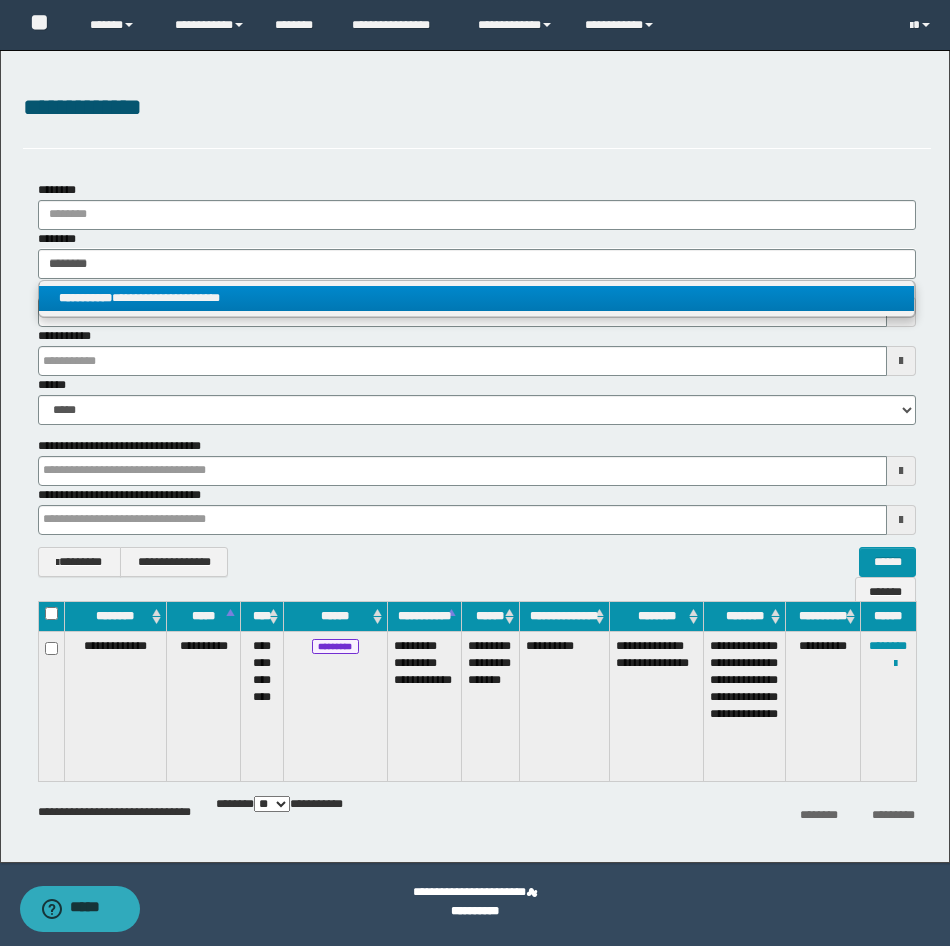 click on "**********" at bounding box center (476, 298) 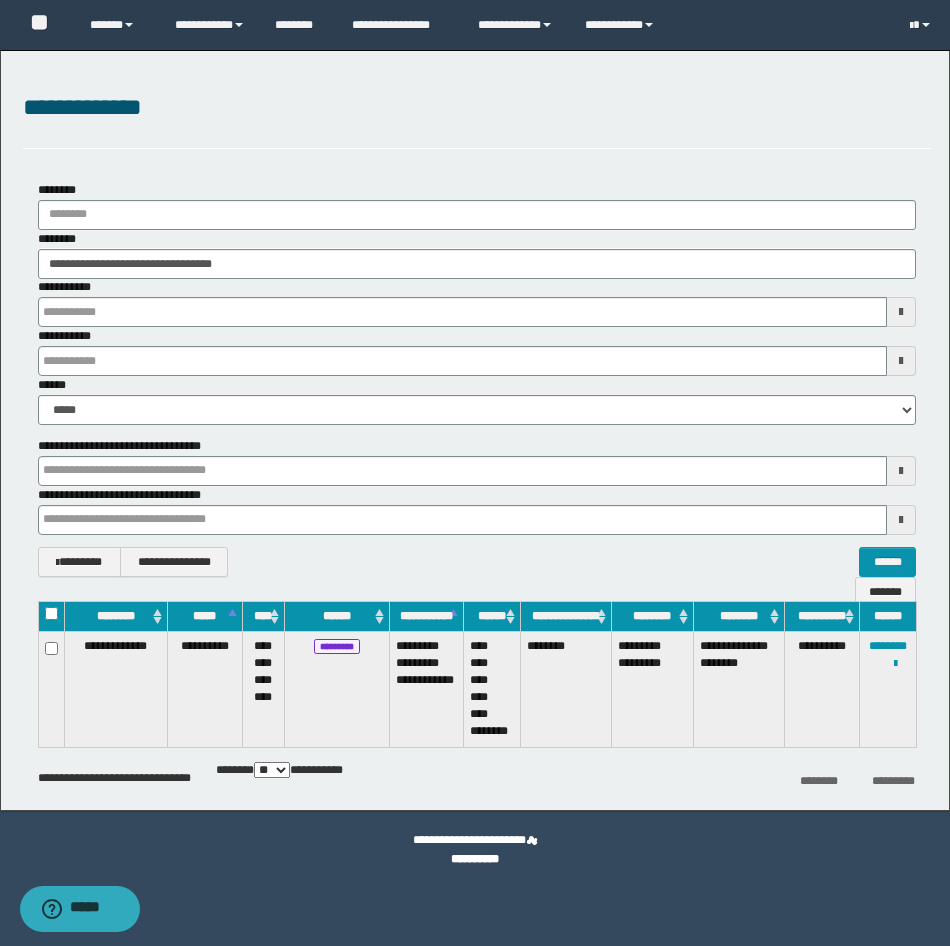 click on "**********" at bounding box center [888, 689] 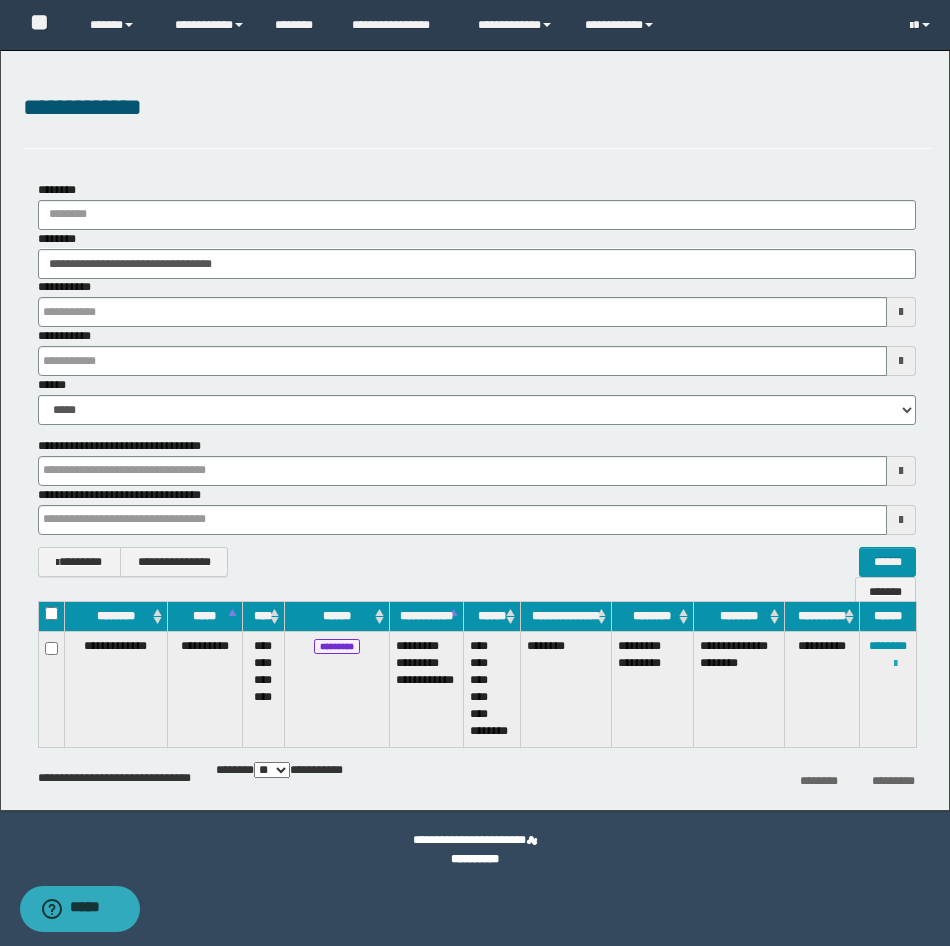 click at bounding box center (895, 664) 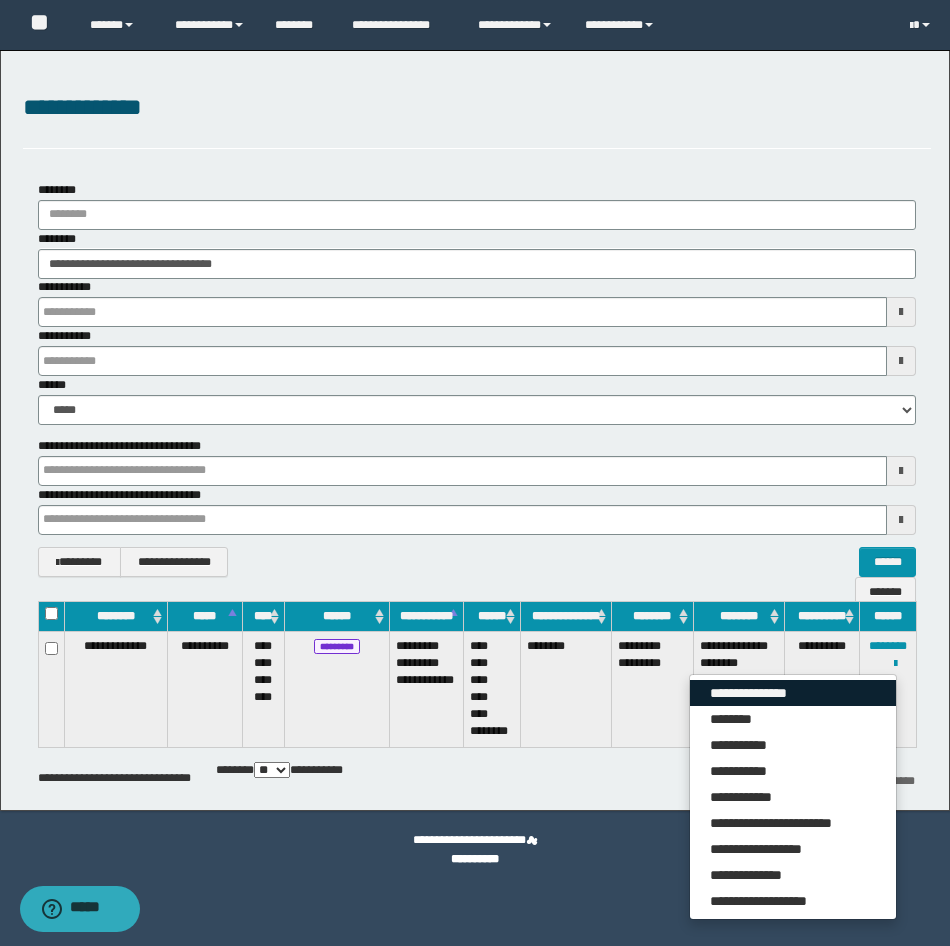 click on "**********" at bounding box center [793, 693] 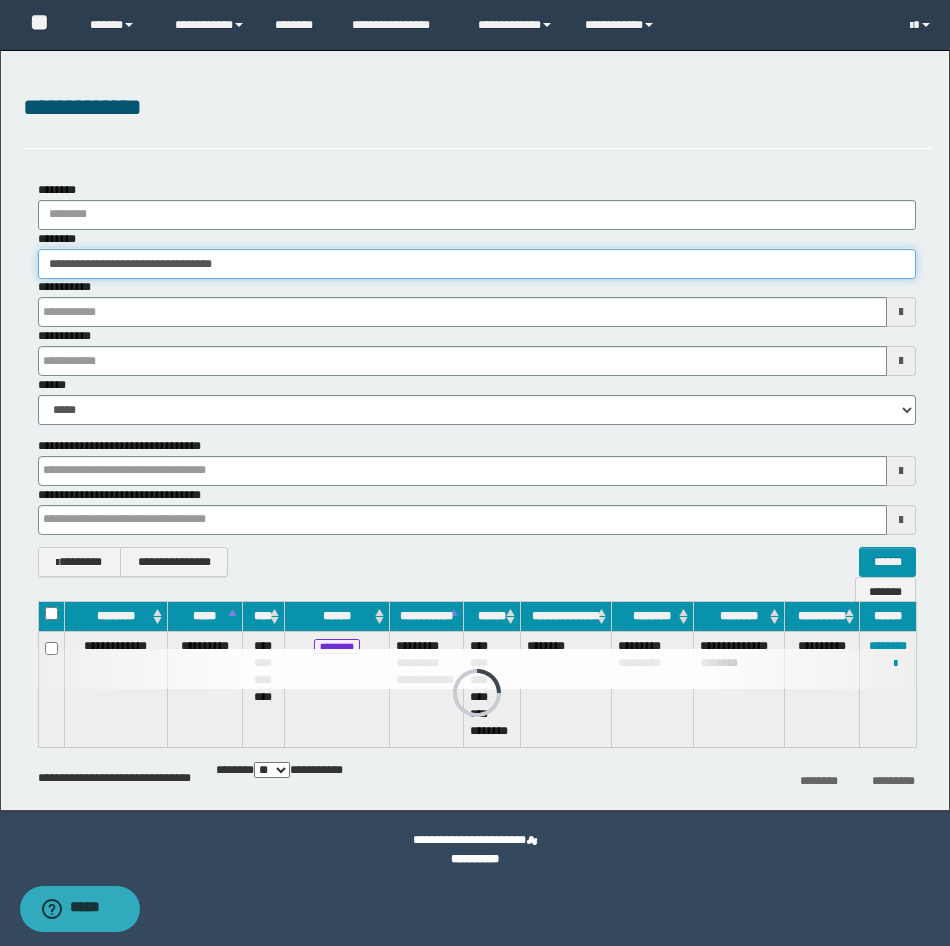 drag, startPoint x: 345, startPoint y: 253, endPoint x: -5, endPoint y: 256, distance: 350.01285 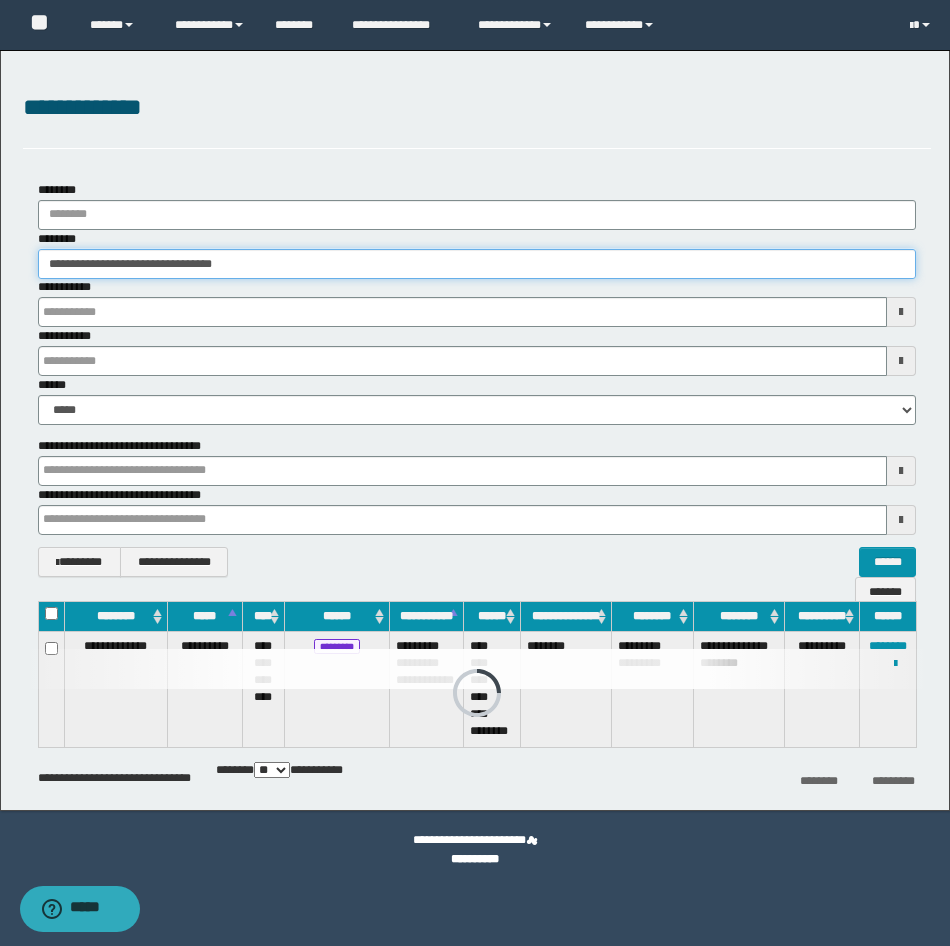 click on "**********" at bounding box center (475, 473) 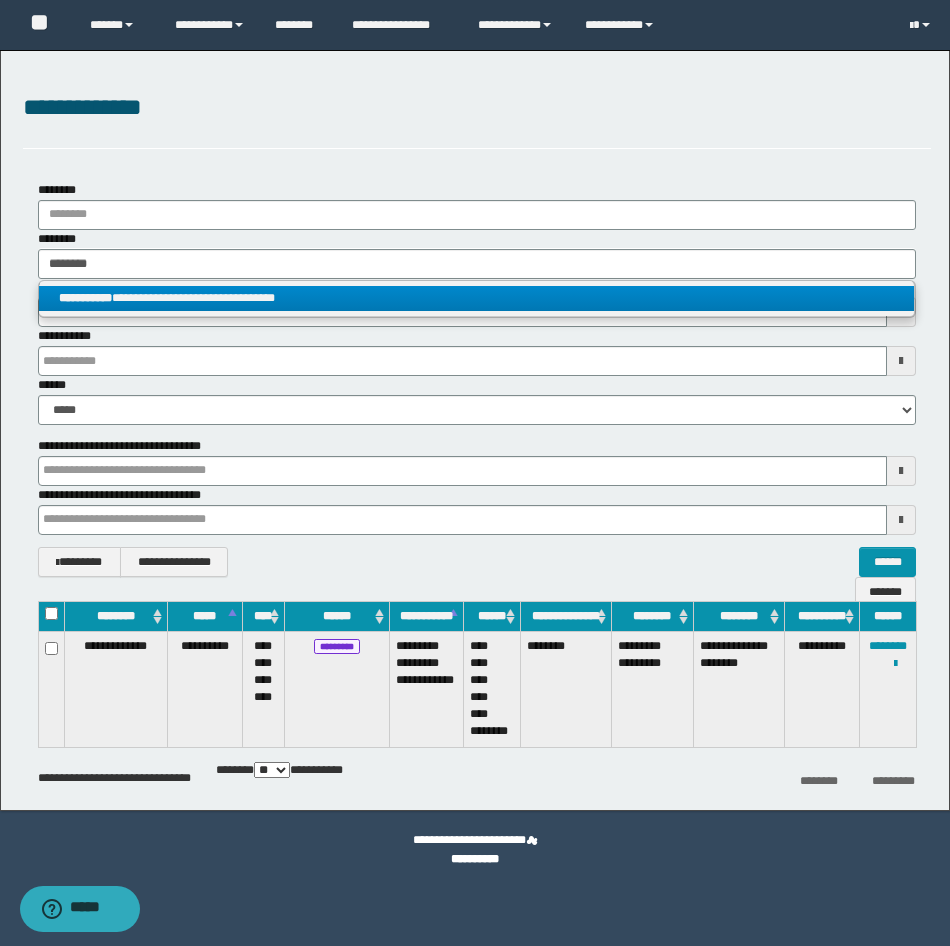 click on "**********" at bounding box center [476, 298] 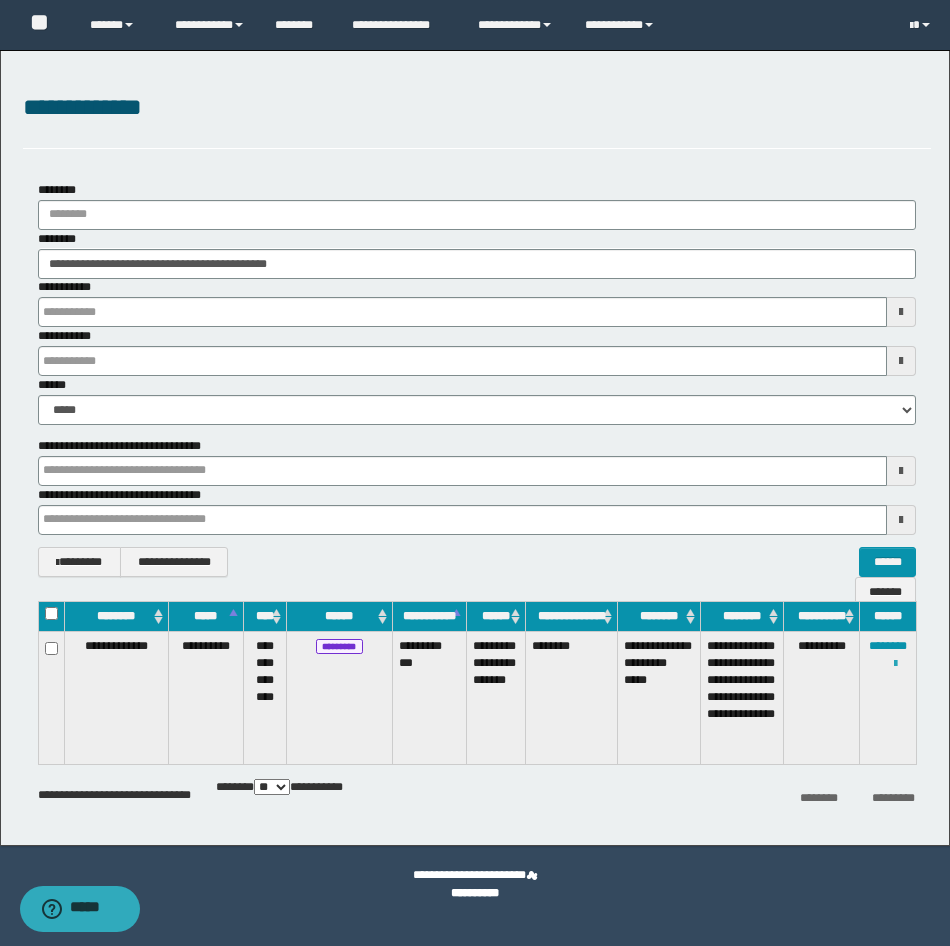 click at bounding box center (895, 664) 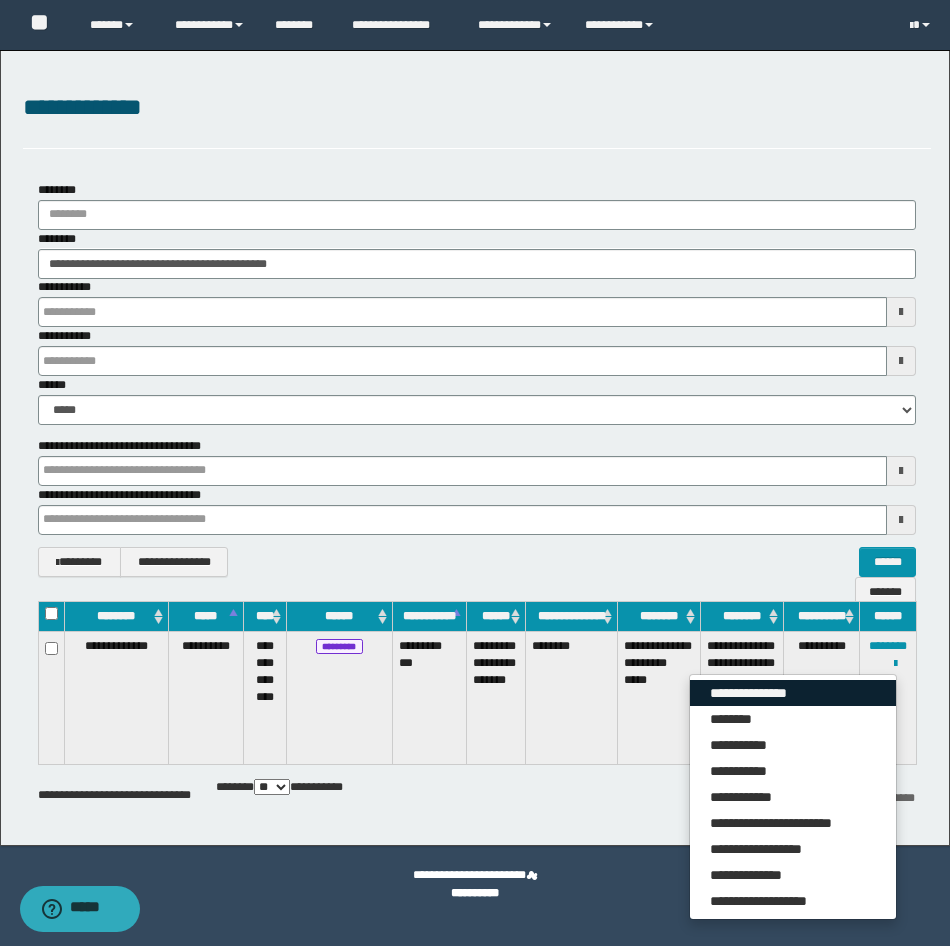 click on "**********" at bounding box center [793, 693] 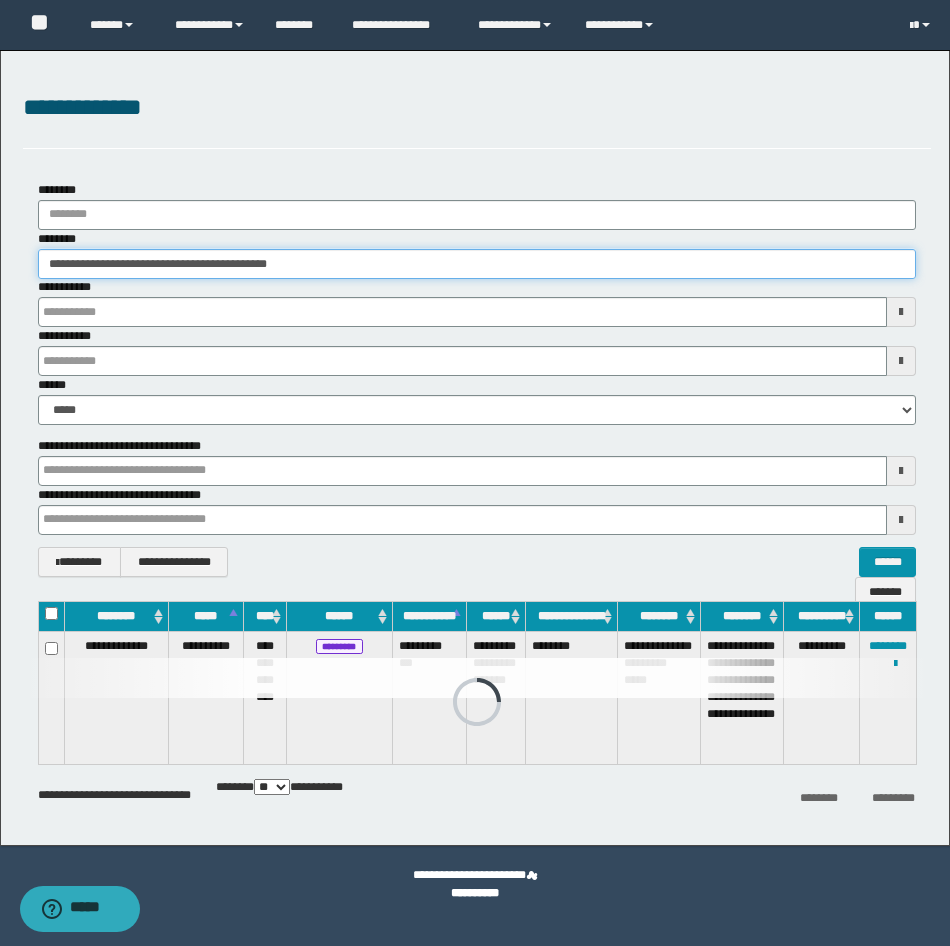 drag, startPoint x: 422, startPoint y: 272, endPoint x: -5, endPoint y: 224, distance: 429.68942 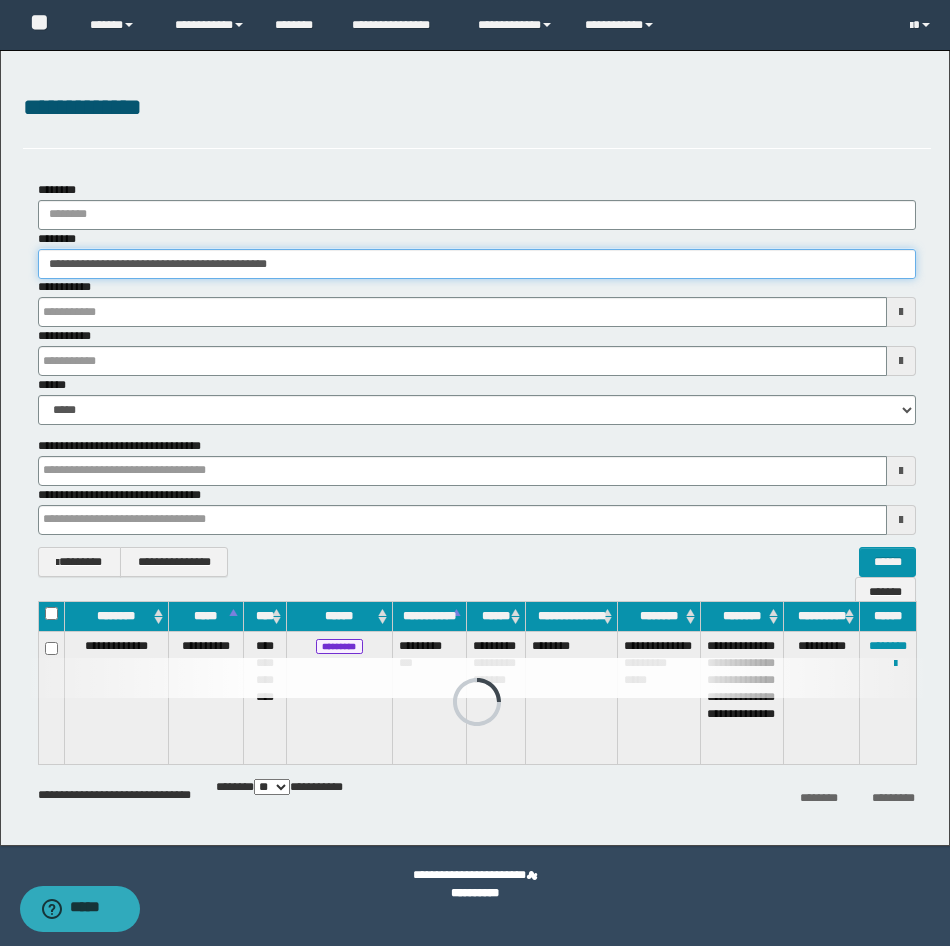 click on "**********" at bounding box center [475, 473] 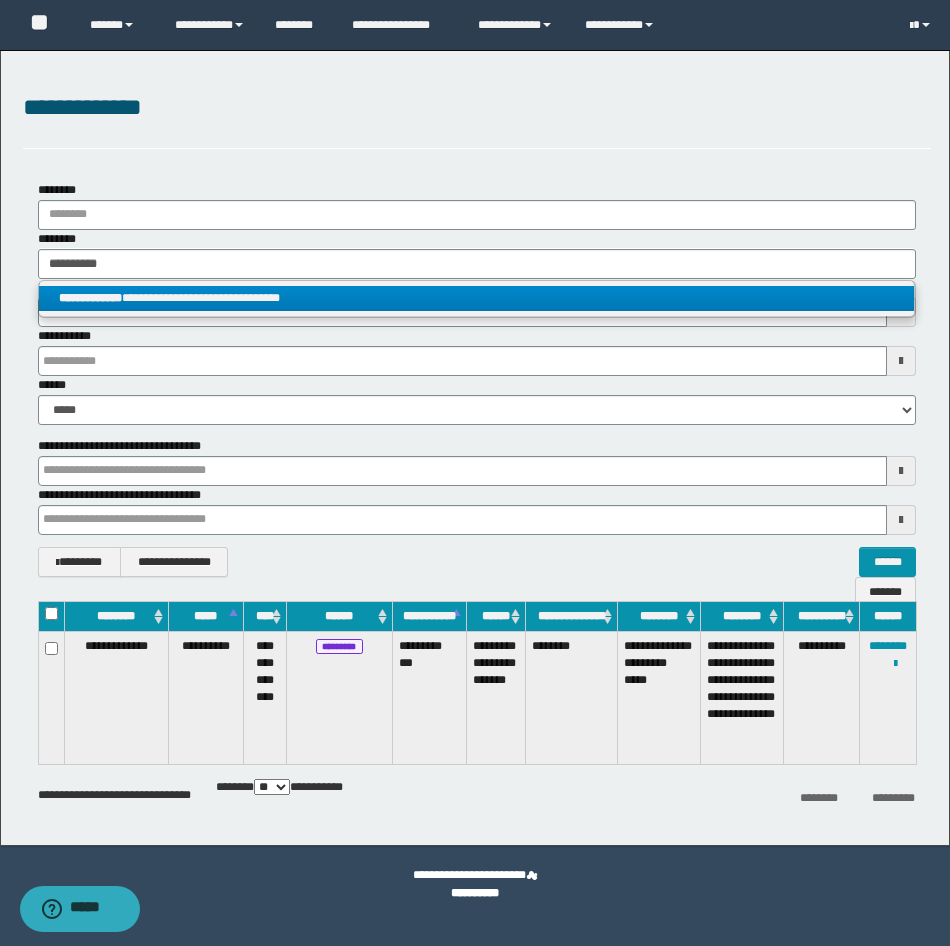 click on "**********" at bounding box center (476, 298) 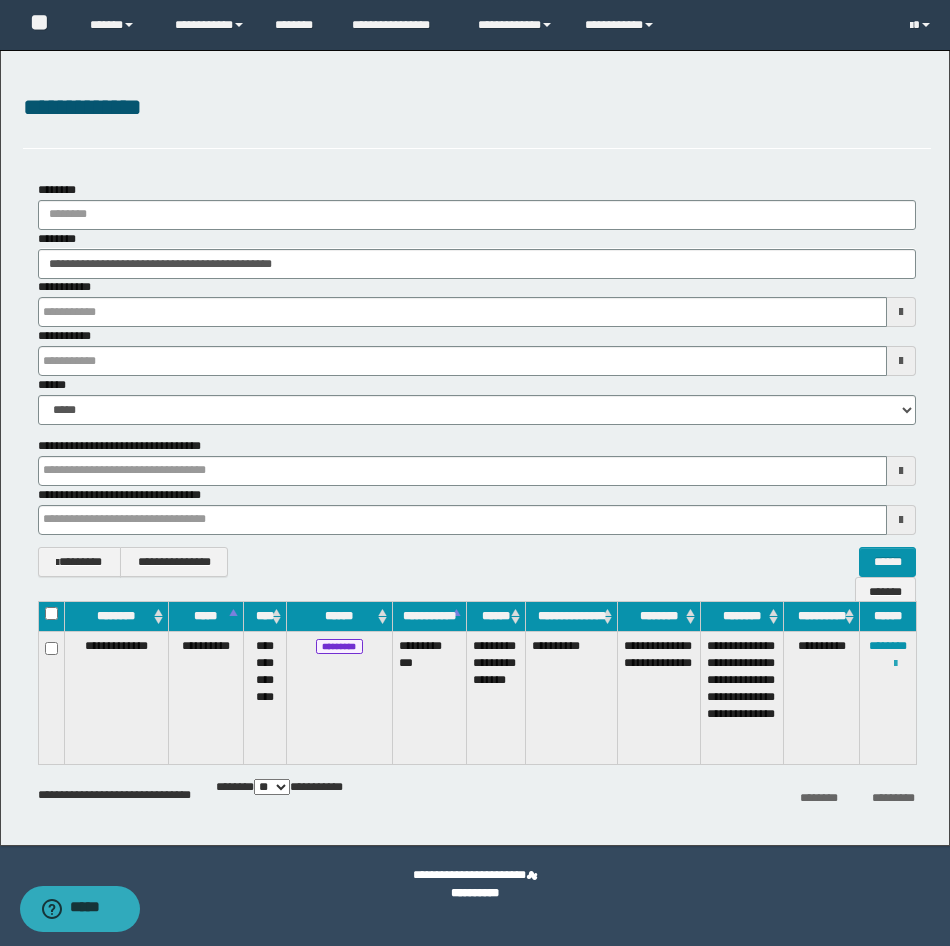 click at bounding box center [895, 664] 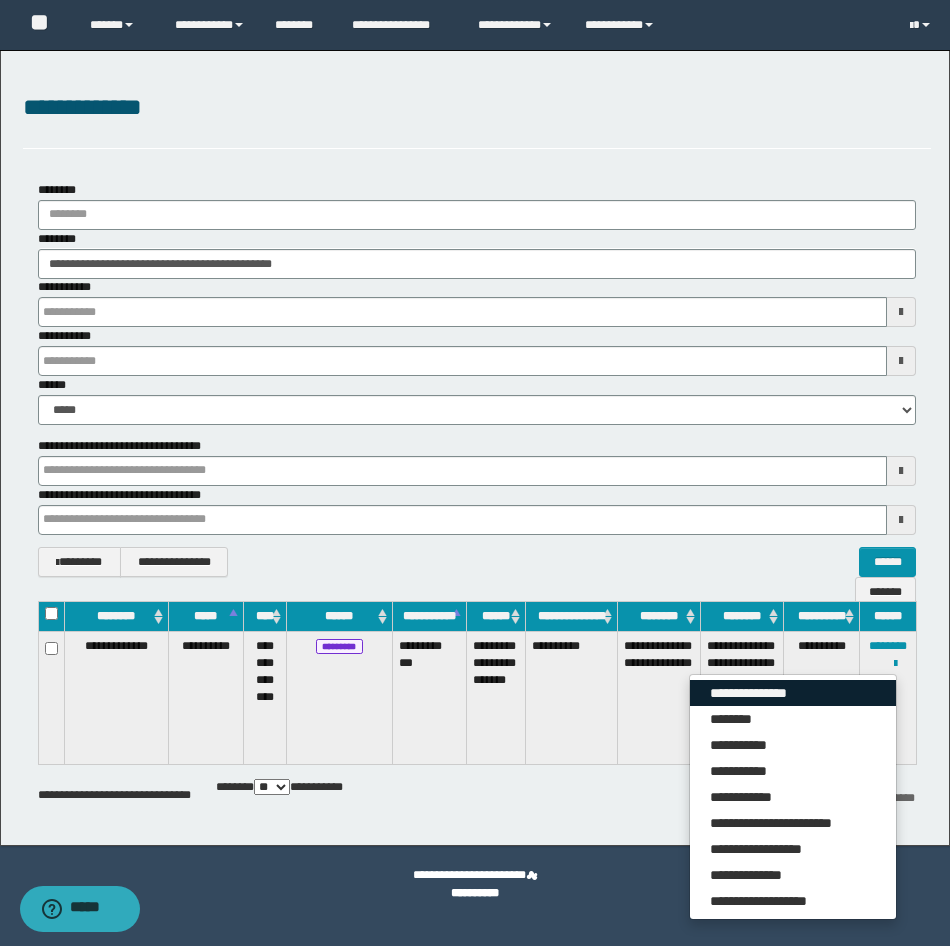 click on "**********" at bounding box center (793, 693) 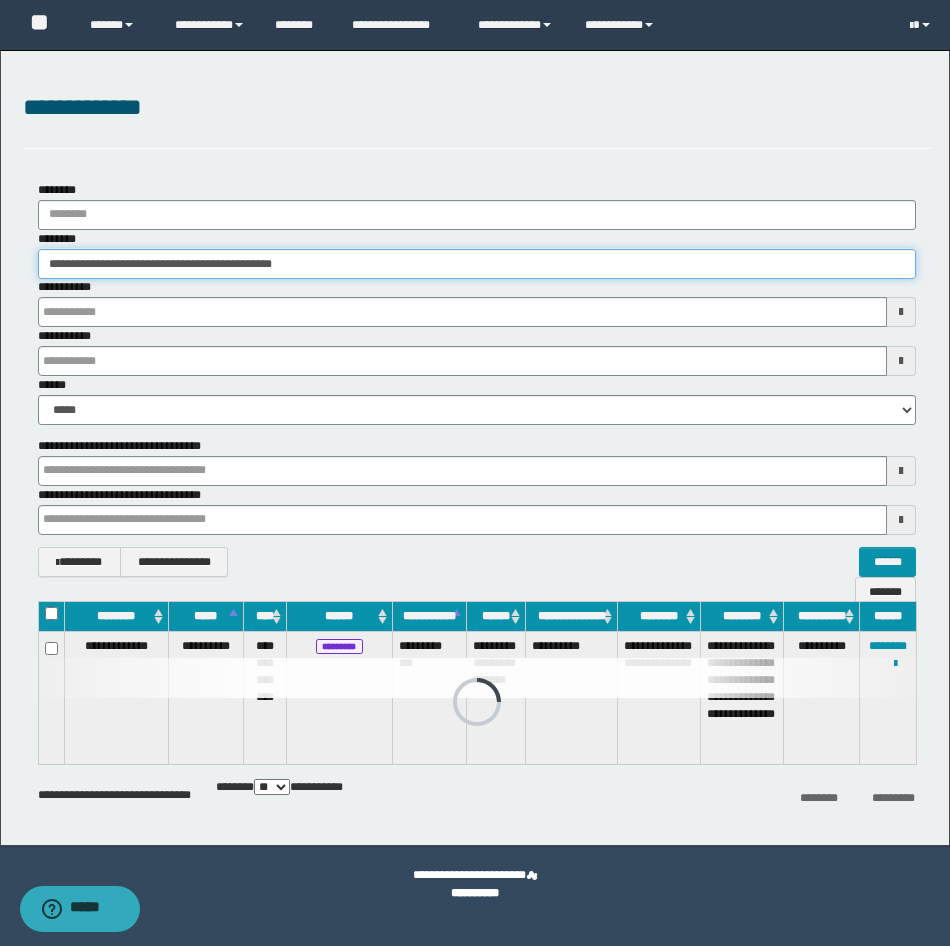 drag, startPoint x: 335, startPoint y: 271, endPoint x: -5, endPoint y: 258, distance: 340.24844 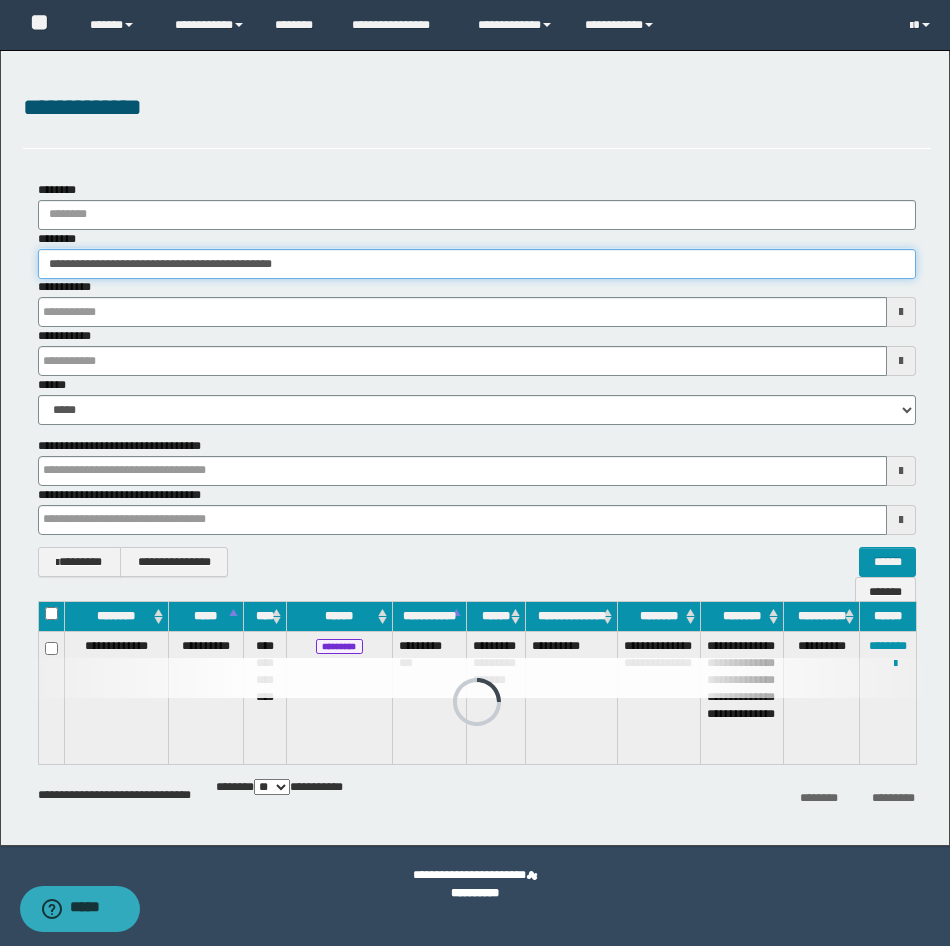 click on "**********" at bounding box center [475, 473] 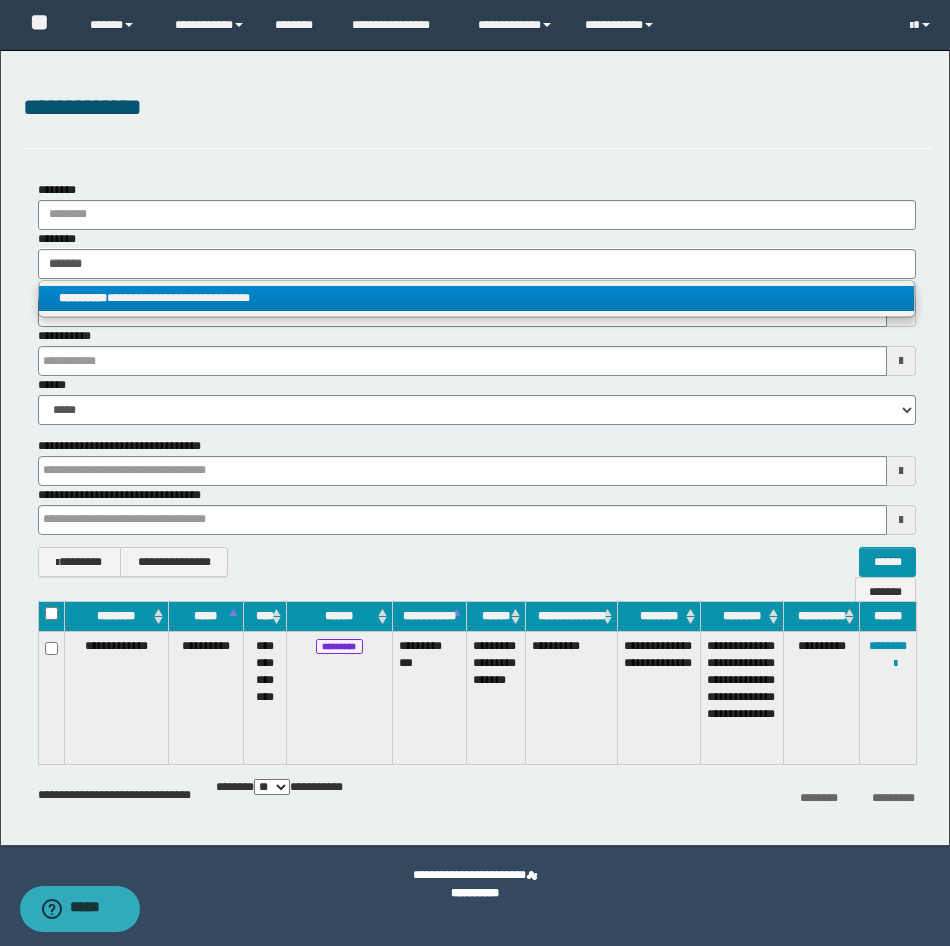 click on "**********" at bounding box center [476, 298] 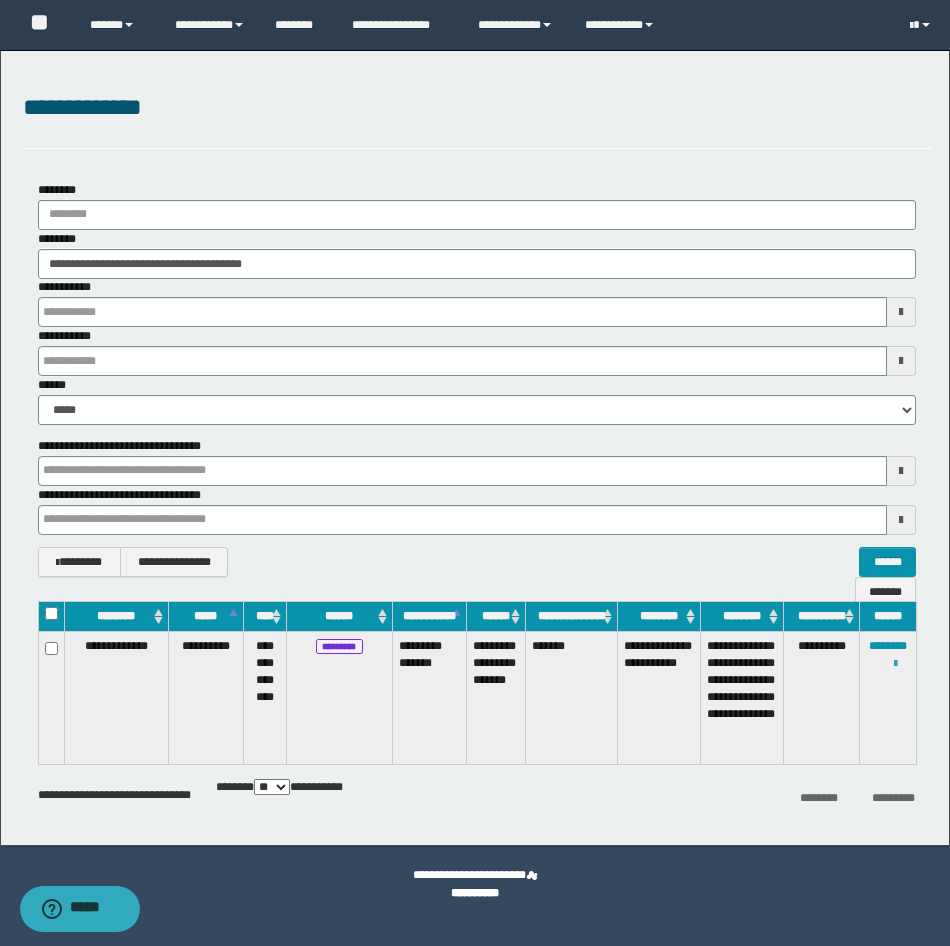click at bounding box center [895, 664] 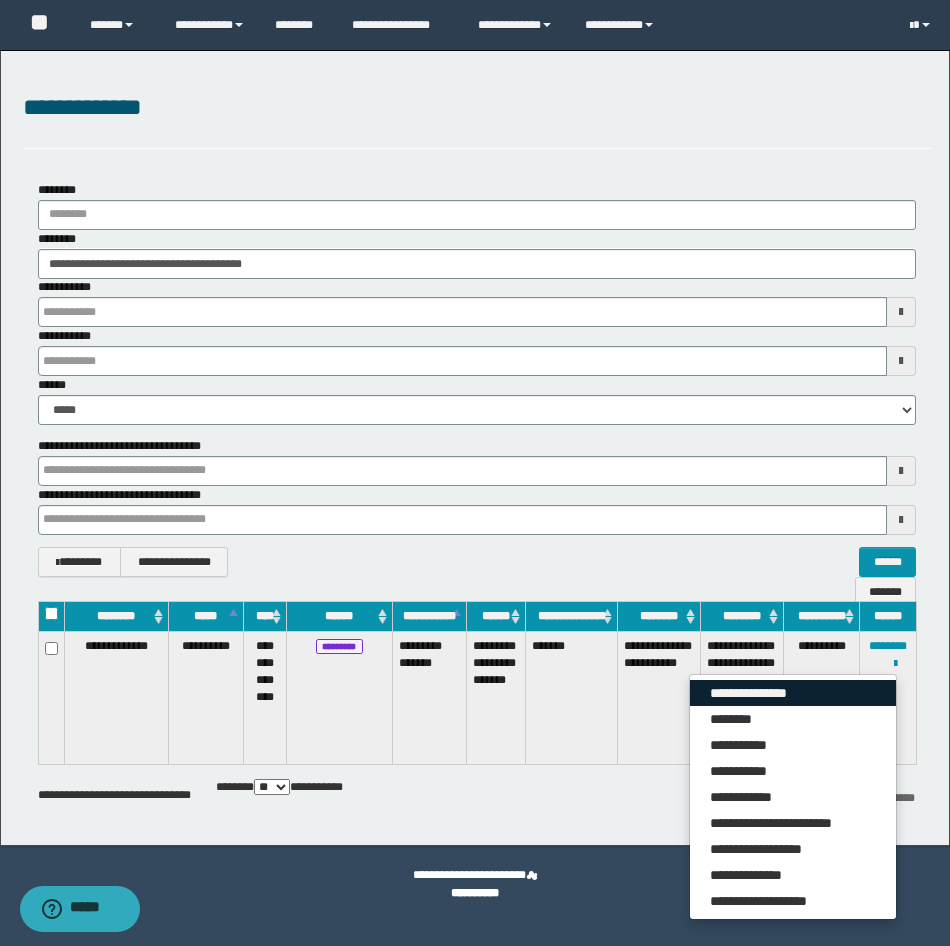 click on "**********" at bounding box center (793, 693) 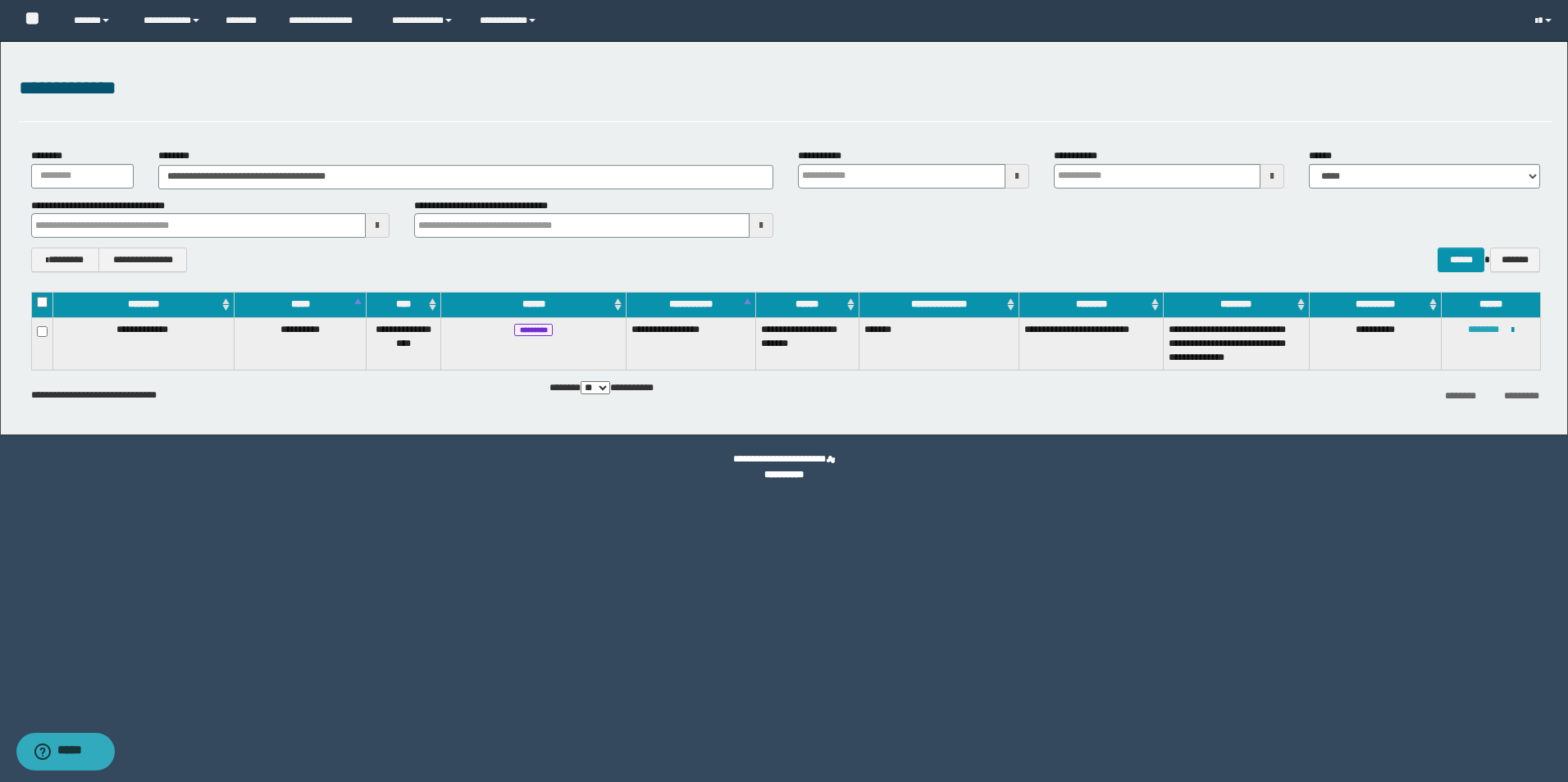 click on "********" at bounding box center (1484, 330) 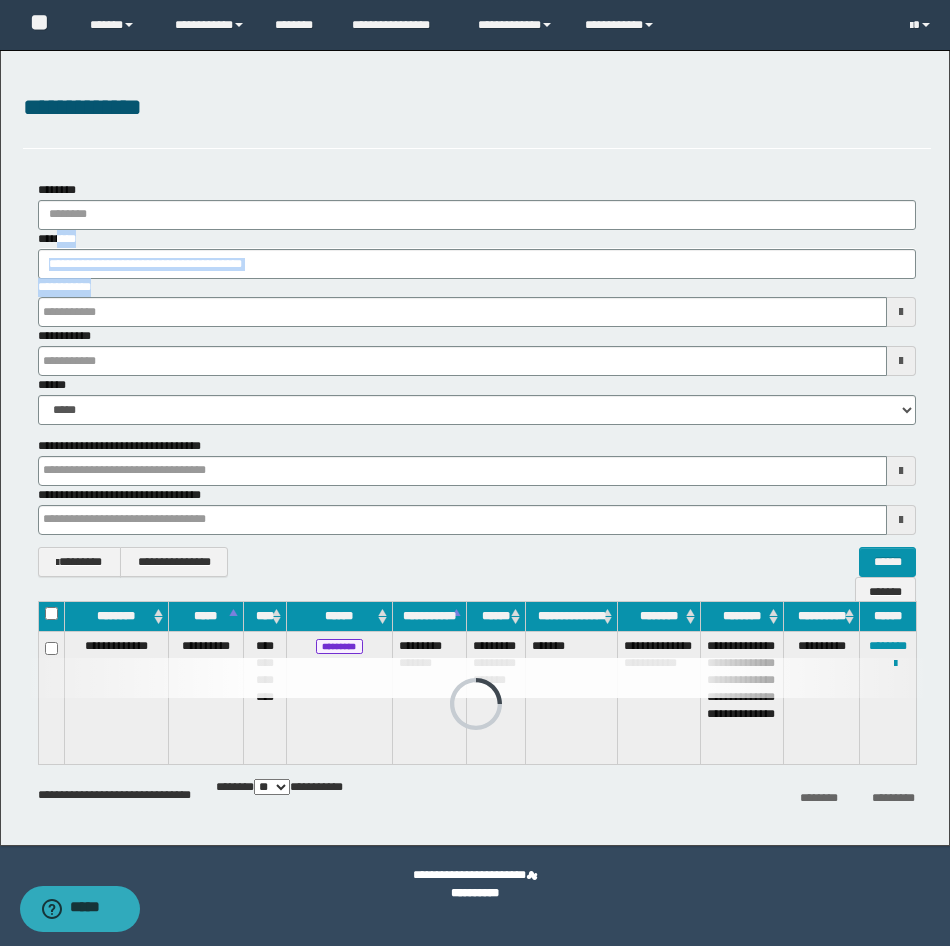drag, startPoint x: 377, startPoint y: 282, endPoint x: 59, endPoint y: 237, distance: 321.16818 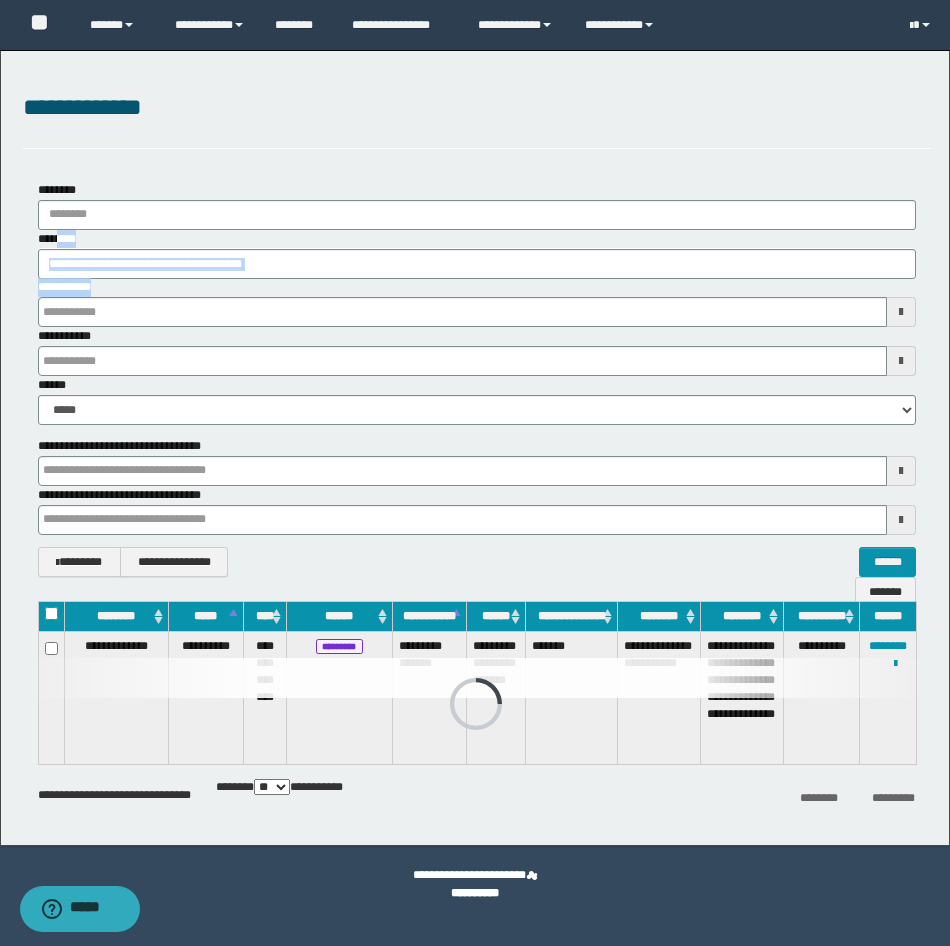 click on "**********" at bounding box center [477, 303] 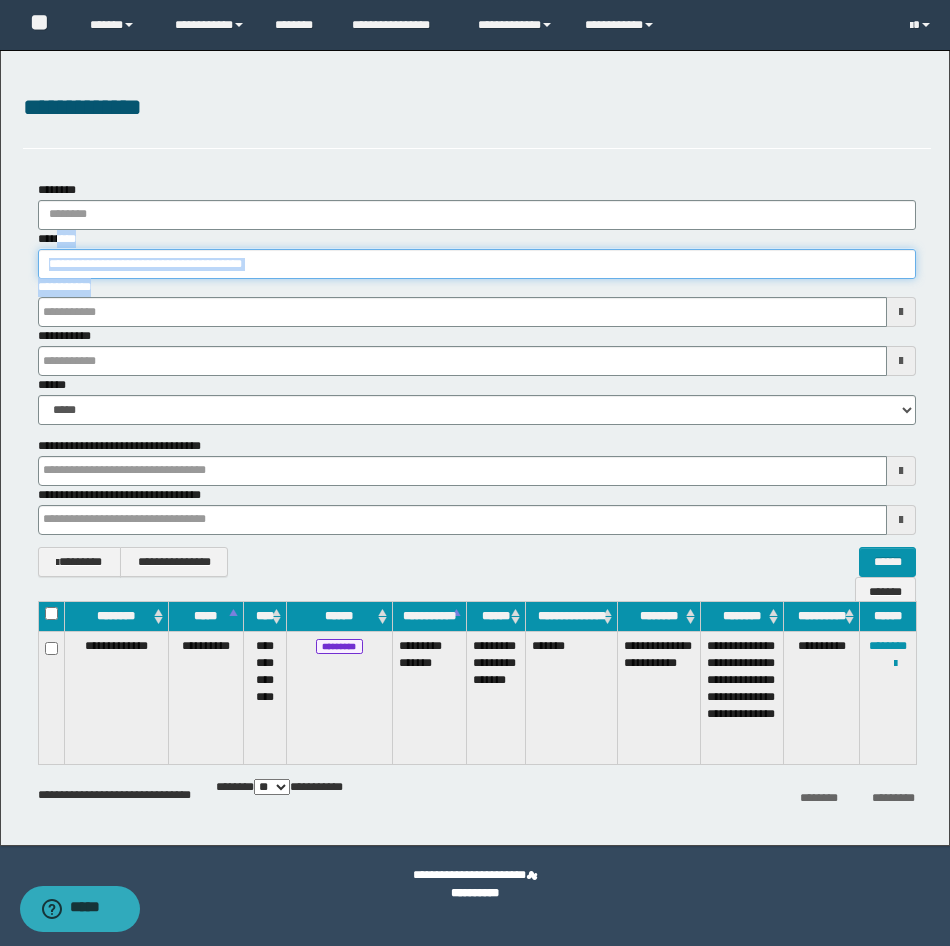 click on "**********" at bounding box center [477, 264] 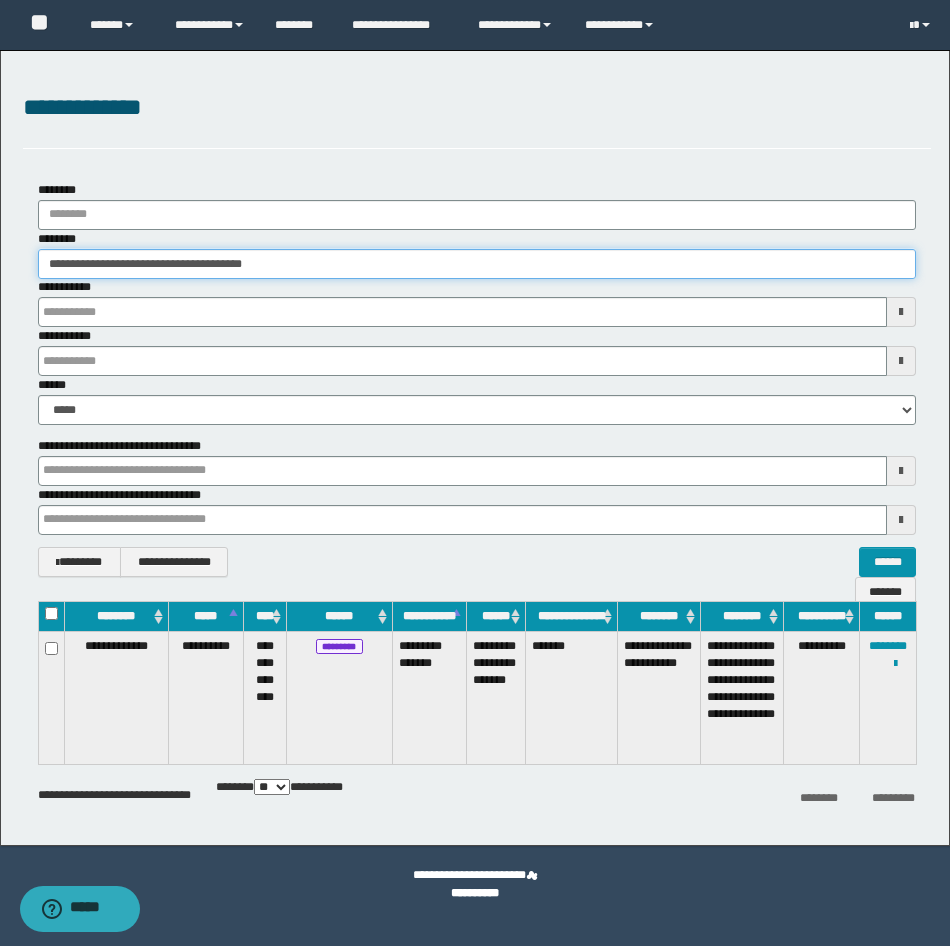 click on "**********" at bounding box center (477, 264) 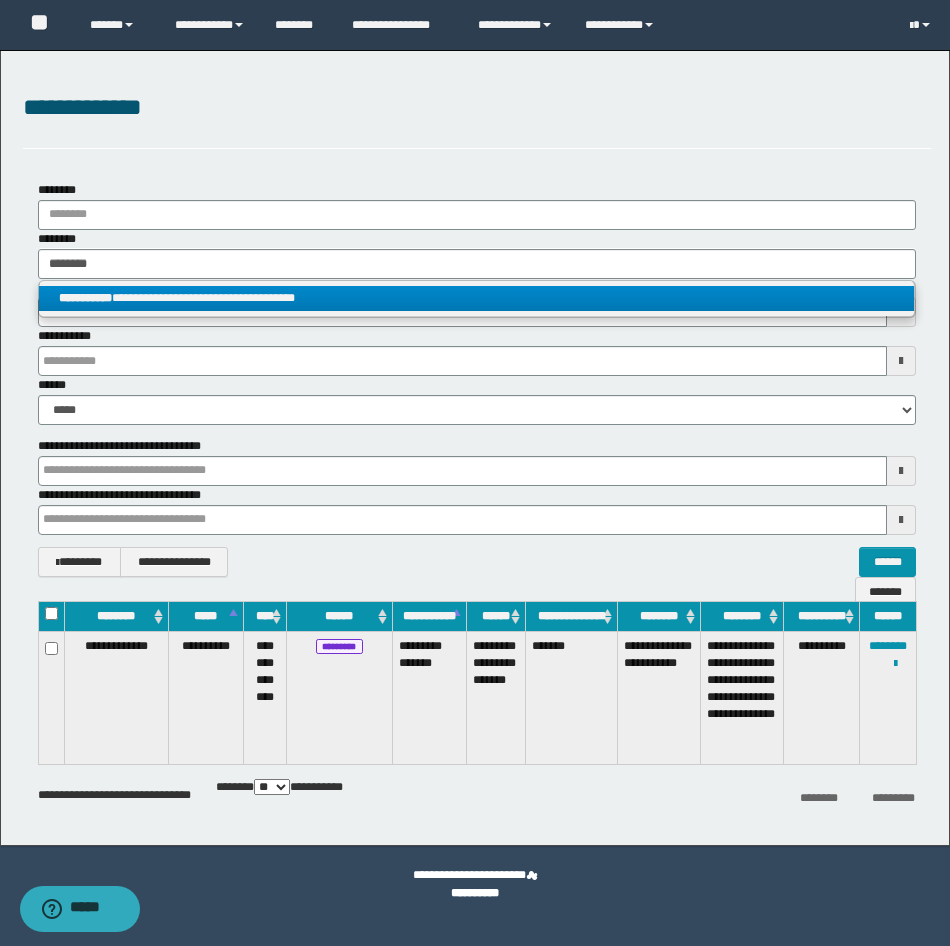 click on "**********" at bounding box center [476, 298] 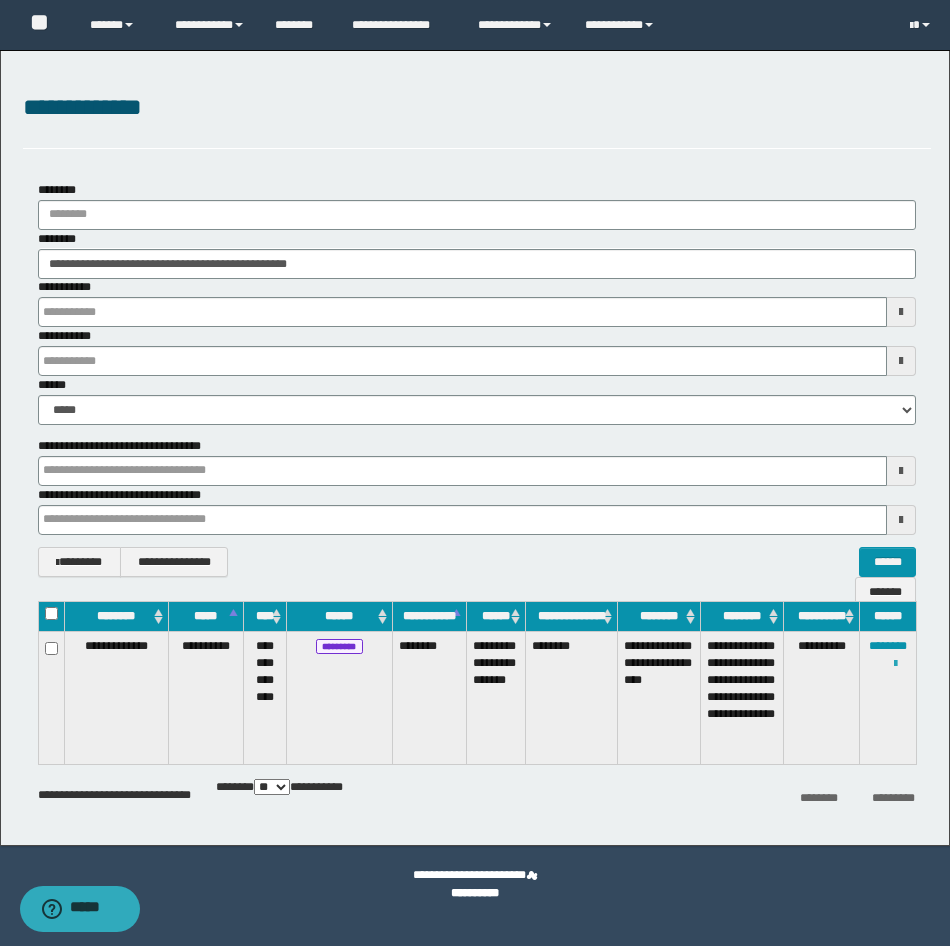 click at bounding box center [895, 664] 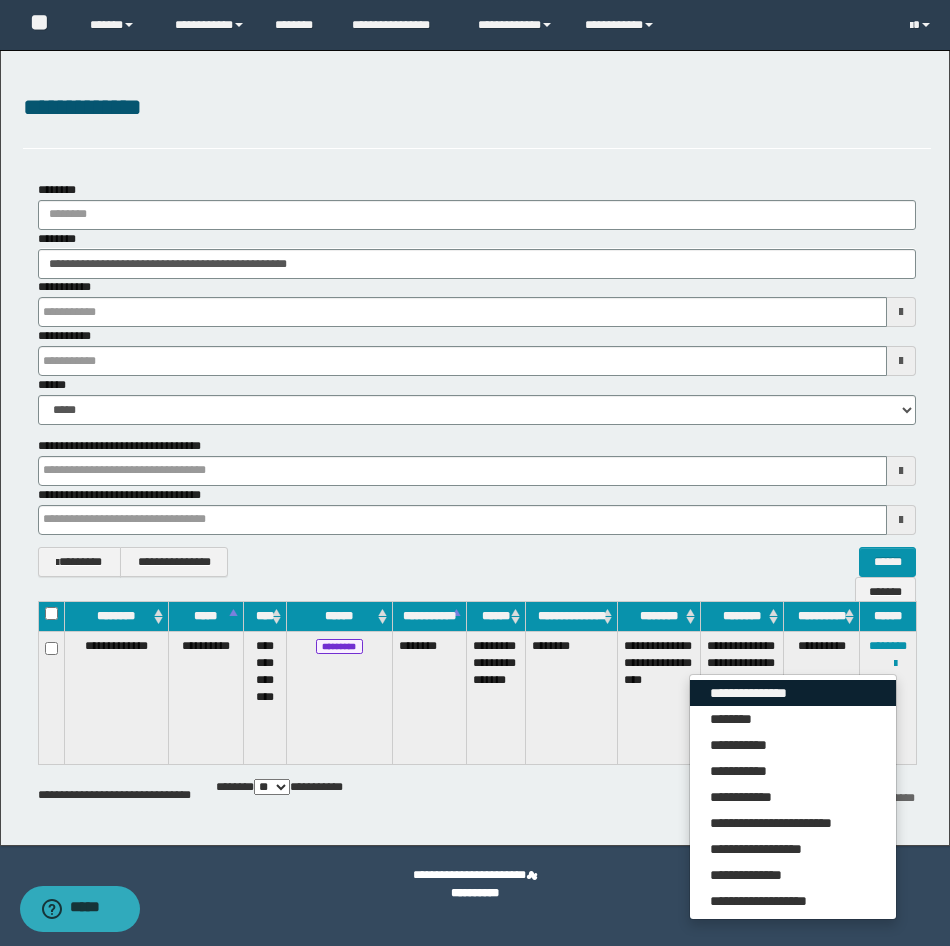click on "**********" at bounding box center (793, 693) 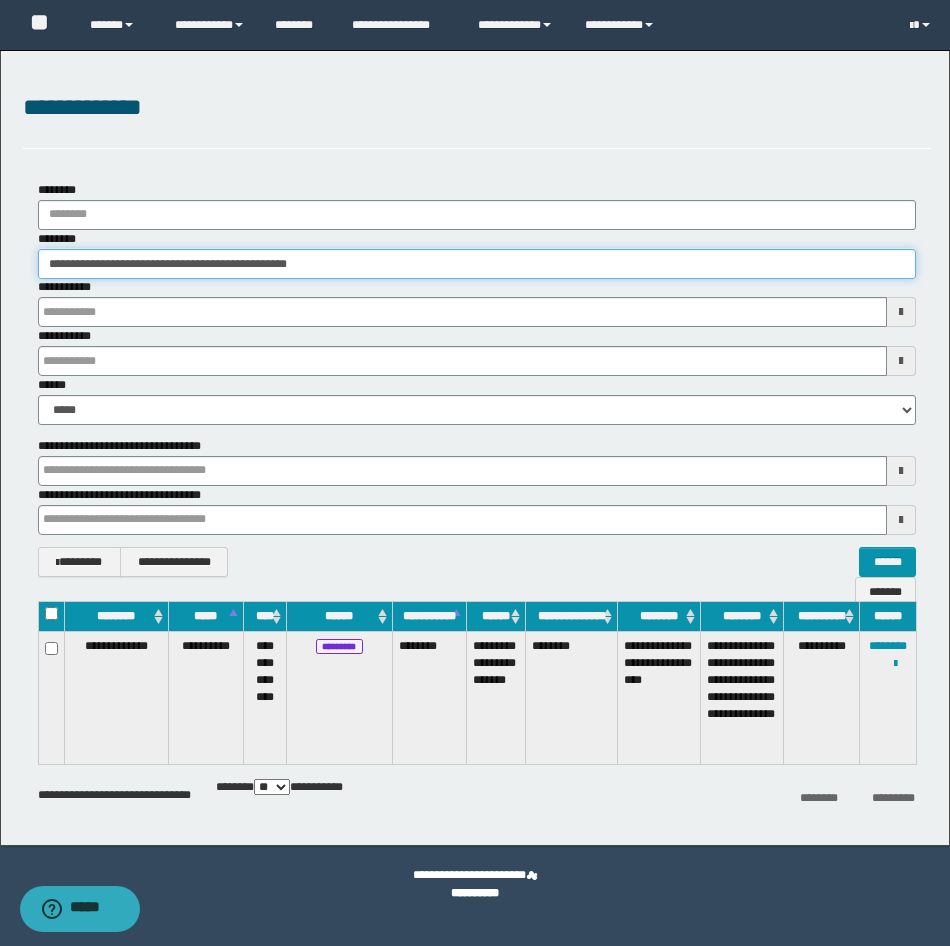 drag, startPoint x: 474, startPoint y: 275, endPoint x: -5, endPoint y: 259, distance: 479.26715 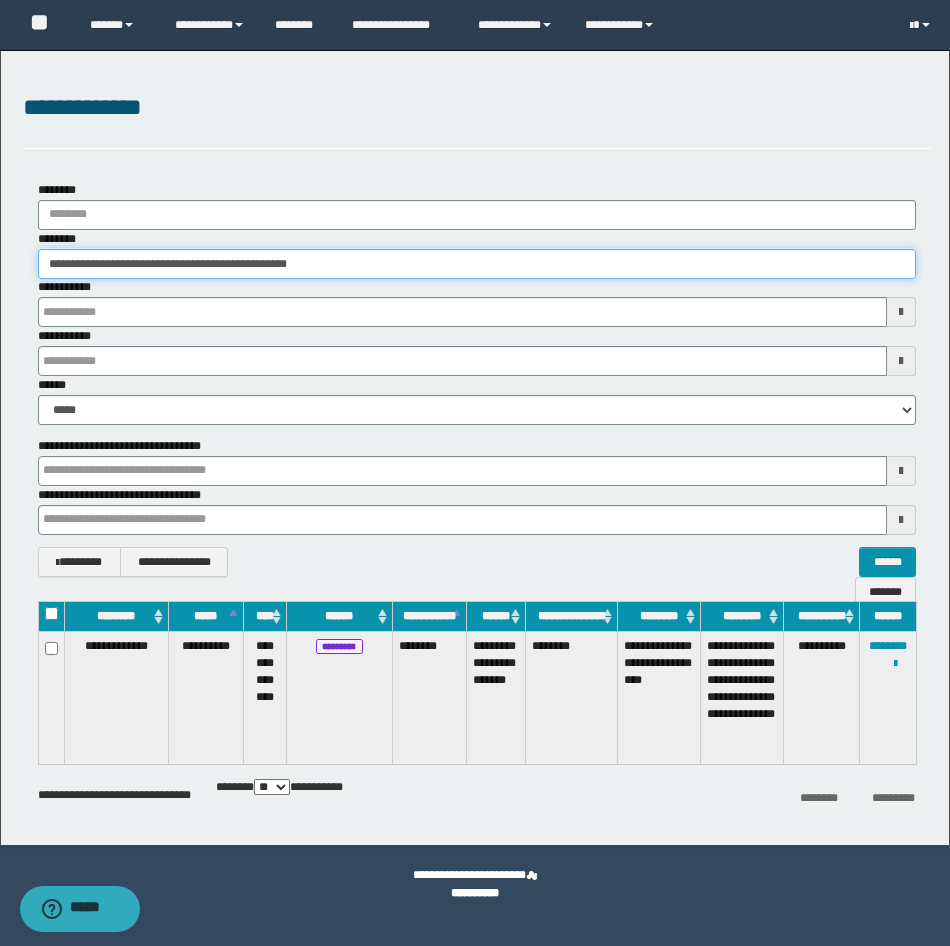 click on "**********" at bounding box center [475, 473] 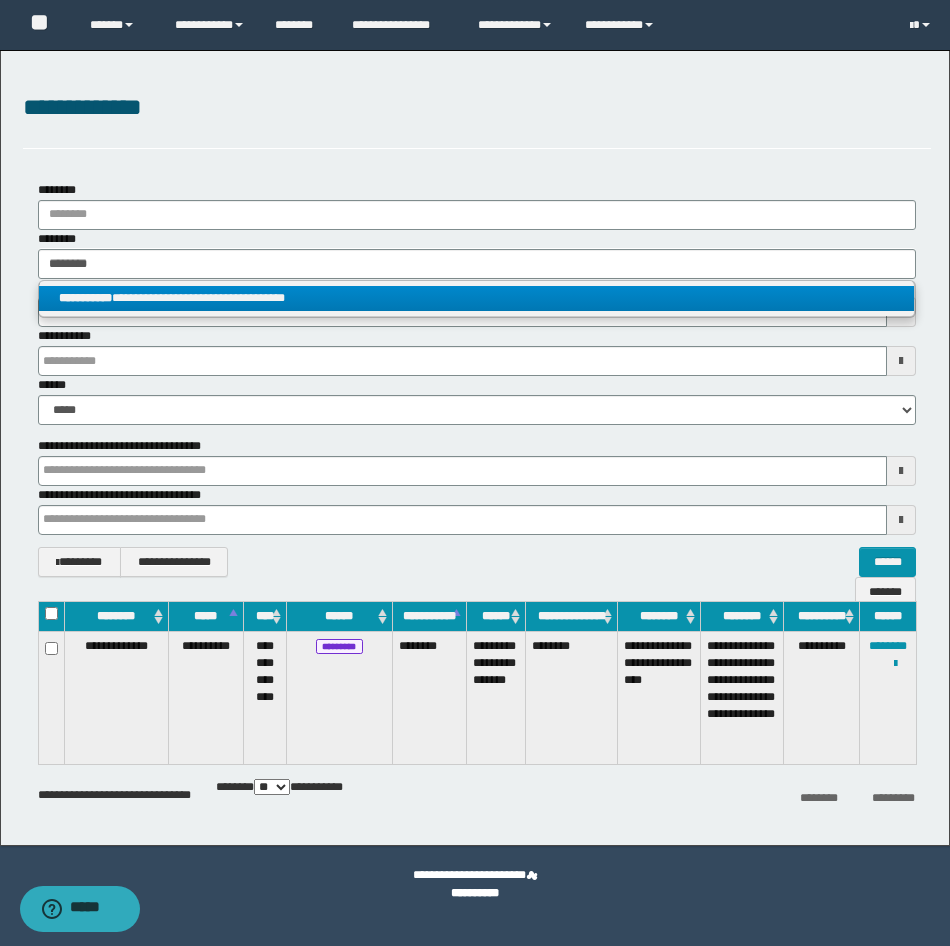 click on "**********" at bounding box center [476, 298] 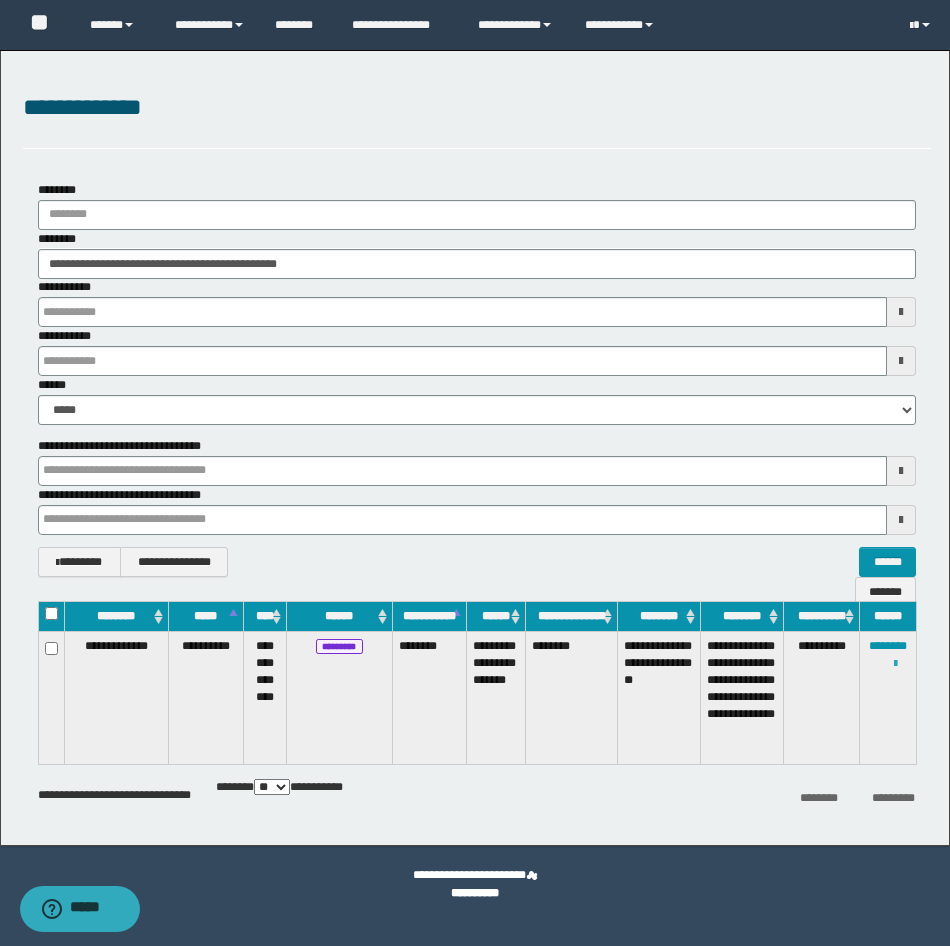 click at bounding box center [895, 664] 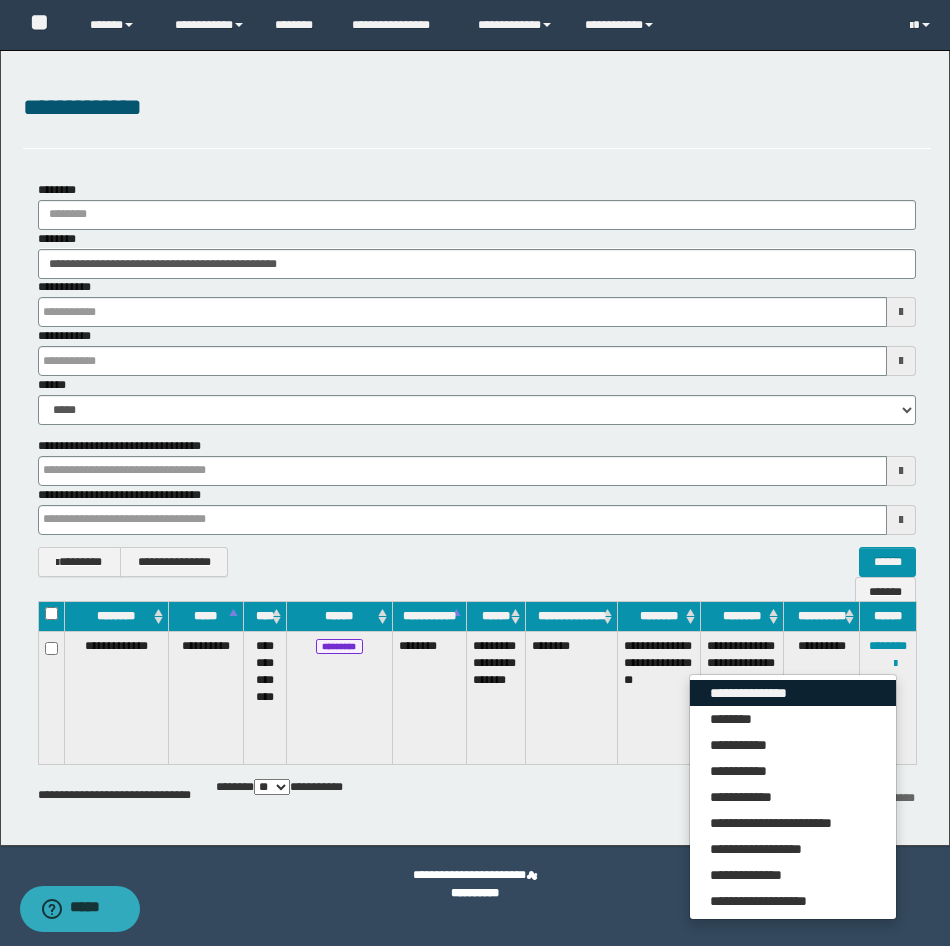 click on "**********" at bounding box center (793, 693) 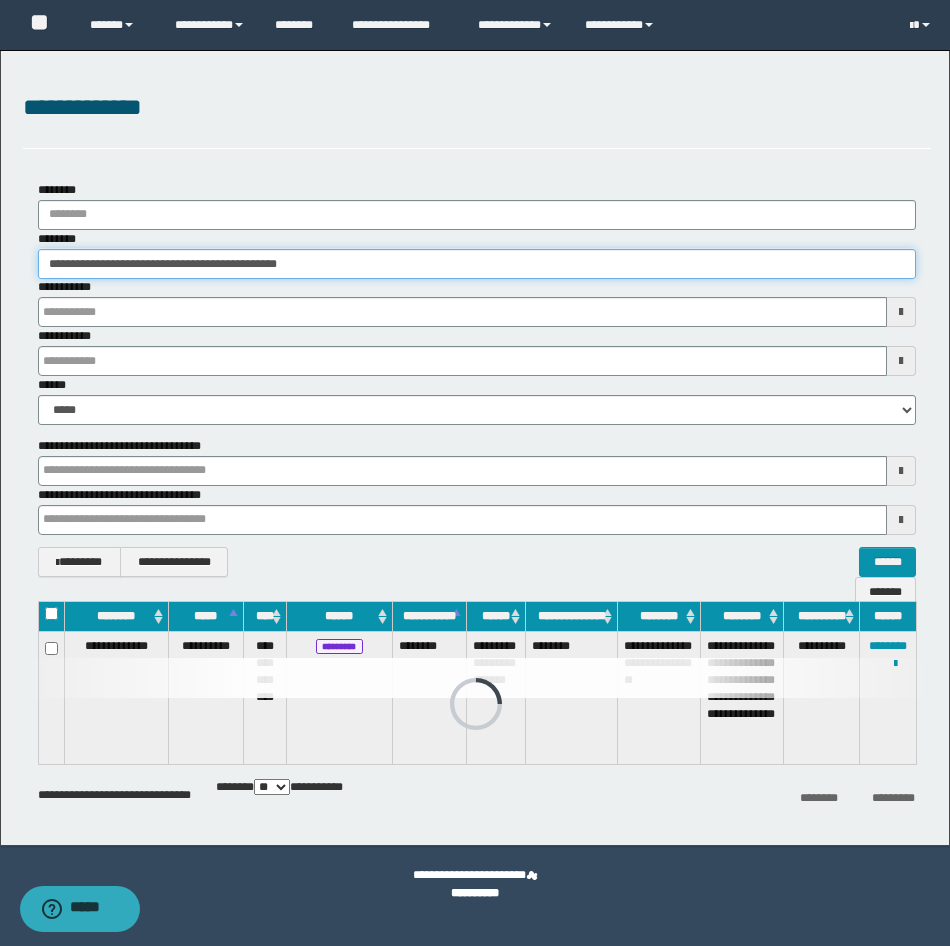 drag, startPoint x: 382, startPoint y: 271, endPoint x: -5, endPoint y: 251, distance: 387.51645 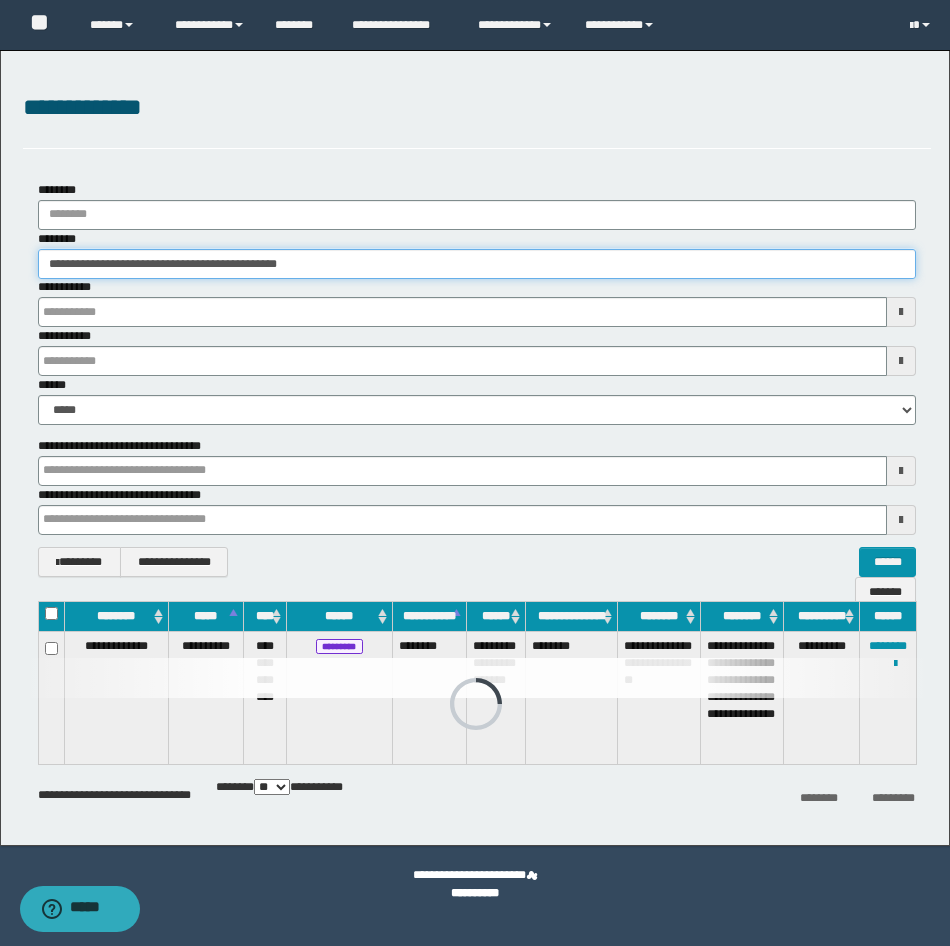 click on "**********" at bounding box center [475, 473] 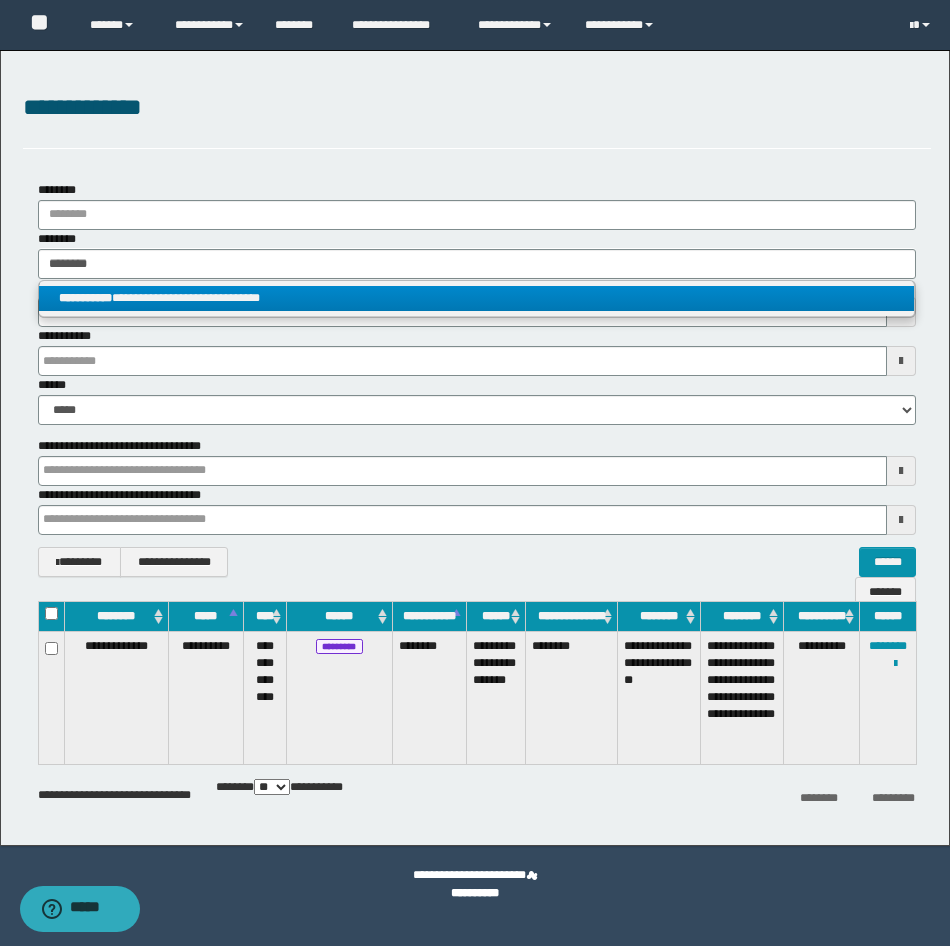 click on "**********" at bounding box center (476, 298) 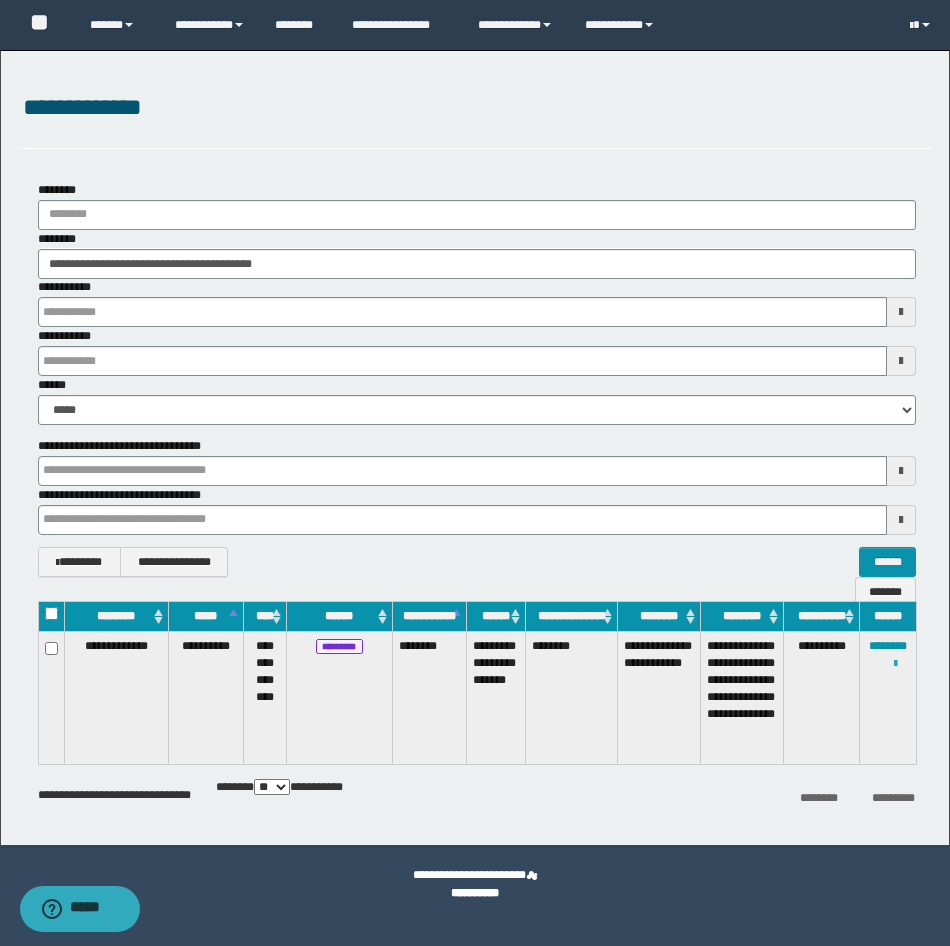 click at bounding box center (895, 663) 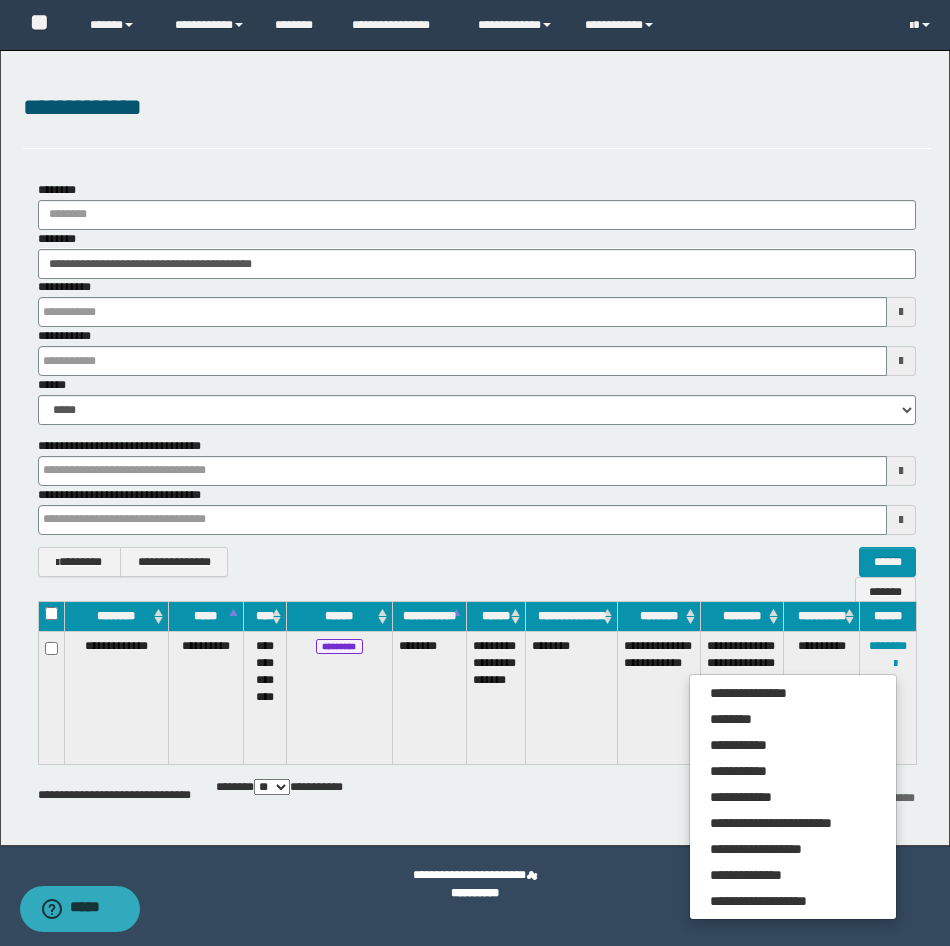 click on "**********" at bounding box center [793, 797] 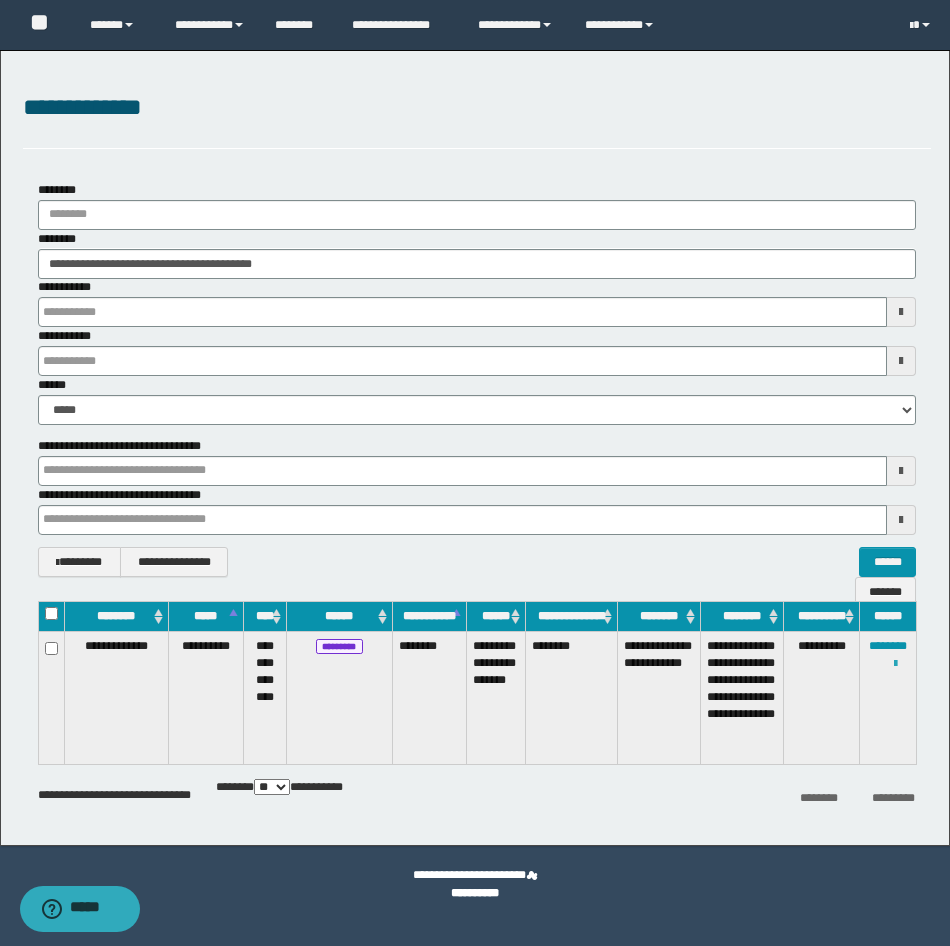 click at bounding box center [895, 664] 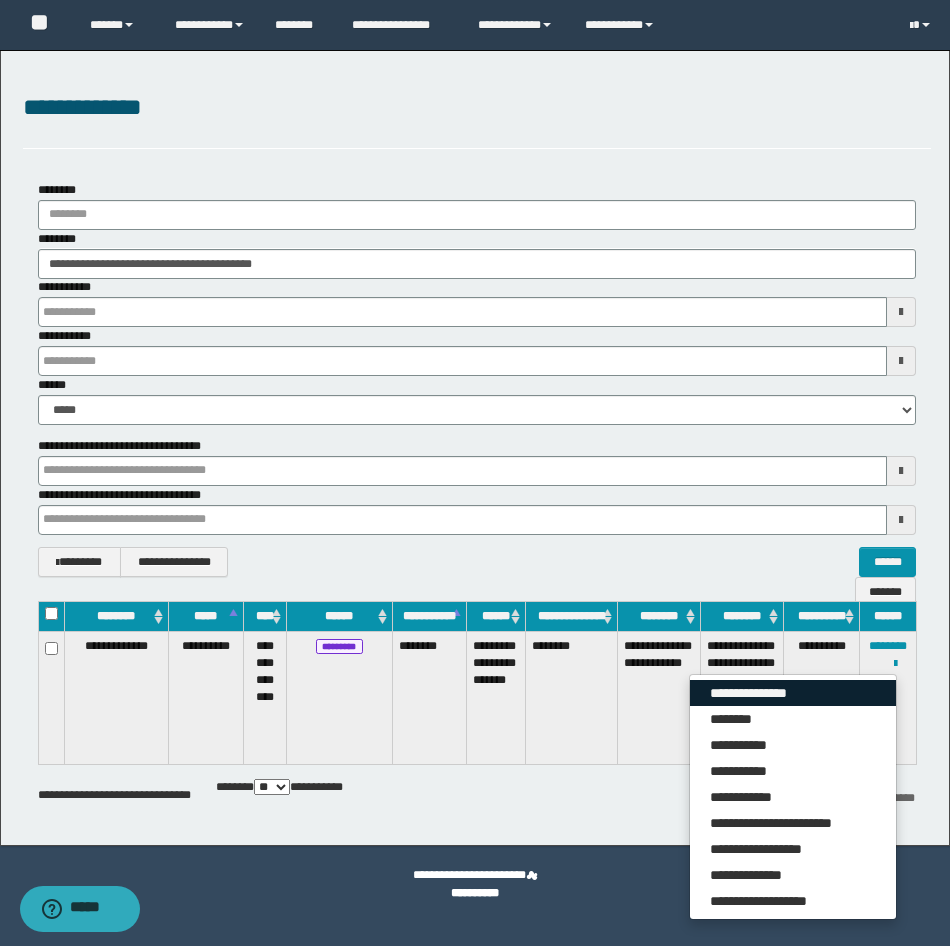 click on "**********" at bounding box center [793, 693] 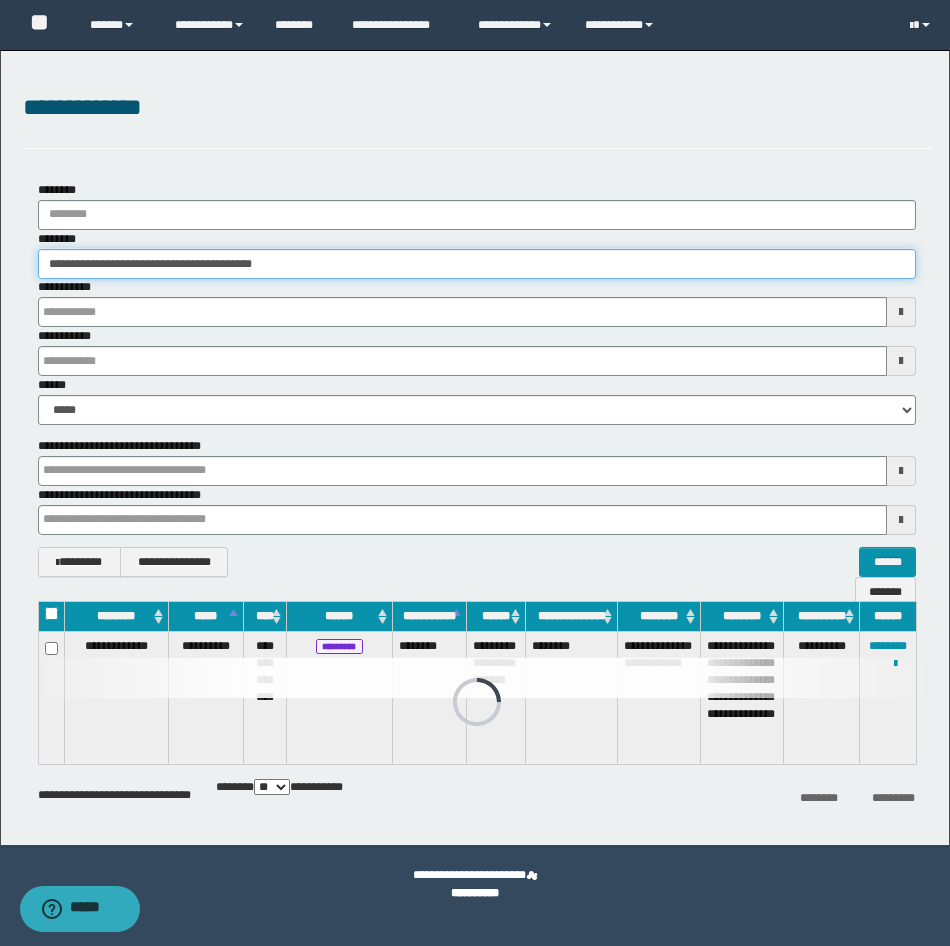 drag, startPoint x: 315, startPoint y: 265, endPoint x: -5, endPoint y: 237, distance: 321.22266 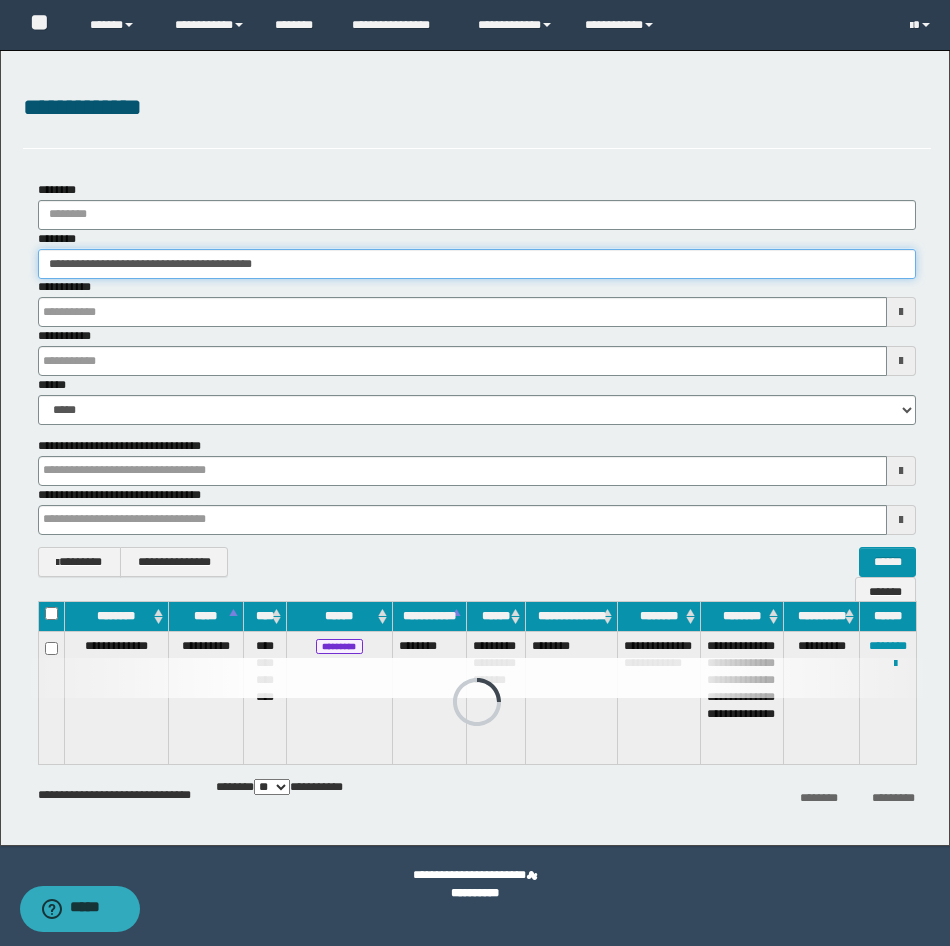 click on "**********" at bounding box center [475, 473] 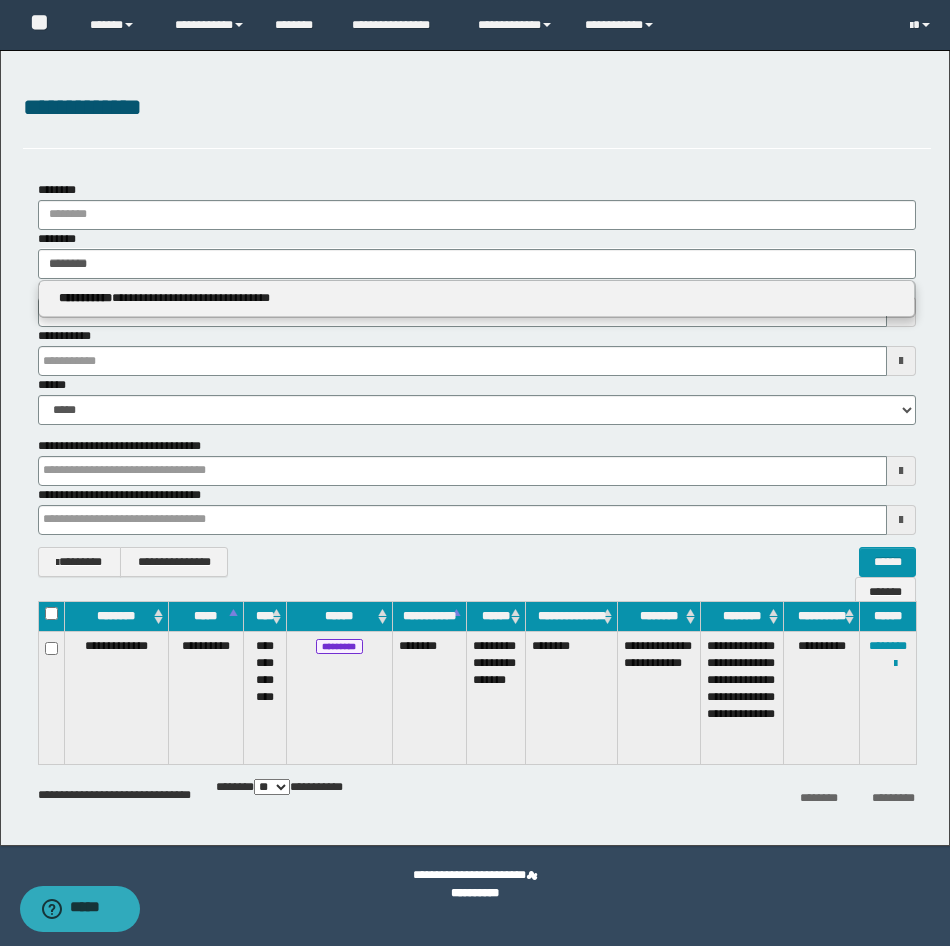 click on "**********" at bounding box center [477, 299] 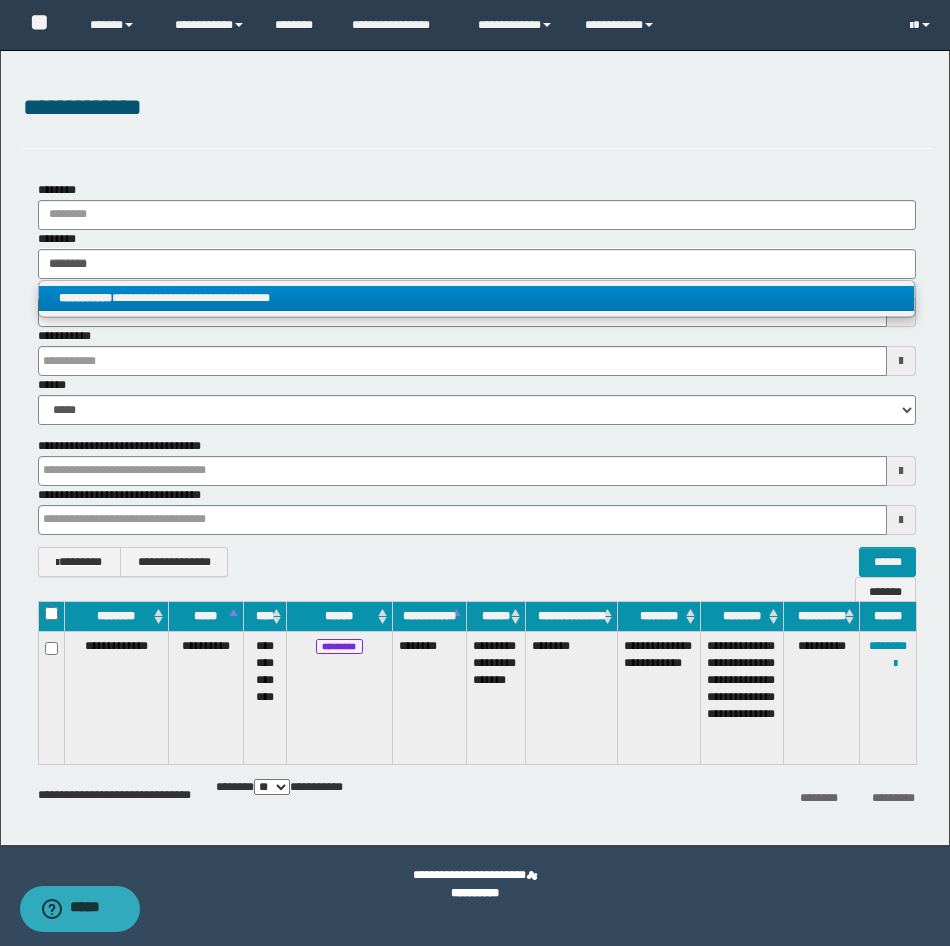 click on "**********" at bounding box center (476, 298) 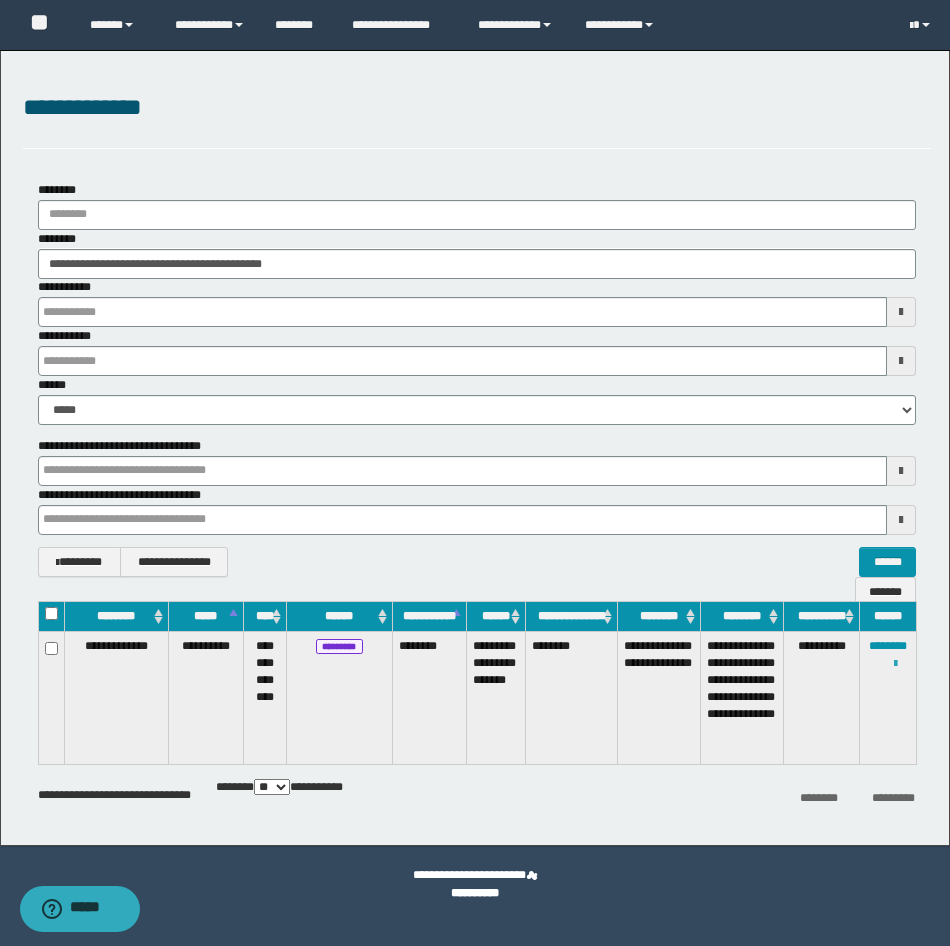 click at bounding box center [895, 664] 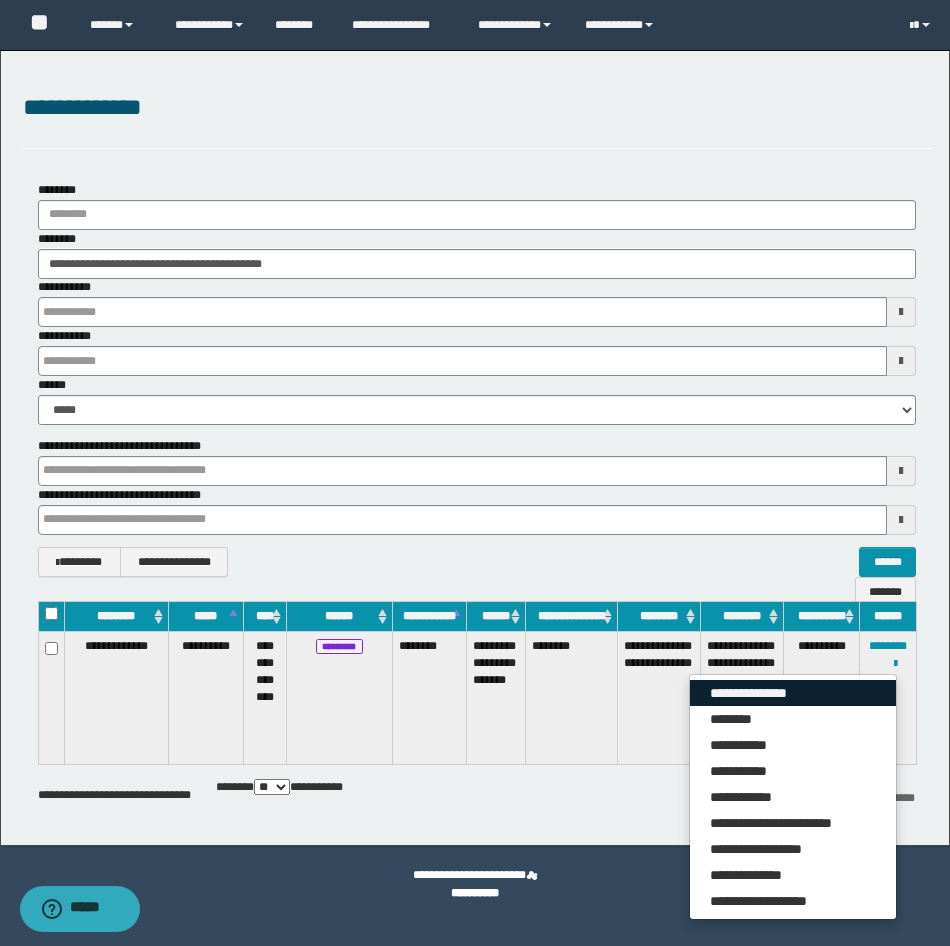 click on "**********" at bounding box center (793, 693) 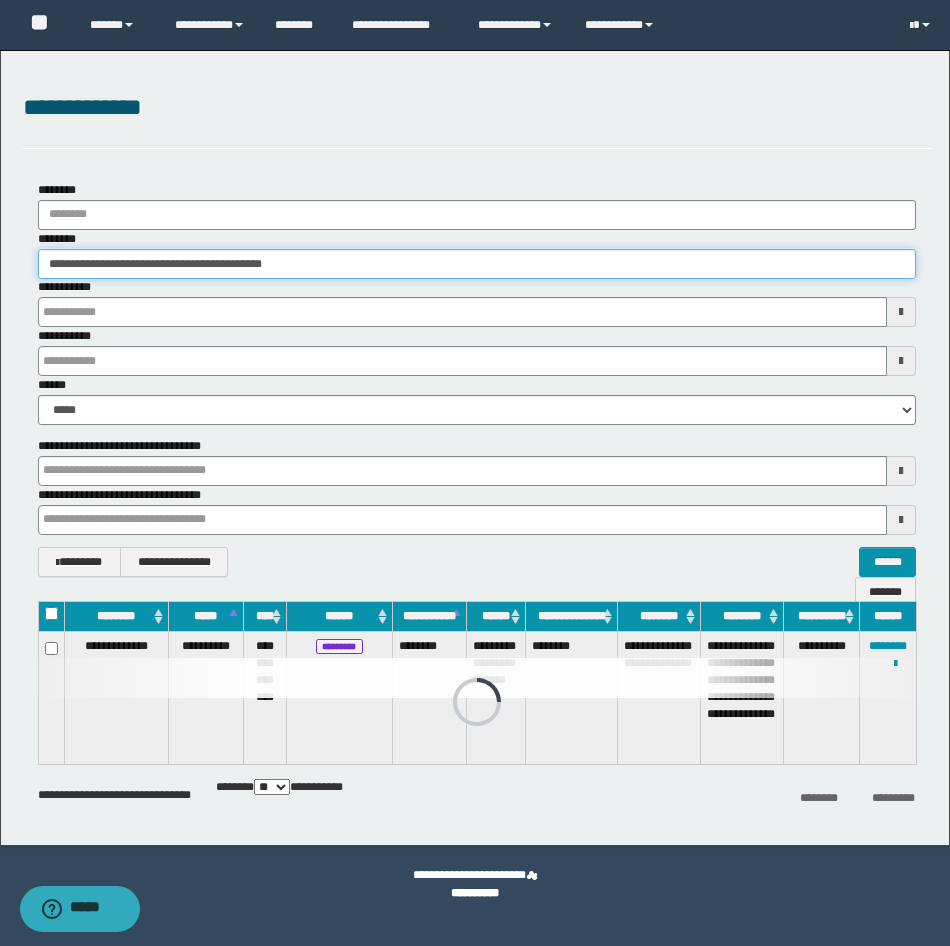 drag, startPoint x: 378, startPoint y: 259, endPoint x: -5, endPoint y: 219, distance: 385.0831 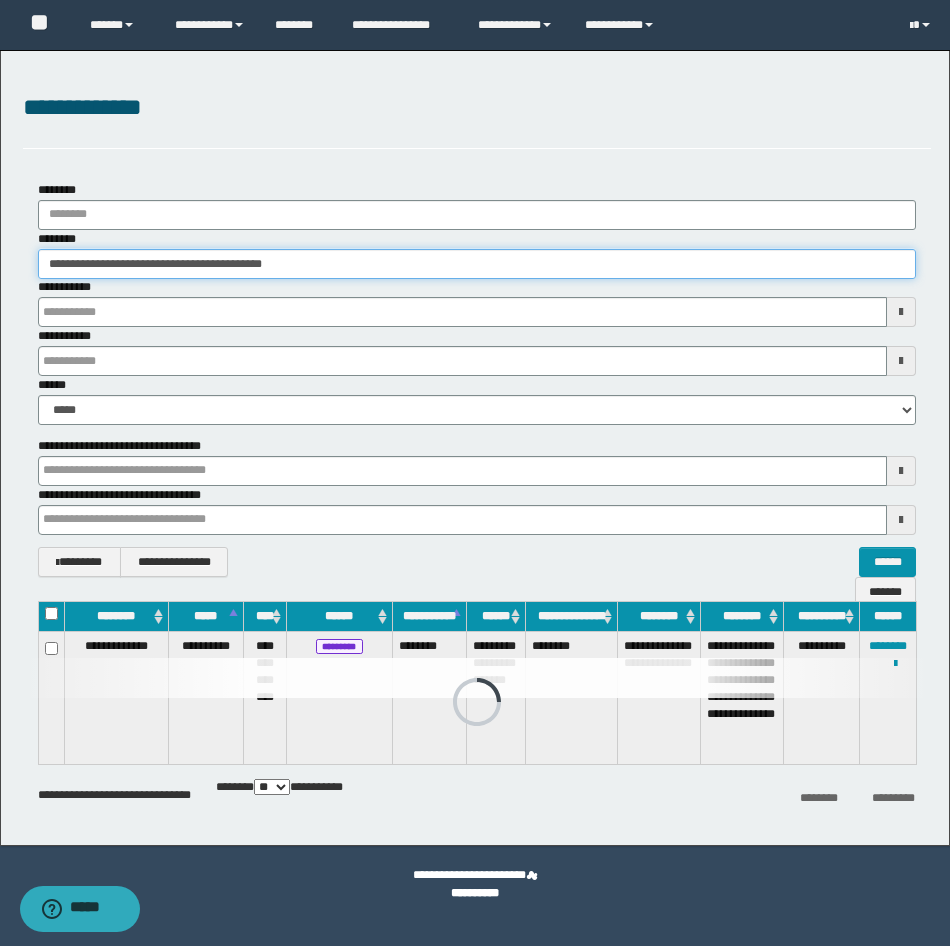 click on "**********" at bounding box center (475, 473) 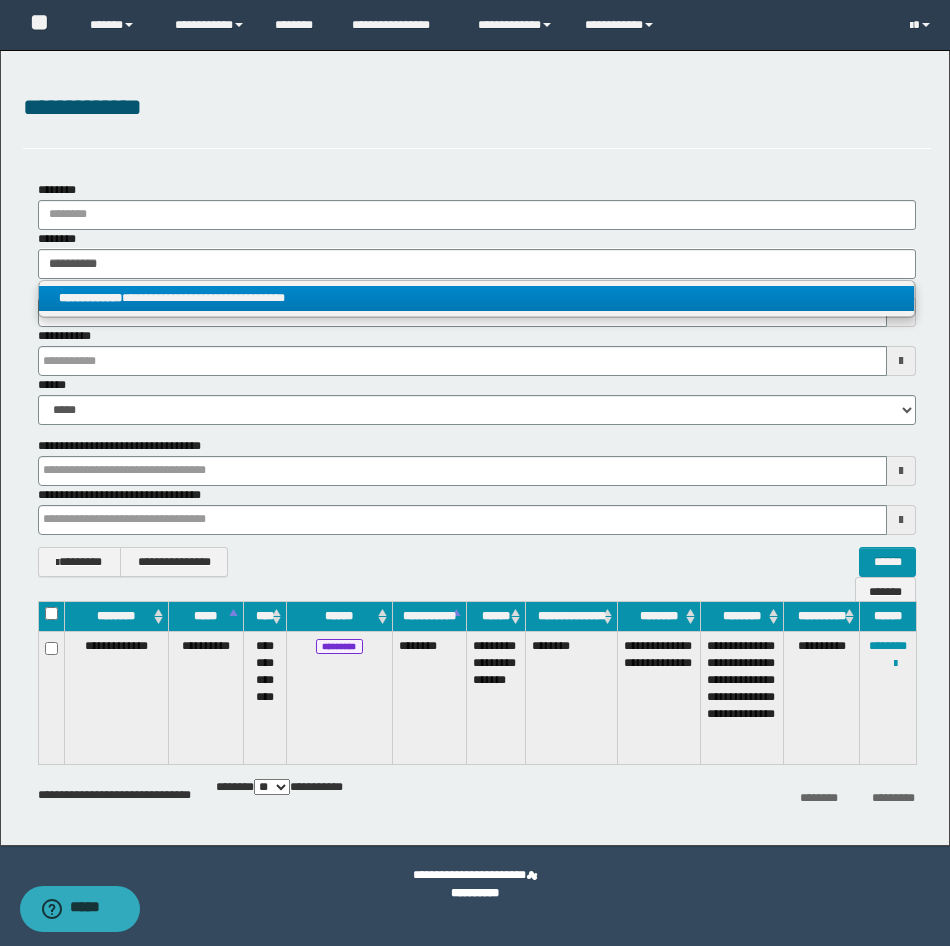 click on "**********" at bounding box center (476, 298) 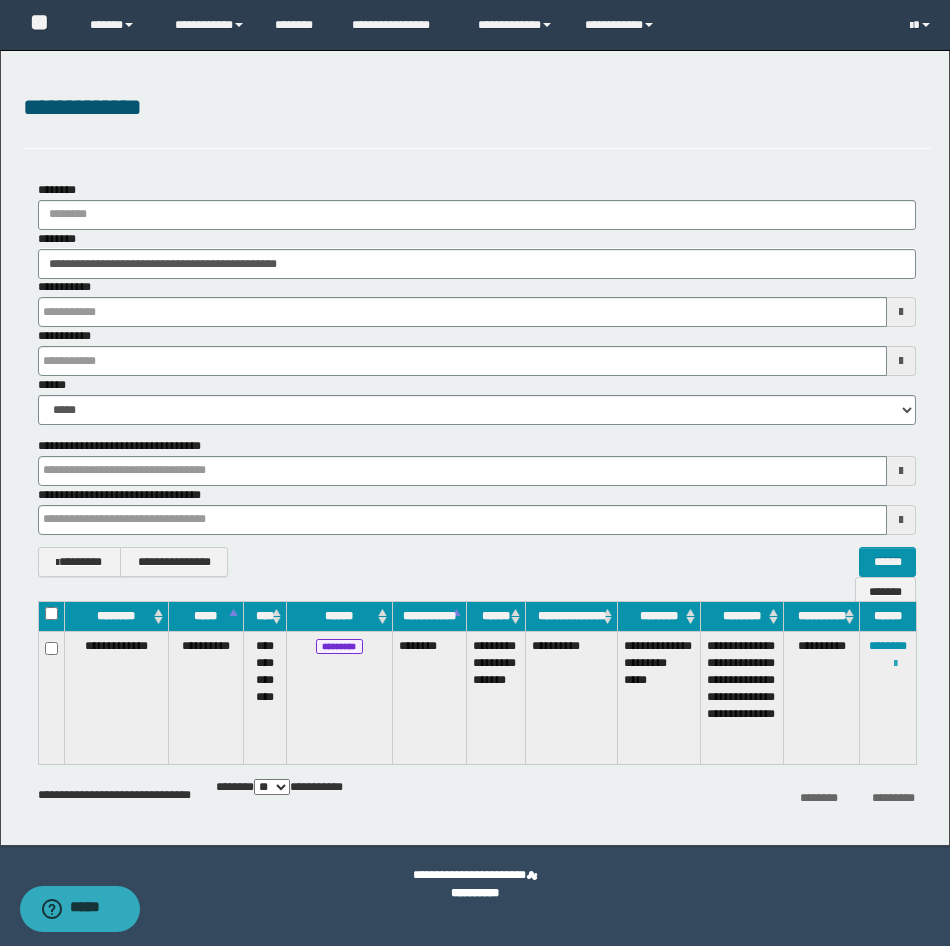 click at bounding box center (895, 664) 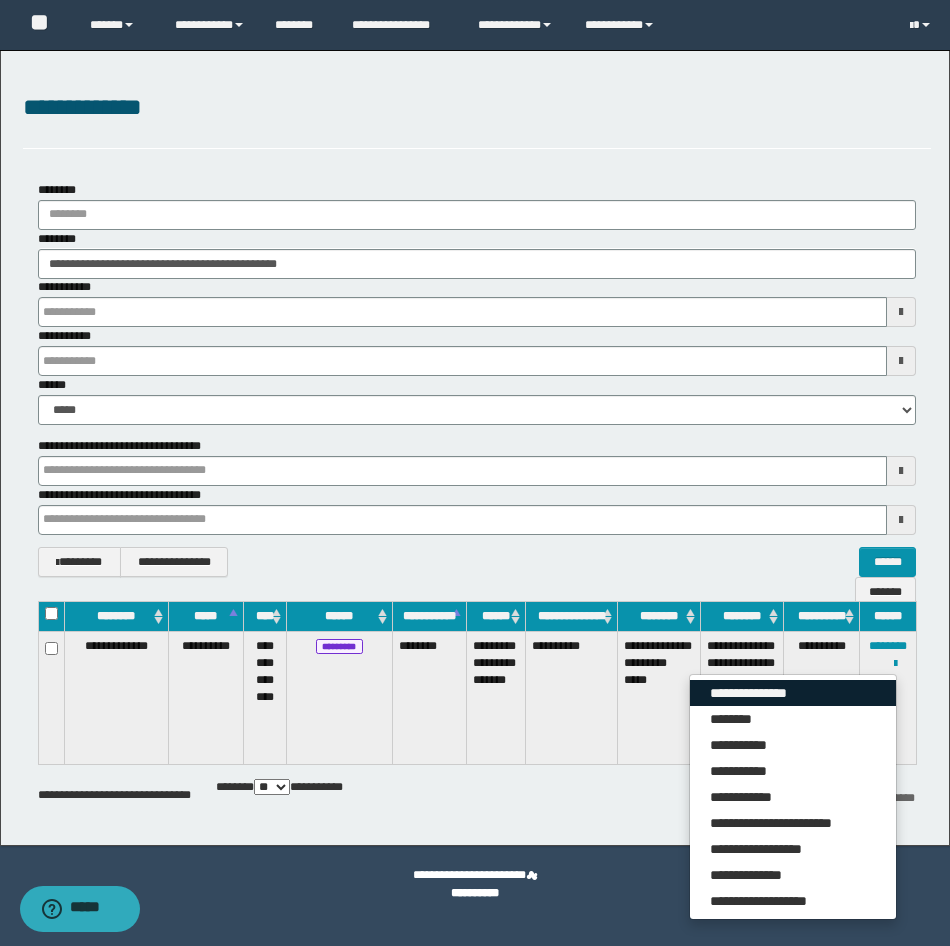 click on "**********" at bounding box center [793, 693] 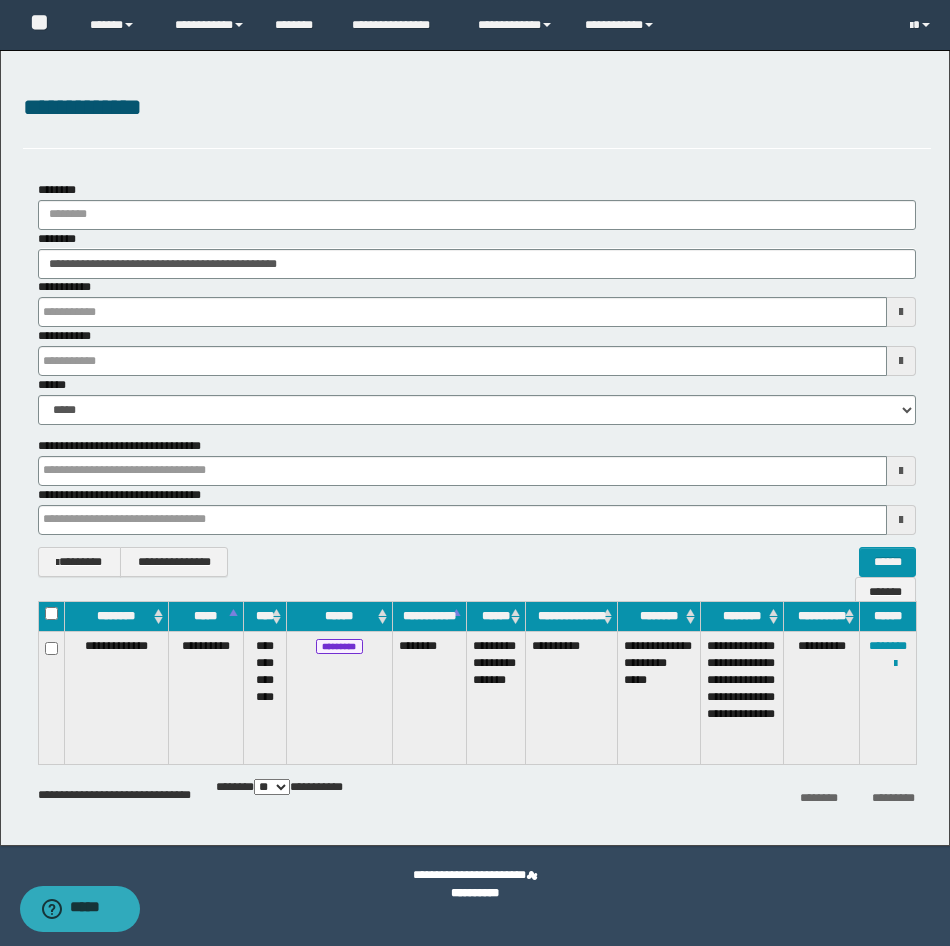 click on "**********" at bounding box center [887, 697] 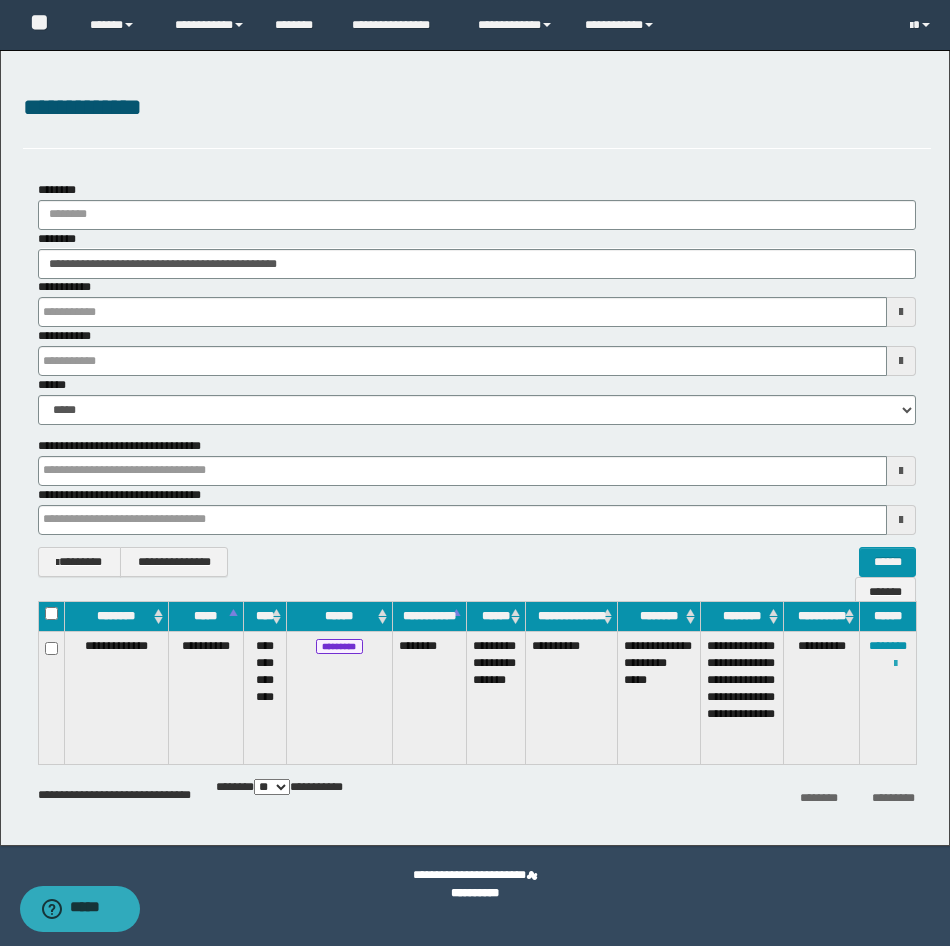 click at bounding box center [895, 664] 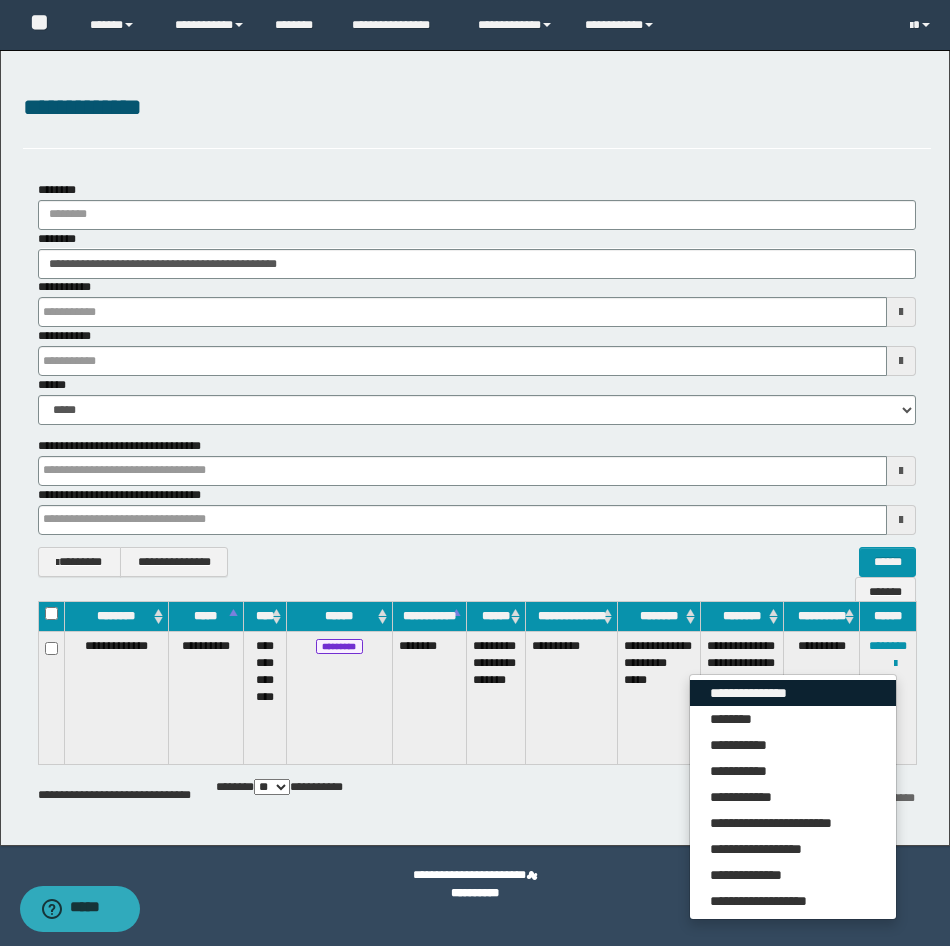 click on "**********" at bounding box center (793, 693) 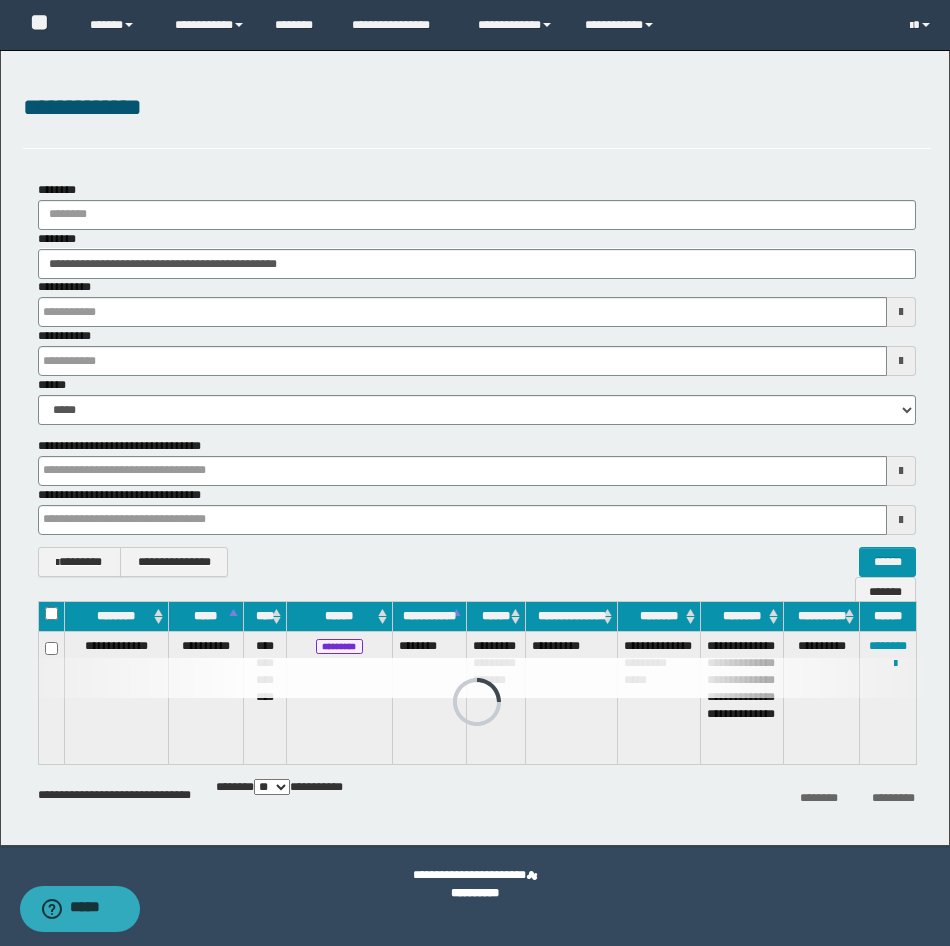 drag, startPoint x: 418, startPoint y: 243, endPoint x: 388, endPoint y: 252, distance: 31.320919 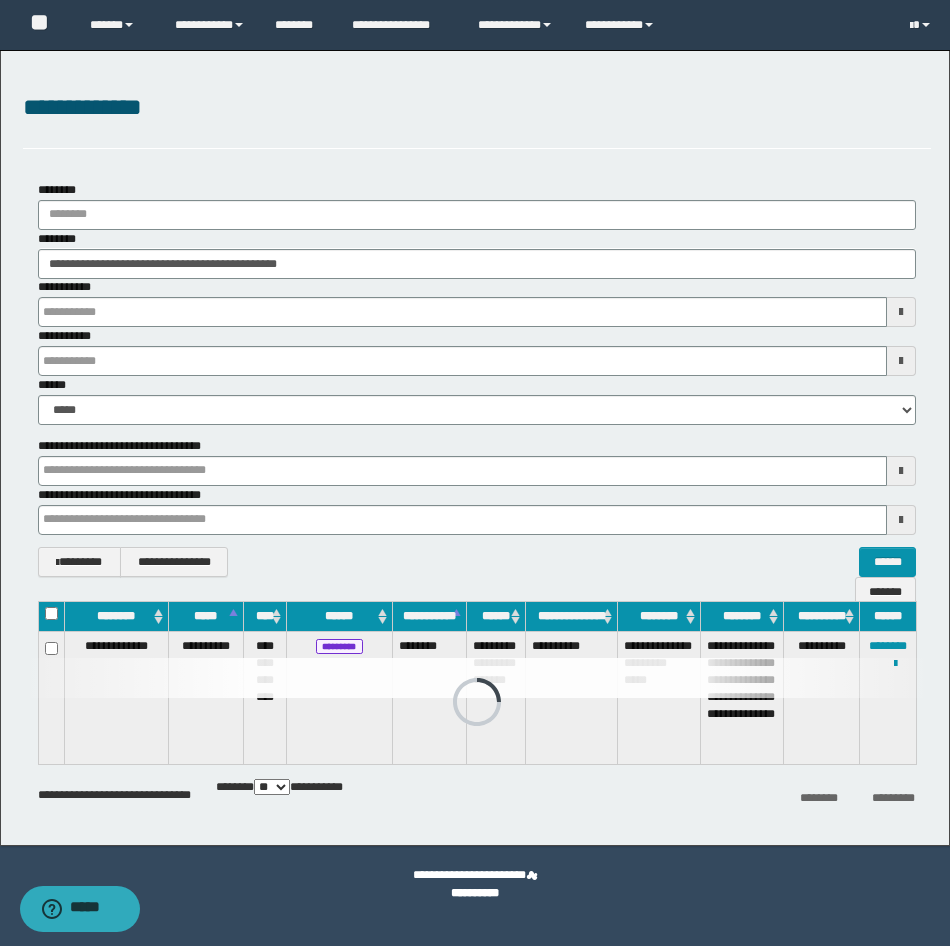 click on "**********" at bounding box center (477, 254) 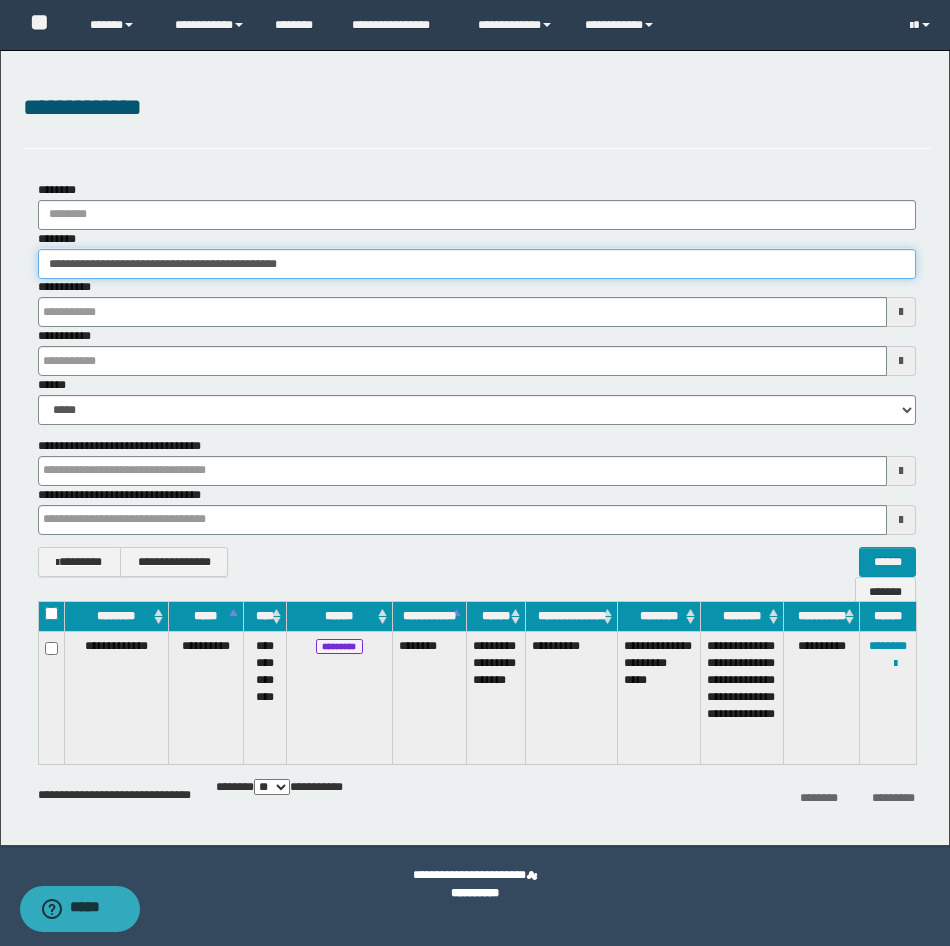 drag, startPoint x: 369, startPoint y: 275, endPoint x: -5, endPoint y: 240, distance: 375.63412 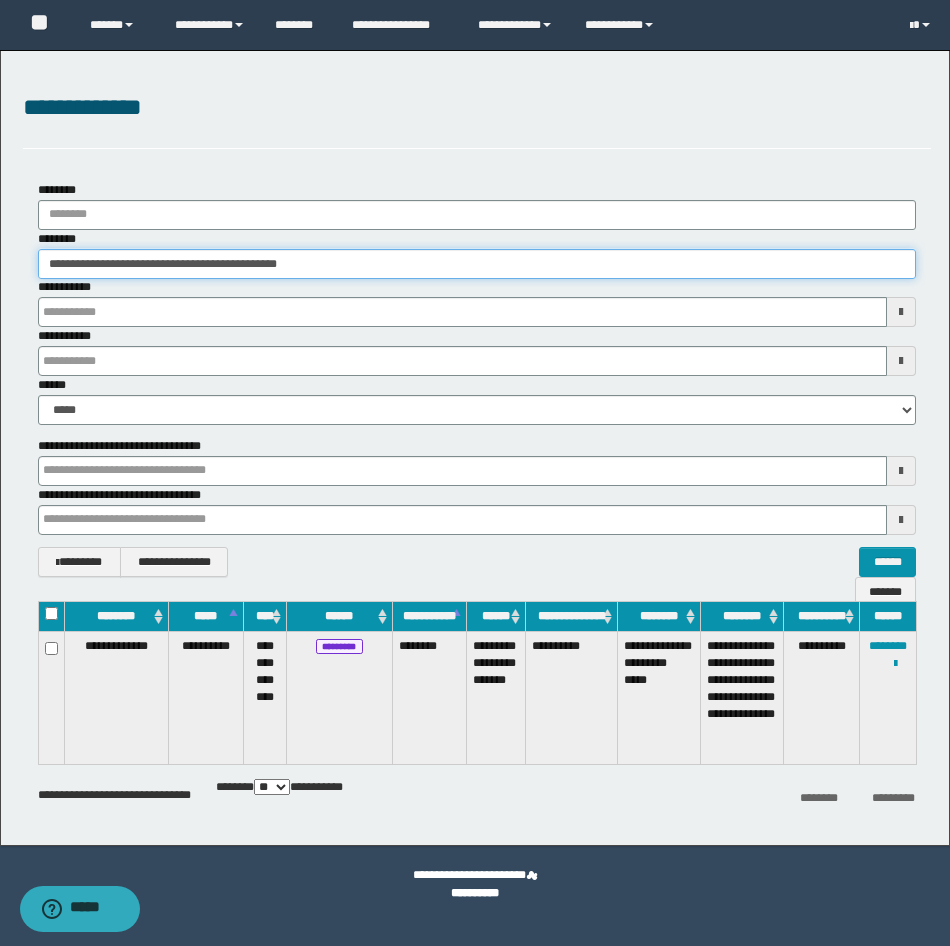 click on "**********" at bounding box center (475, 473) 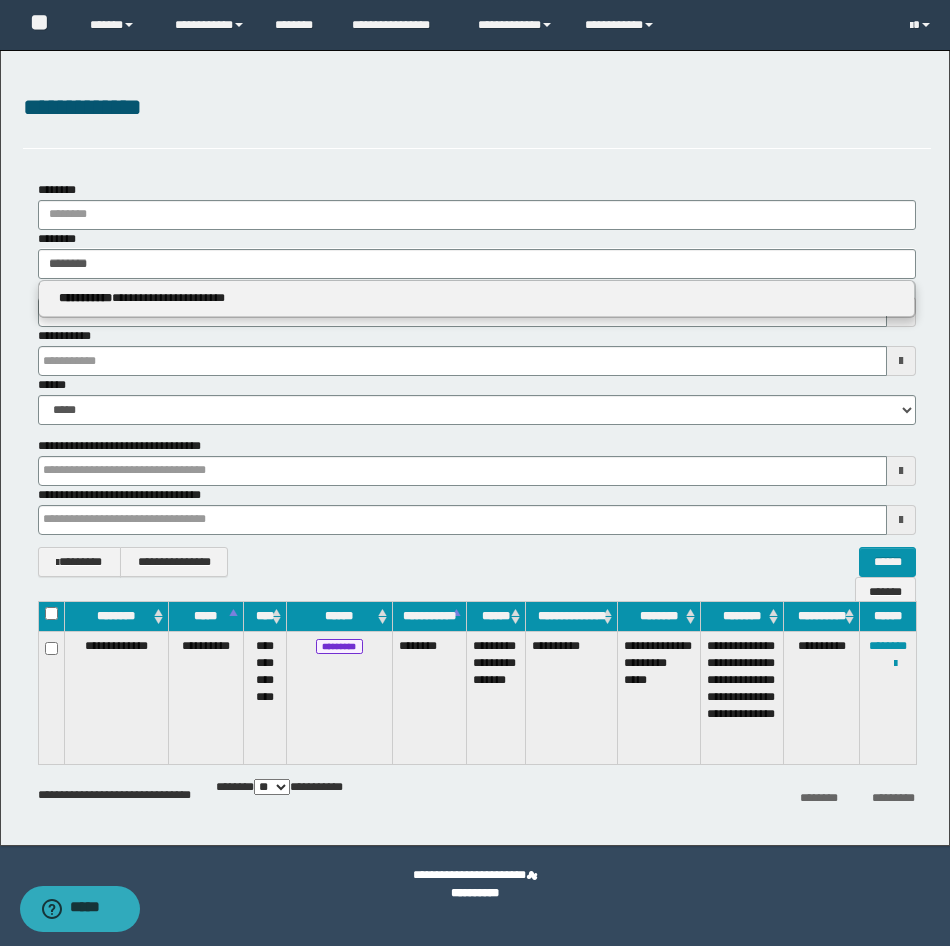 click on "**********" at bounding box center (477, 299) 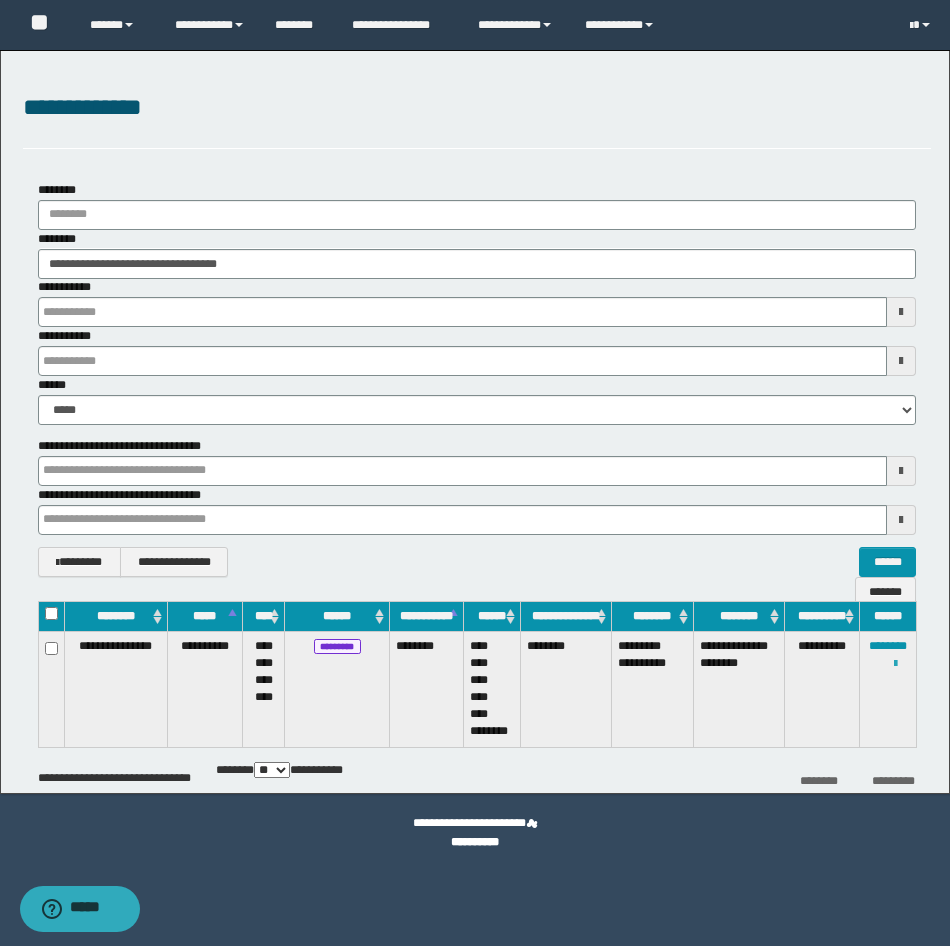 click at bounding box center (895, 664) 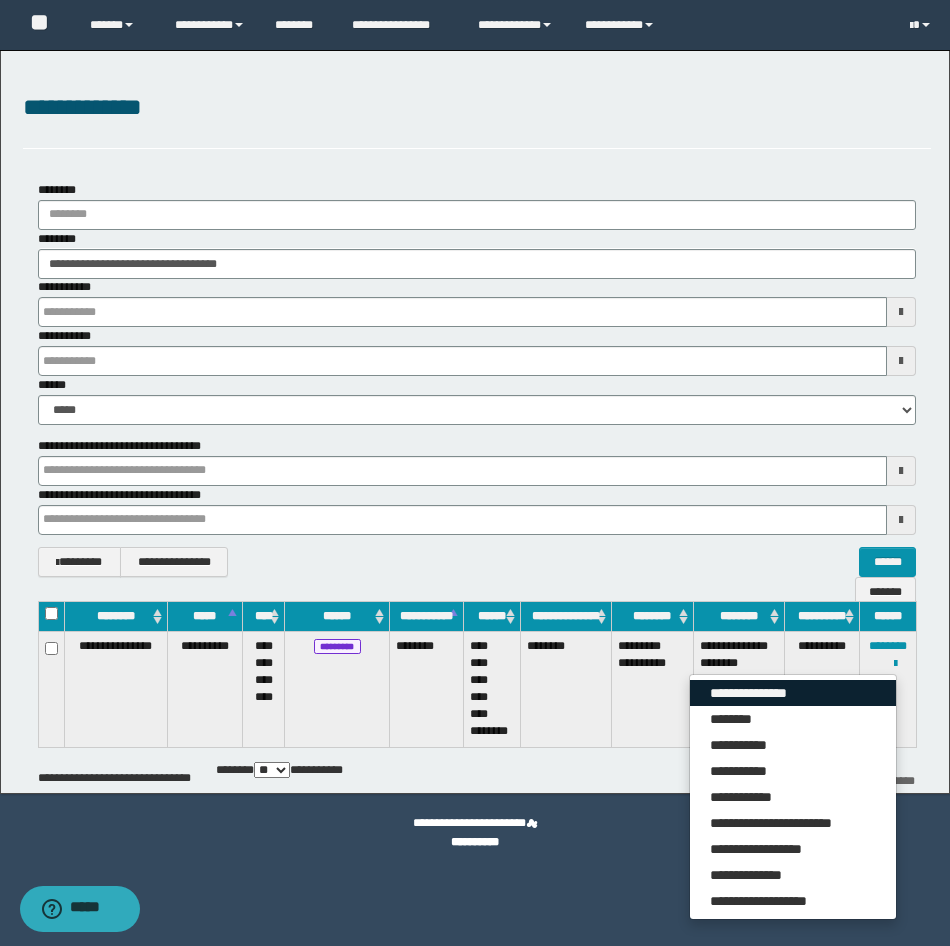 click on "**********" at bounding box center (793, 693) 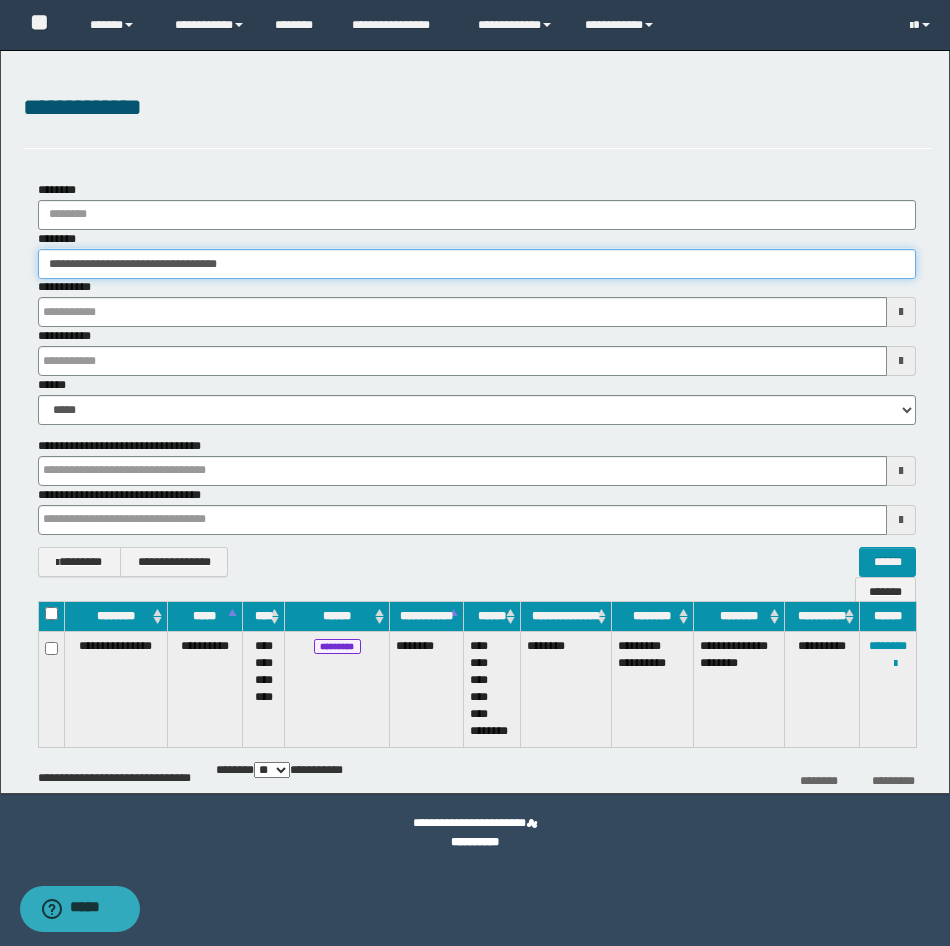 drag, startPoint x: 387, startPoint y: 256, endPoint x: -5, endPoint y: 265, distance: 392.1033 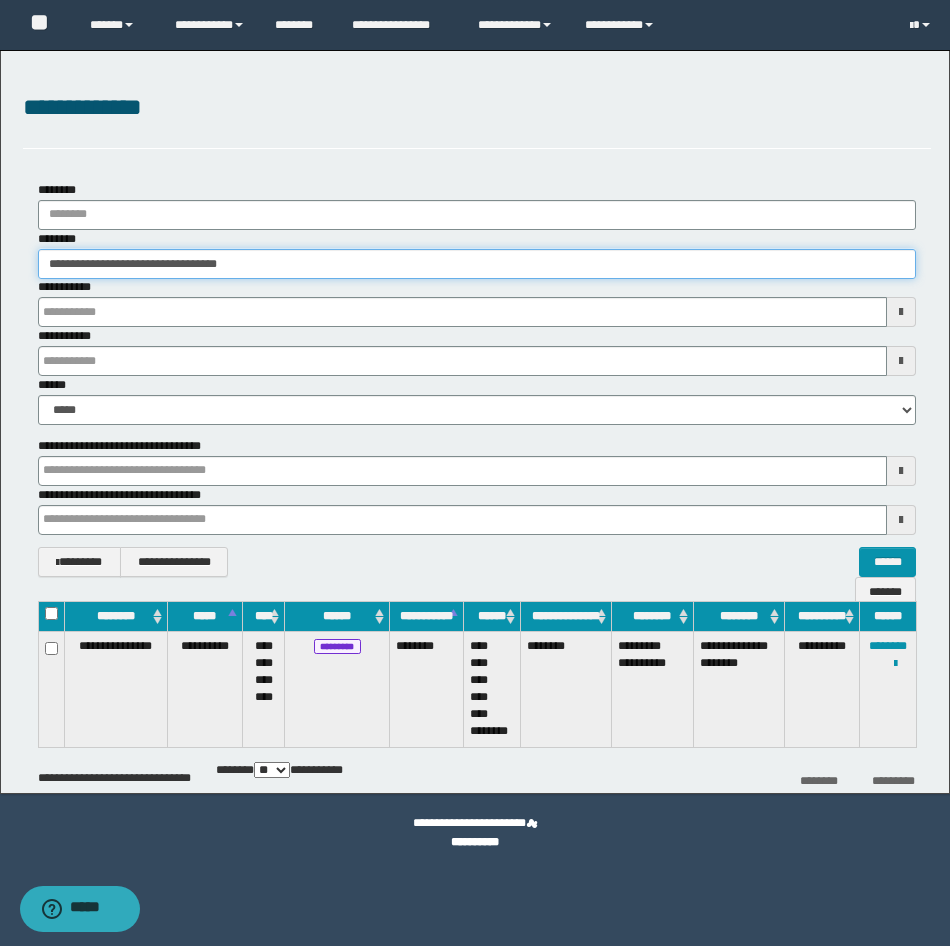 click on "**********" at bounding box center (475, 473) 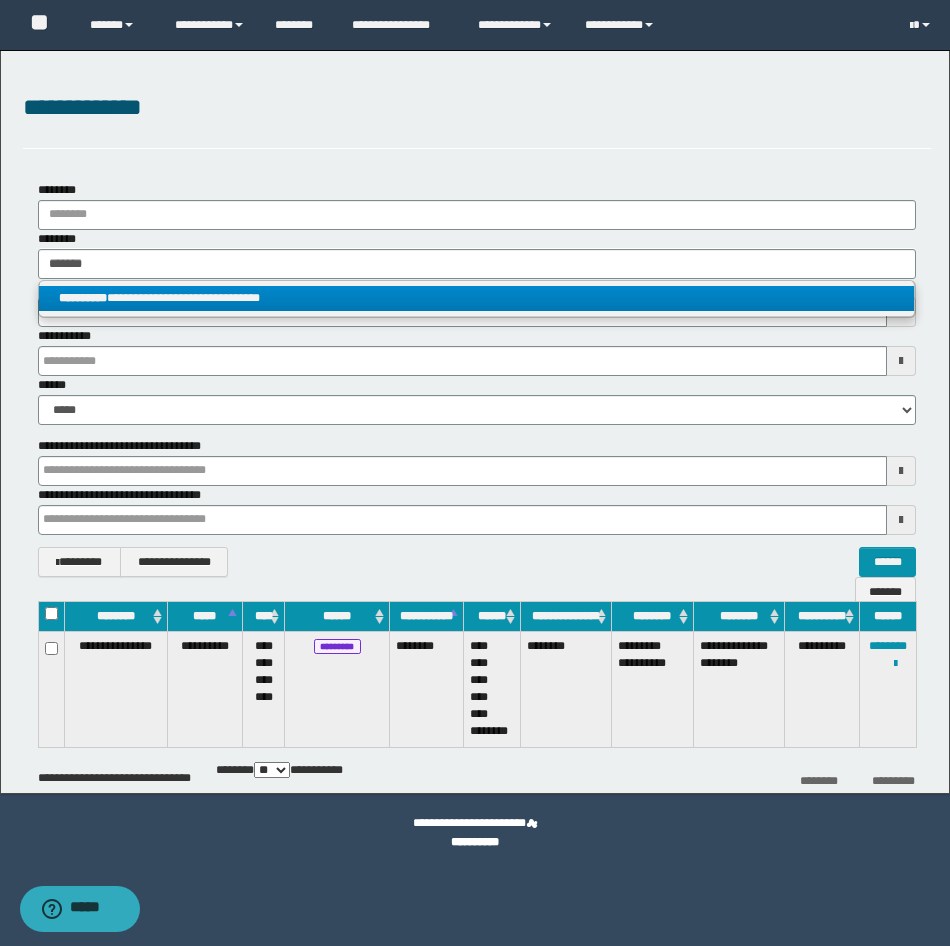 click on "**********" at bounding box center [476, 298] 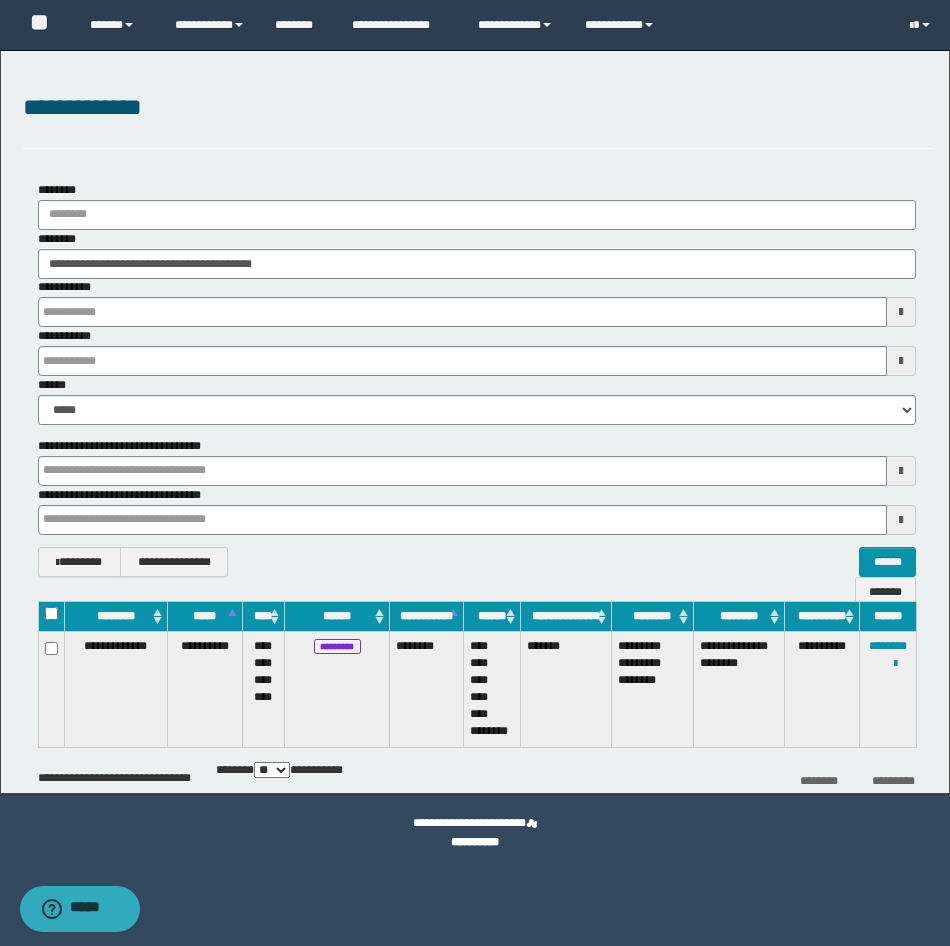 click on "**********" at bounding box center (895, 663) 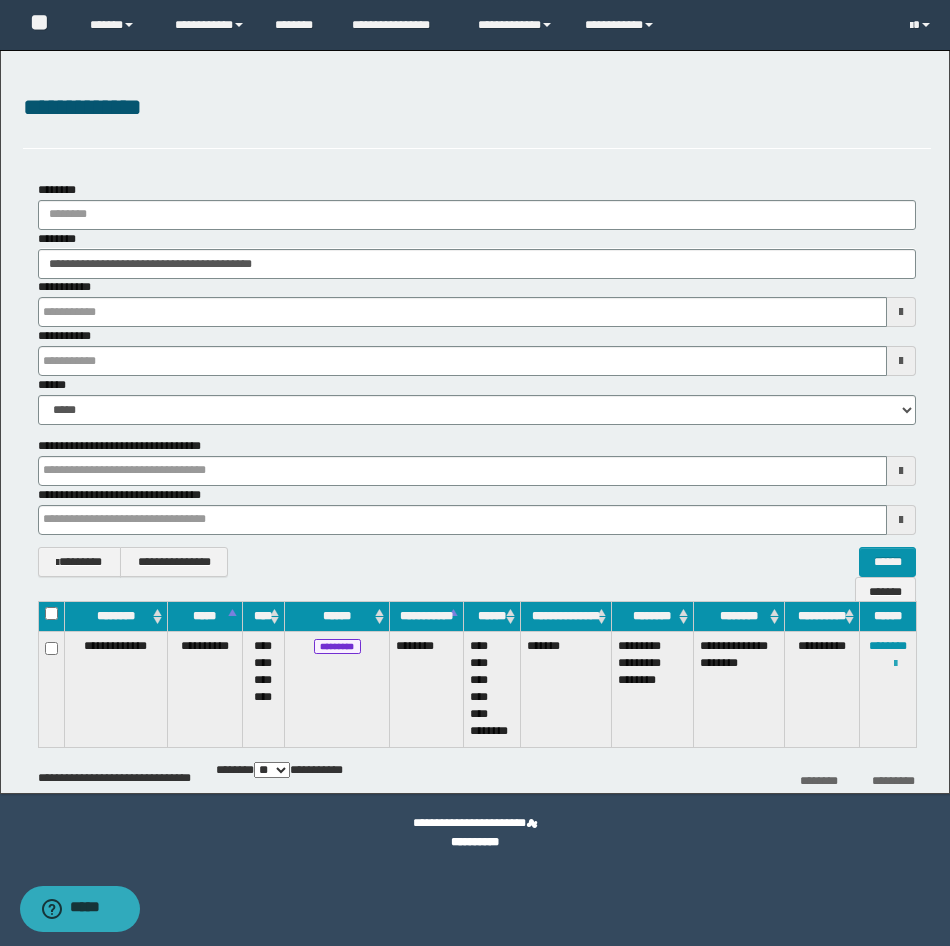 click at bounding box center (895, 664) 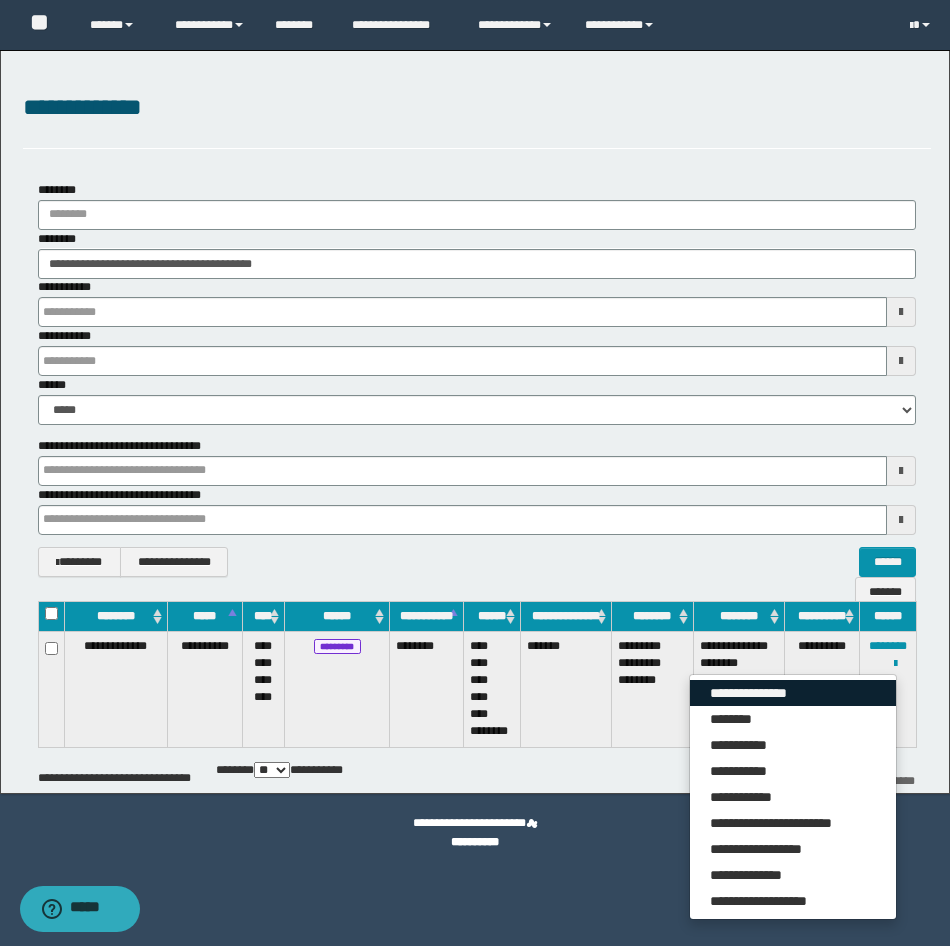click on "**********" at bounding box center (793, 693) 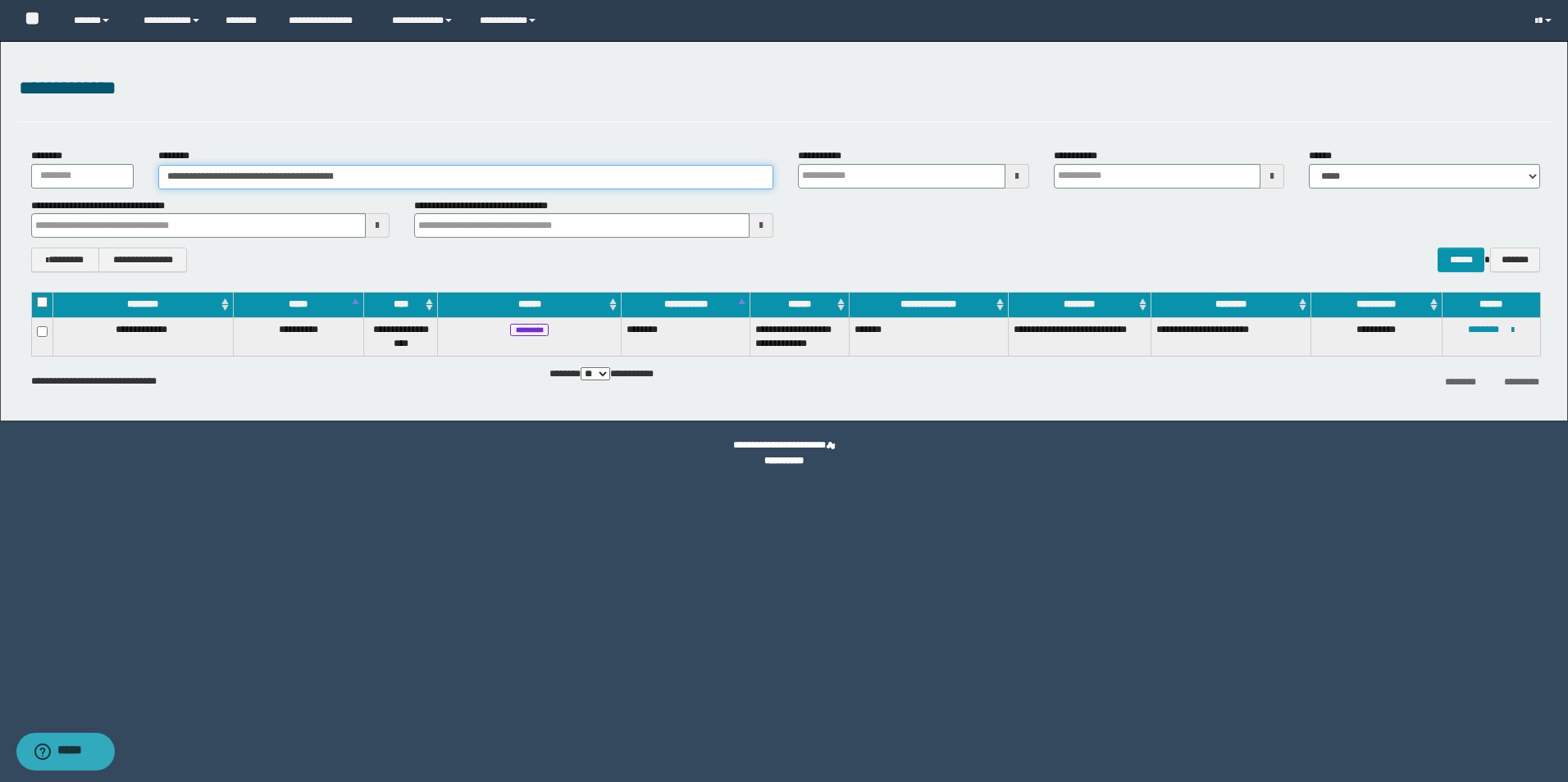 drag, startPoint x: 390, startPoint y: 181, endPoint x: -3, endPoint y: 130, distance: 396.29534 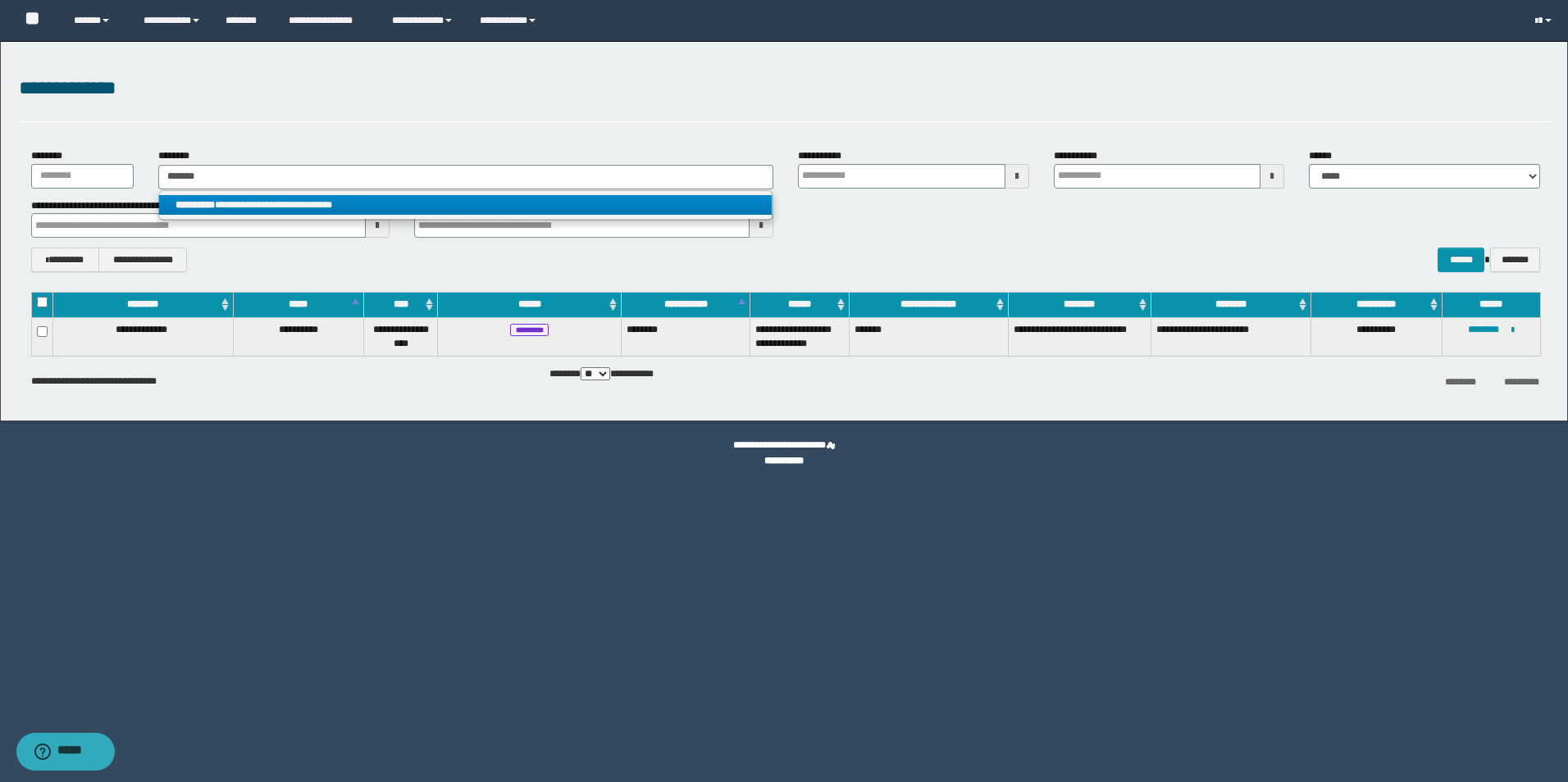 click on "**********" at bounding box center (465, 205) 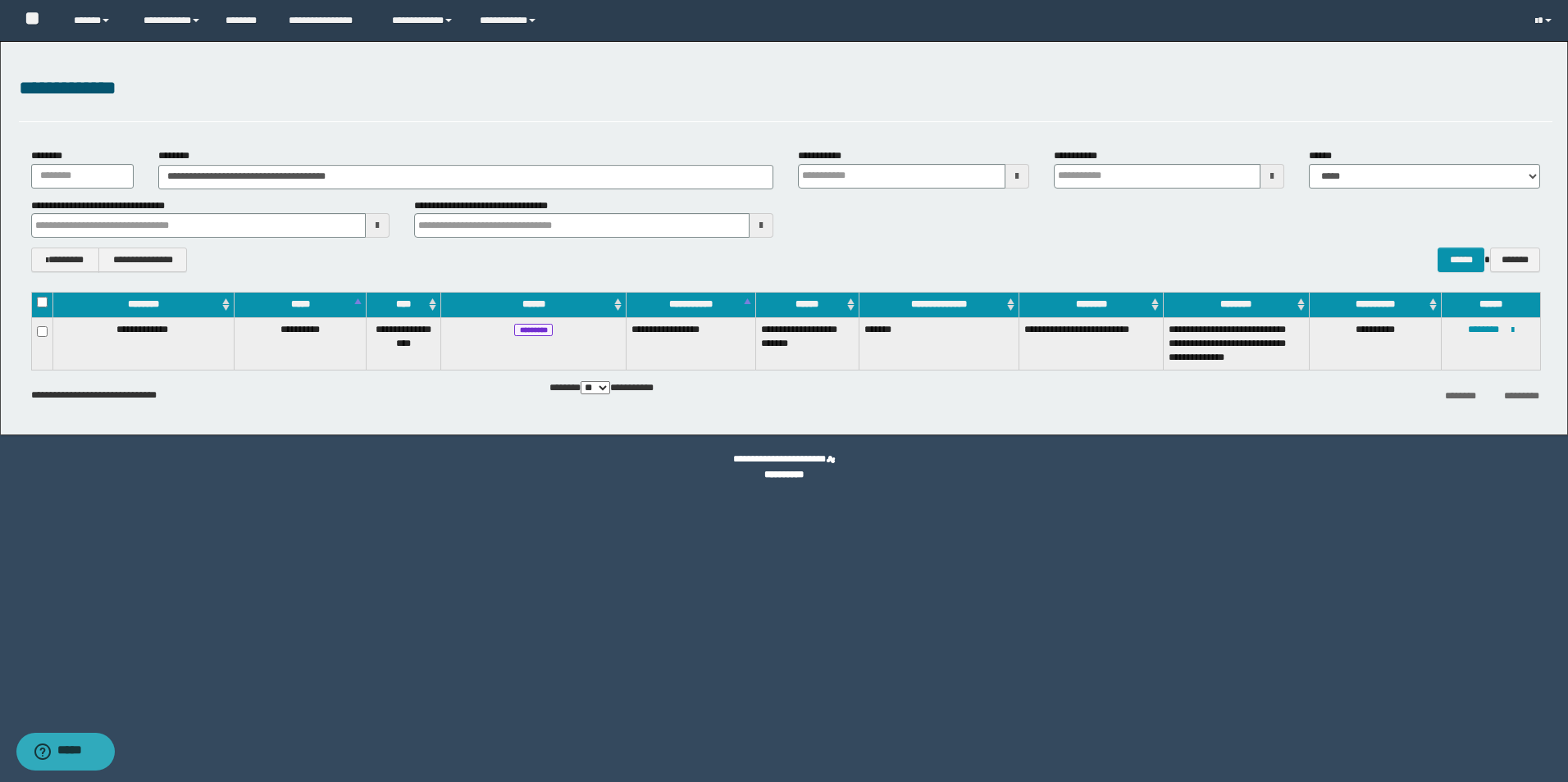 click on "**********" at bounding box center (1490, 343) 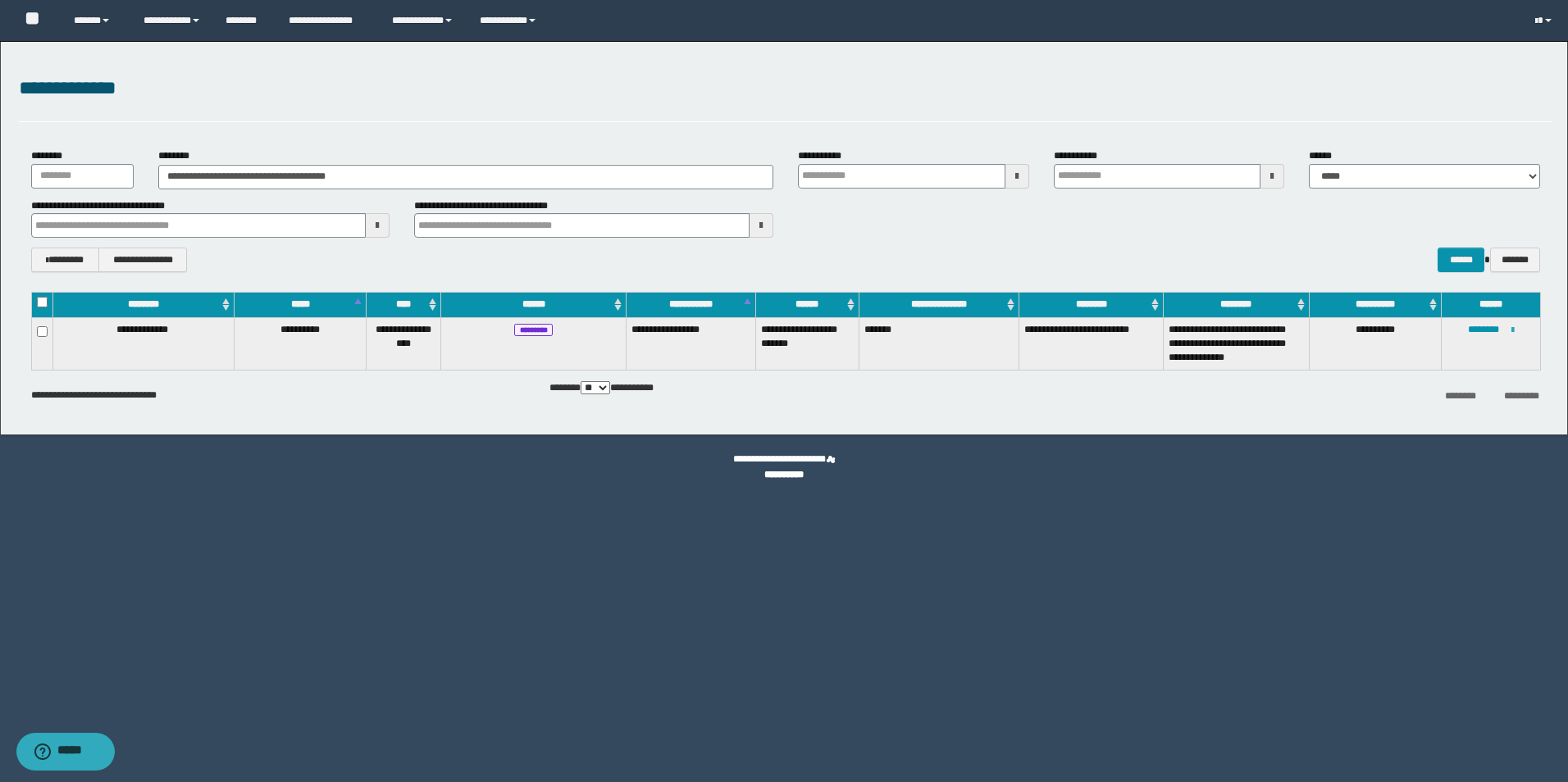 click at bounding box center (1512, 330) 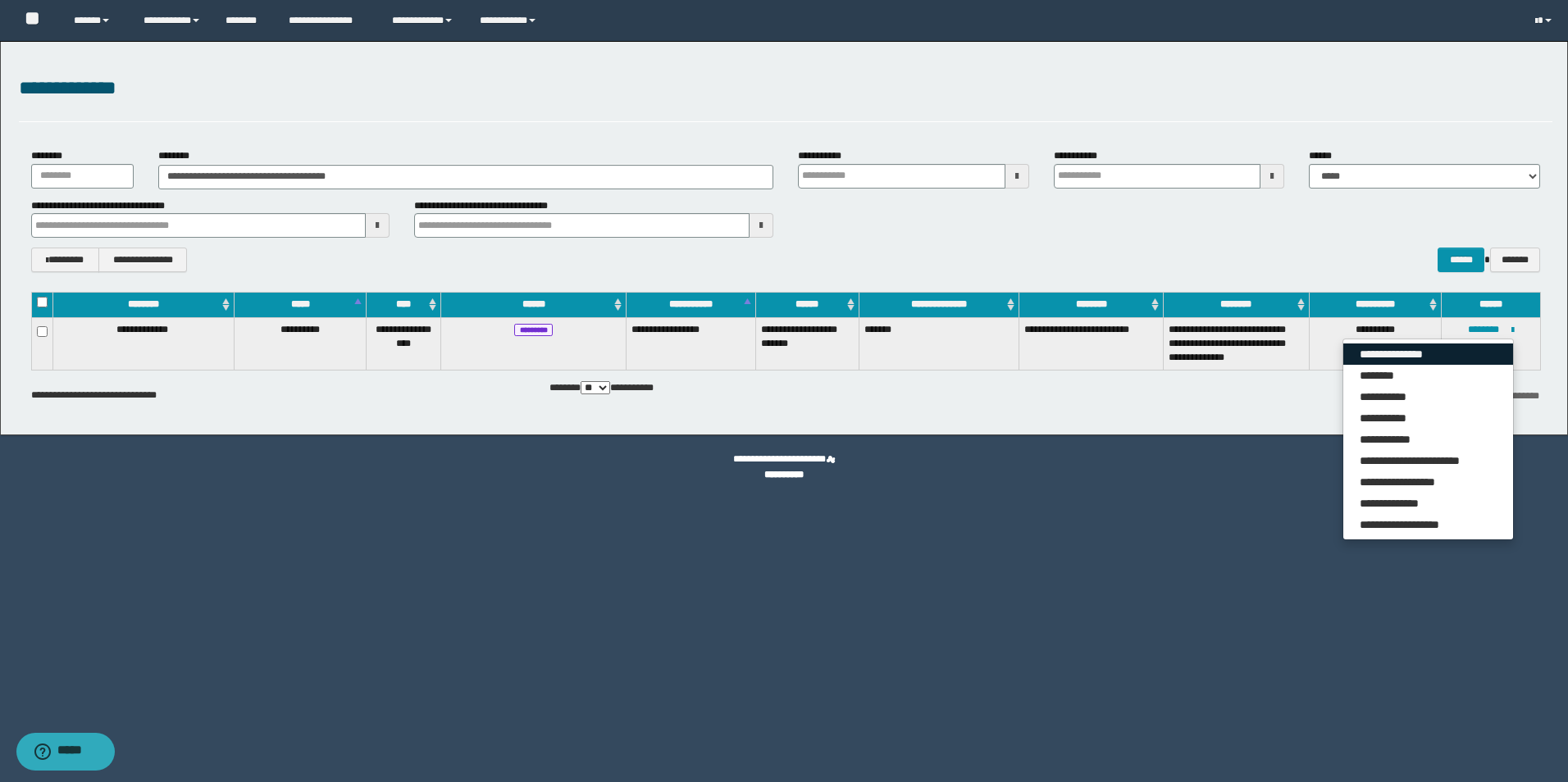 click on "**********" at bounding box center [1428, 354] 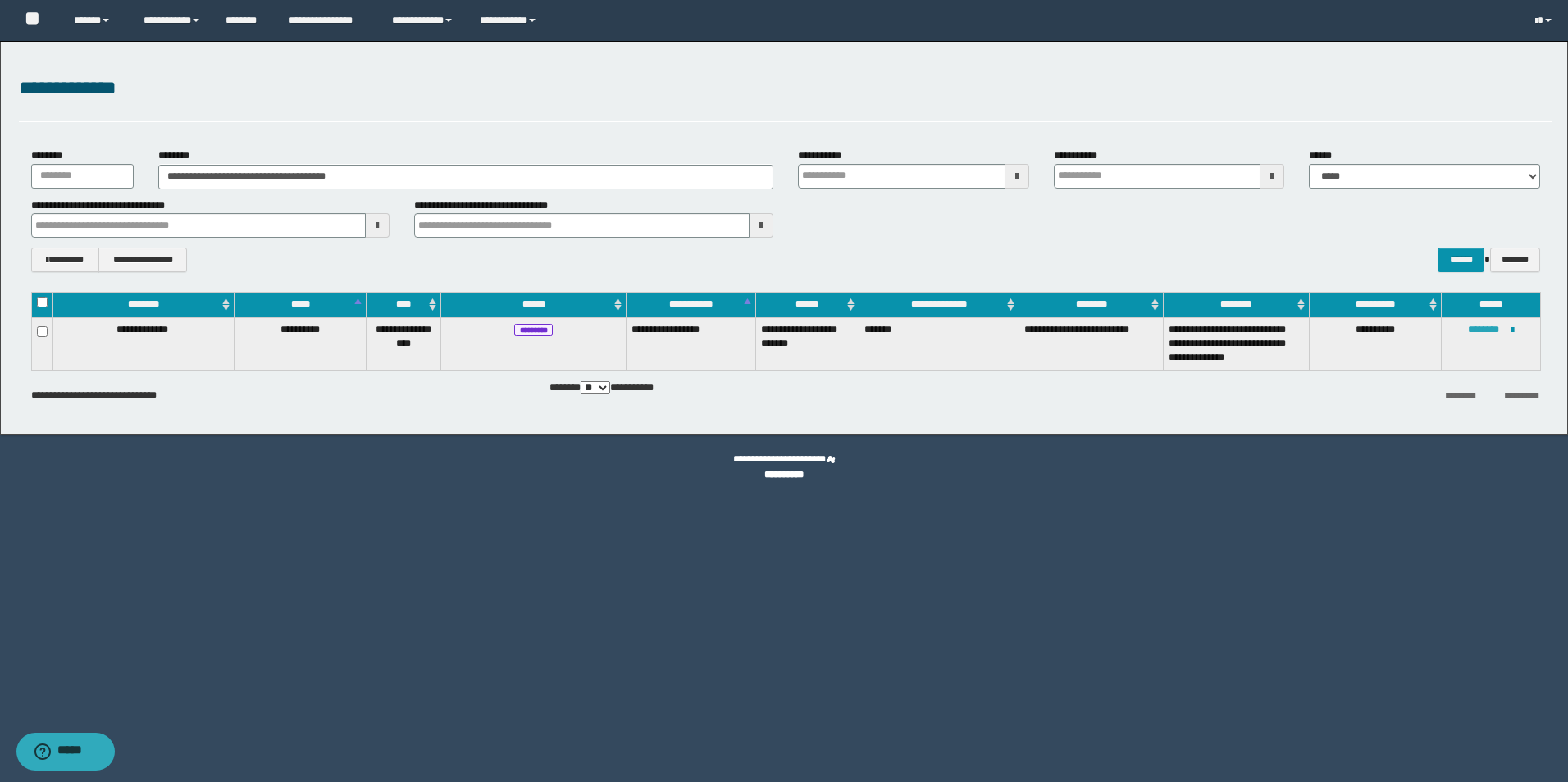 click on "********" at bounding box center [1484, 330] 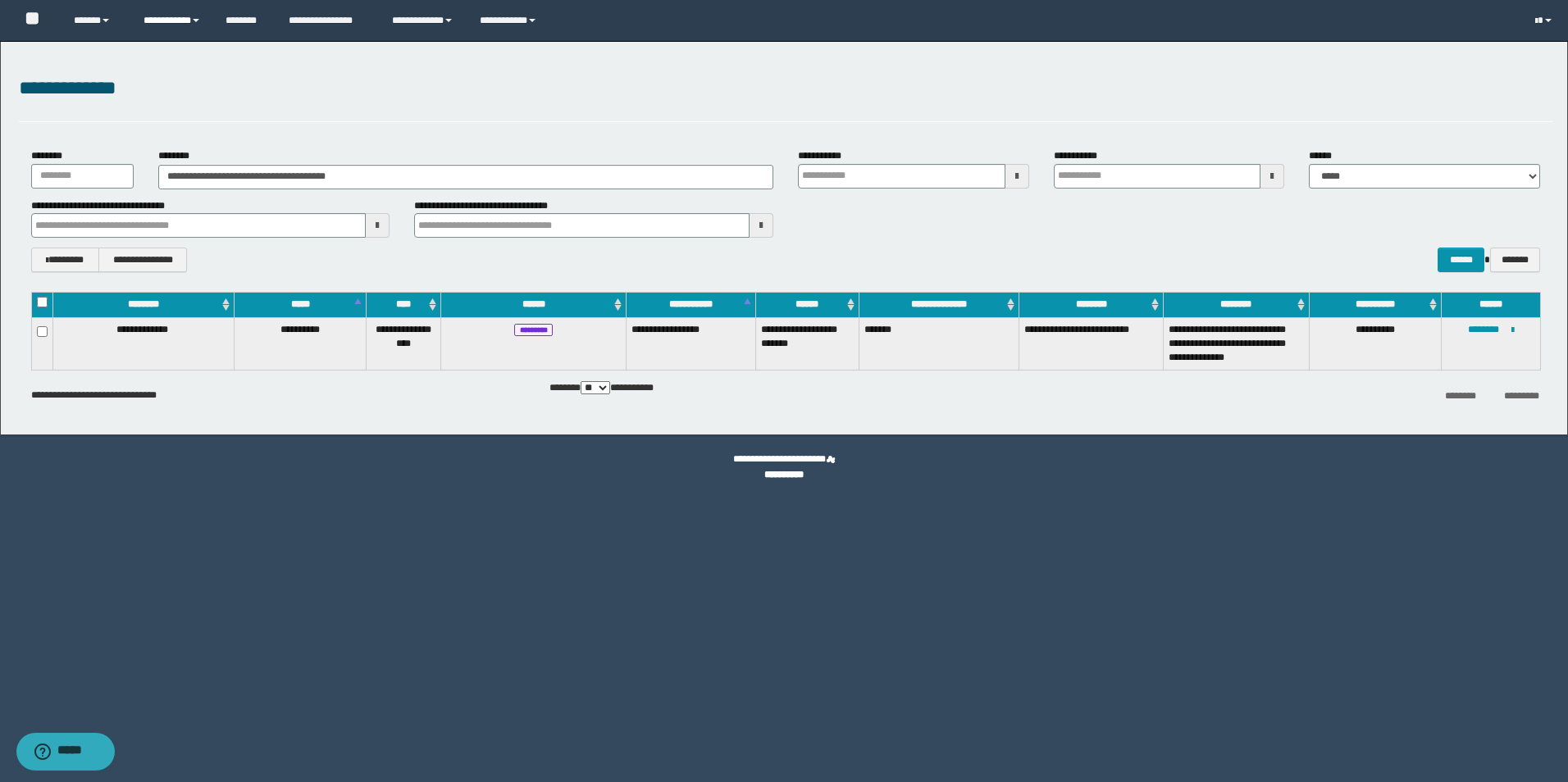 click on "**********" at bounding box center (172, 20) 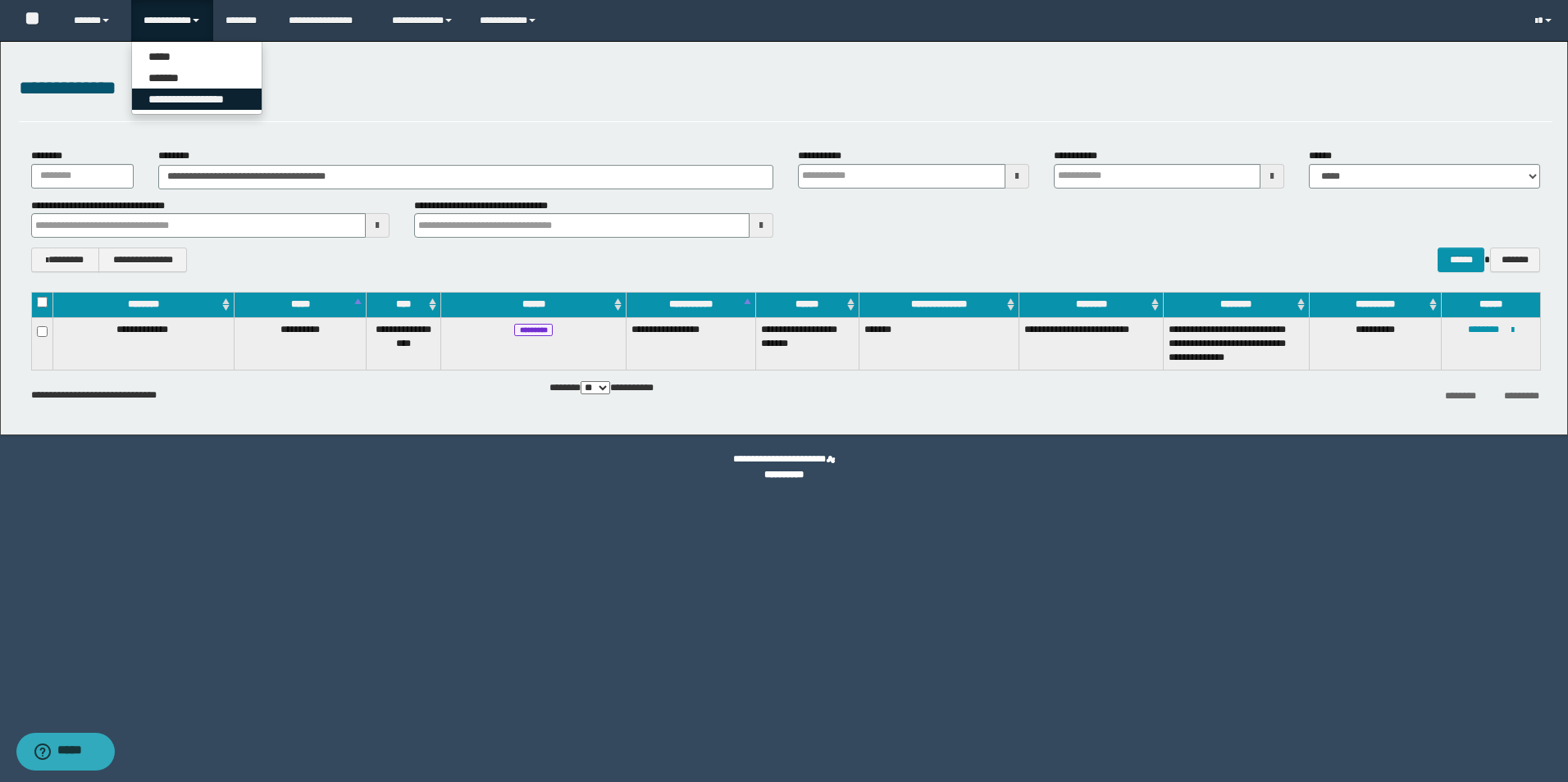 click on "**********" at bounding box center (197, 99) 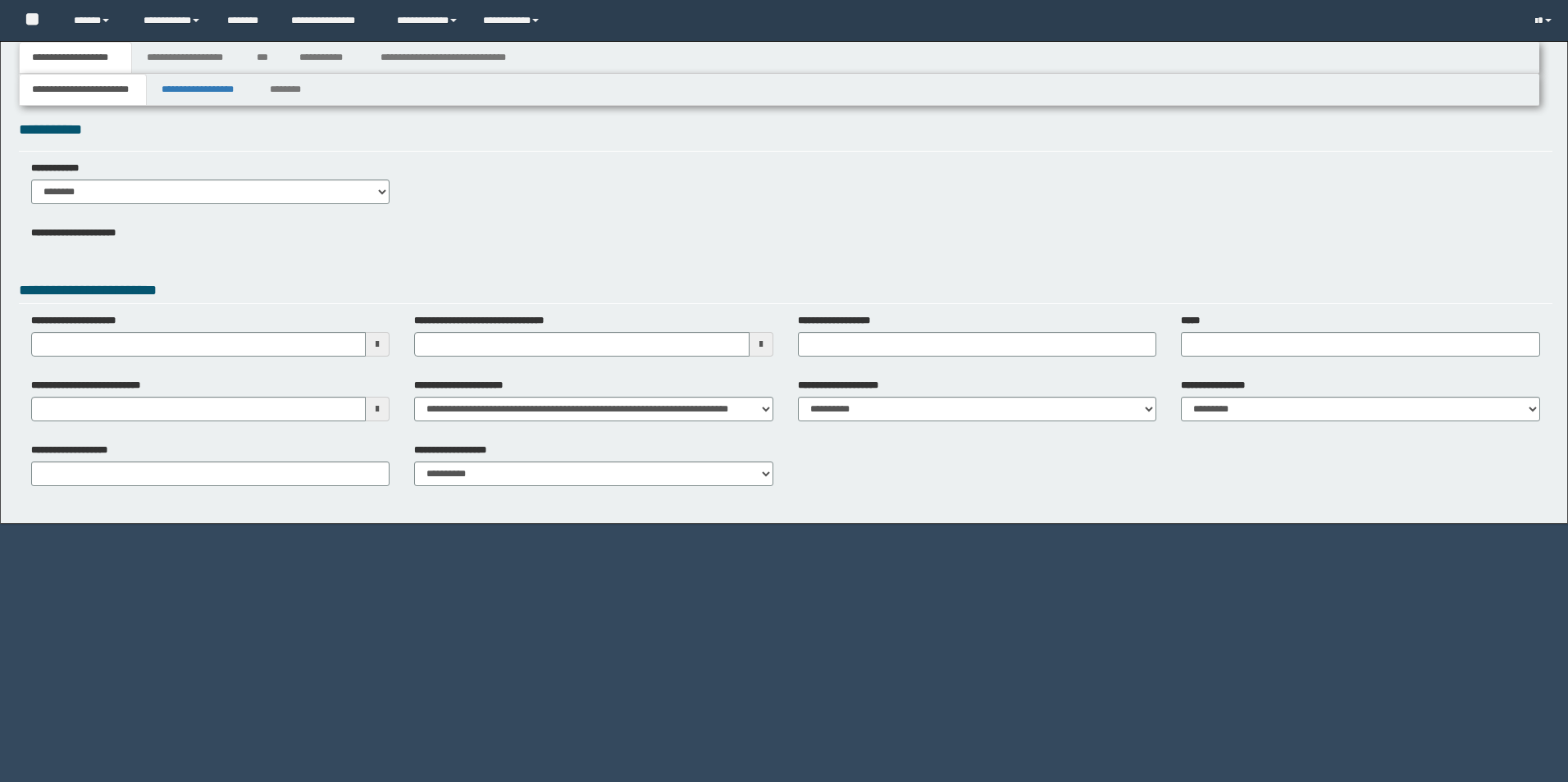 scroll, scrollTop: 0, scrollLeft: 0, axis: both 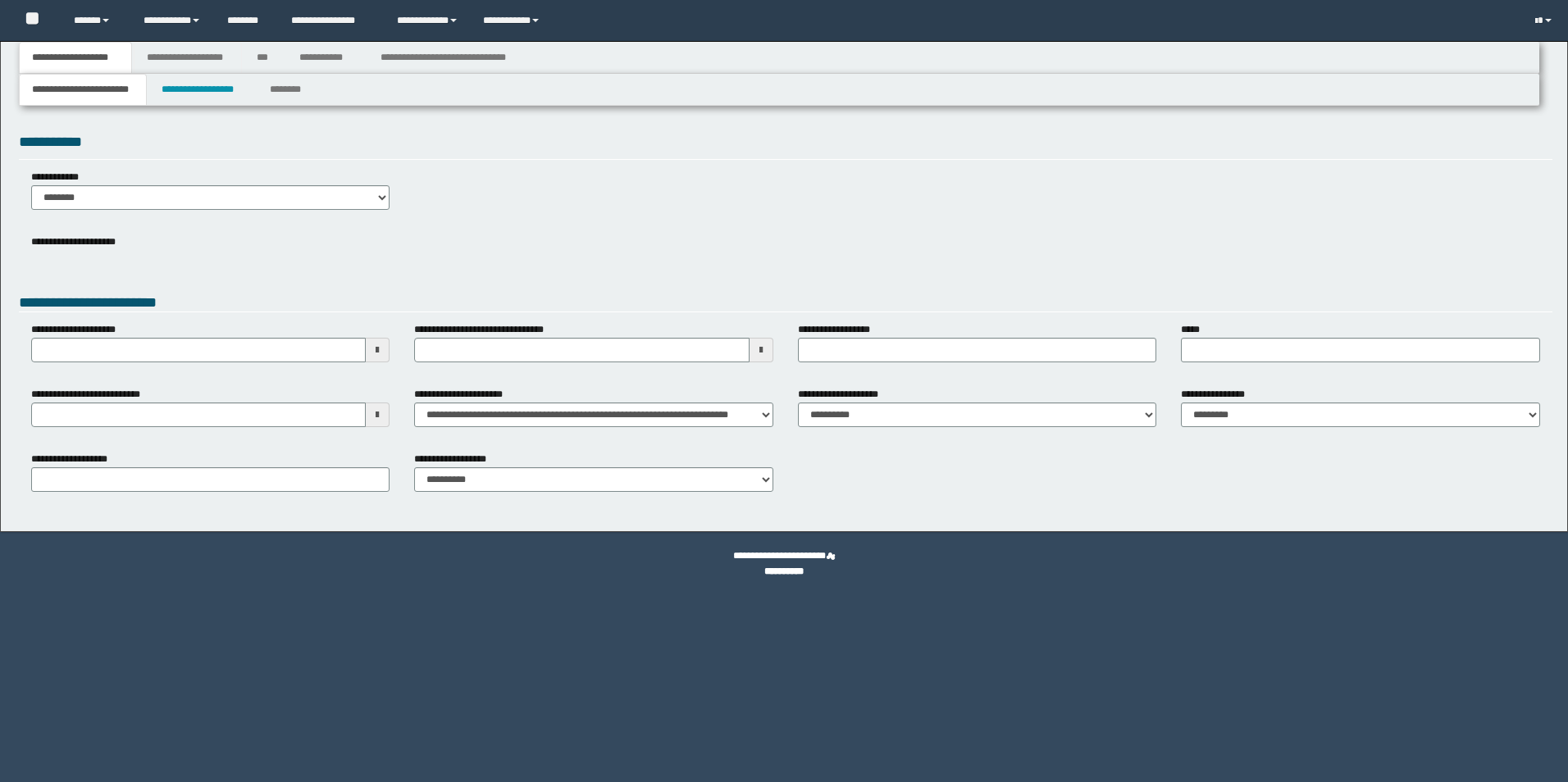 type 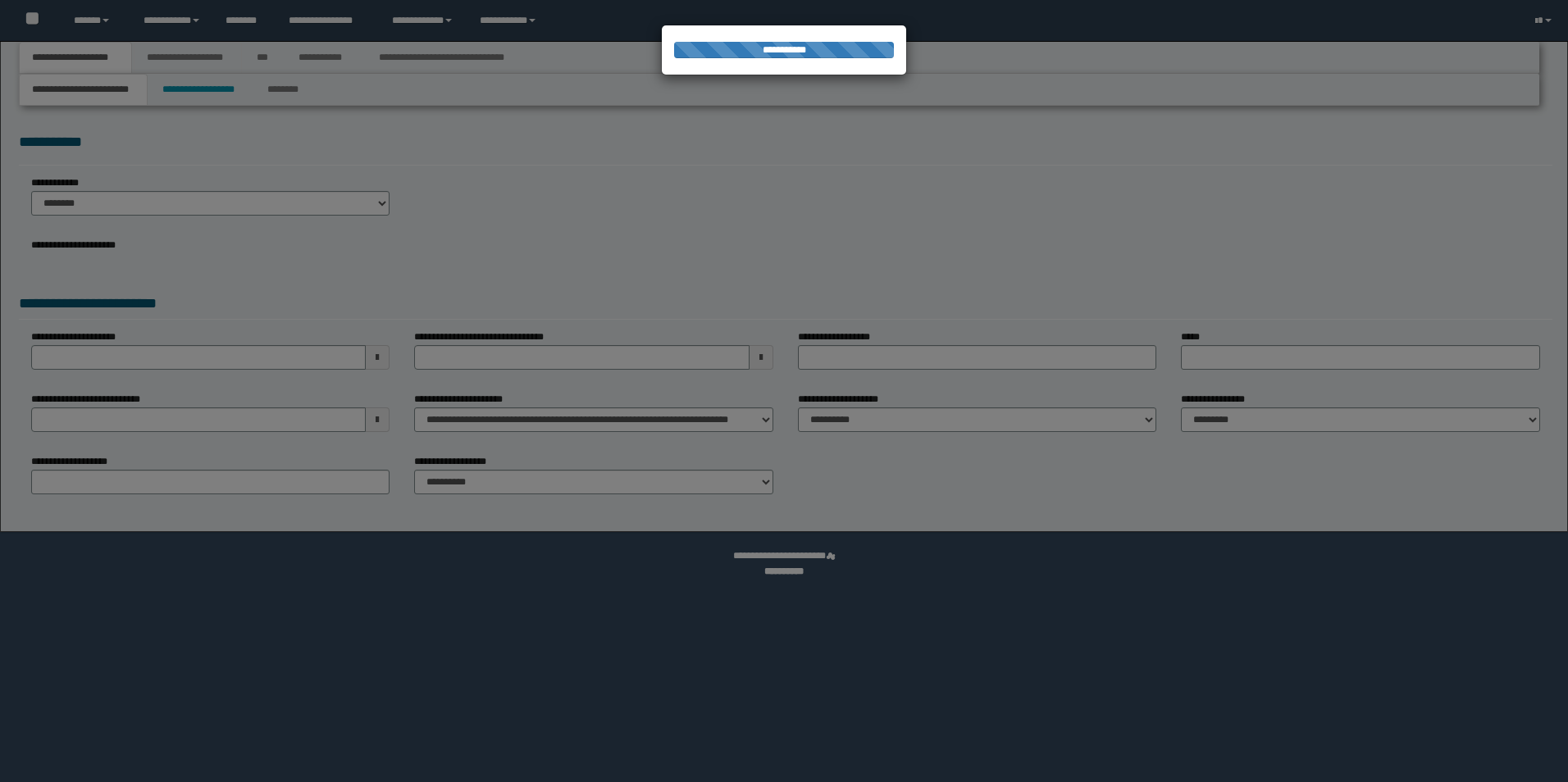 scroll, scrollTop: 0, scrollLeft: 0, axis: both 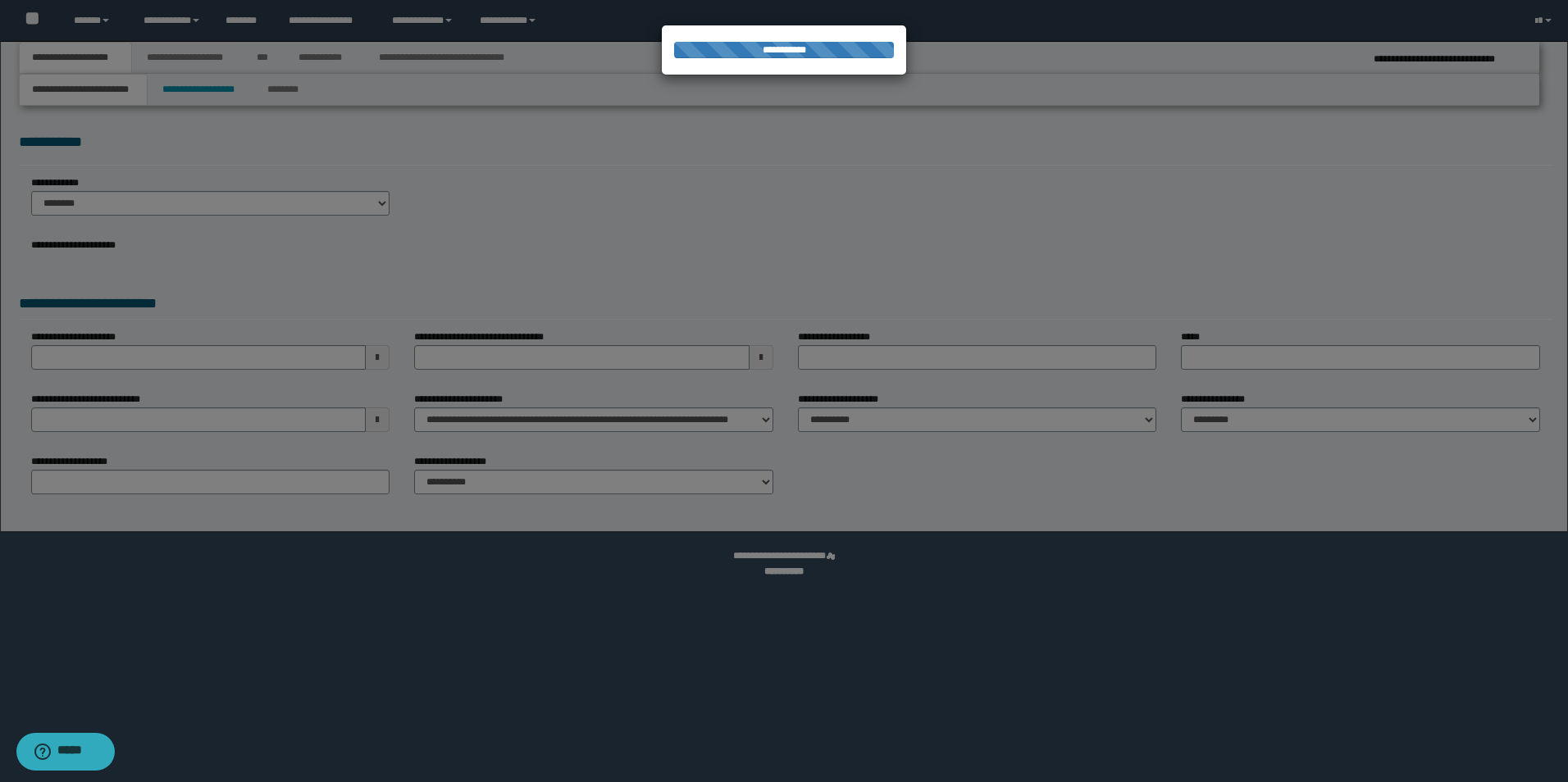 type on "**********" 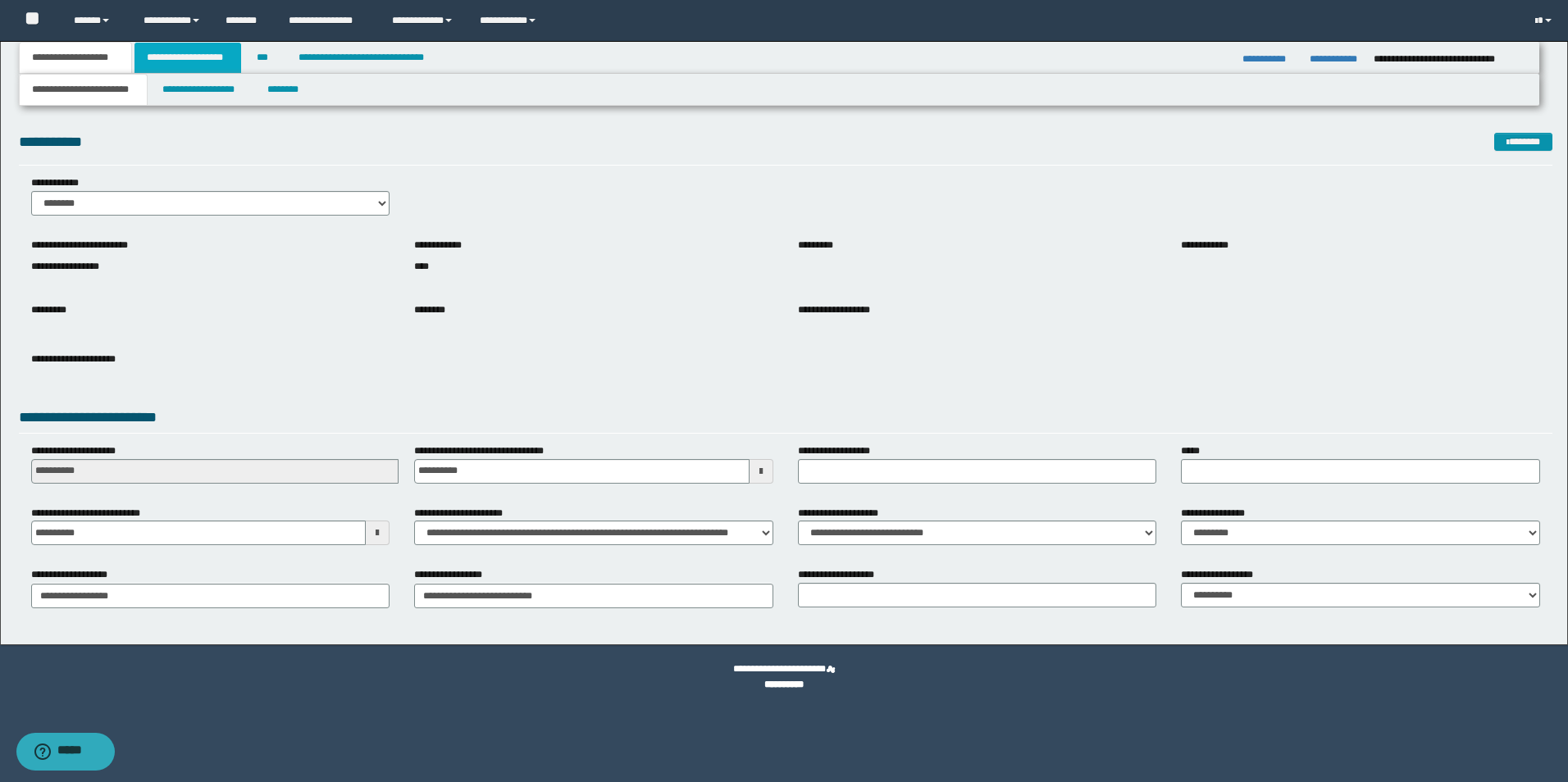 click on "**********" at bounding box center [188, 57] 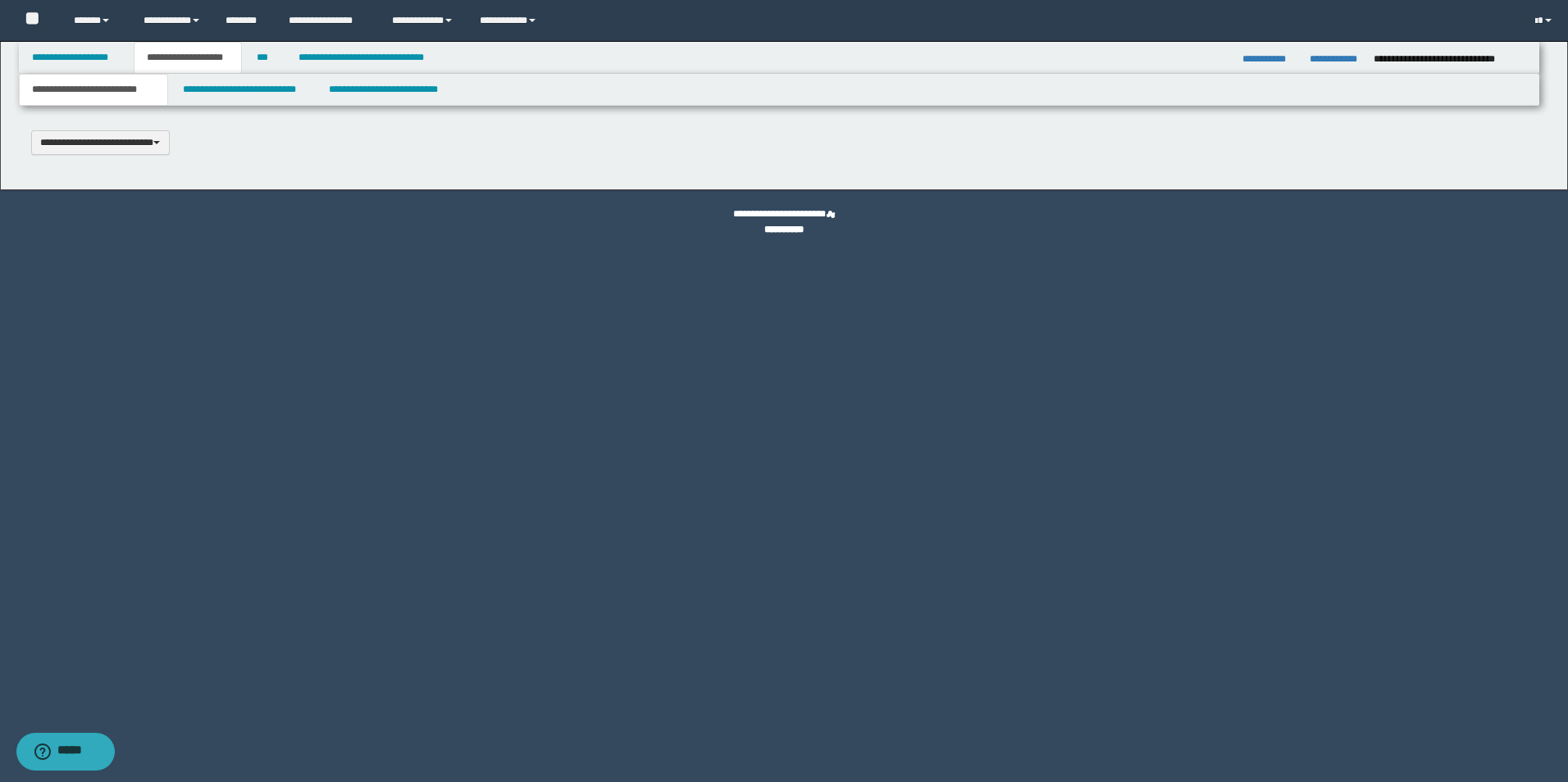 type 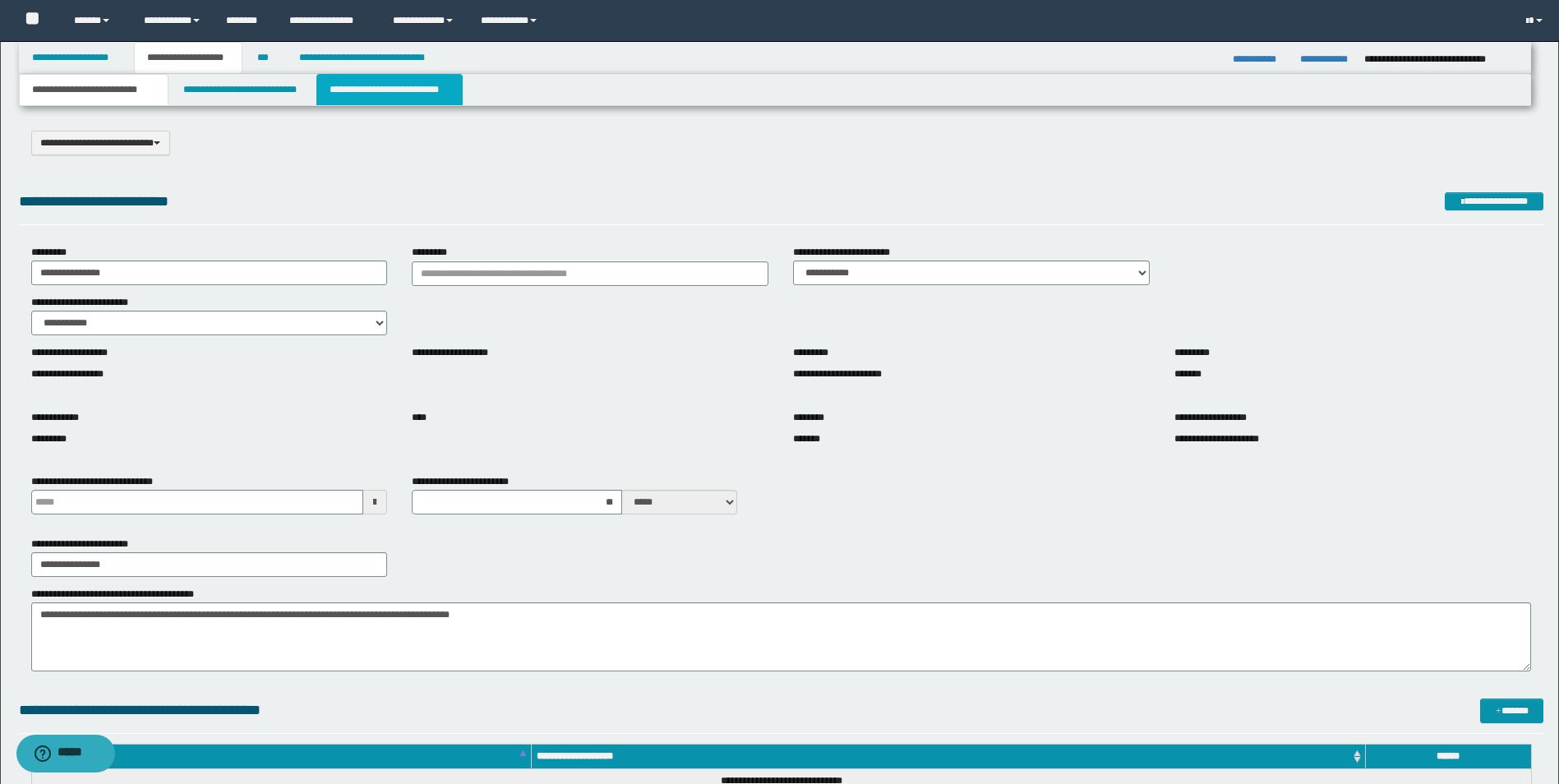 click on "**********" at bounding box center (390, 90) 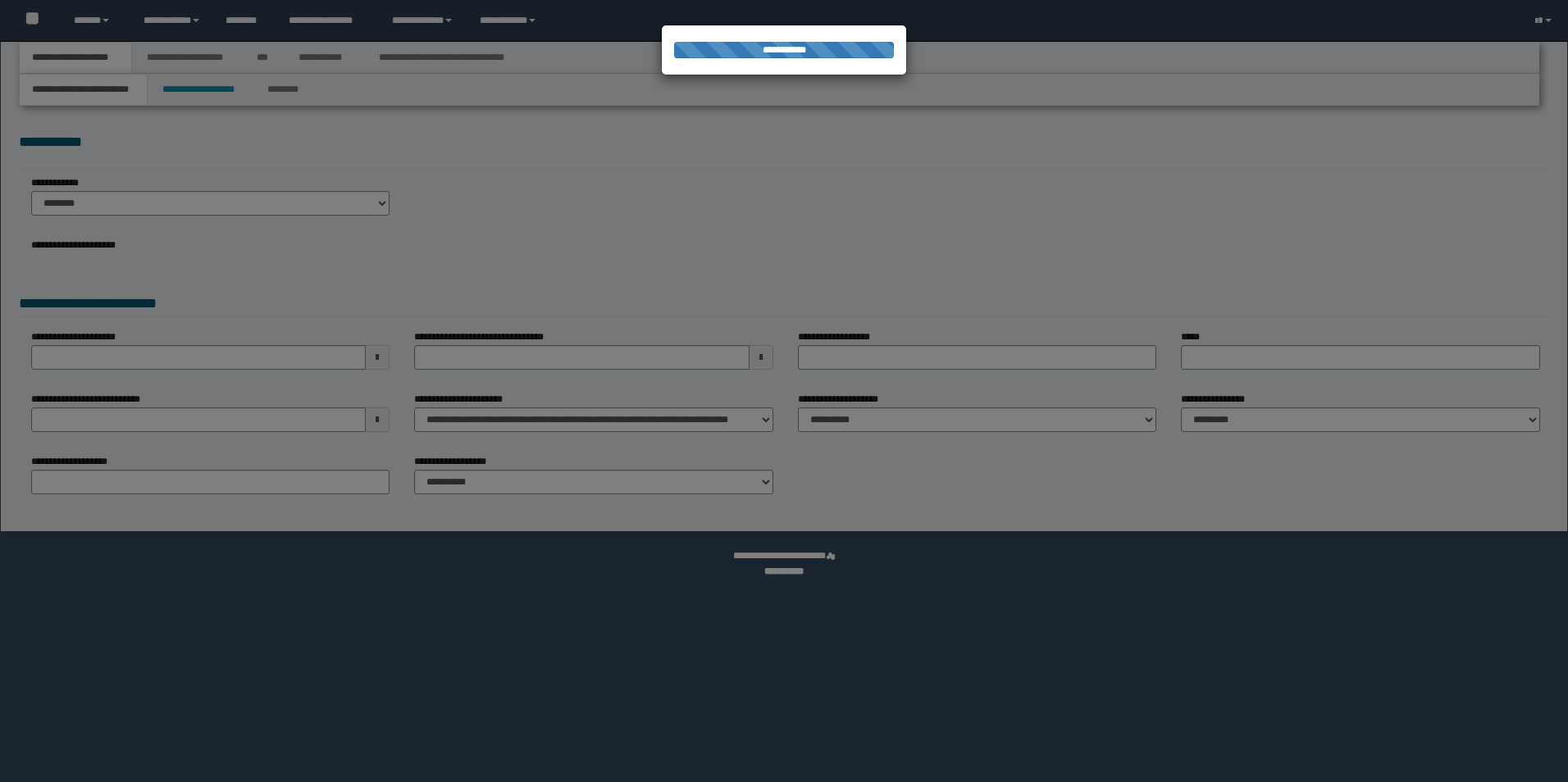 scroll, scrollTop: 0, scrollLeft: 0, axis: both 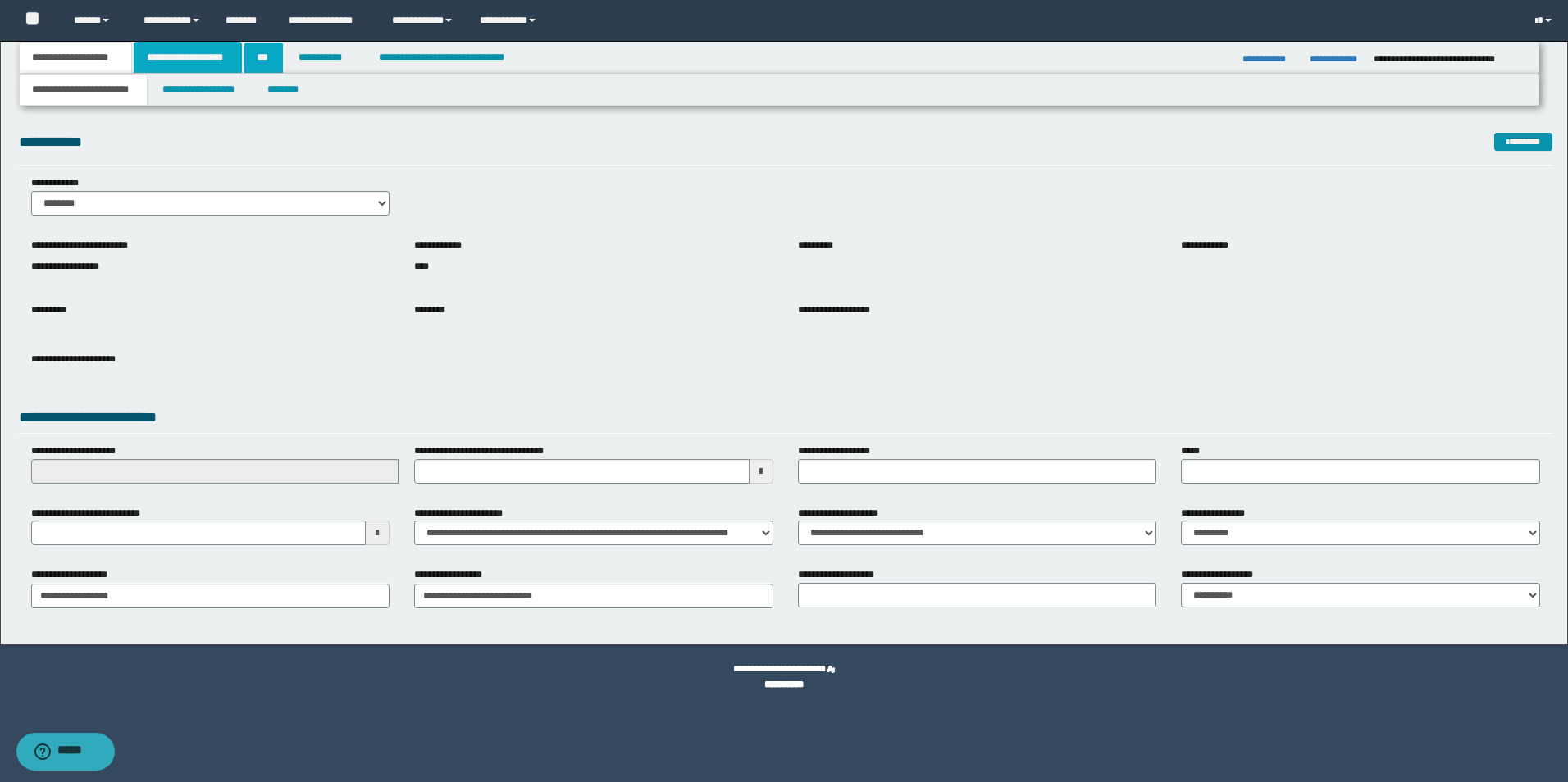 drag, startPoint x: 216, startPoint y: 63, endPoint x: 278, endPoint y: 58, distance: 62.20129 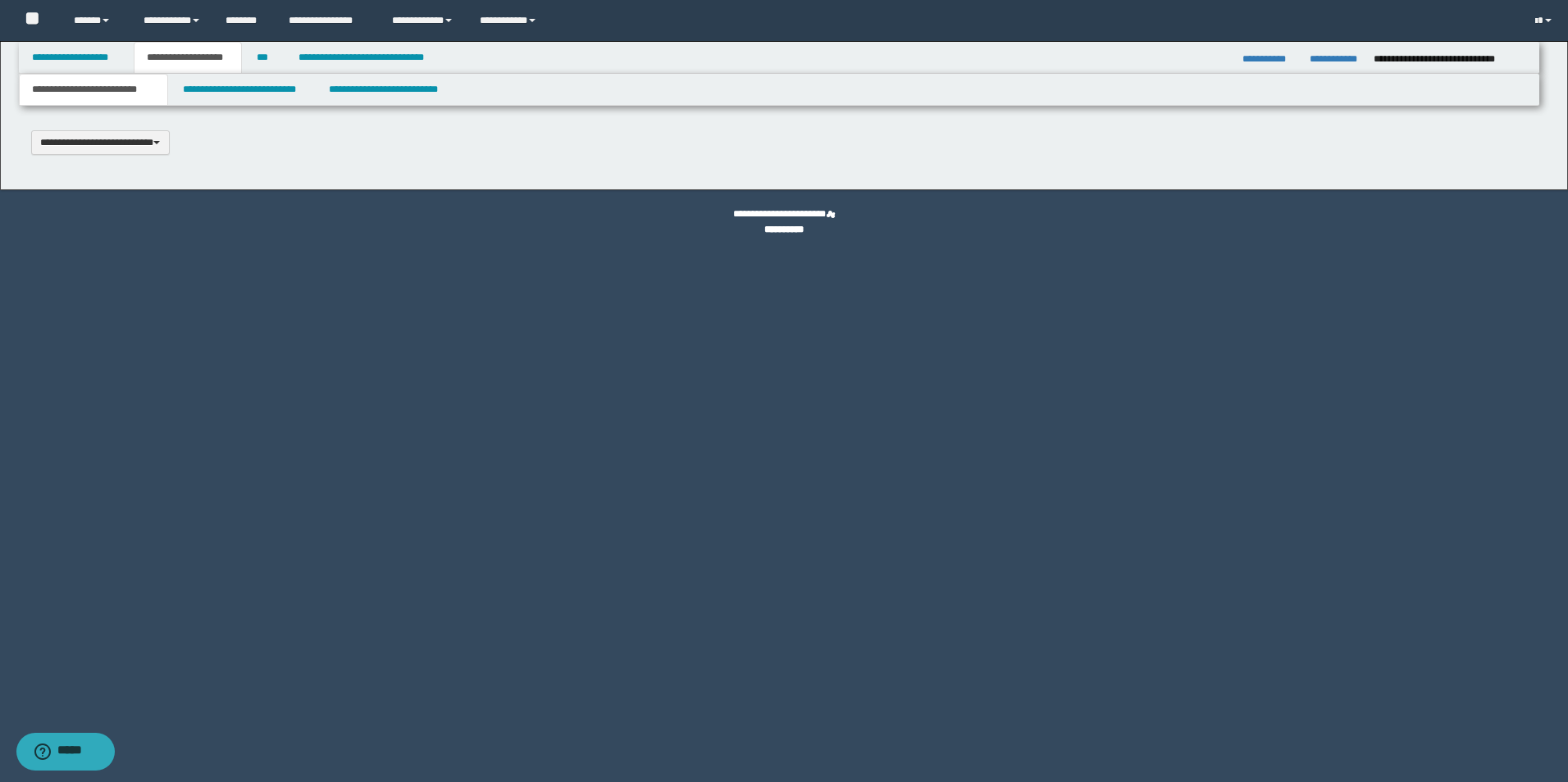 type 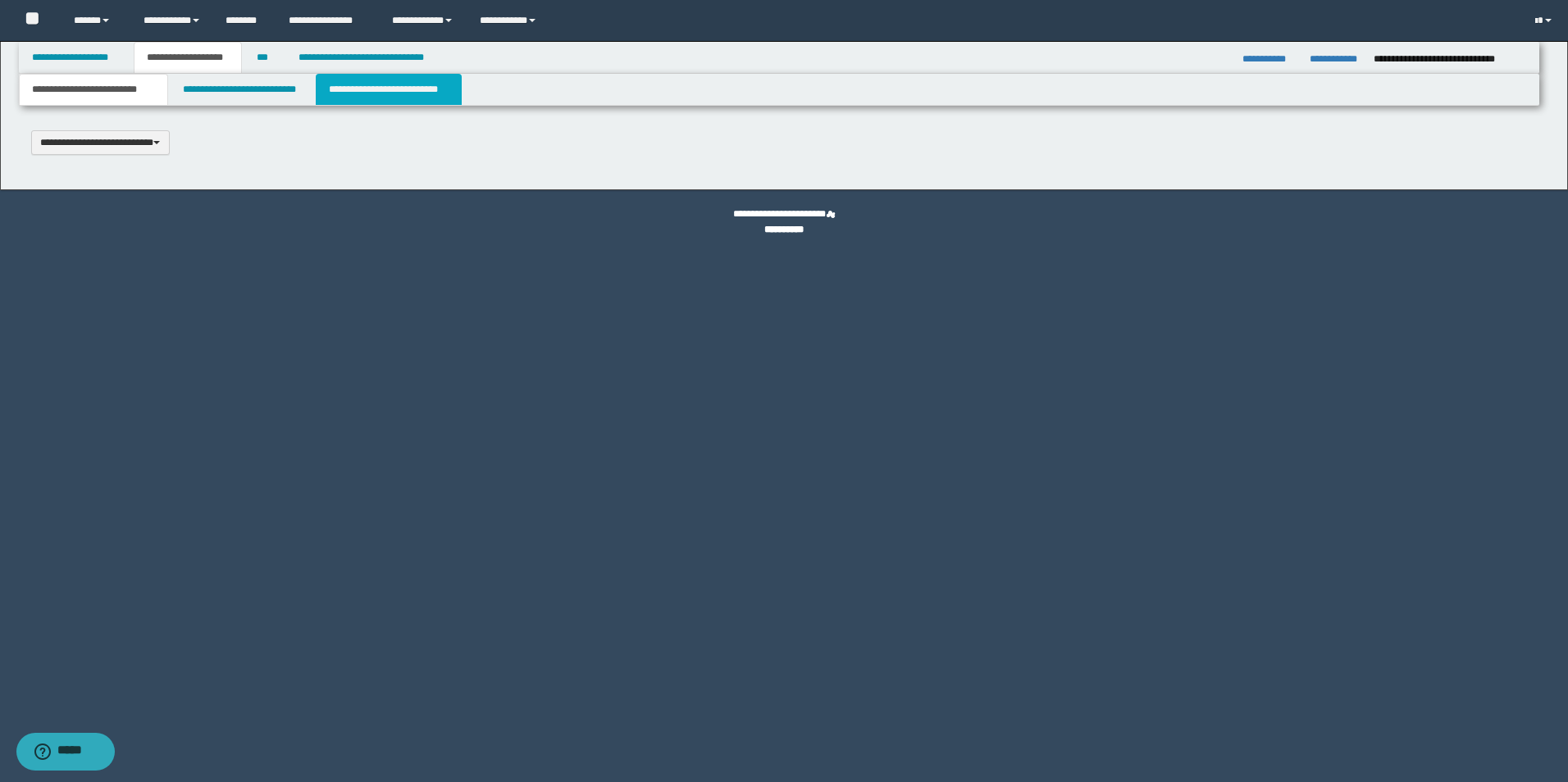 click on "**********" at bounding box center (389, 89) 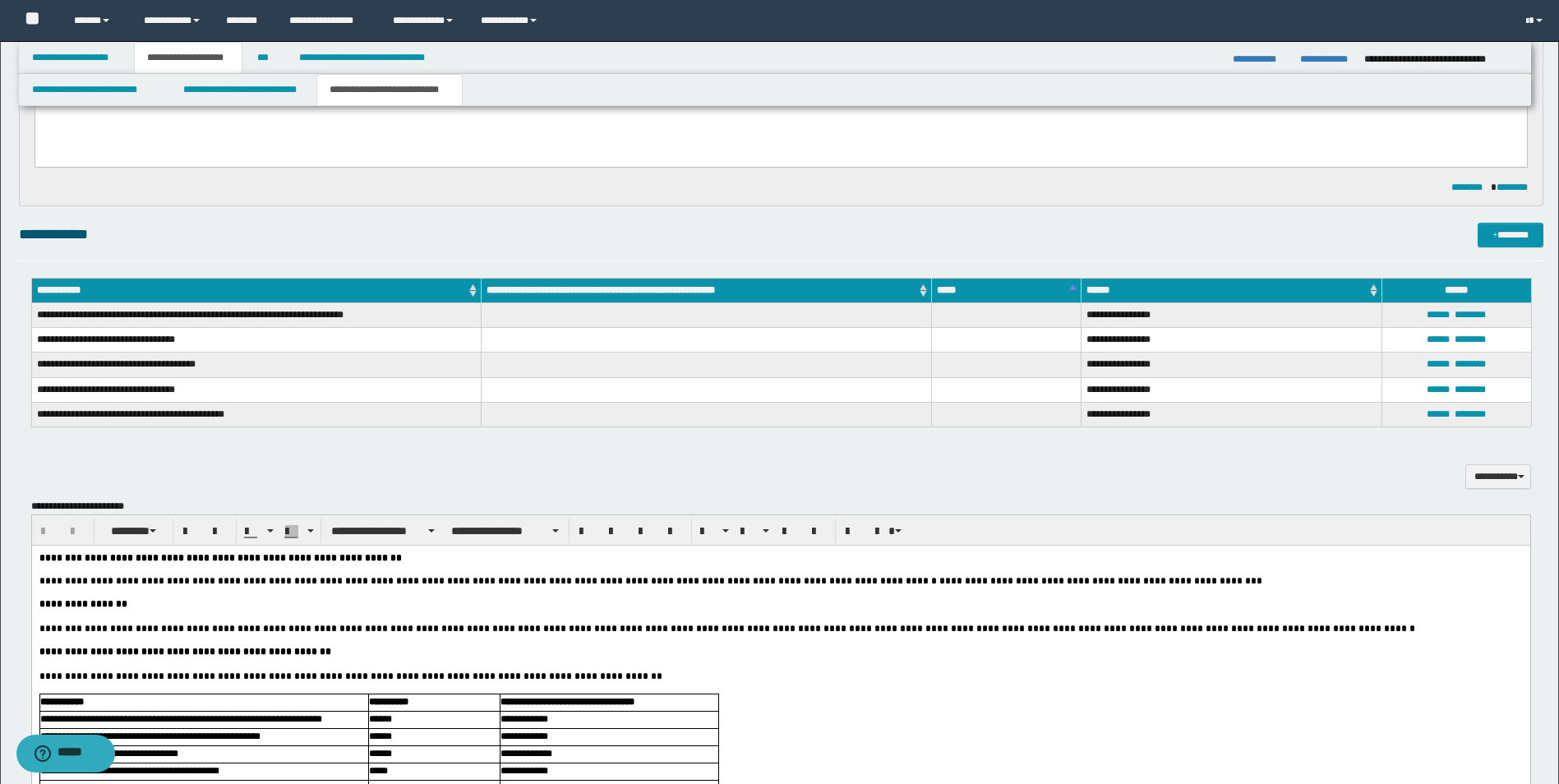 scroll, scrollTop: 1233, scrollLeft: 0, axis: vertical 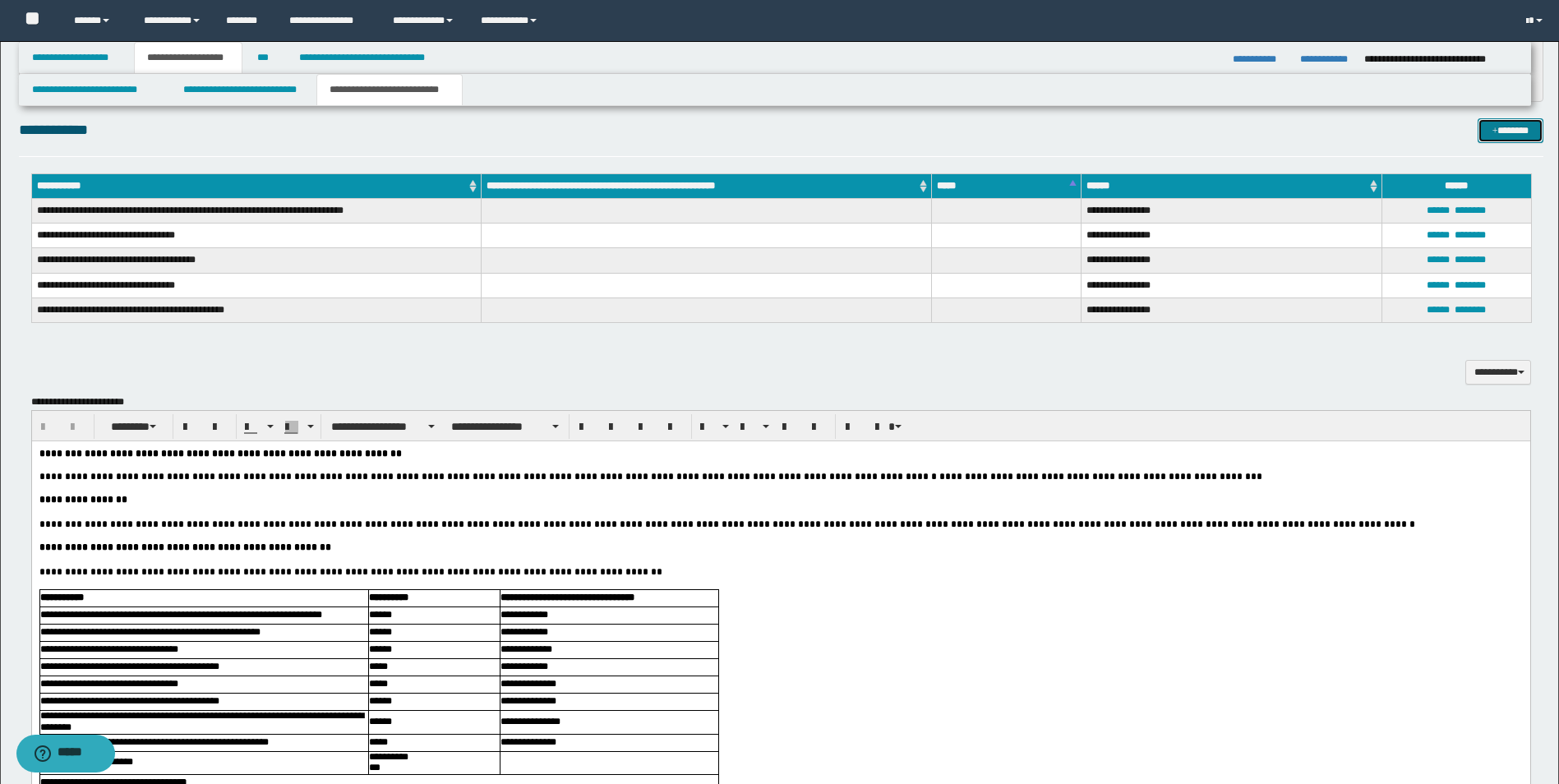 click on "*******" at bounding box center [1511, 131] 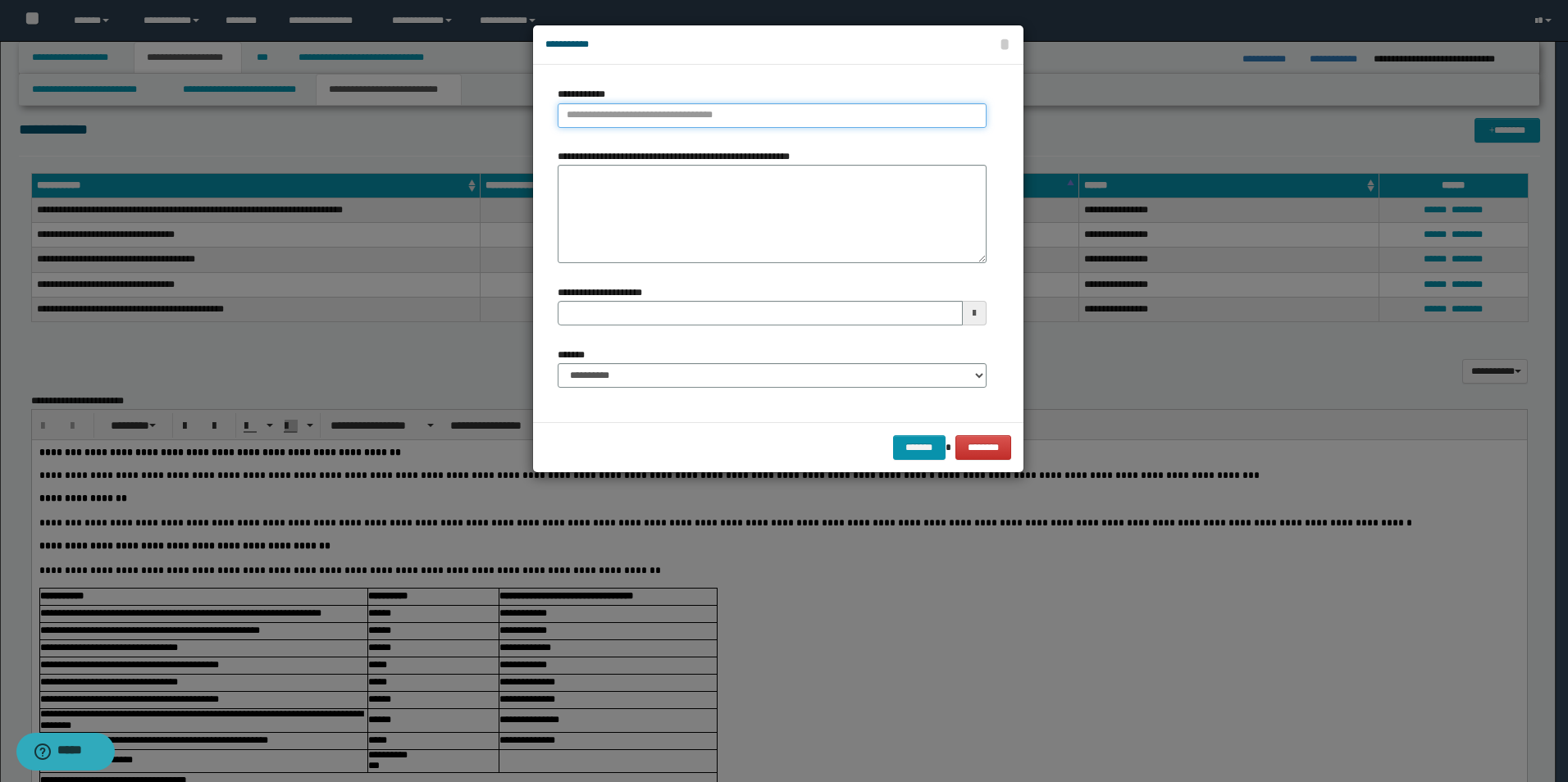 click on "**********" at bounding box center (772, 116) 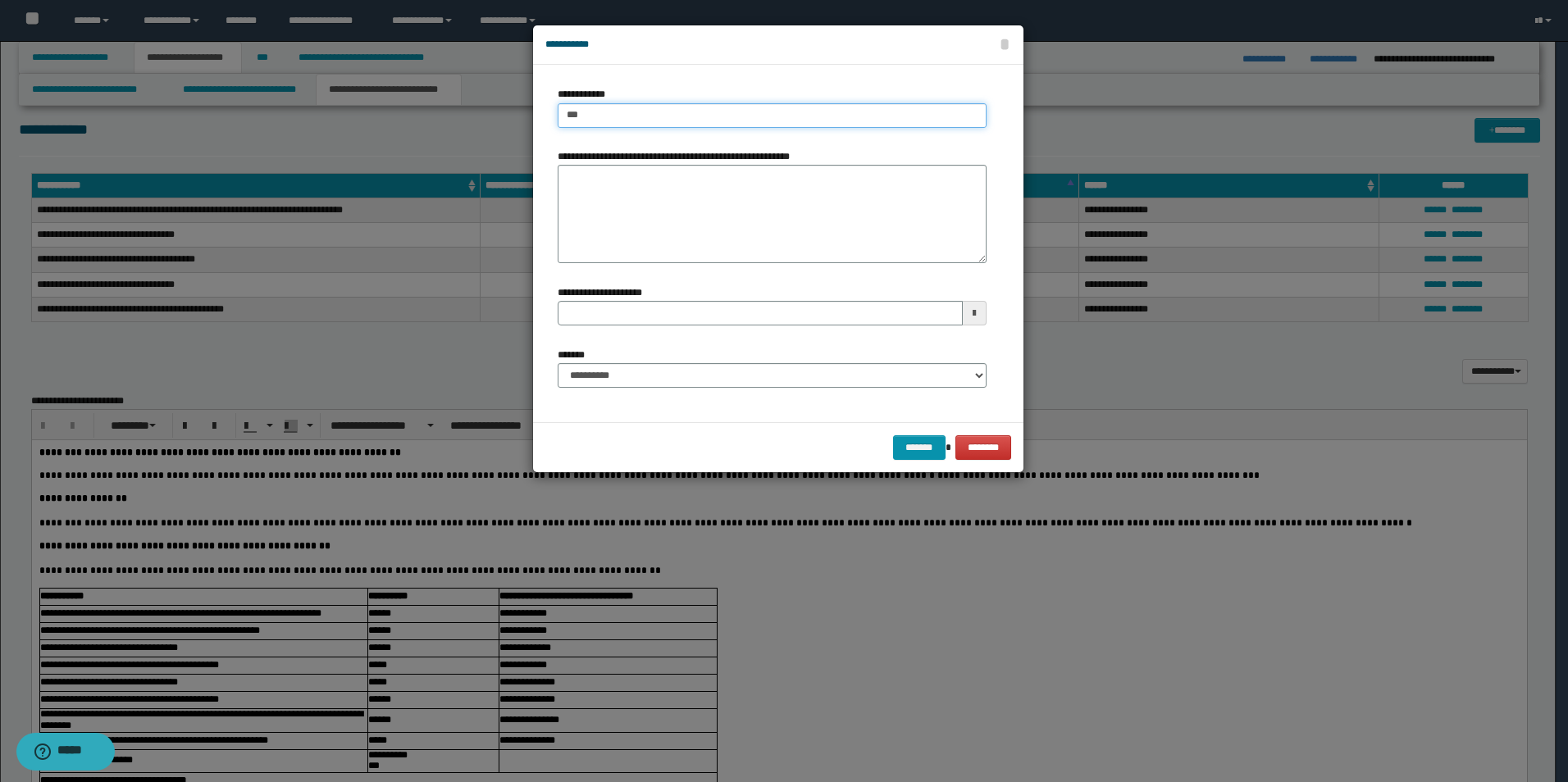 type on "****" 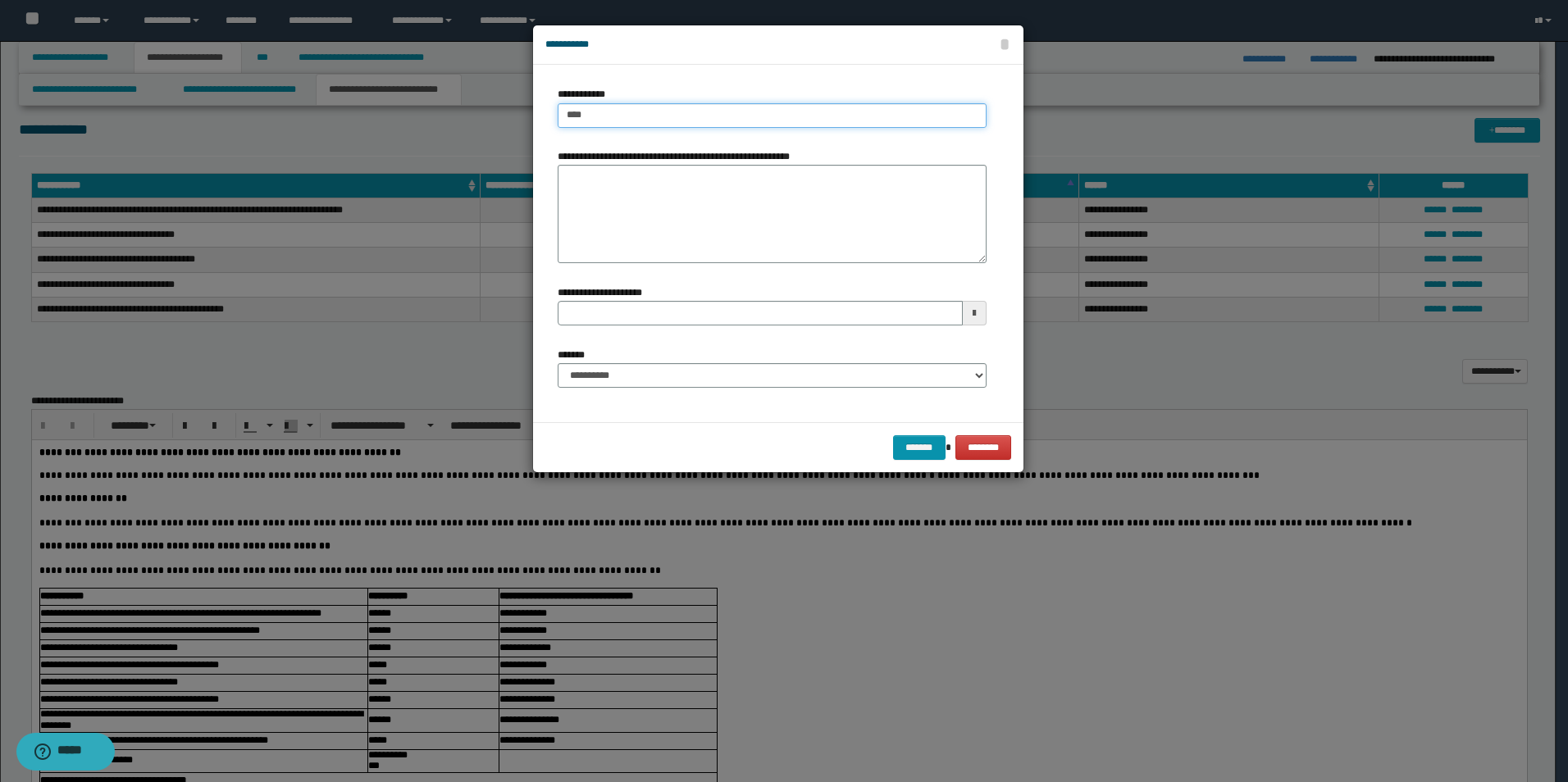 type on "****" 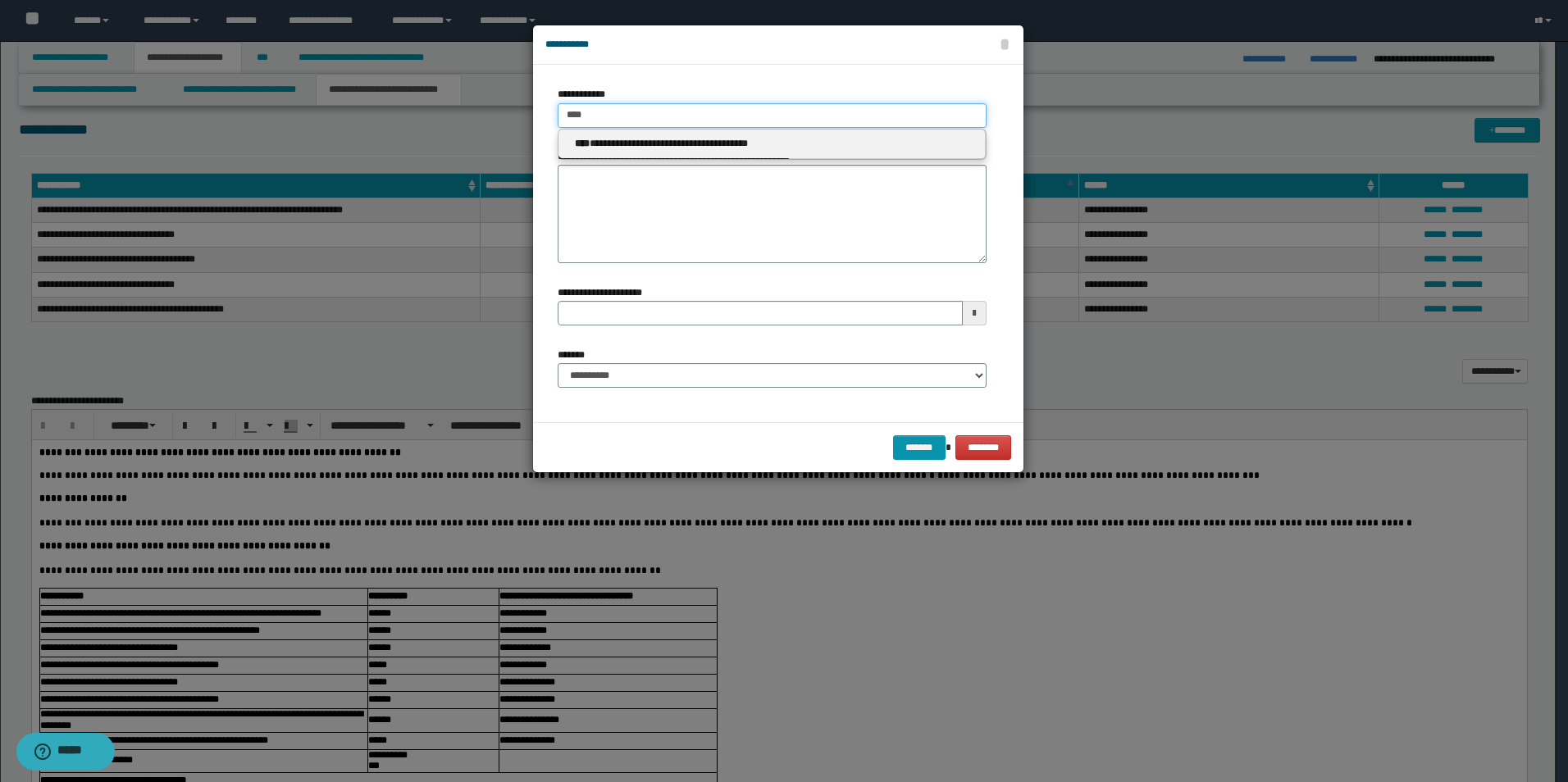 type on "****" 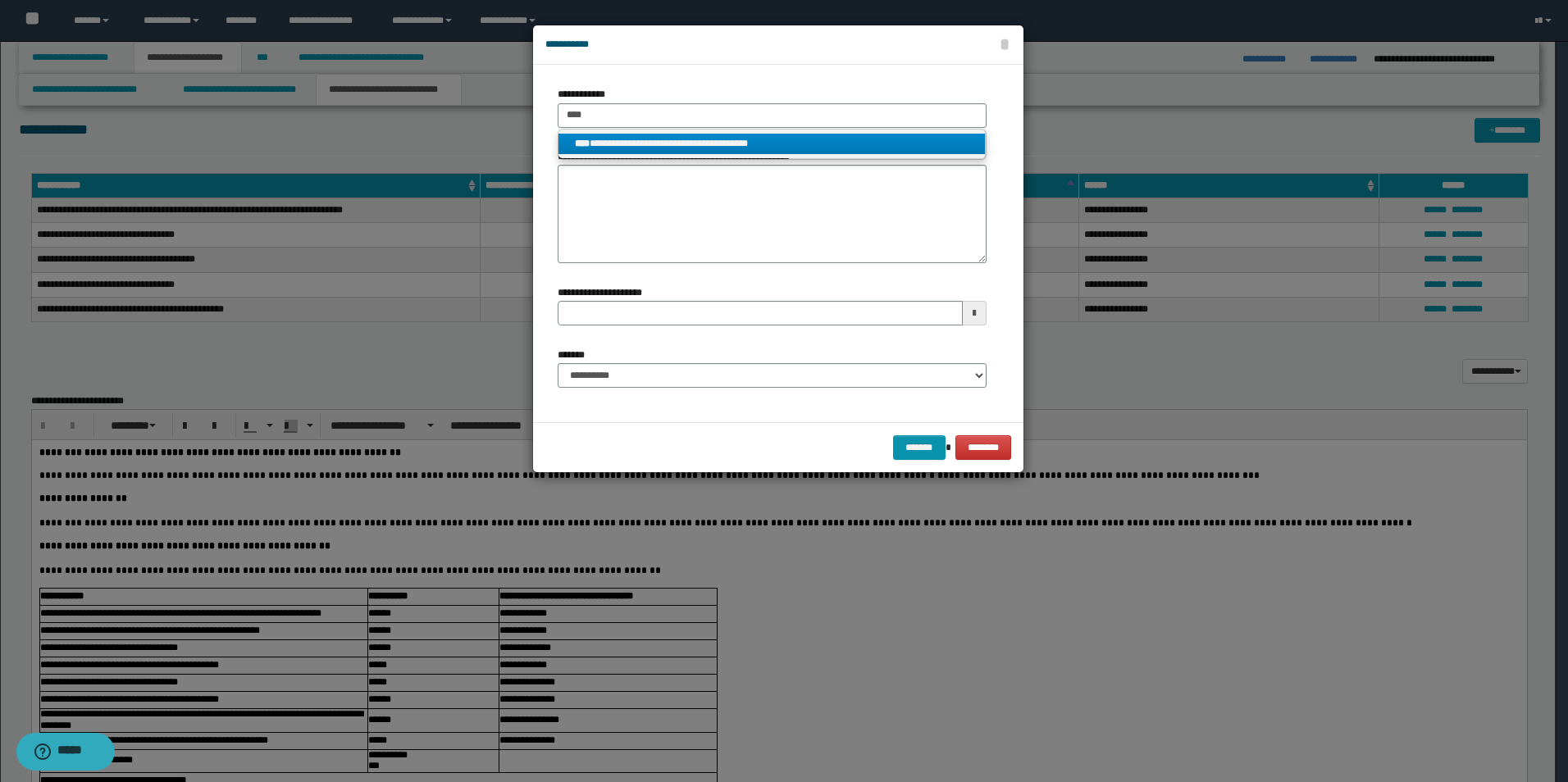 click on "**********" at bounding box center (772, 143) 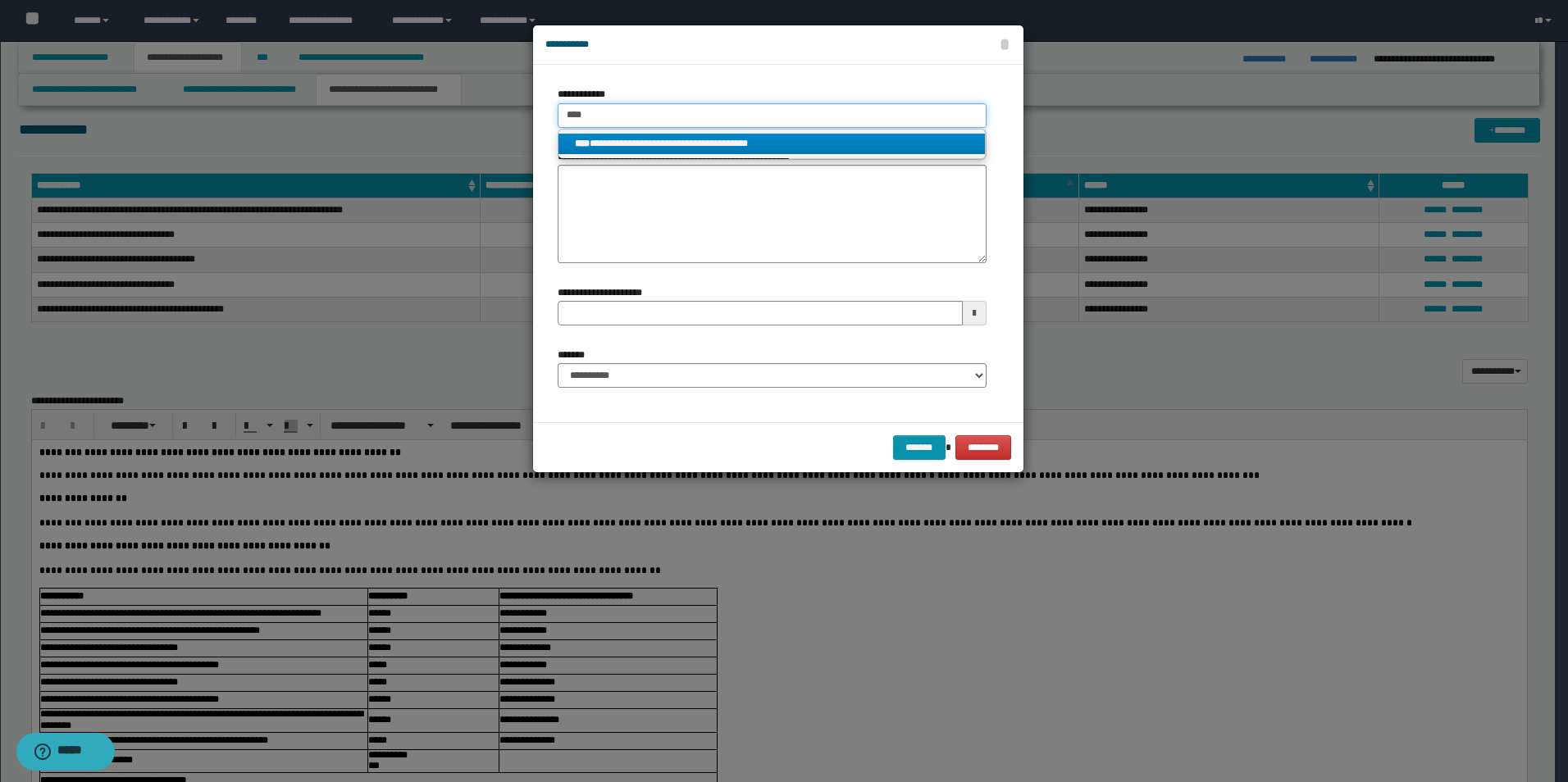 type 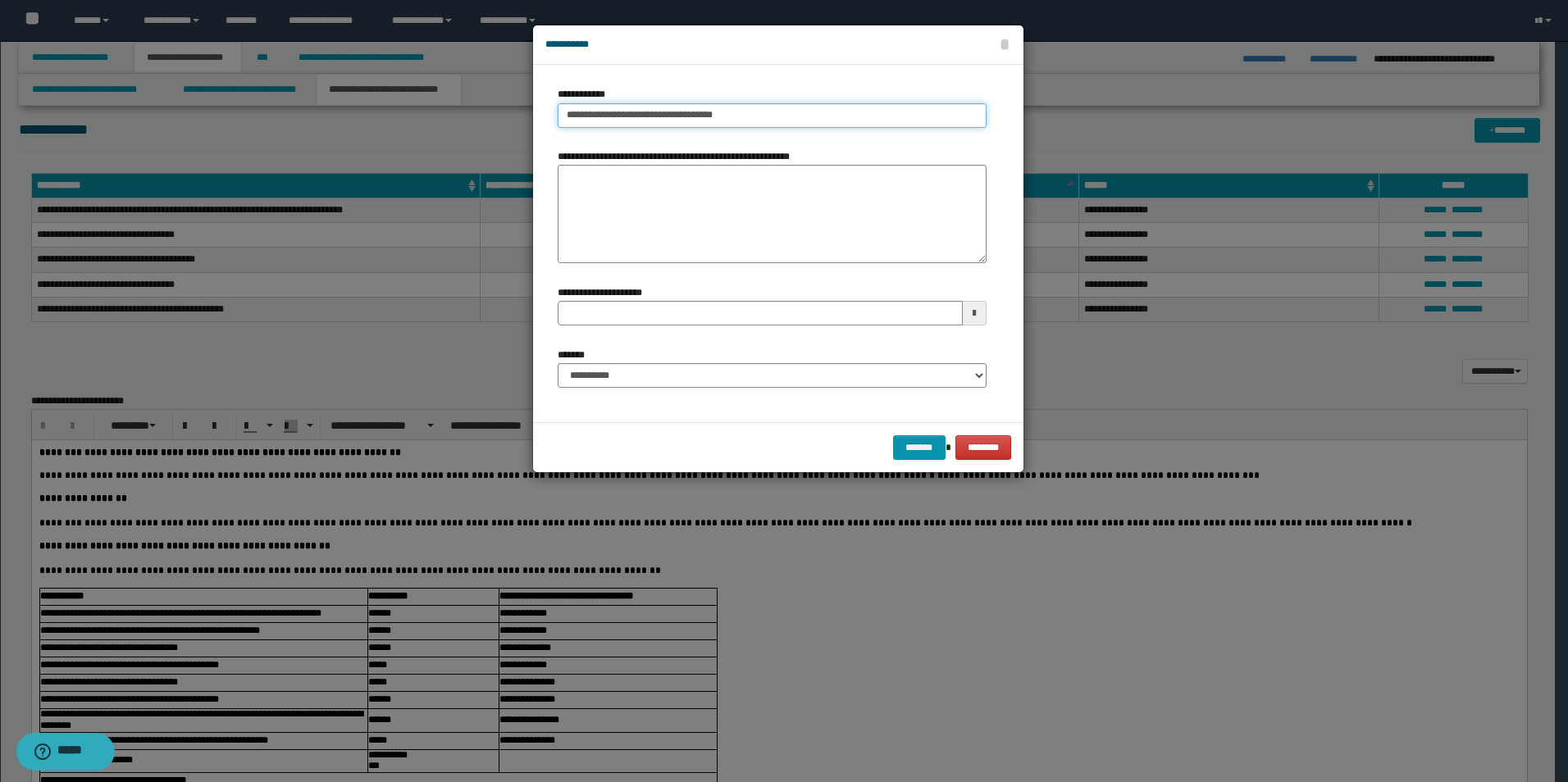 type on "**********" 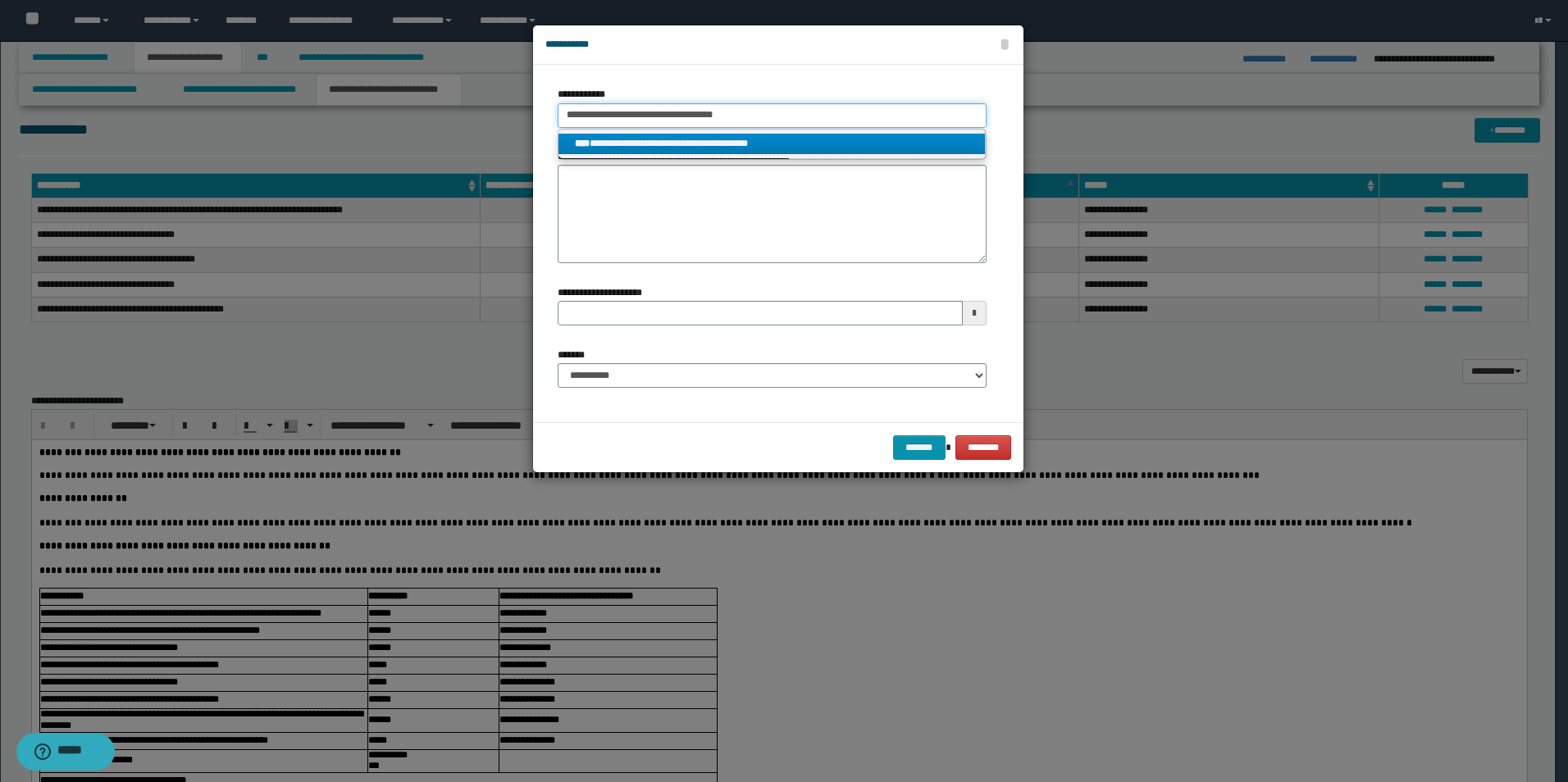 type 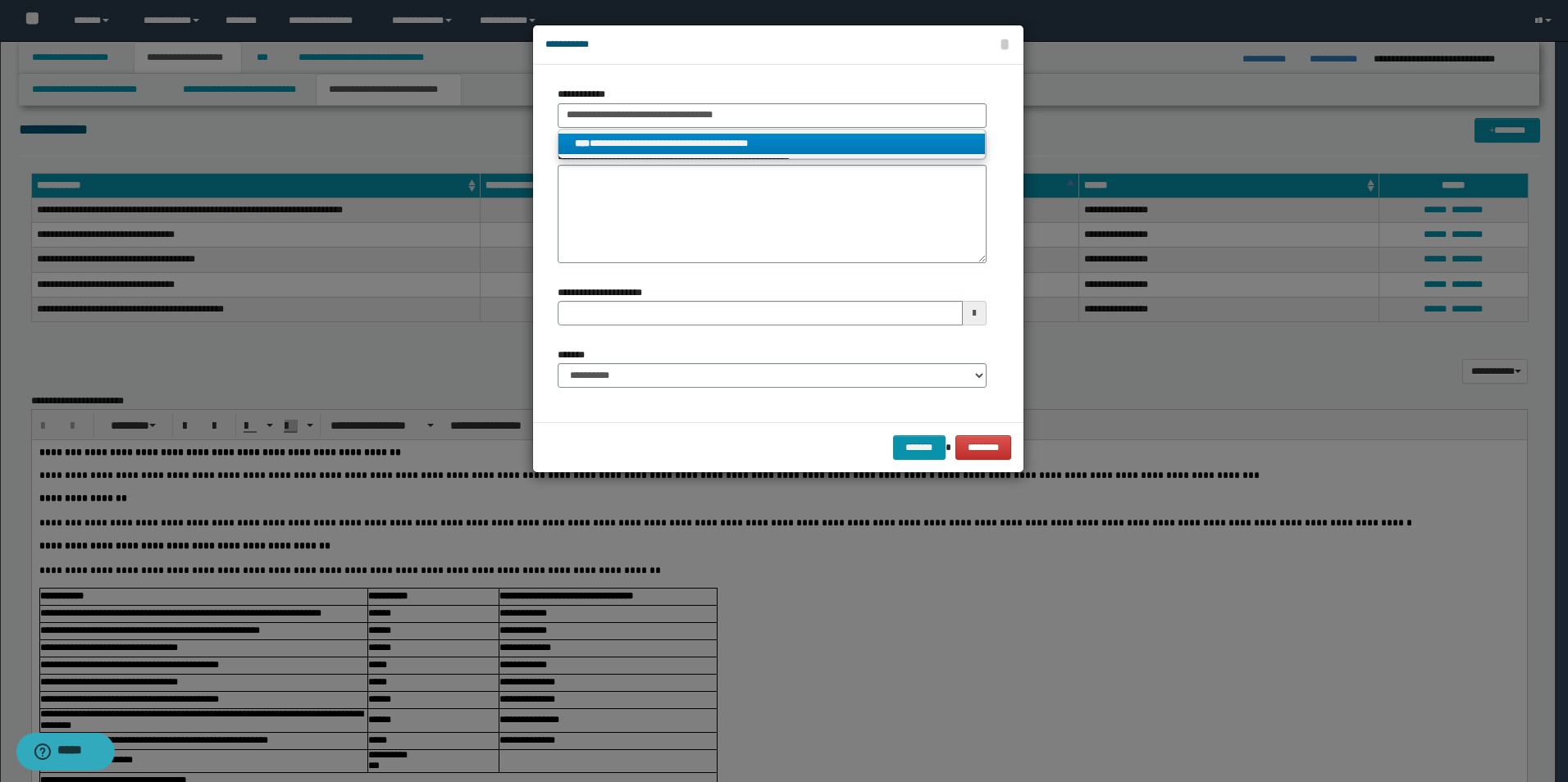 click on "**********" at bounding box center (772, 143) 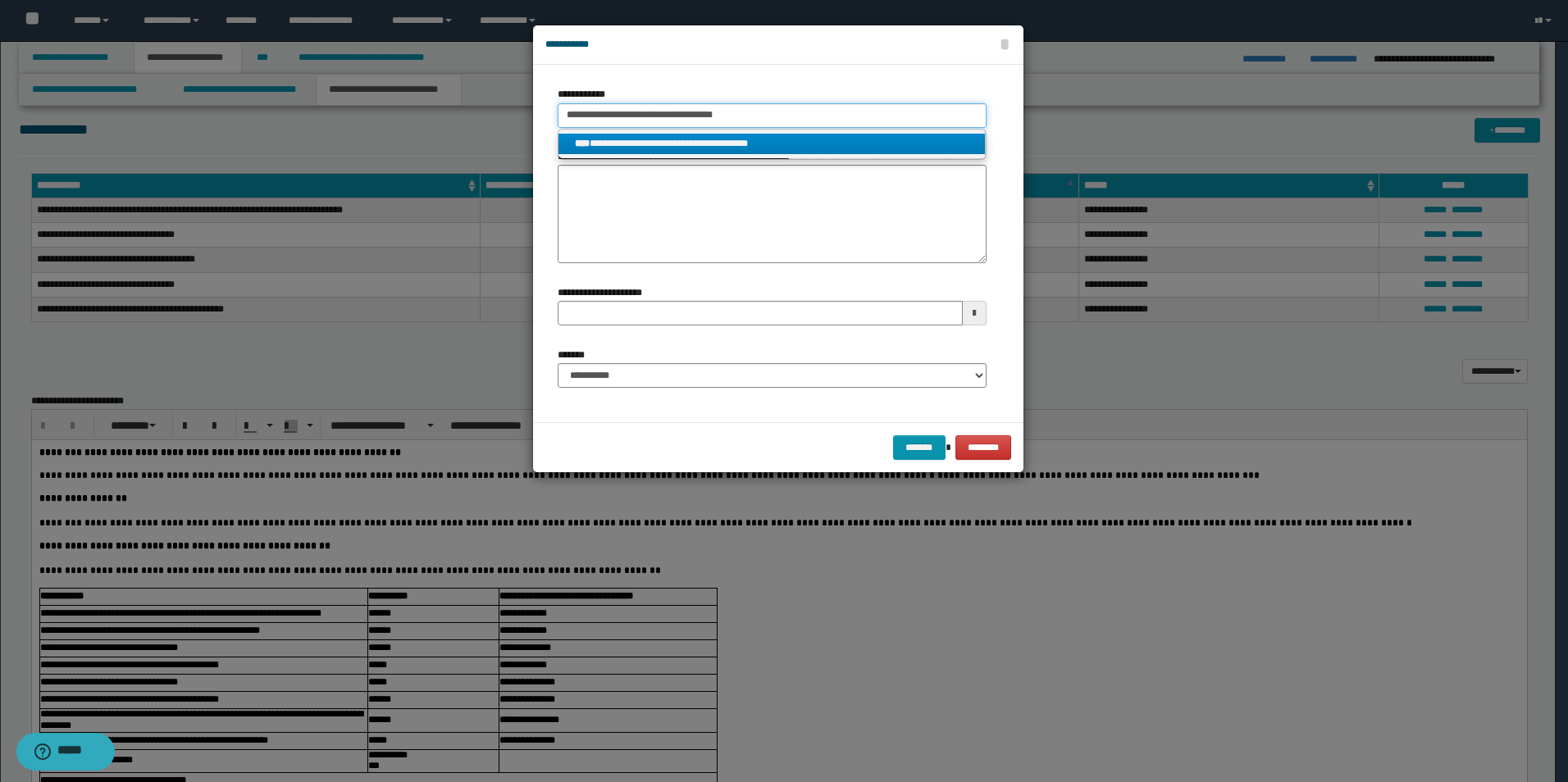 type 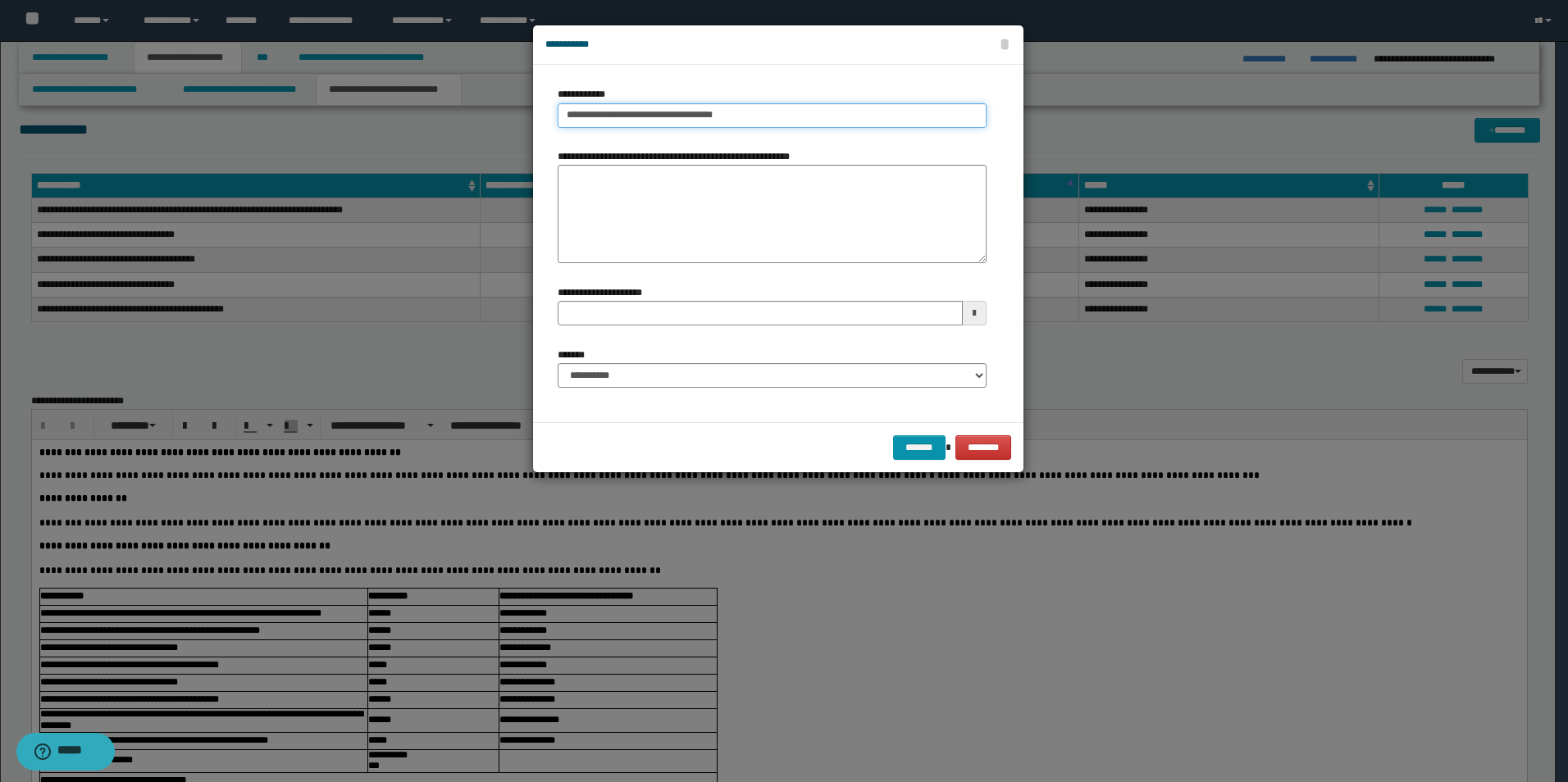 type 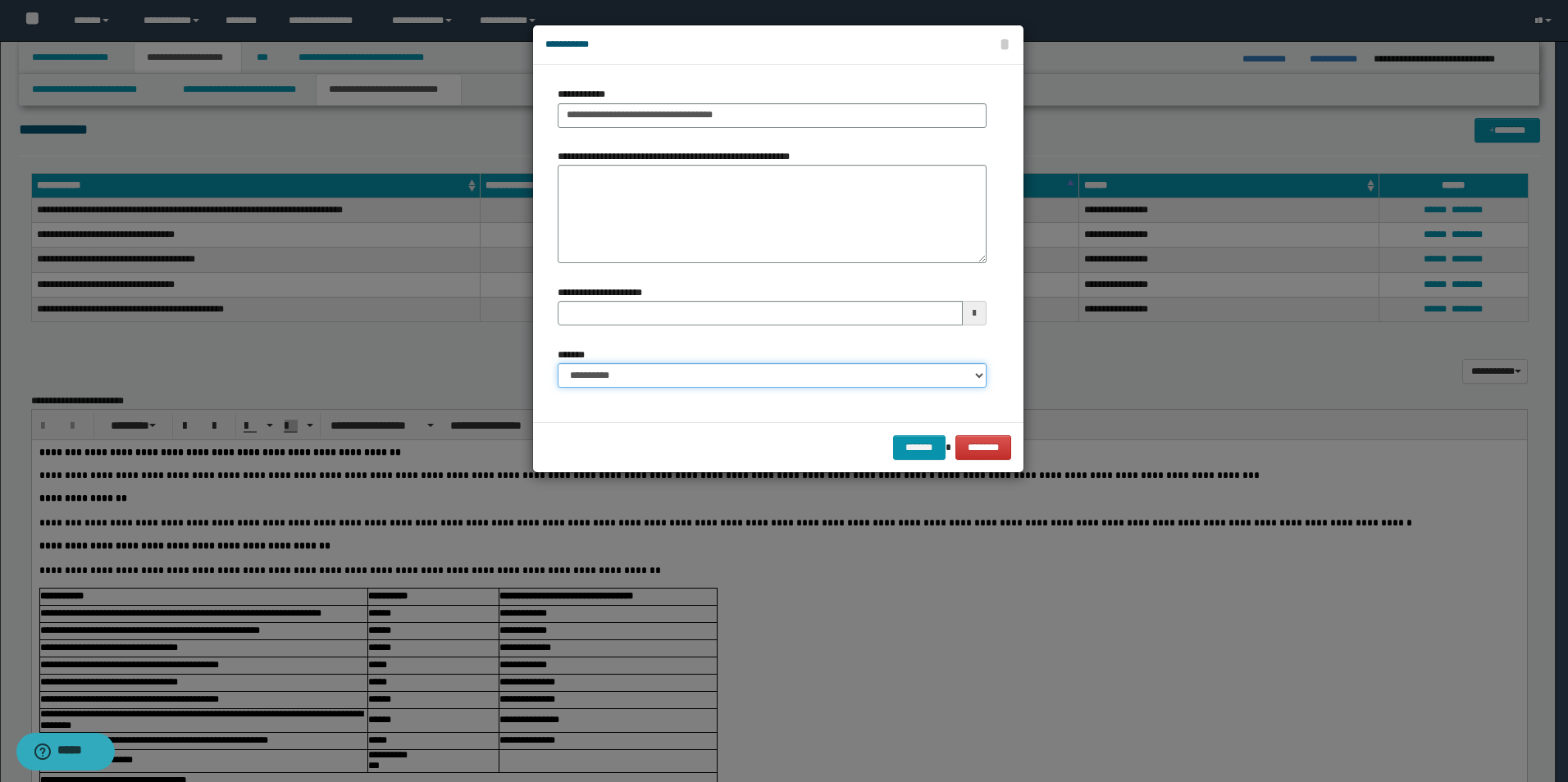 click on "**********" at bounding box center [772, 375] 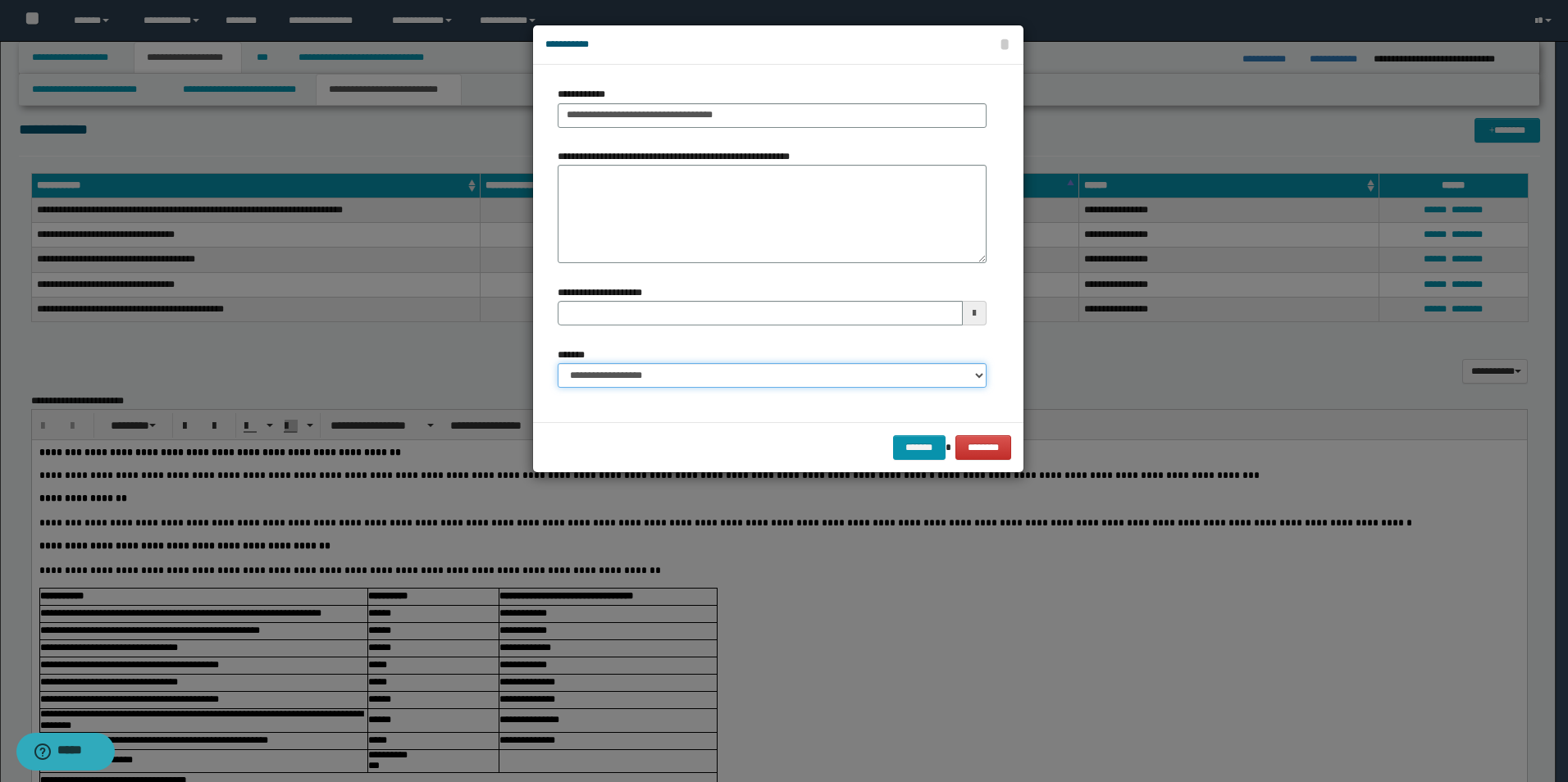 click on "**********" at bounding box center [772, 375] 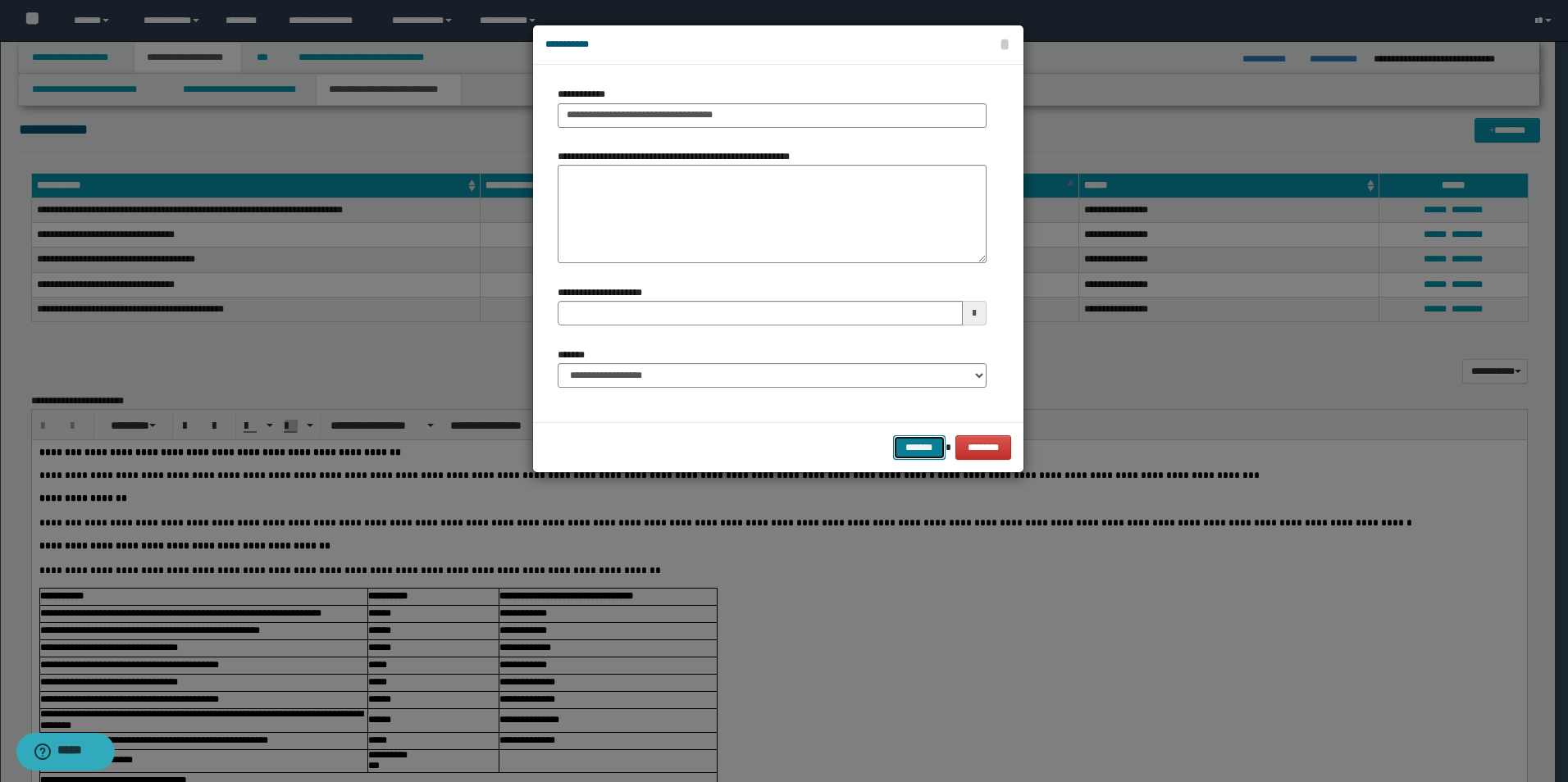 click on "*******" at bounding box center (919, 448) 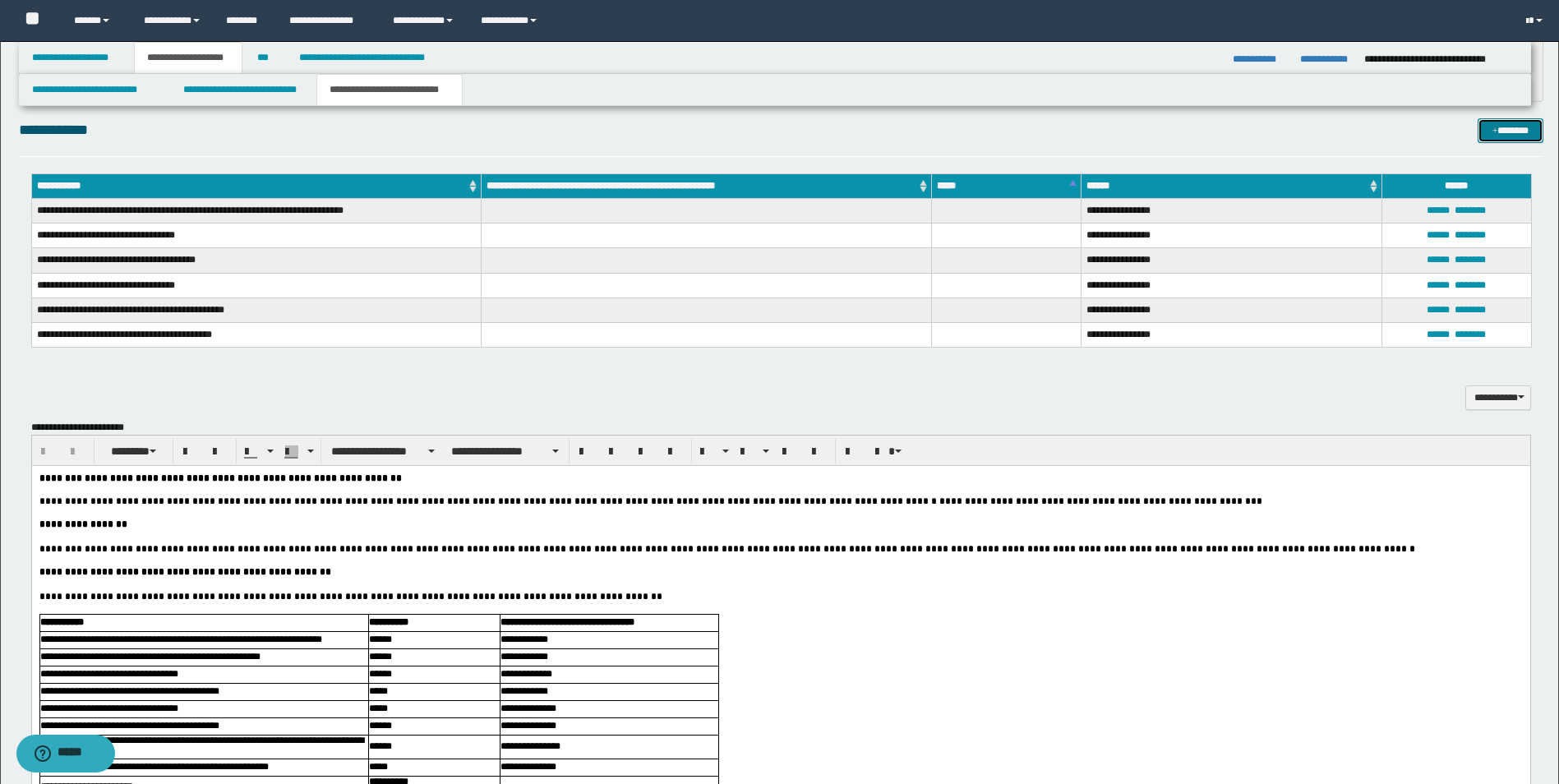 click on "*******" at bounding box center (1511, 131) 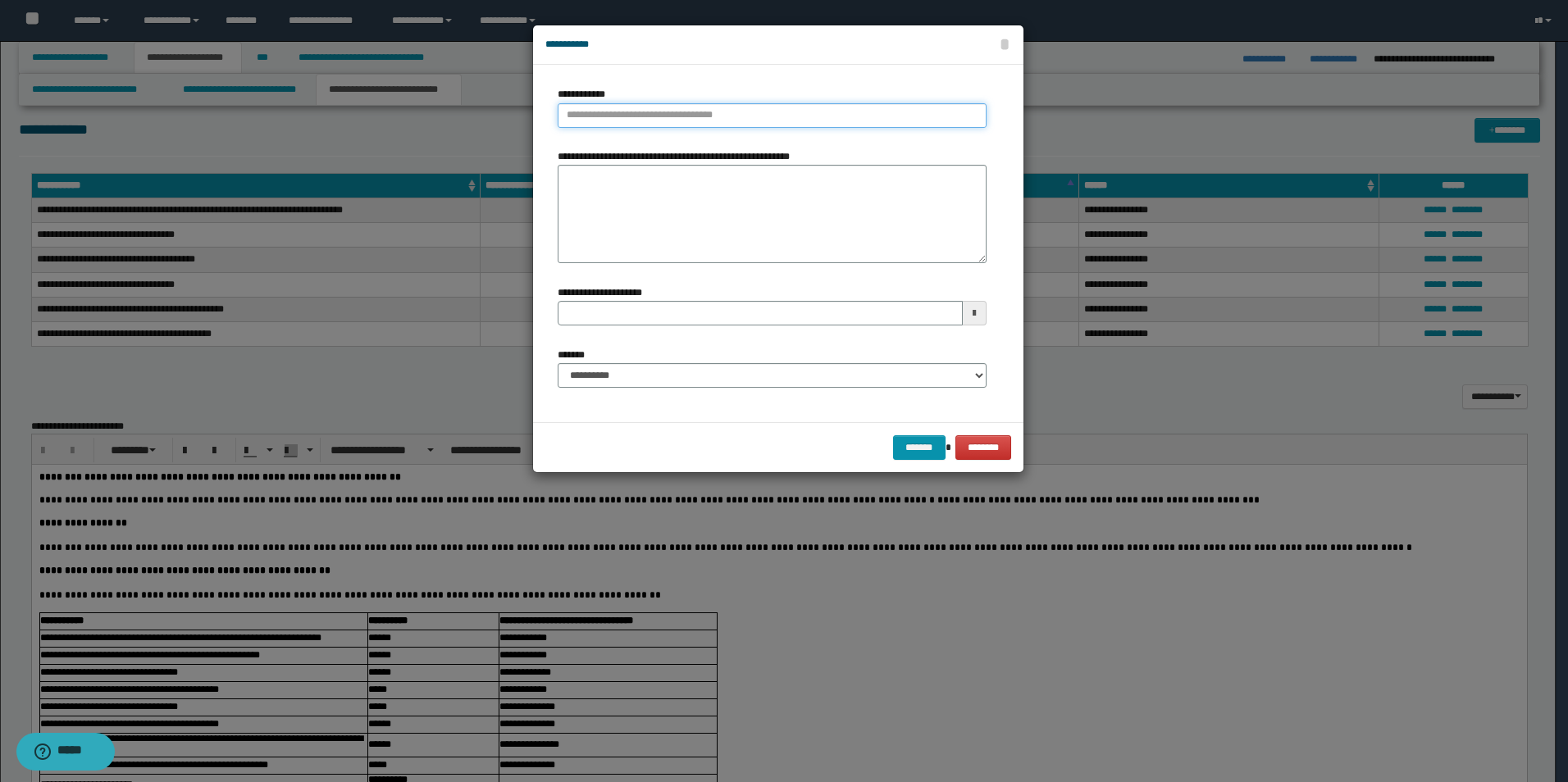 type on "**********" 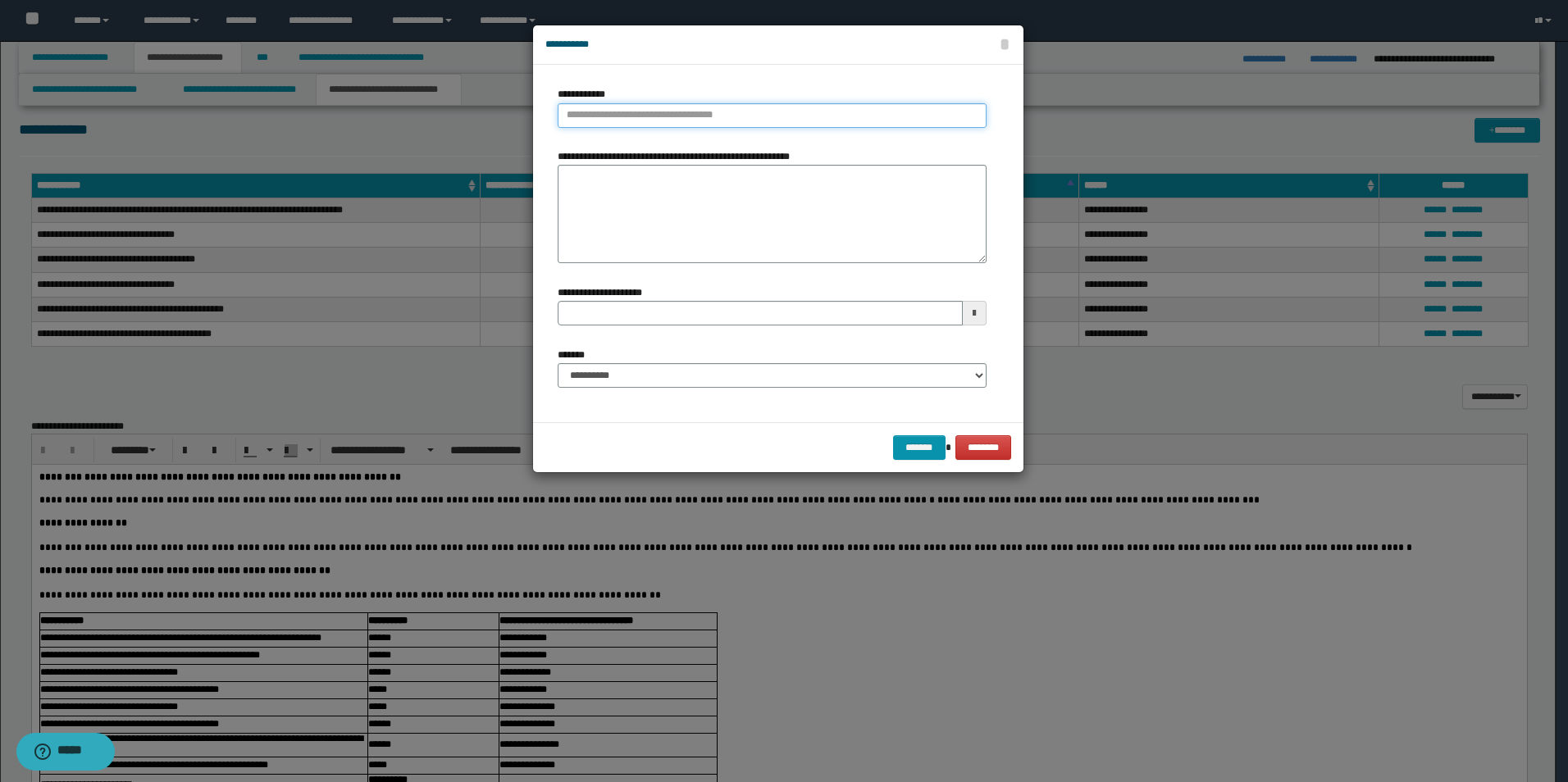 click on "**********" at bounding box center (772, 116) 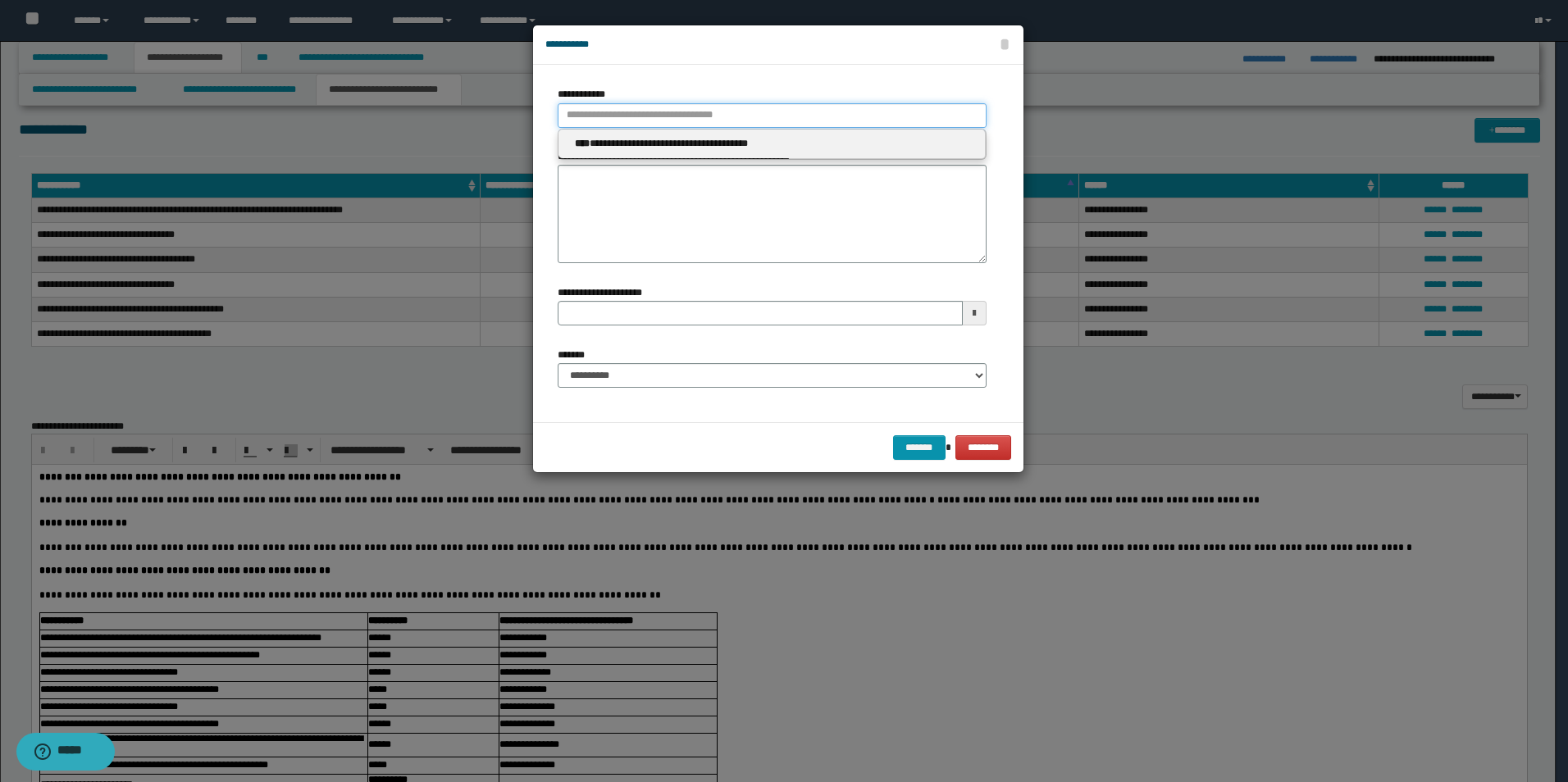 type 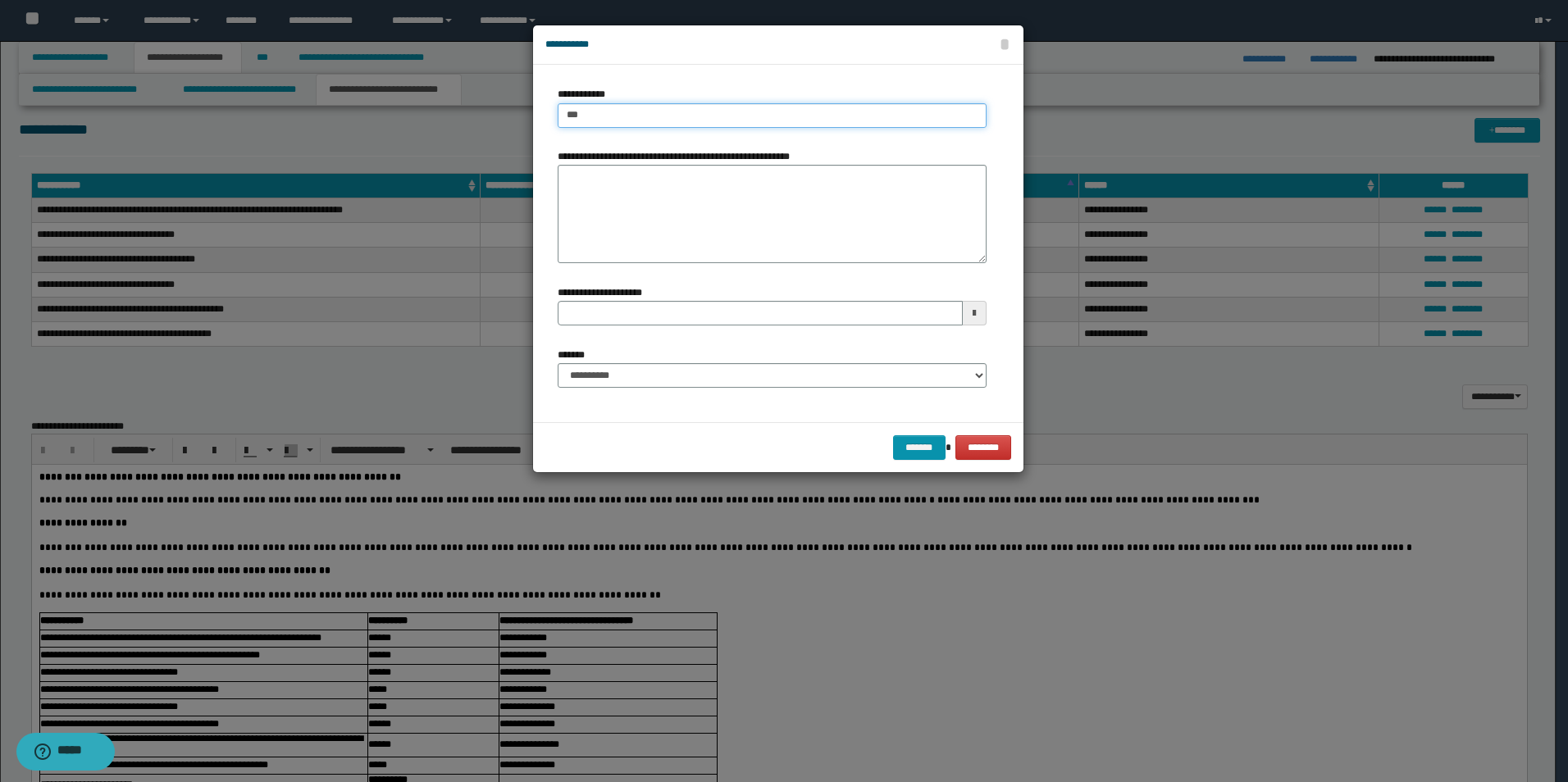 type on "****" 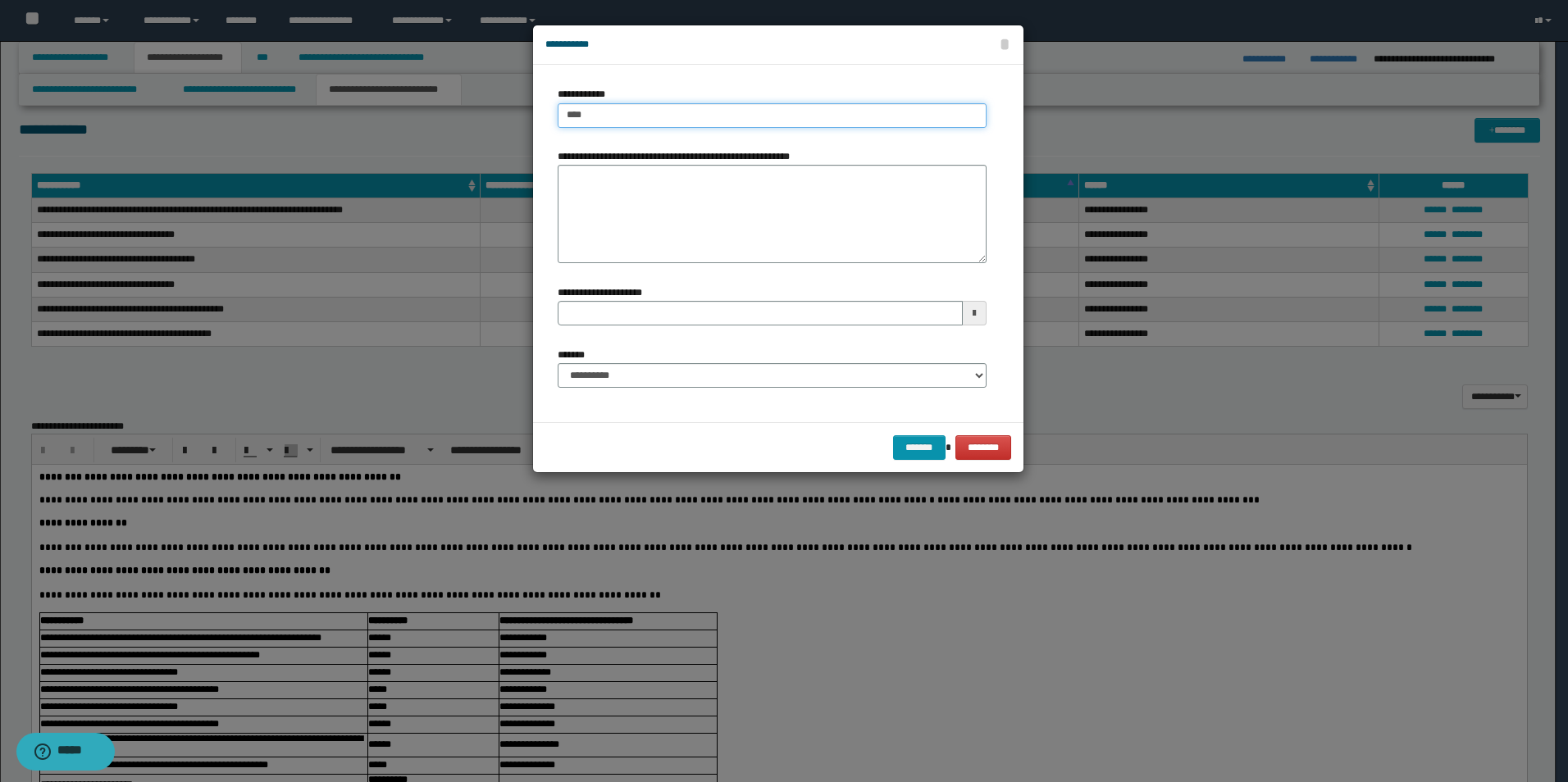 type on "****" 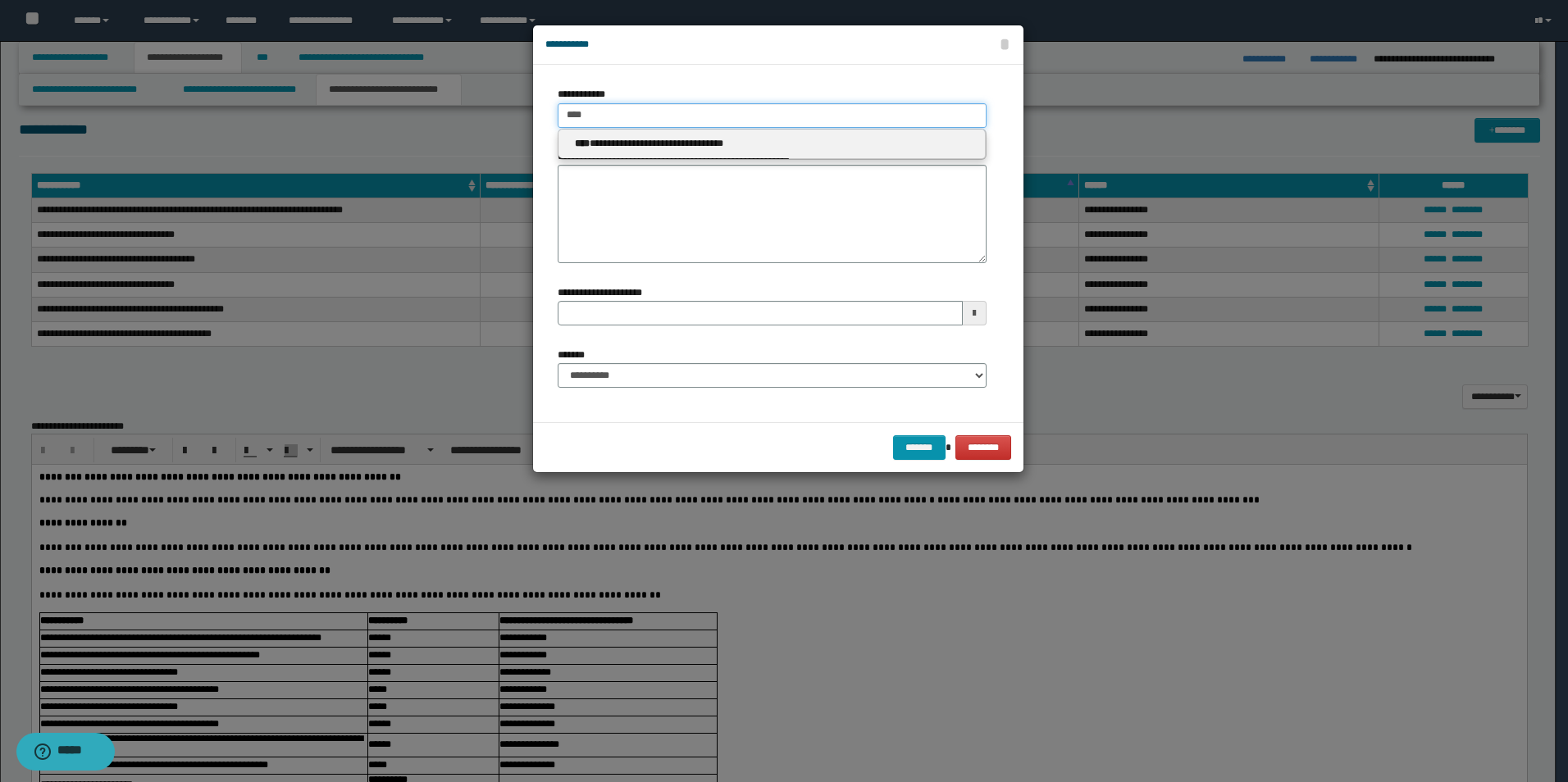 type on "****" 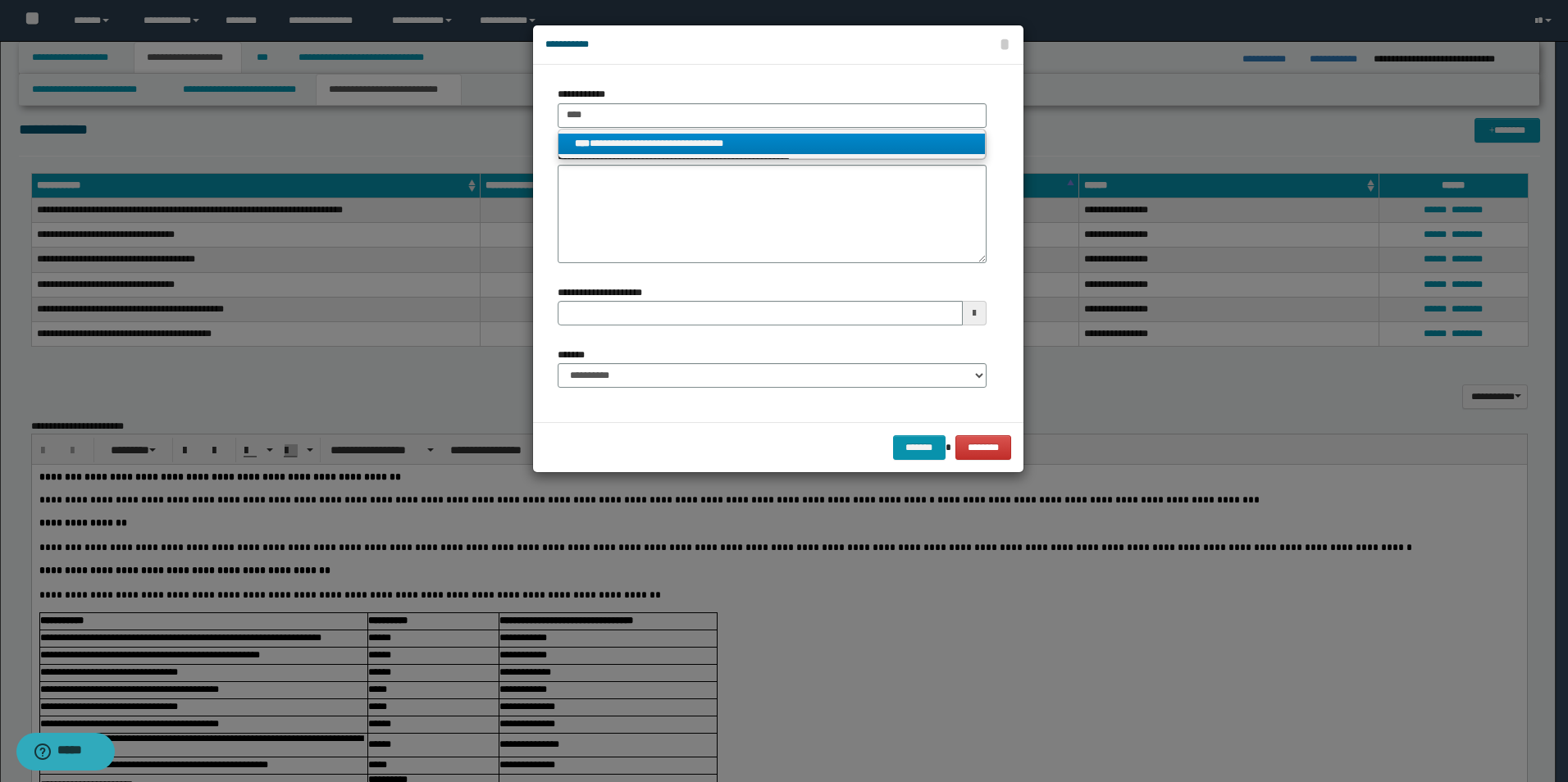 click on "**********" at bounding box center [772, 143] 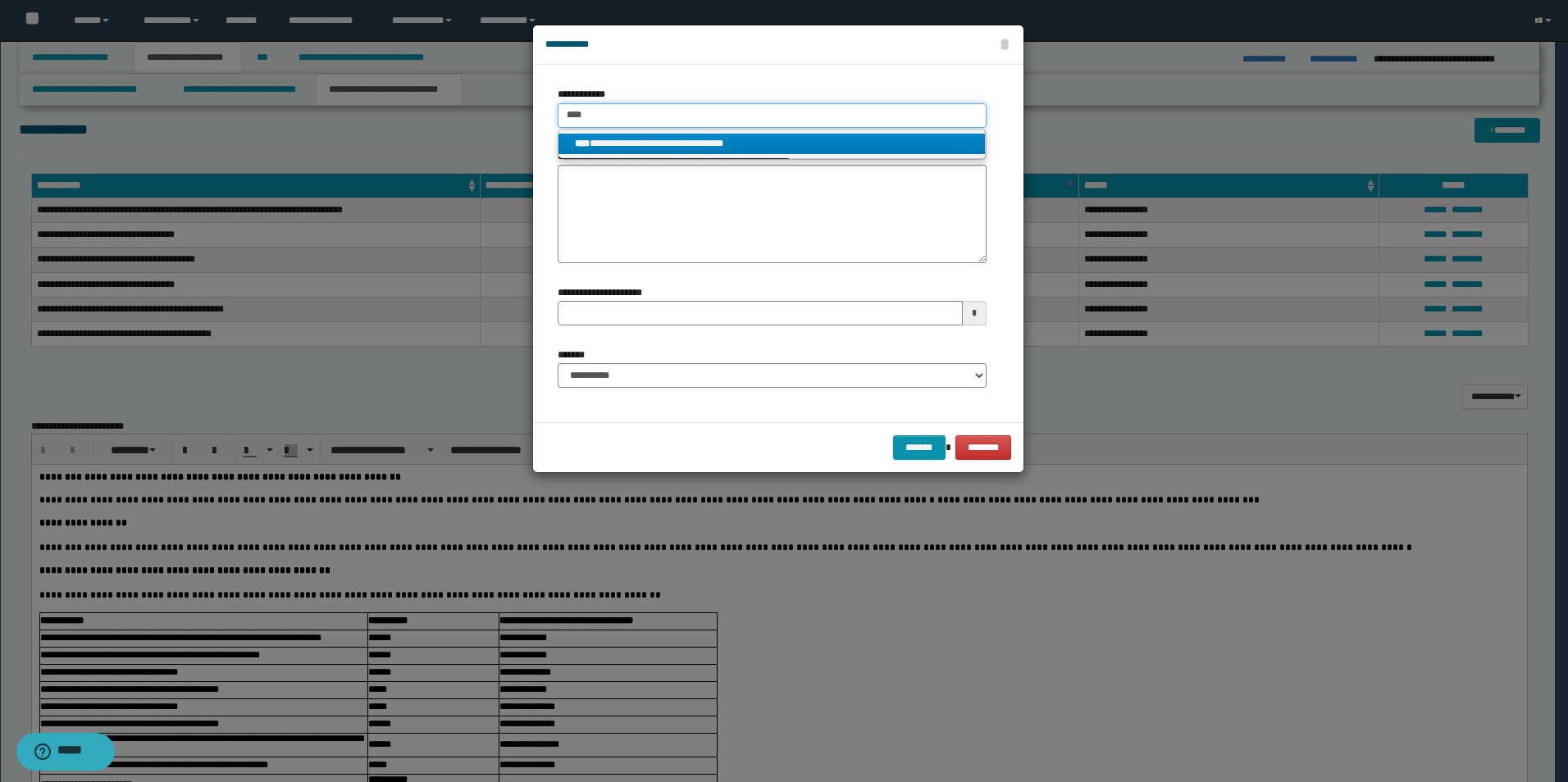 type 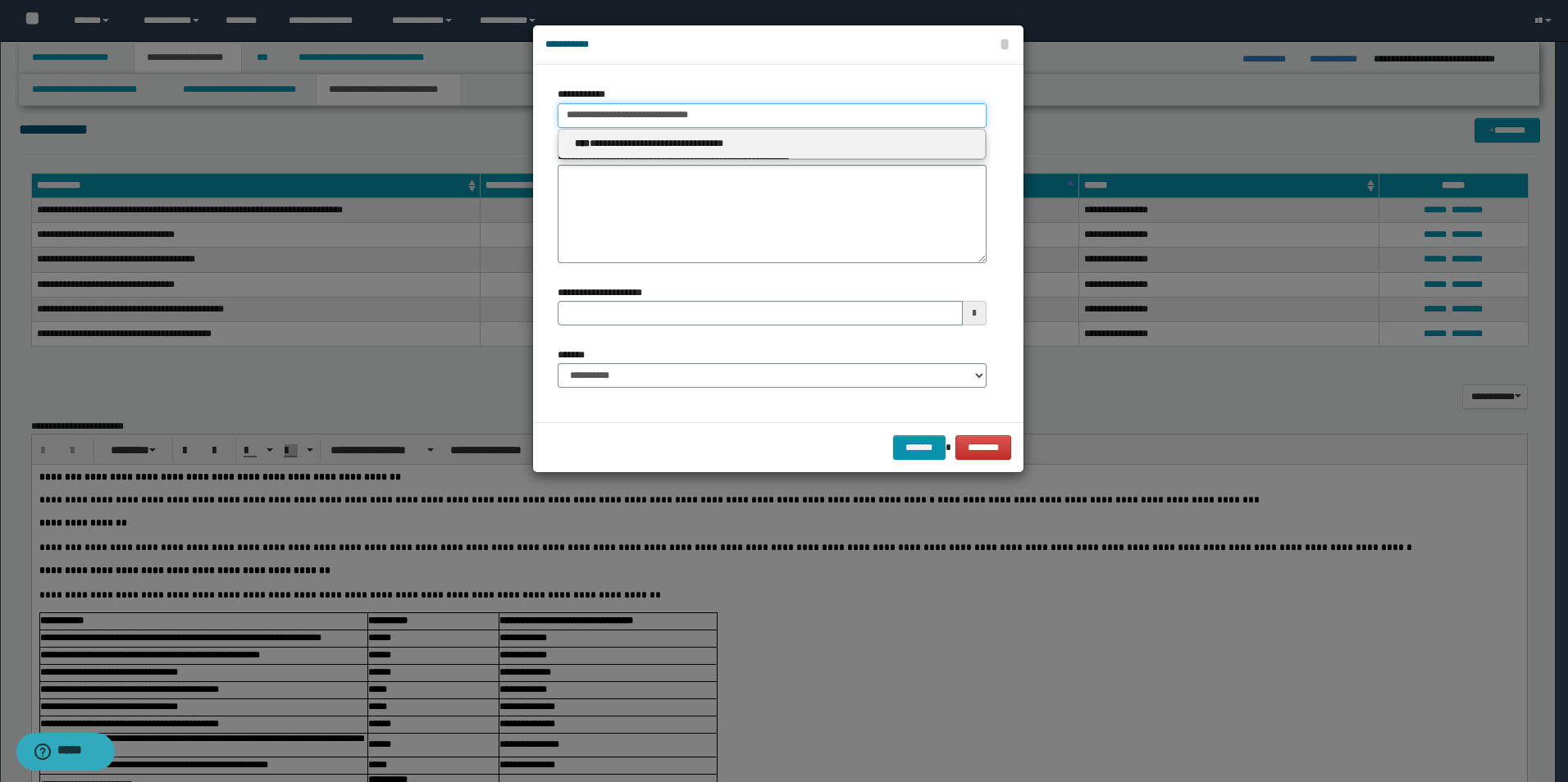 type on "**********" 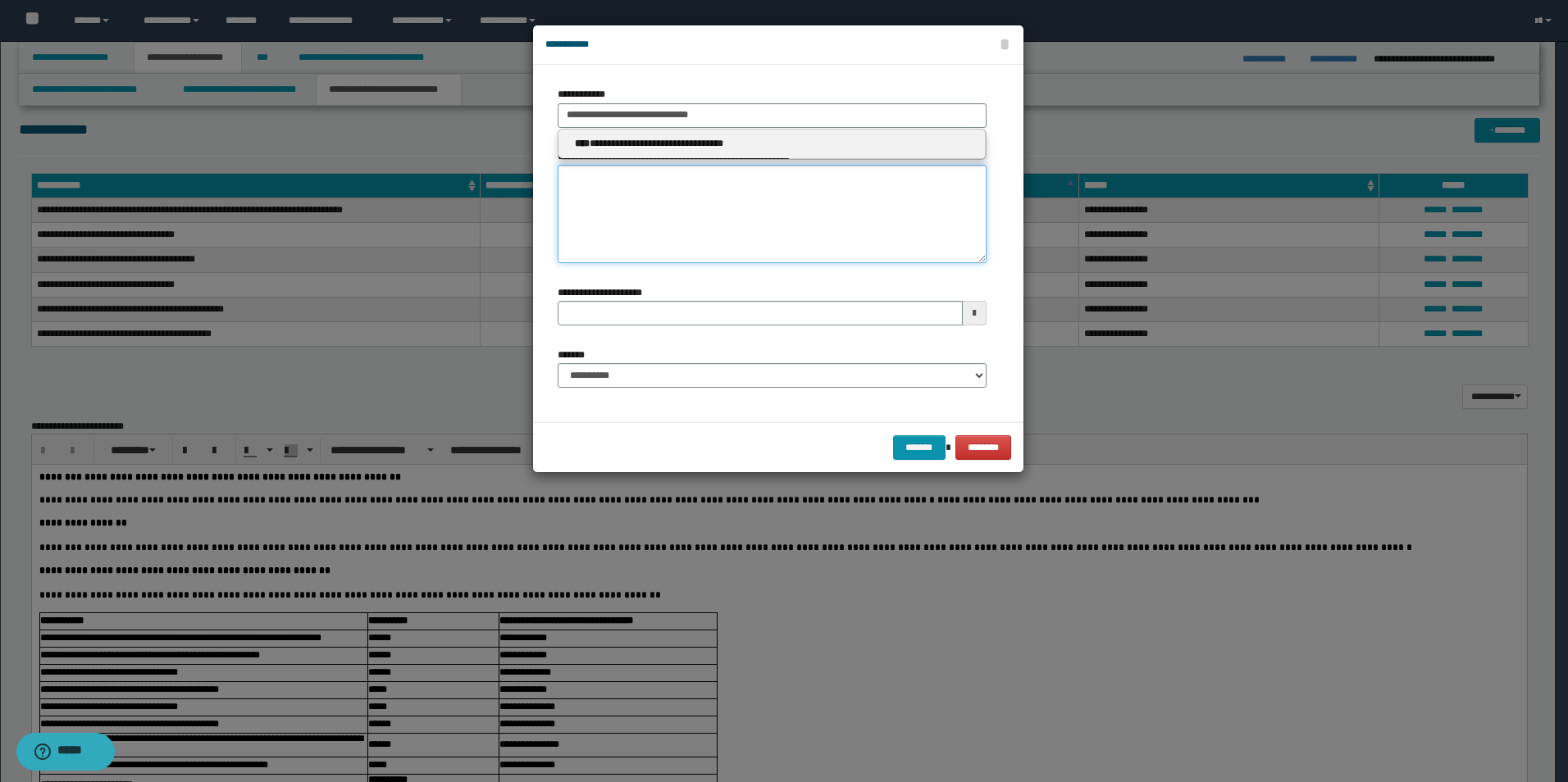 type 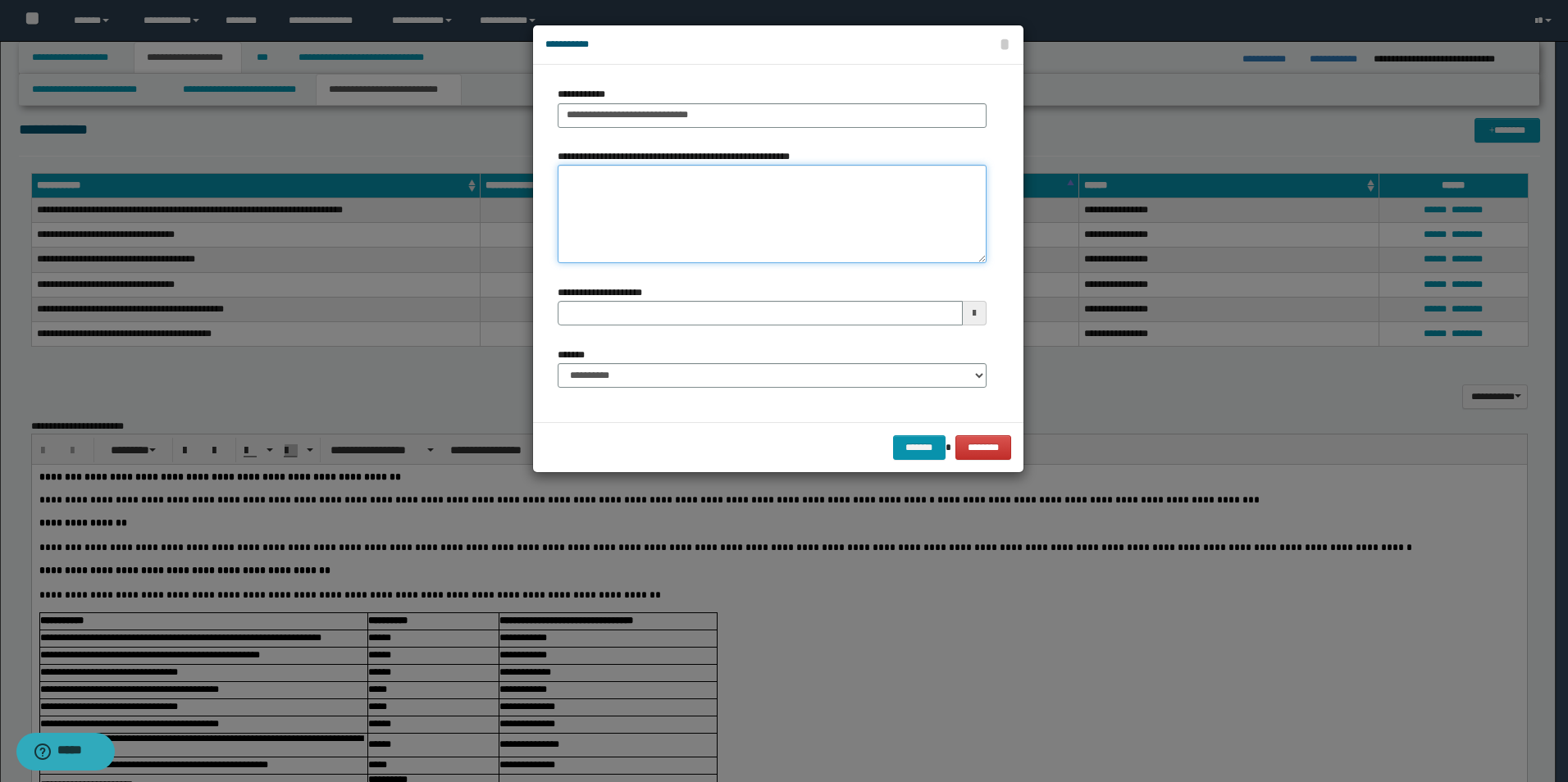 click on "**********" at bounding box center [772, 214] 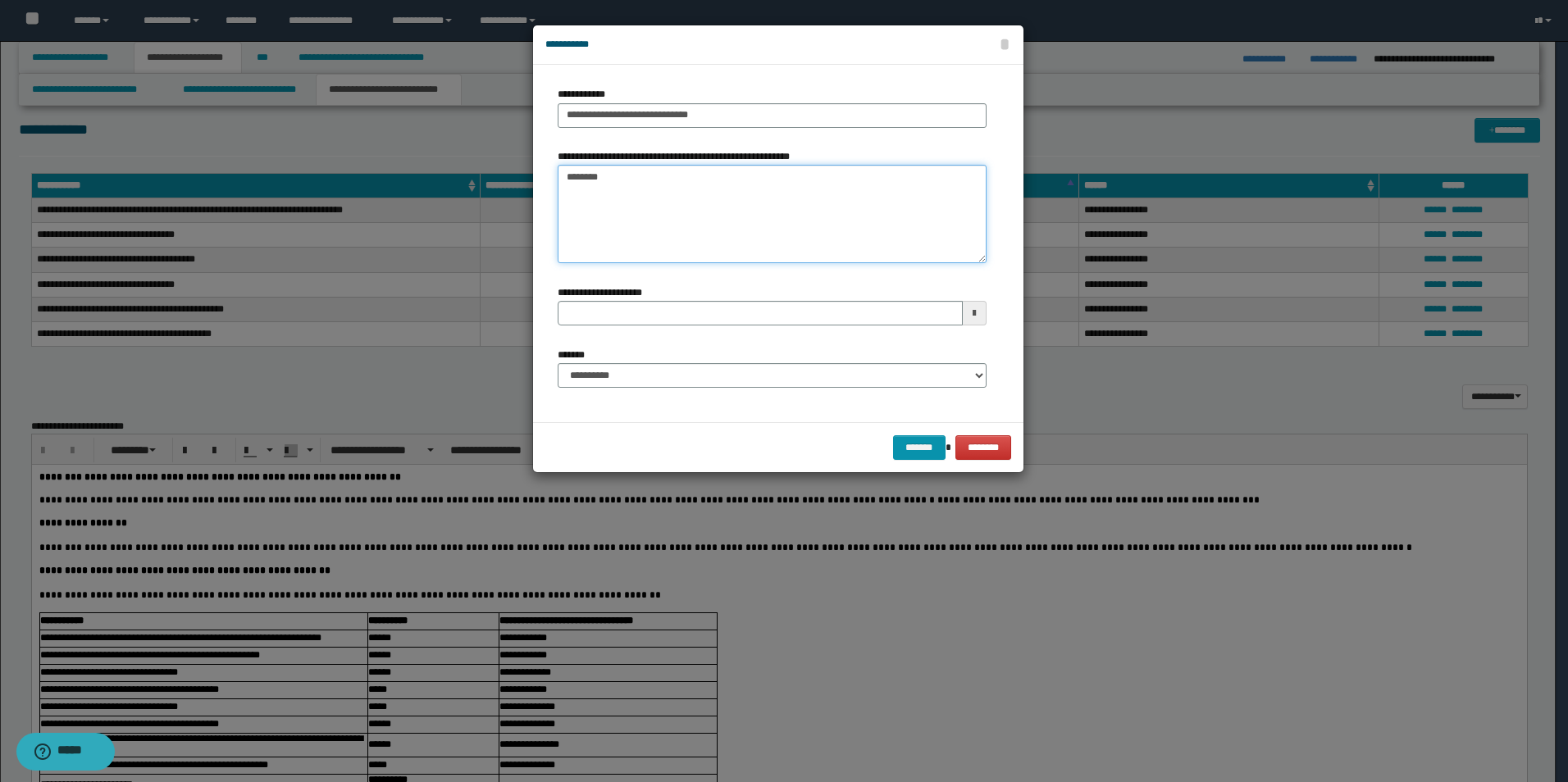 type on "*********" 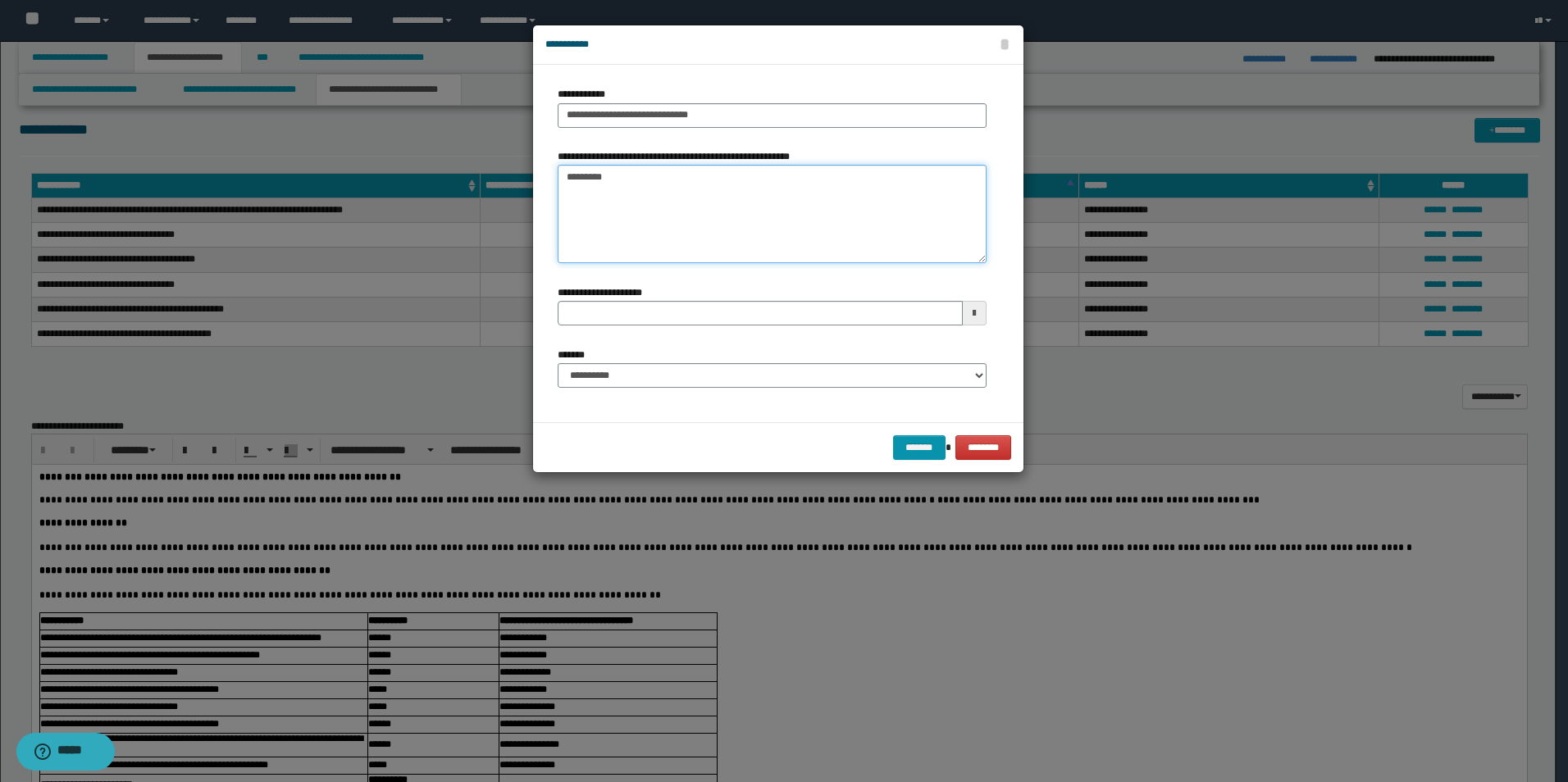 type 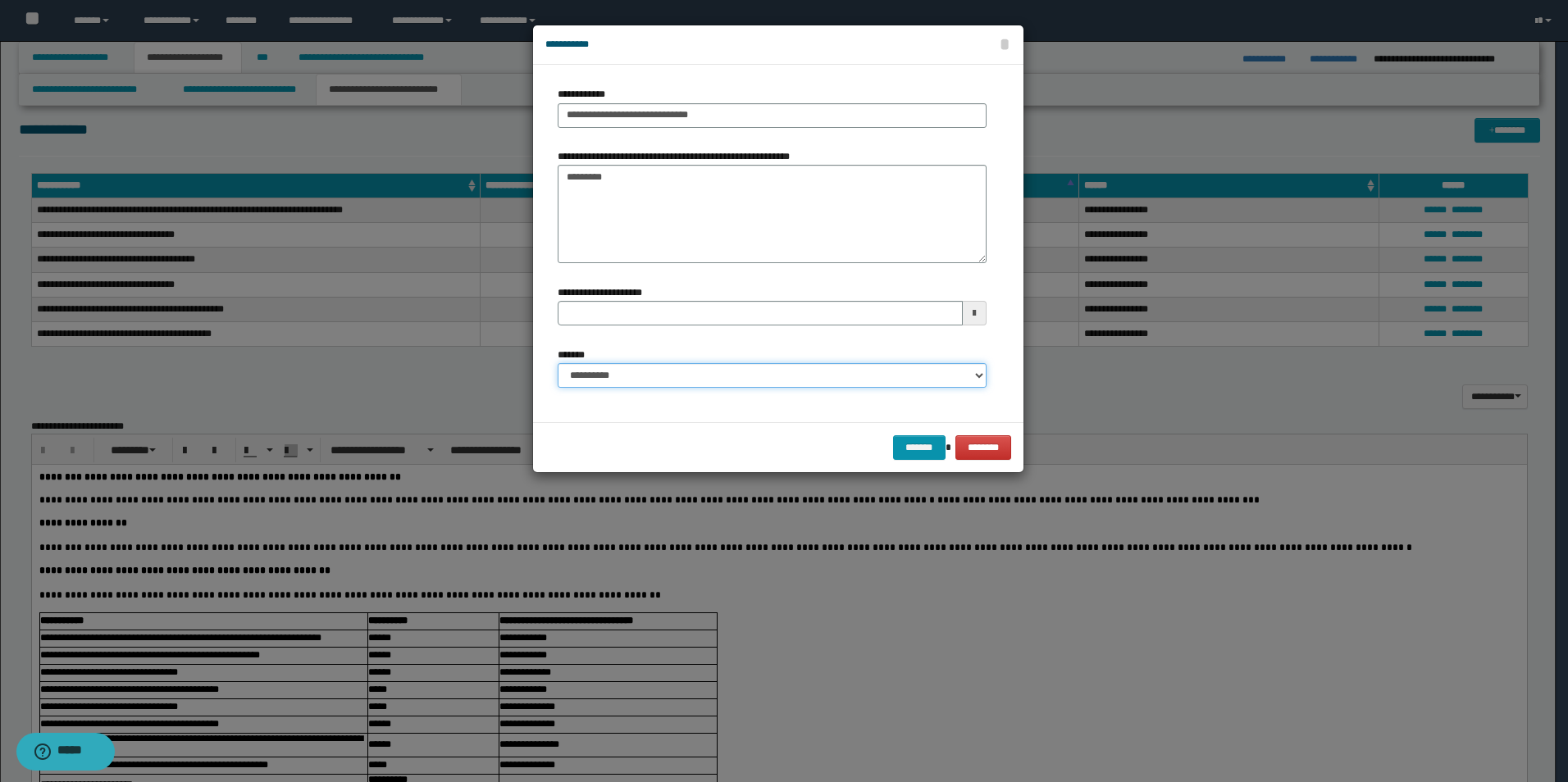 click on "**********" at bounding box center (772, 375) 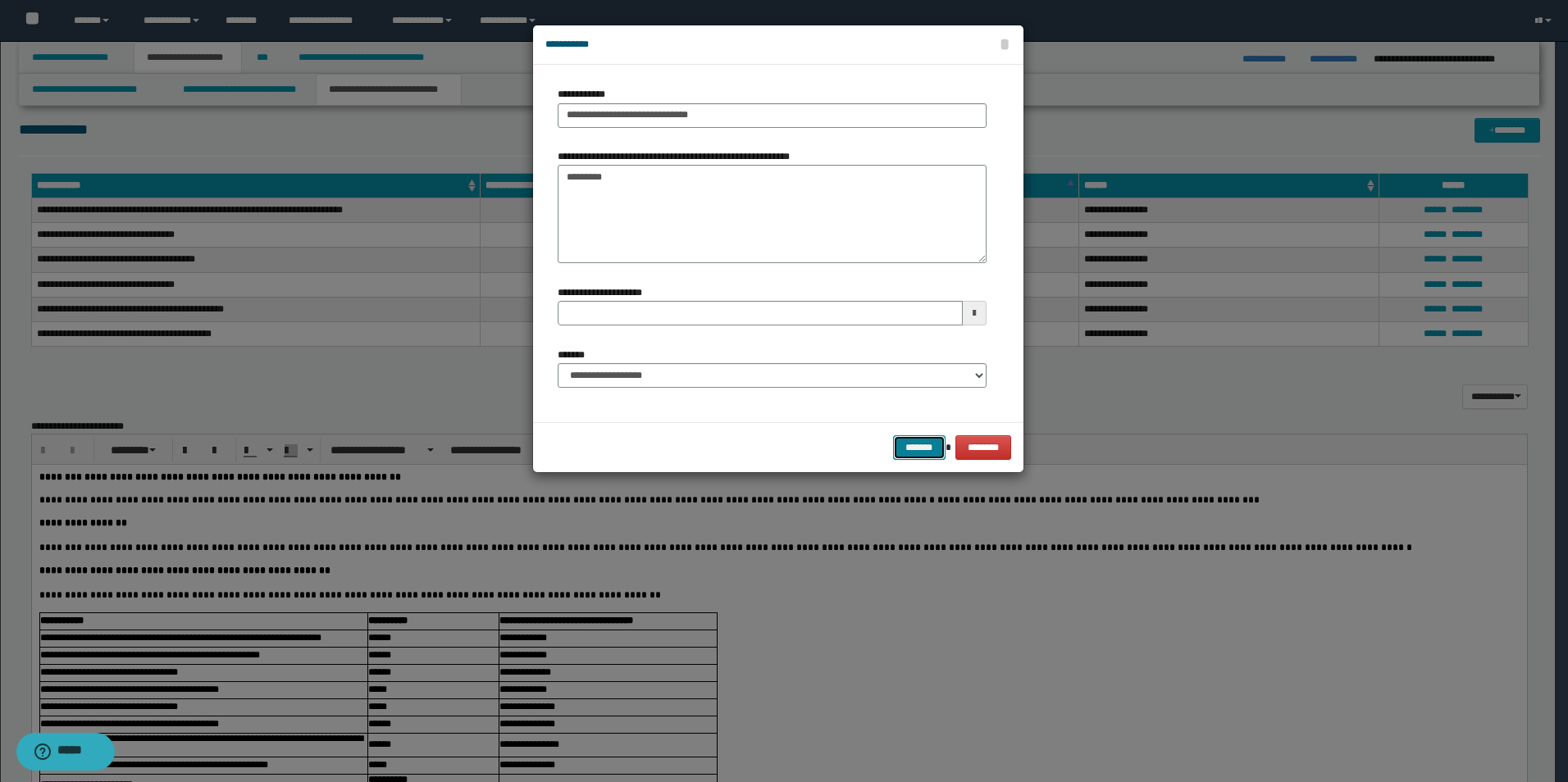 click on "*******" at bounding box center [919, 448] 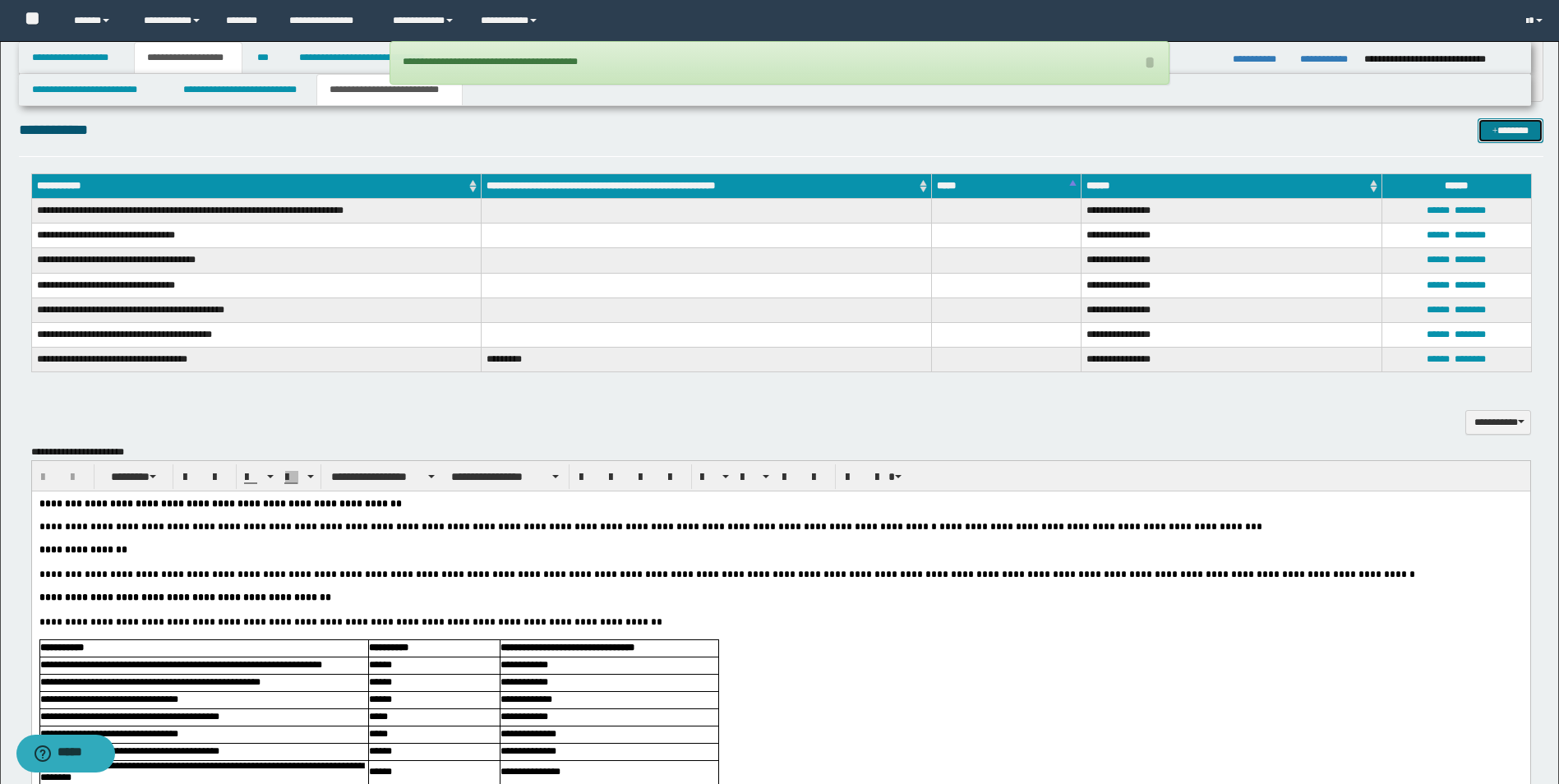 type 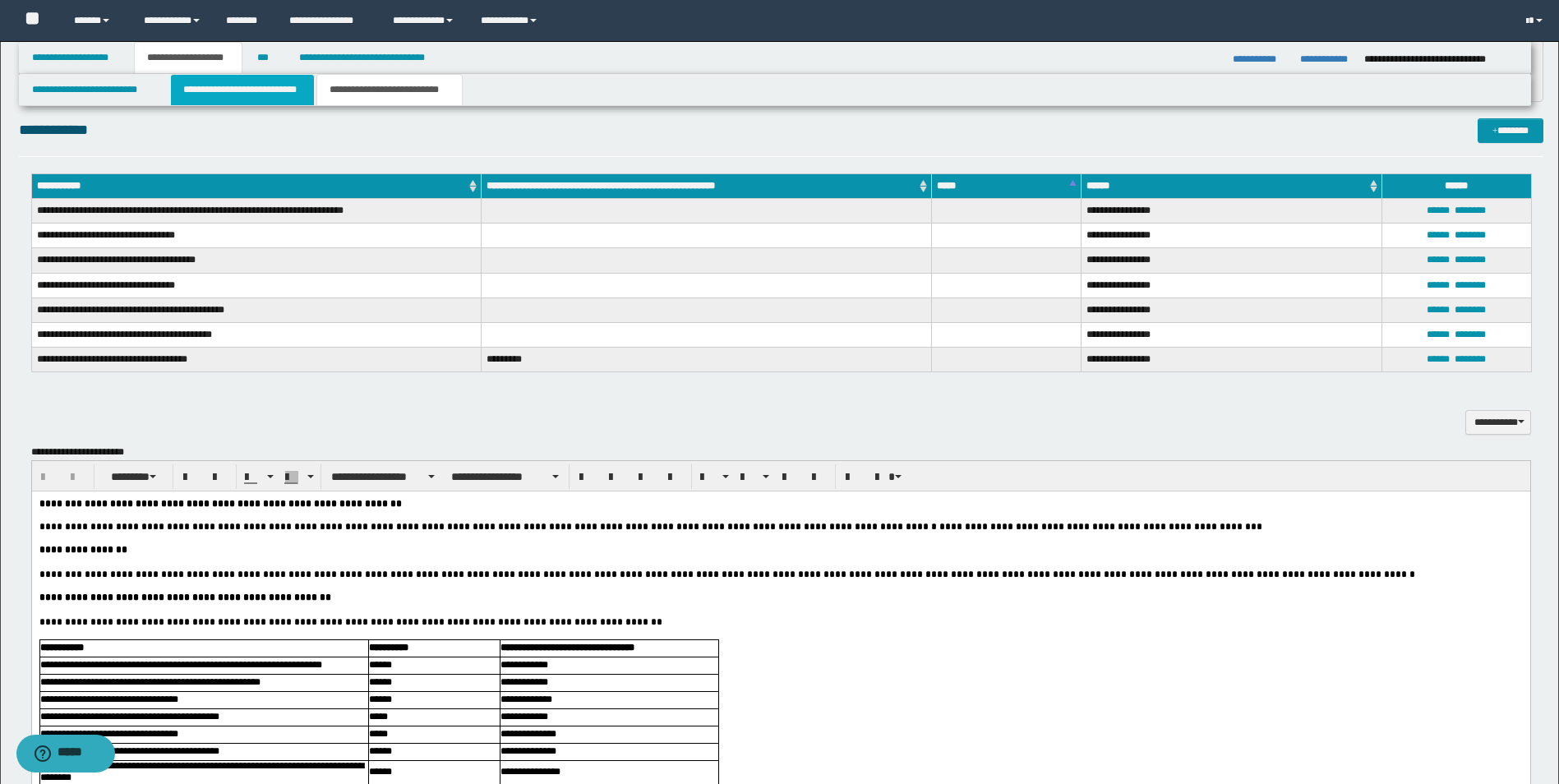 click on "**********" at bounding box center [242, 90] 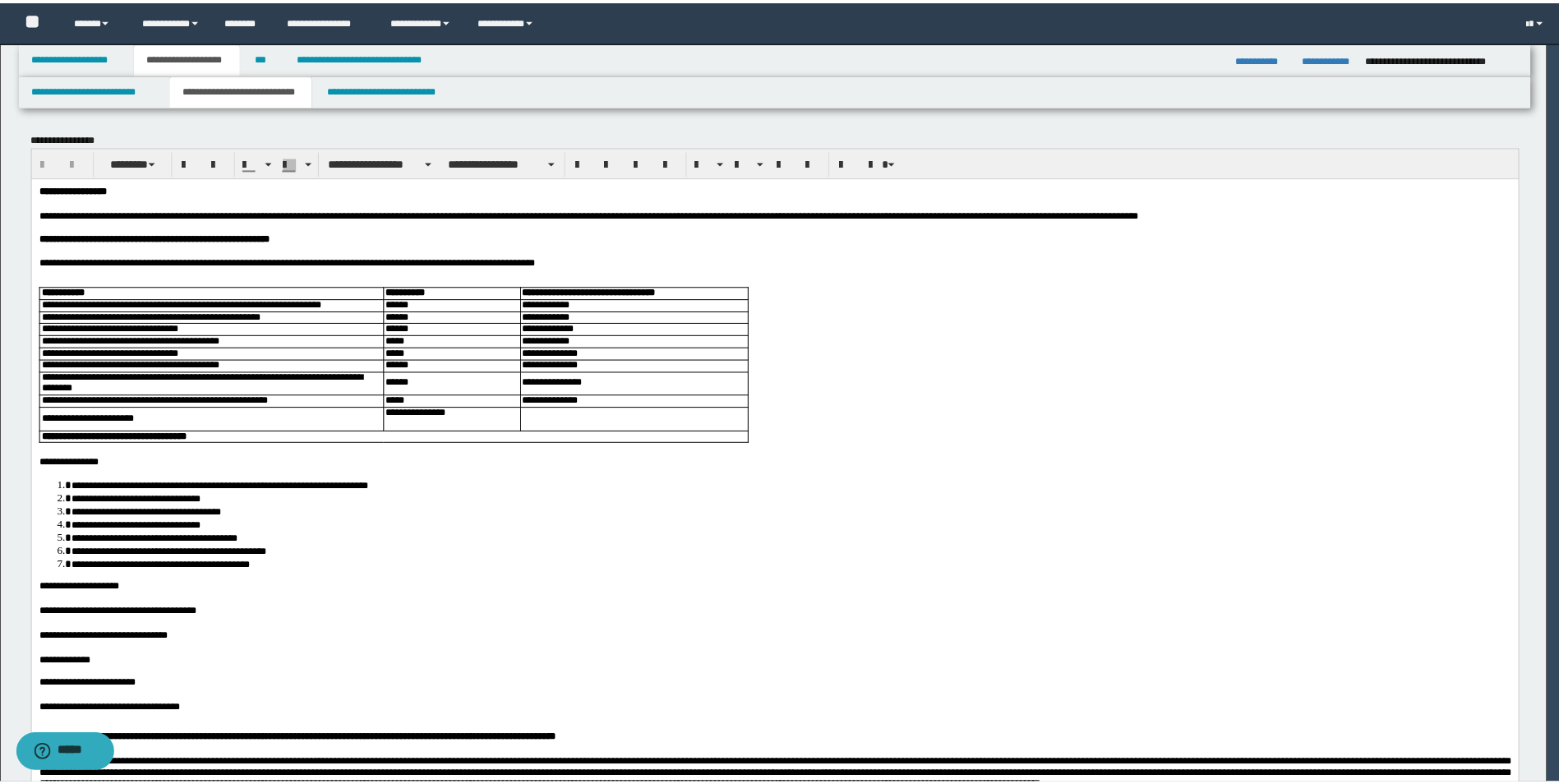 scroll, scrollTop: 0, scrollLeft: 0, axis: both 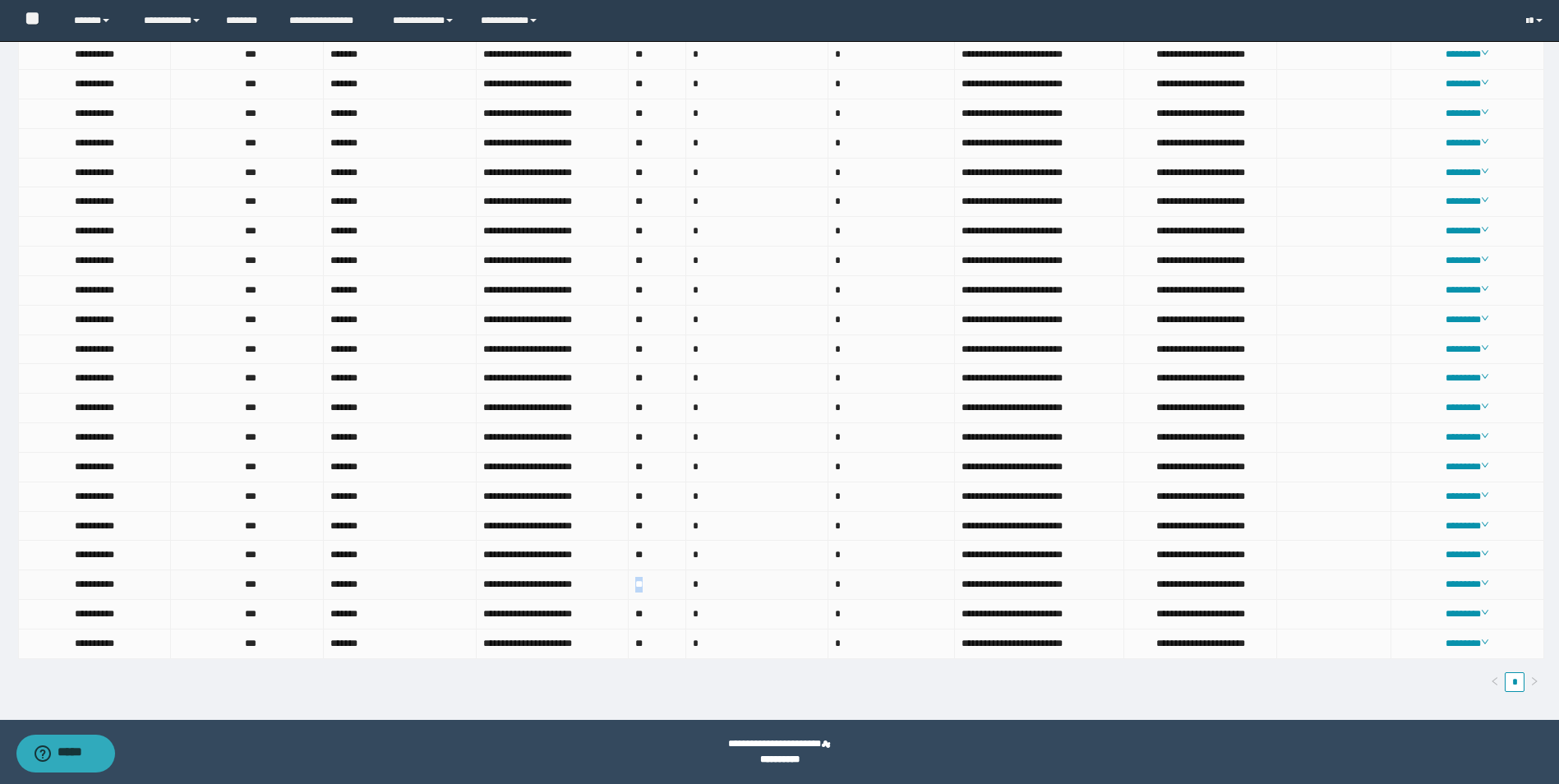 drag, startPoint x: 630, startPoint y: 588, endPoint x: 659, endPoint y: 584, distance: 29.27456 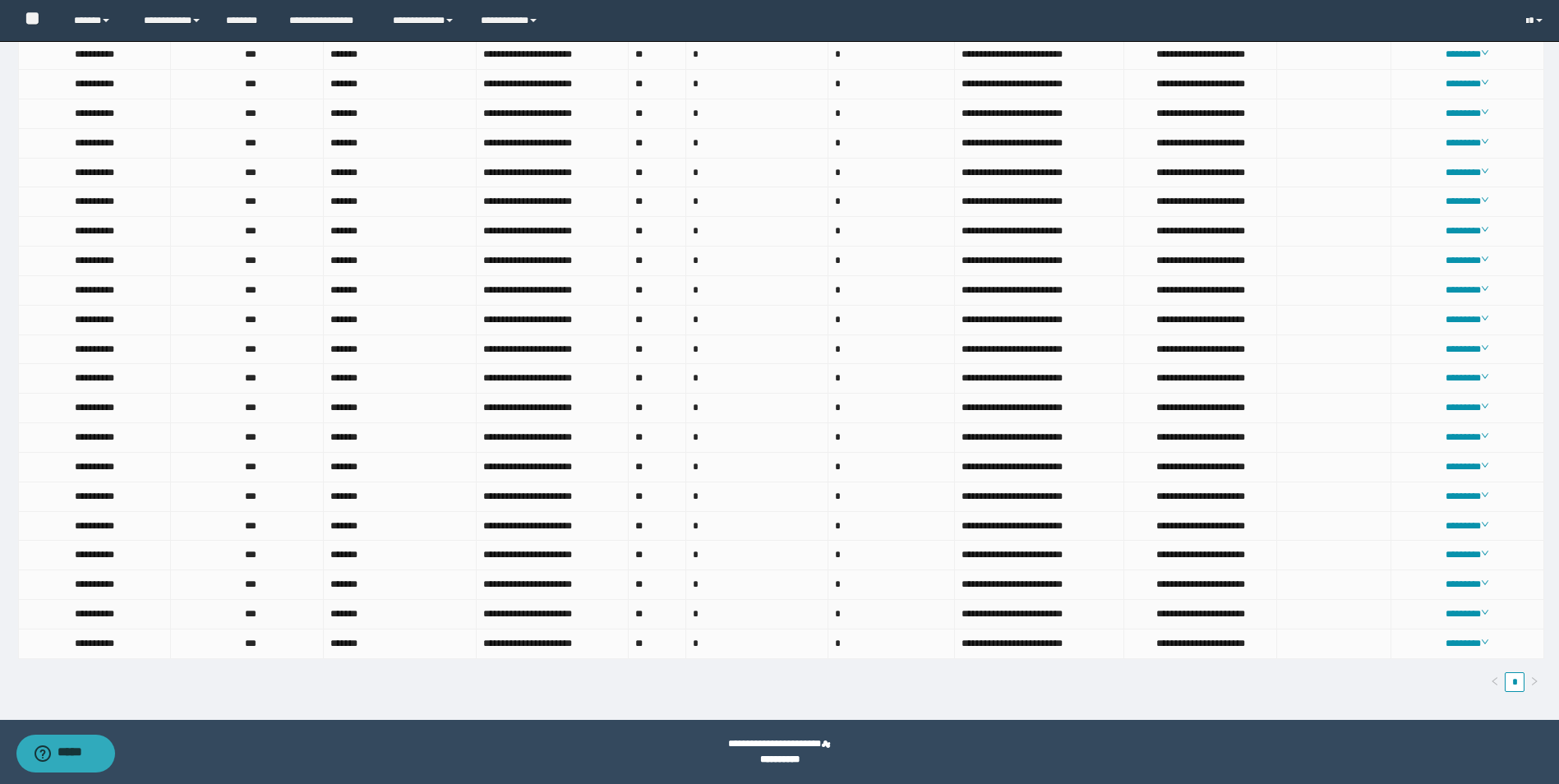 drag, startPoint x: 659, startPoint y: 584, endPoint x: 639, endPoint y: 618, distance: 39.446166 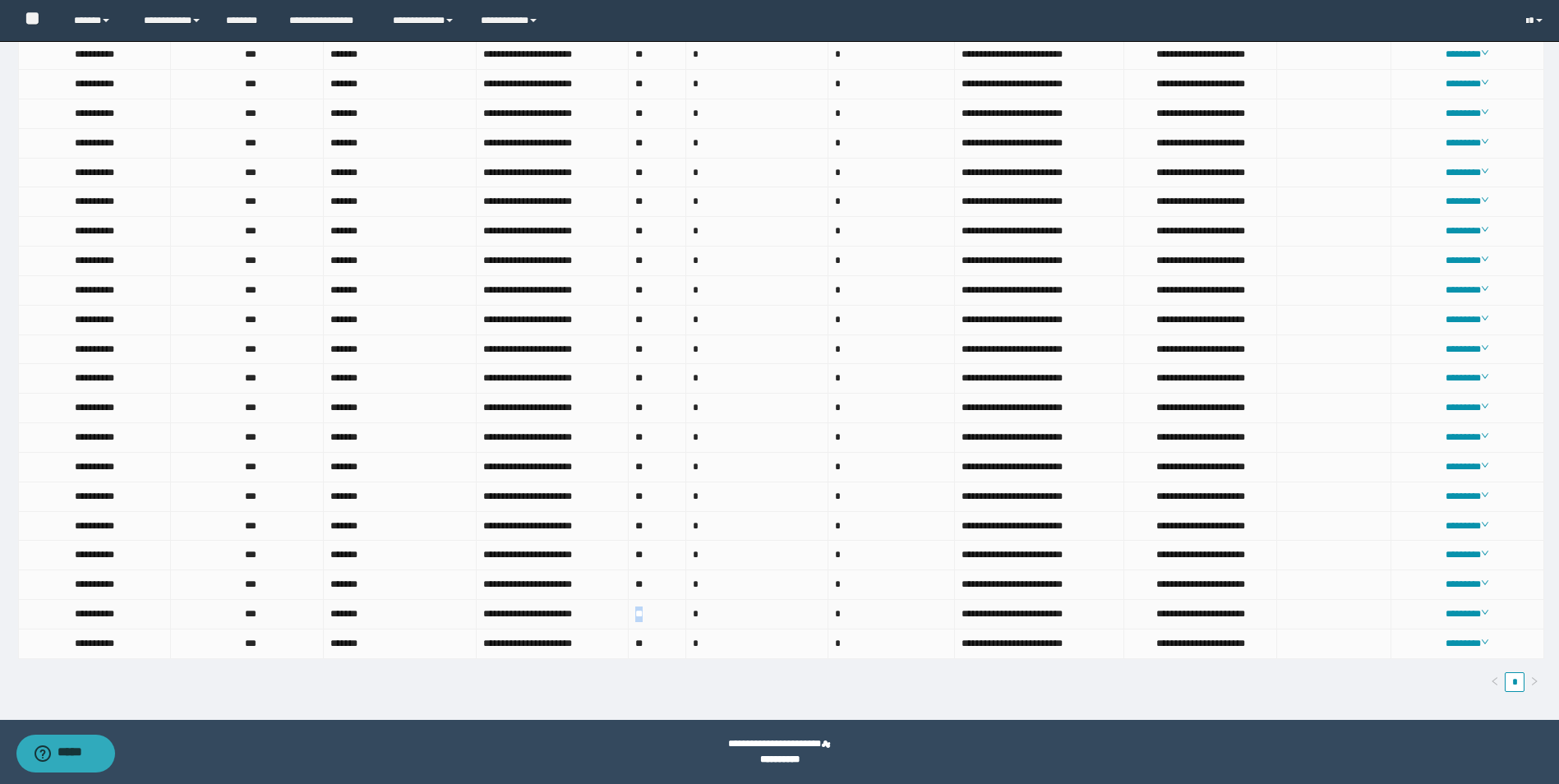drag, startPoint x: 635, startPoint y: 616, endPoint x: 648, endPoint y: 612, distance: 13.601471 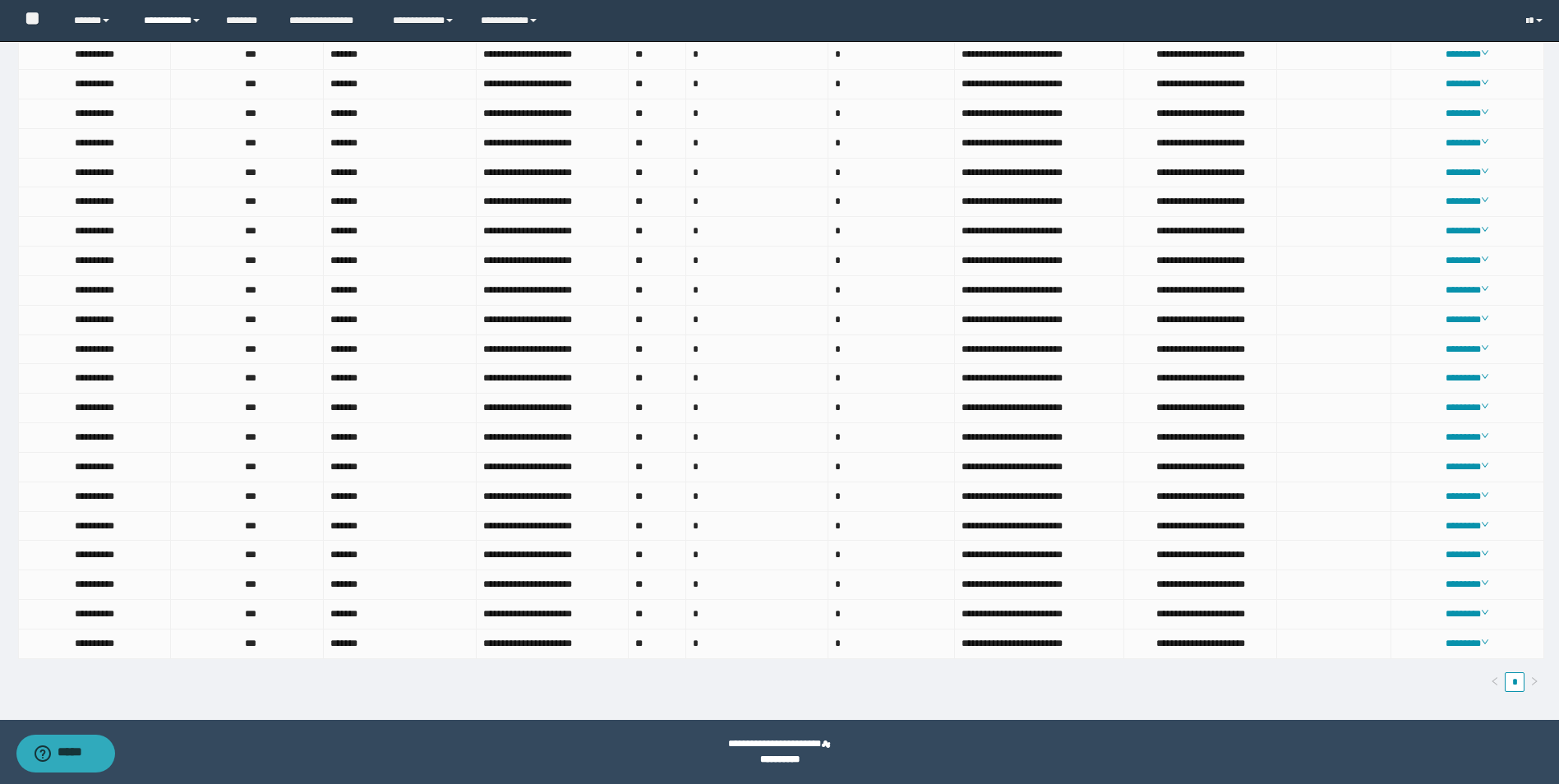 click on "**********" at bounding box center (173, 21) 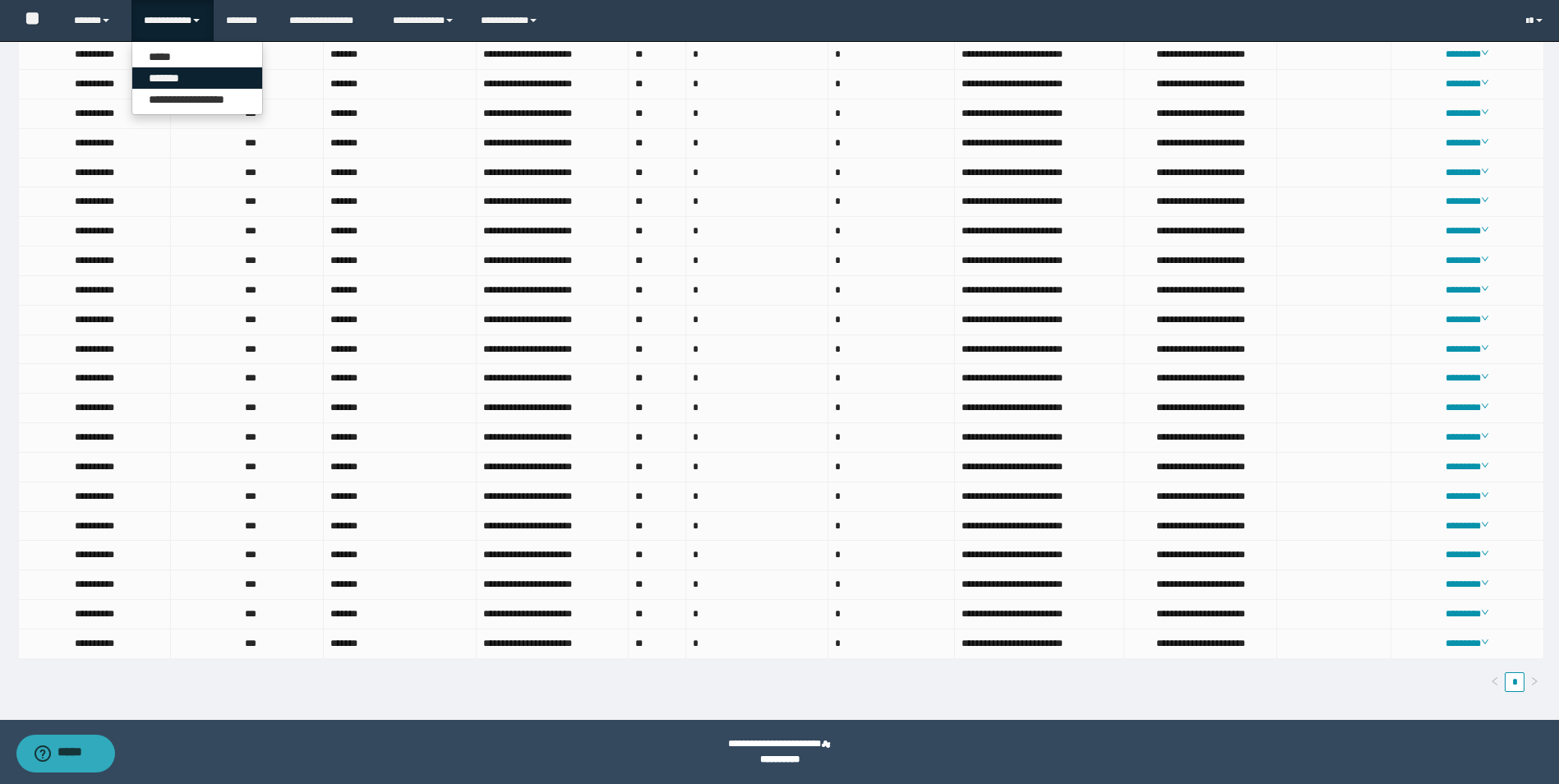 click on "*******" at bounding box center [197, 78] 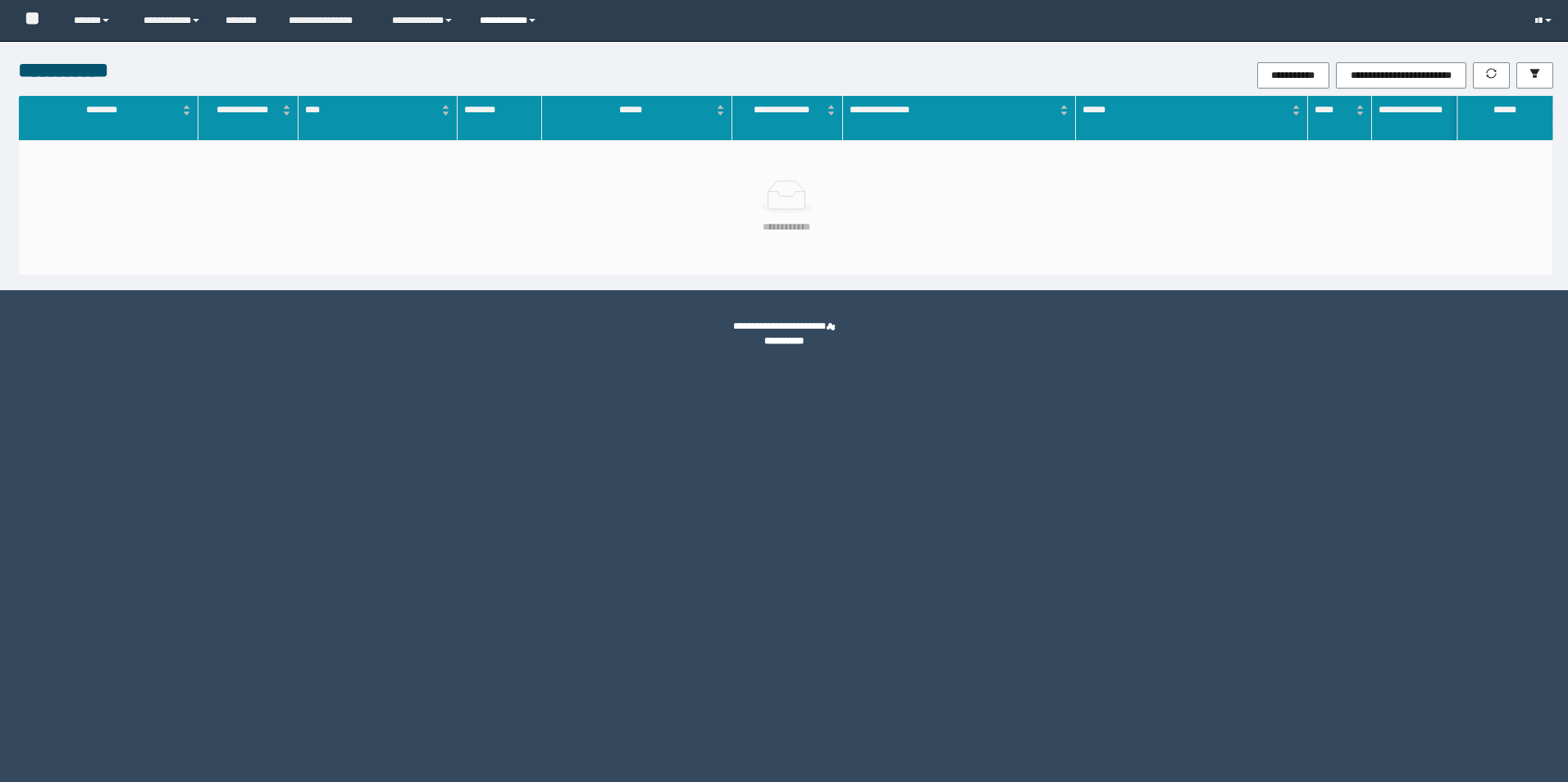 scroll, scrollTop: 0, scrollLeft: 0, axis: both 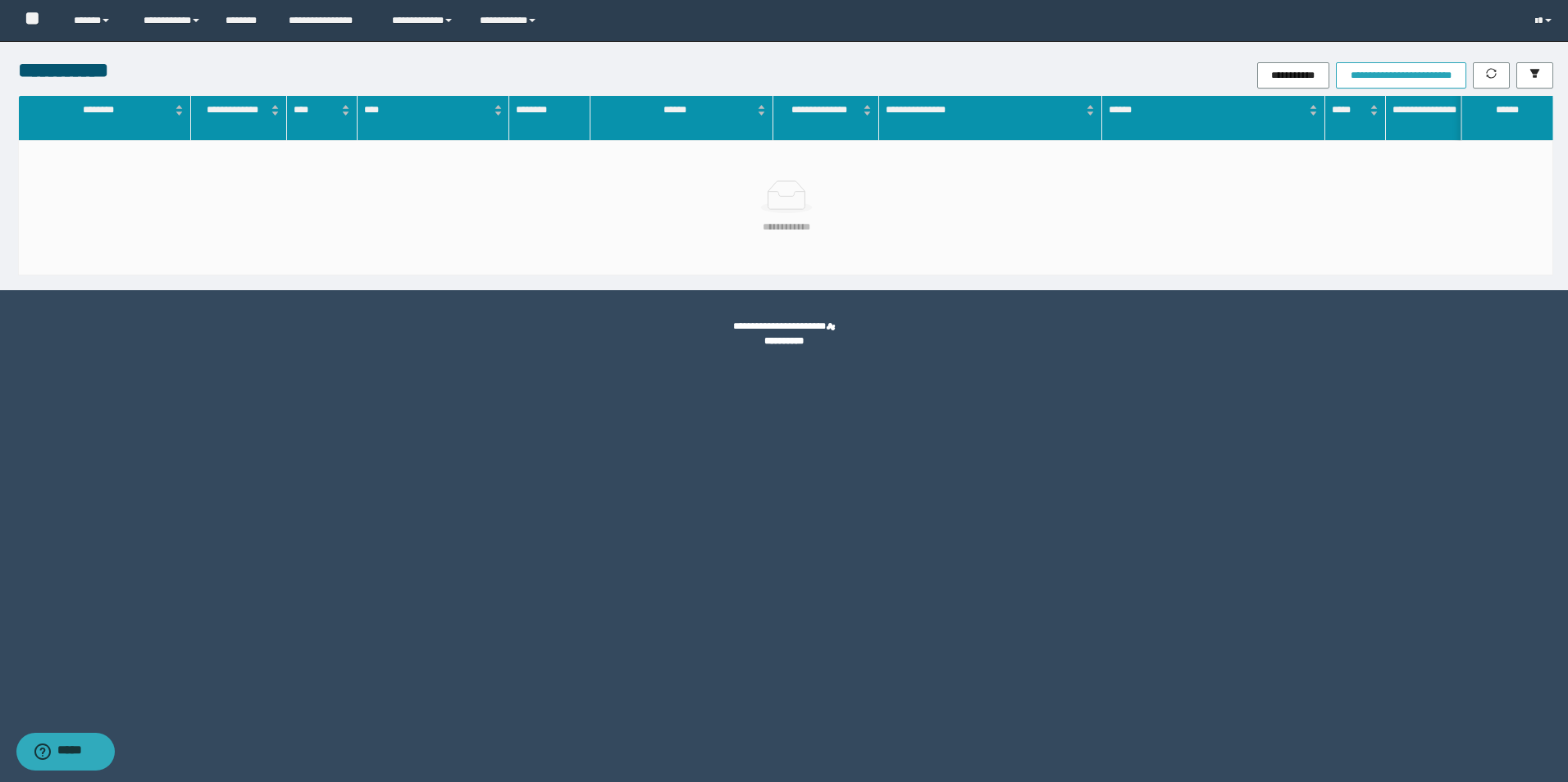click on "**********" at bounding box center [1401, 75] 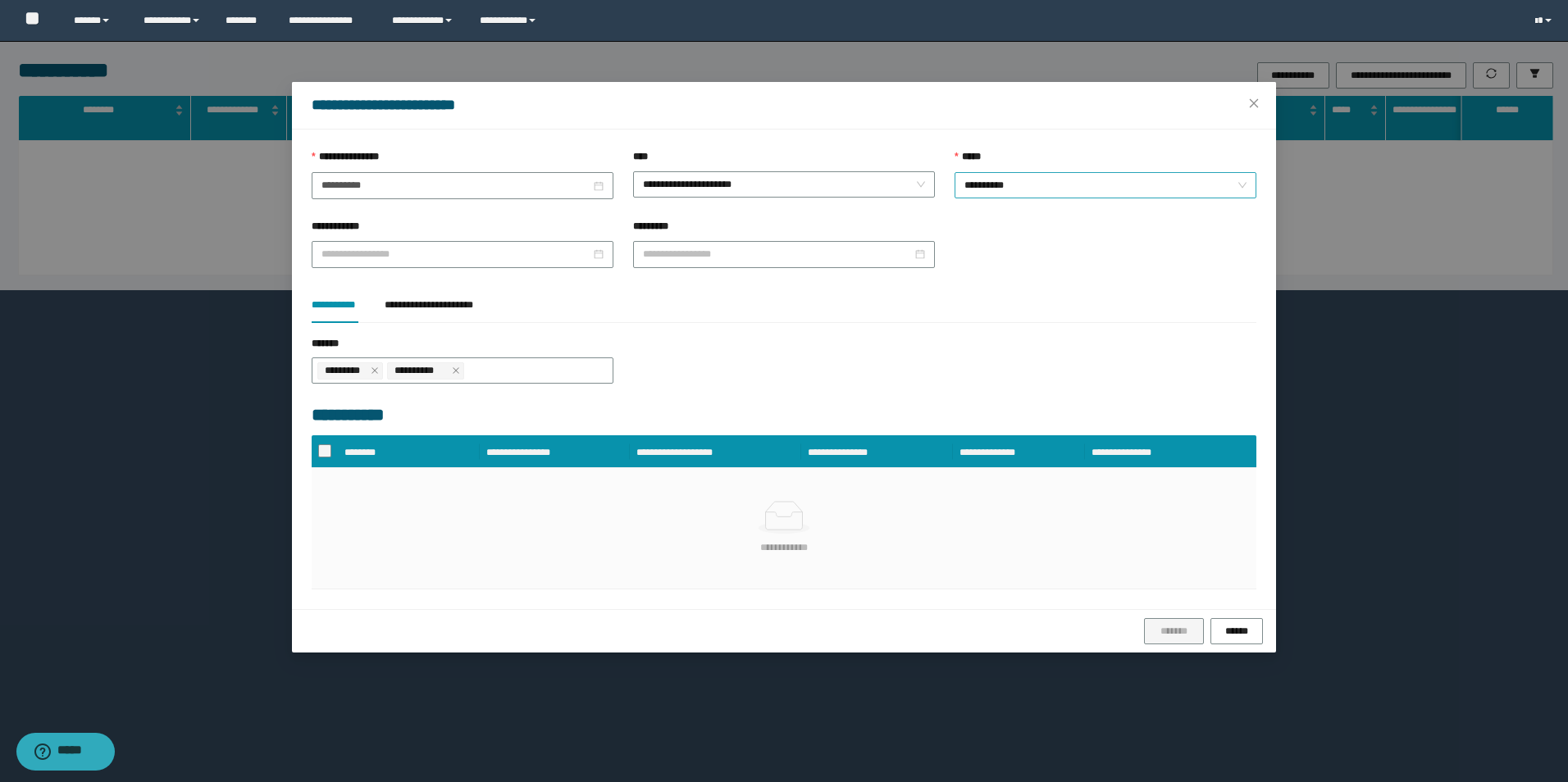 click on "**********" at bounding box center [1105, 185] 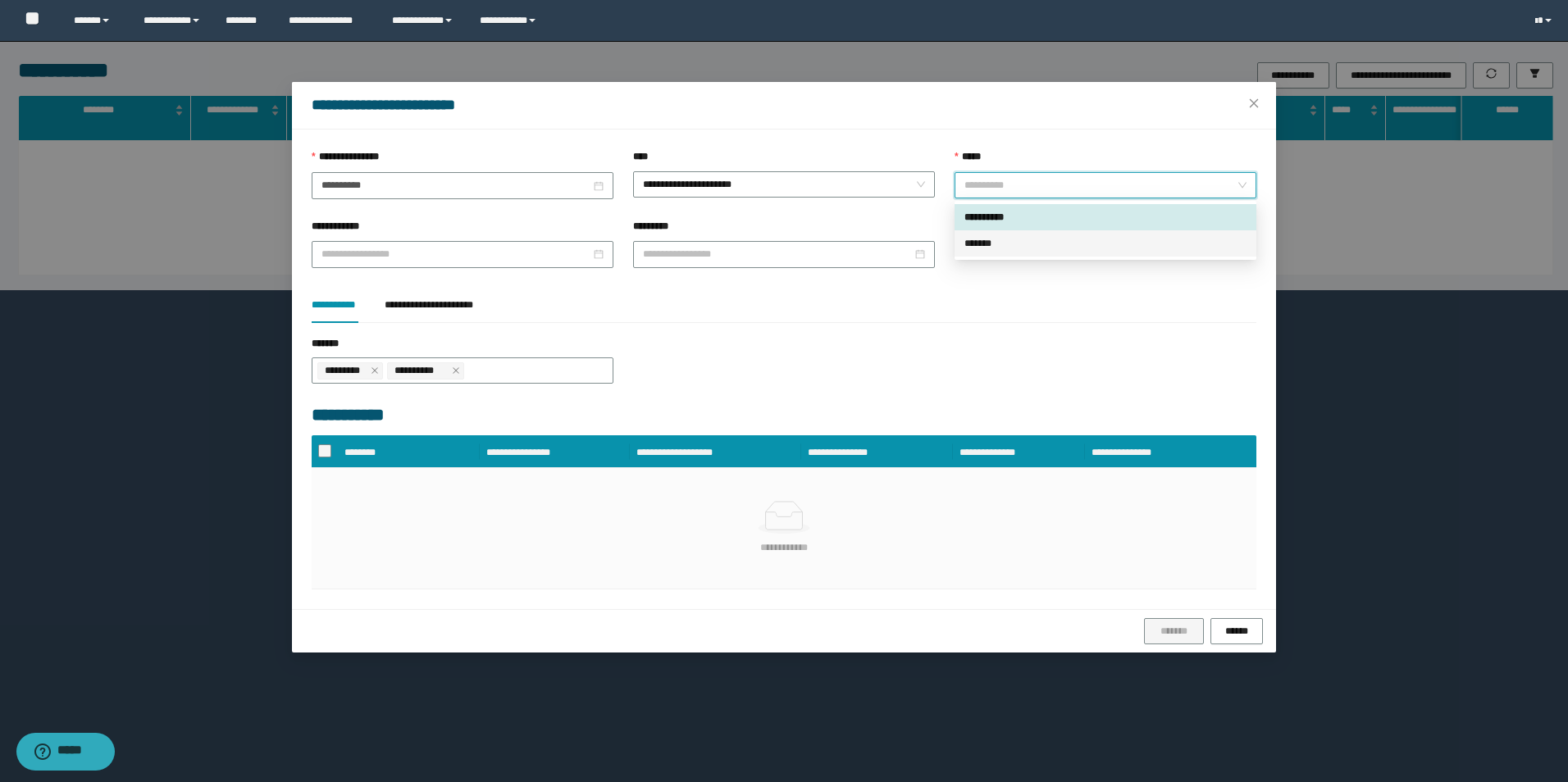click on "*******" at bounding box center (1105, 243) 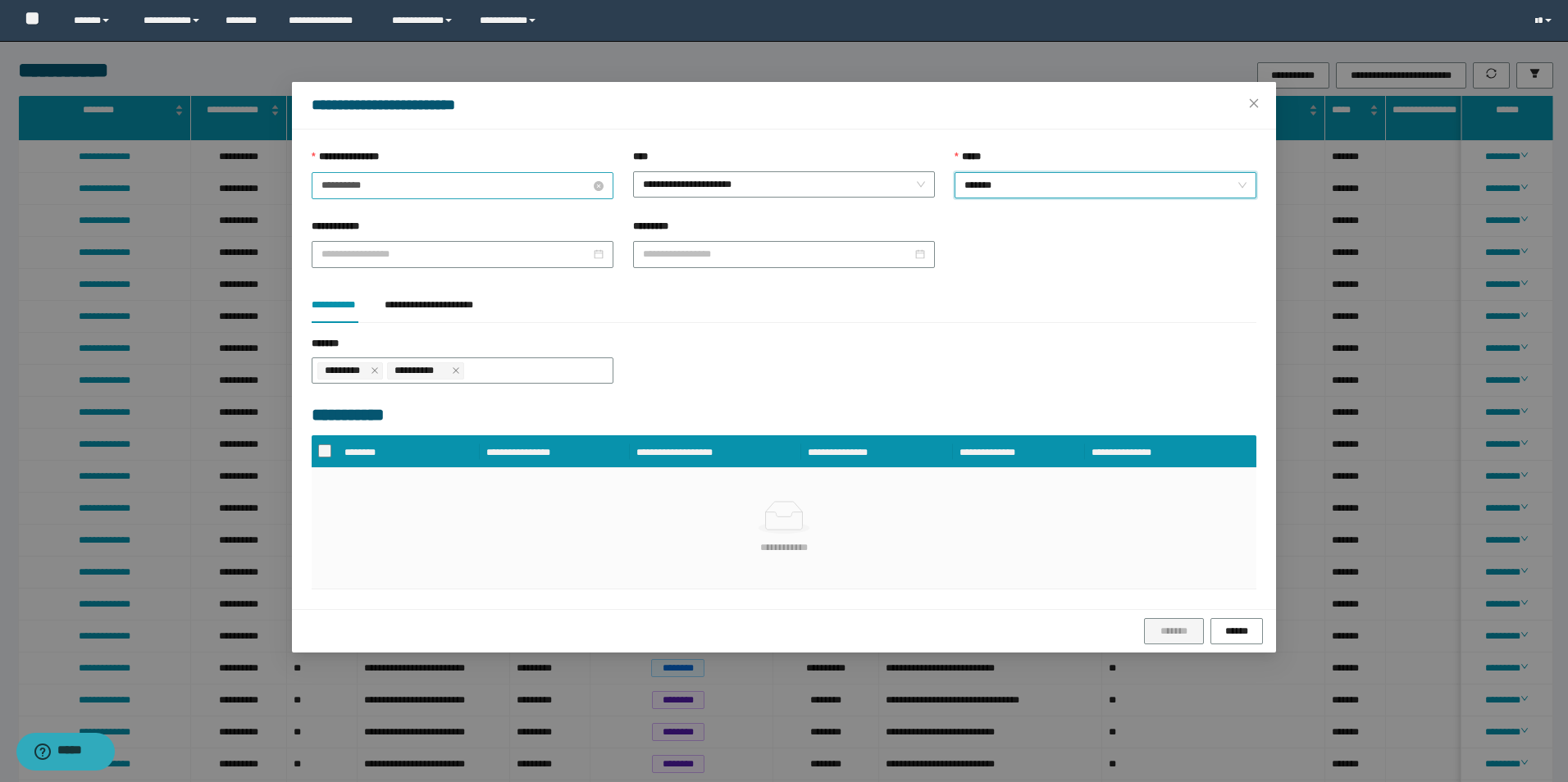 click on "**********" at bounding box center (456, 185) 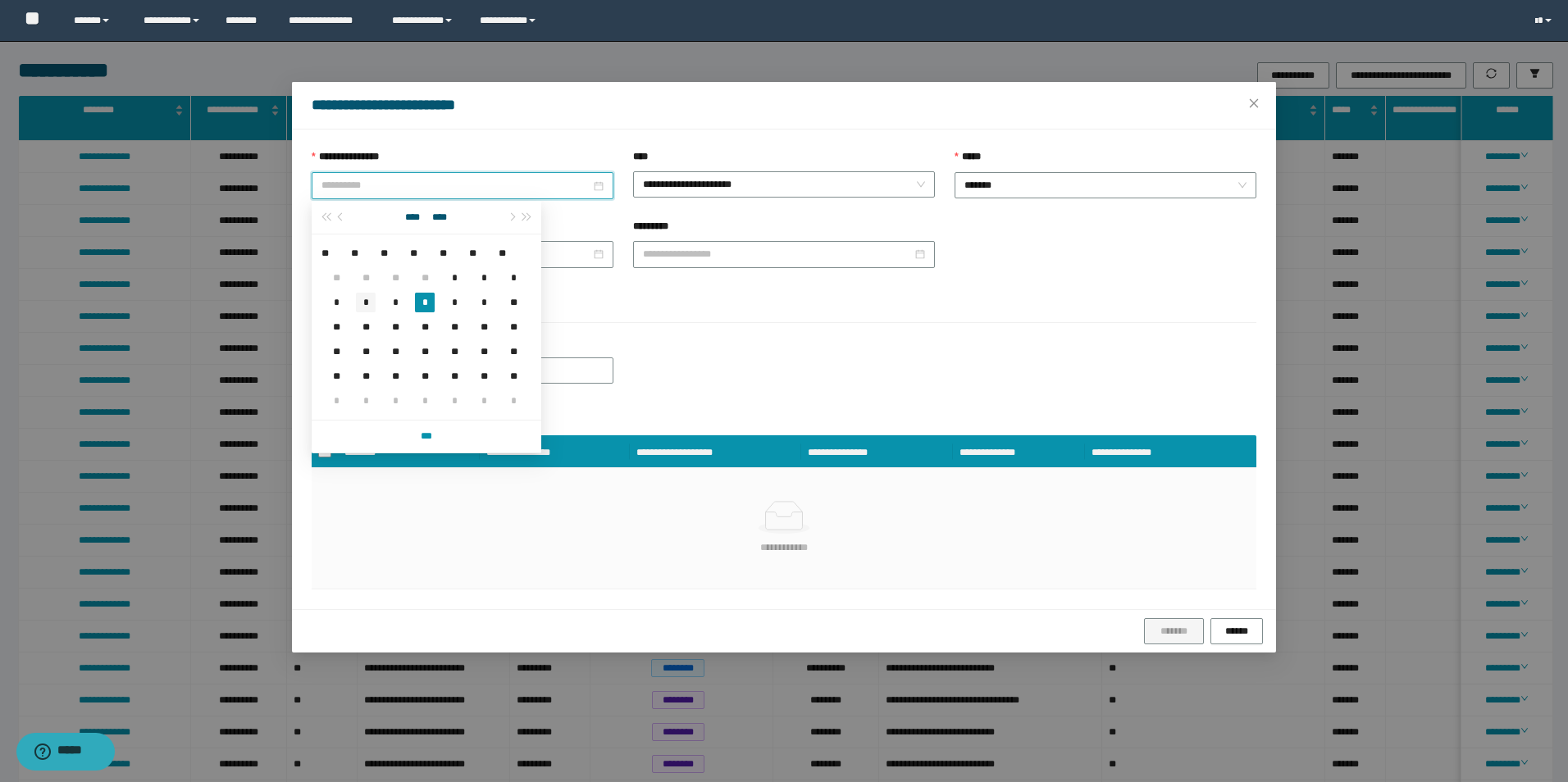 type on "**********" 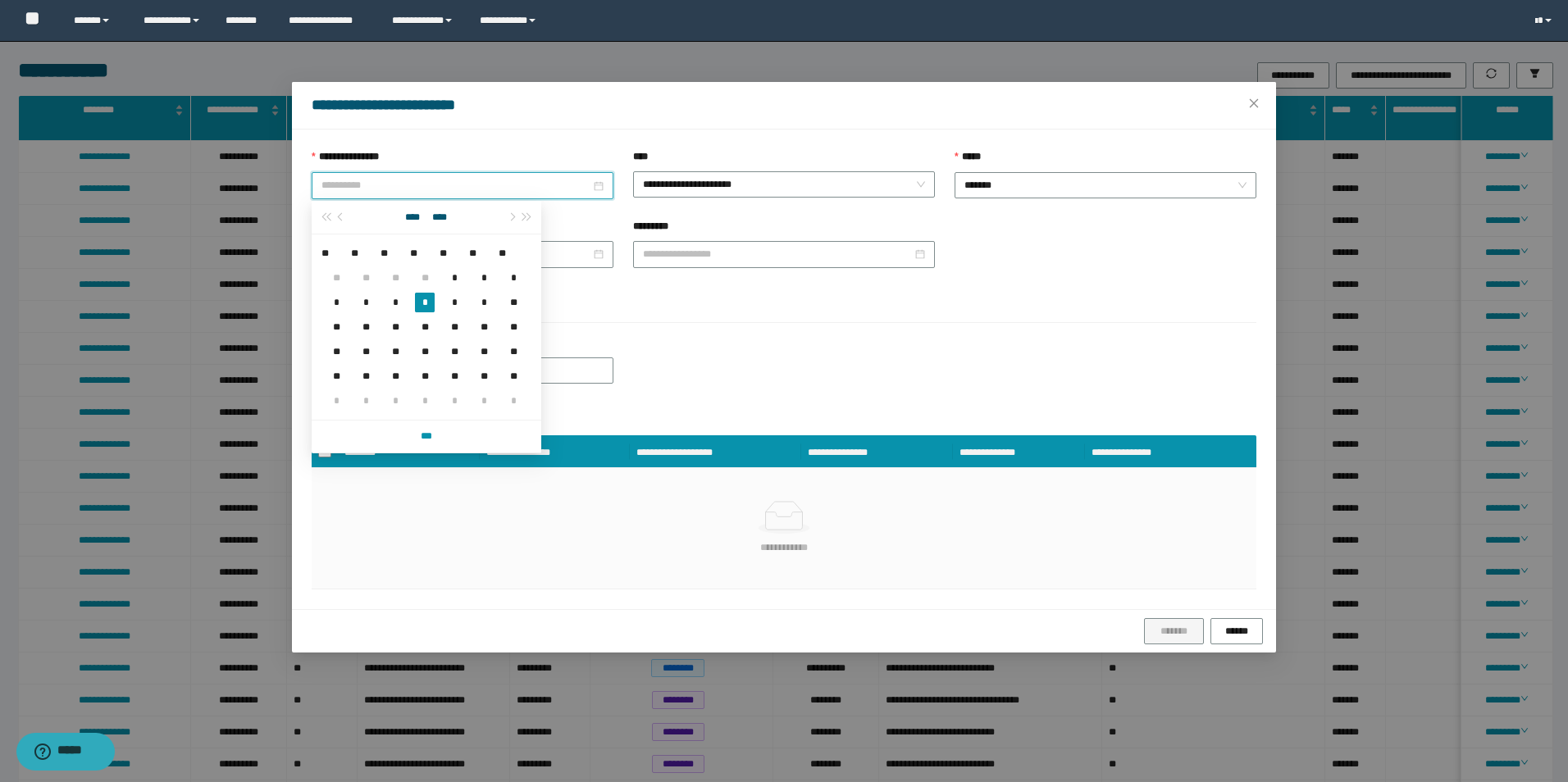 click on "*" at bounding box center (366, 302) 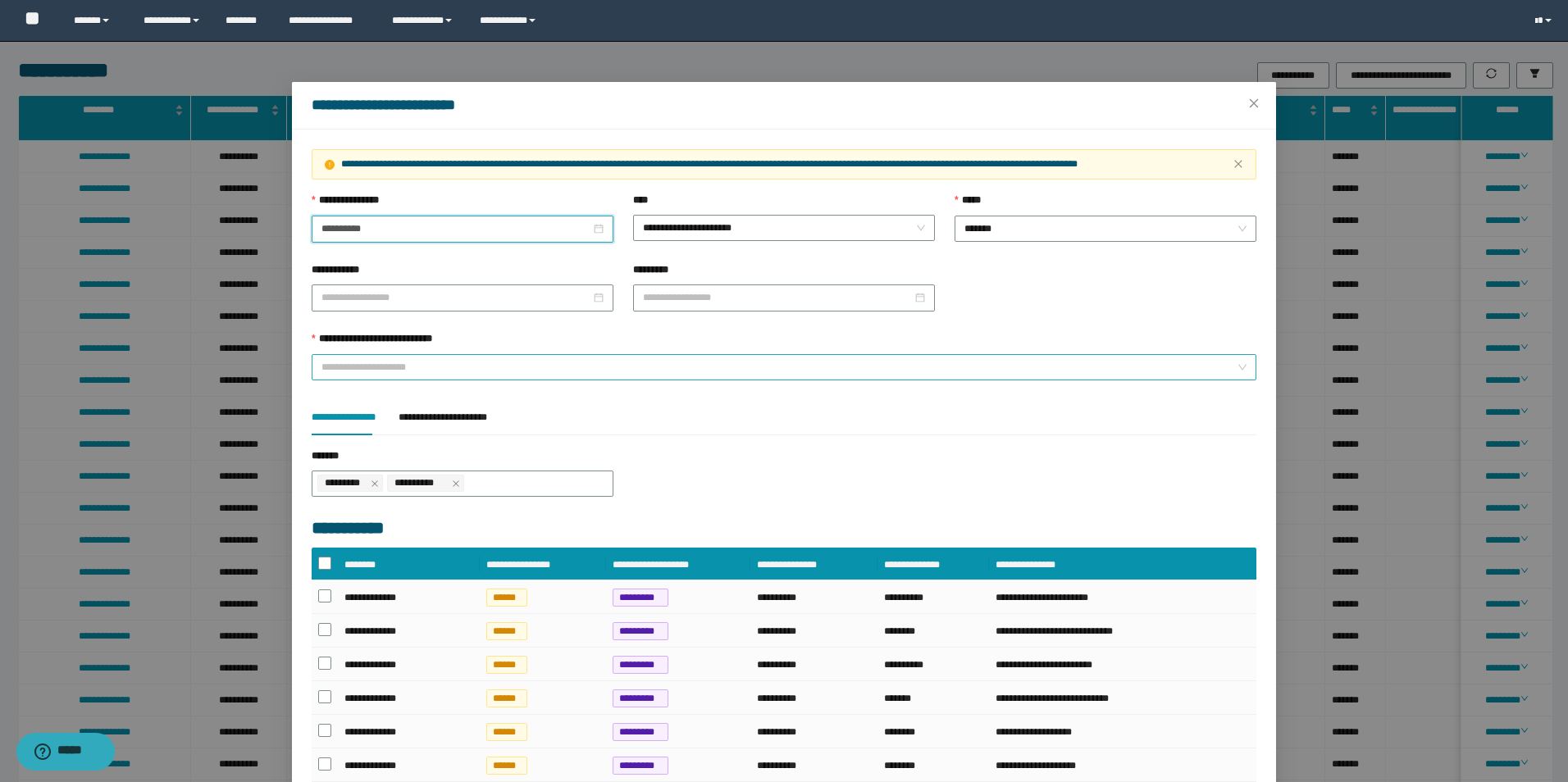 click on "**********" at bounding box center [779, 367] 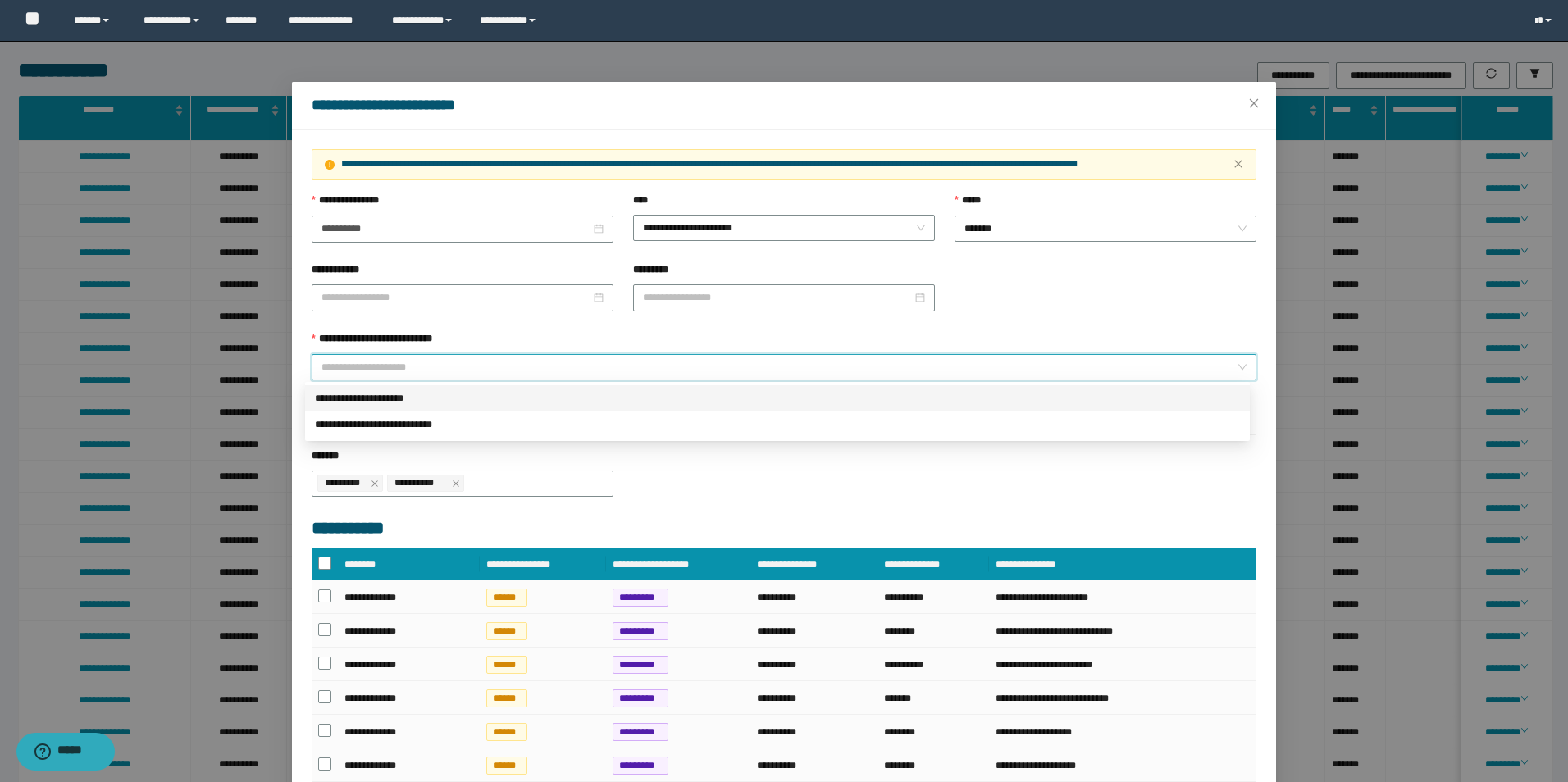 click on "**********" at bounding box center [777, 425] 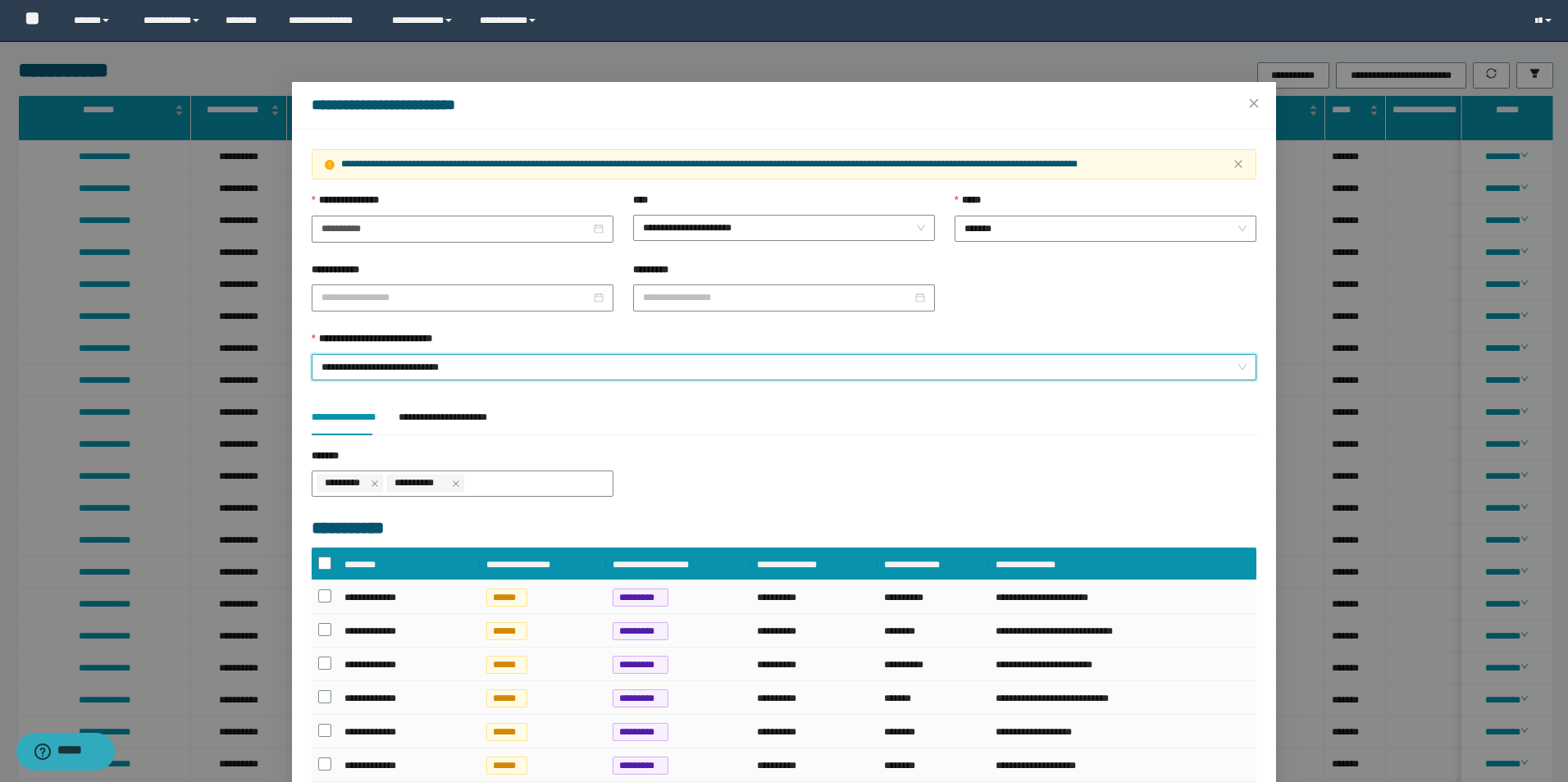 click on "**********" at bounding box center (784, 367) 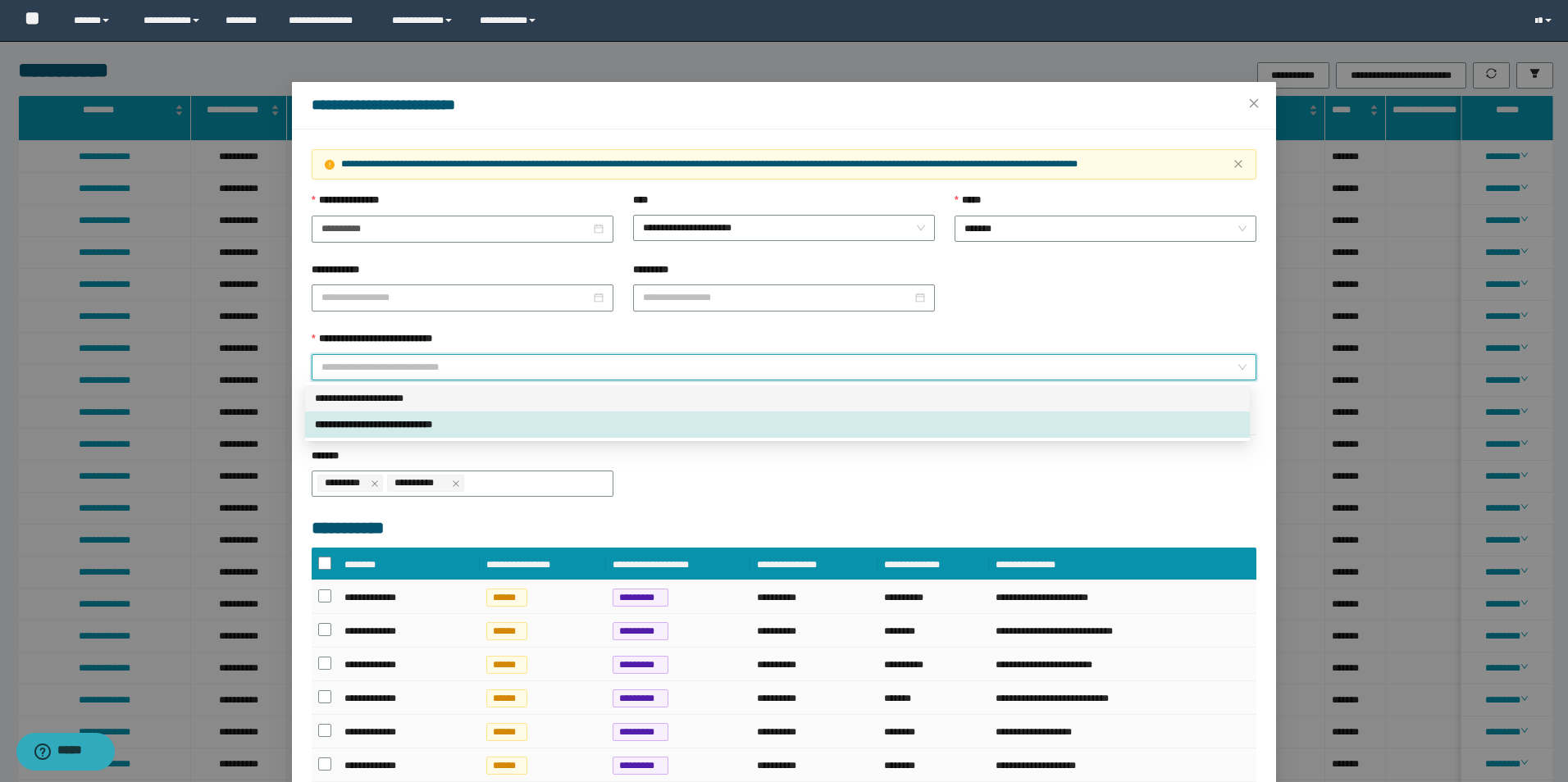 click on "**********" at bounding box center (777, 398) 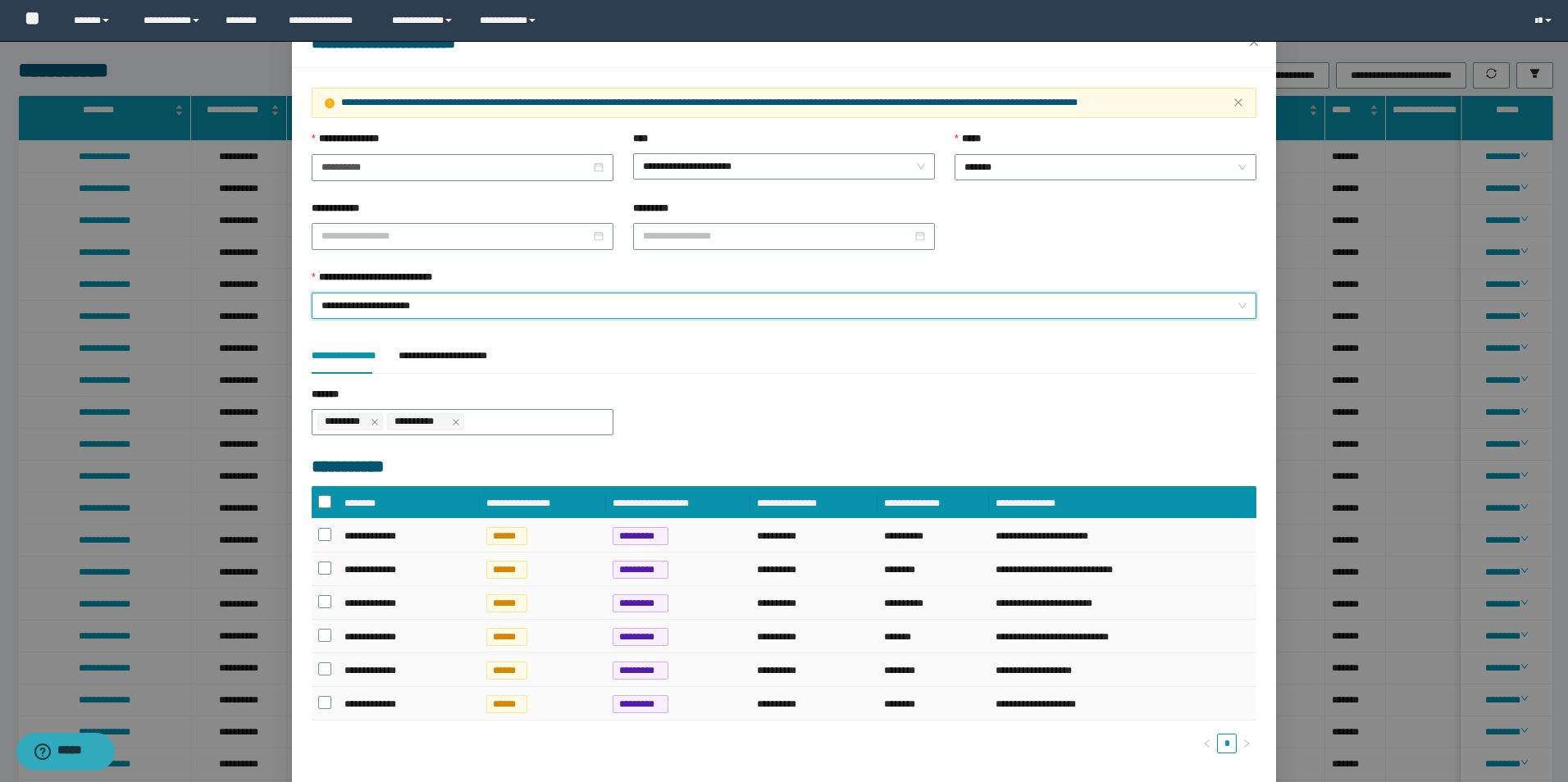 scroll, scrollTop: 116, scrollLeft: 0, axis: vertical 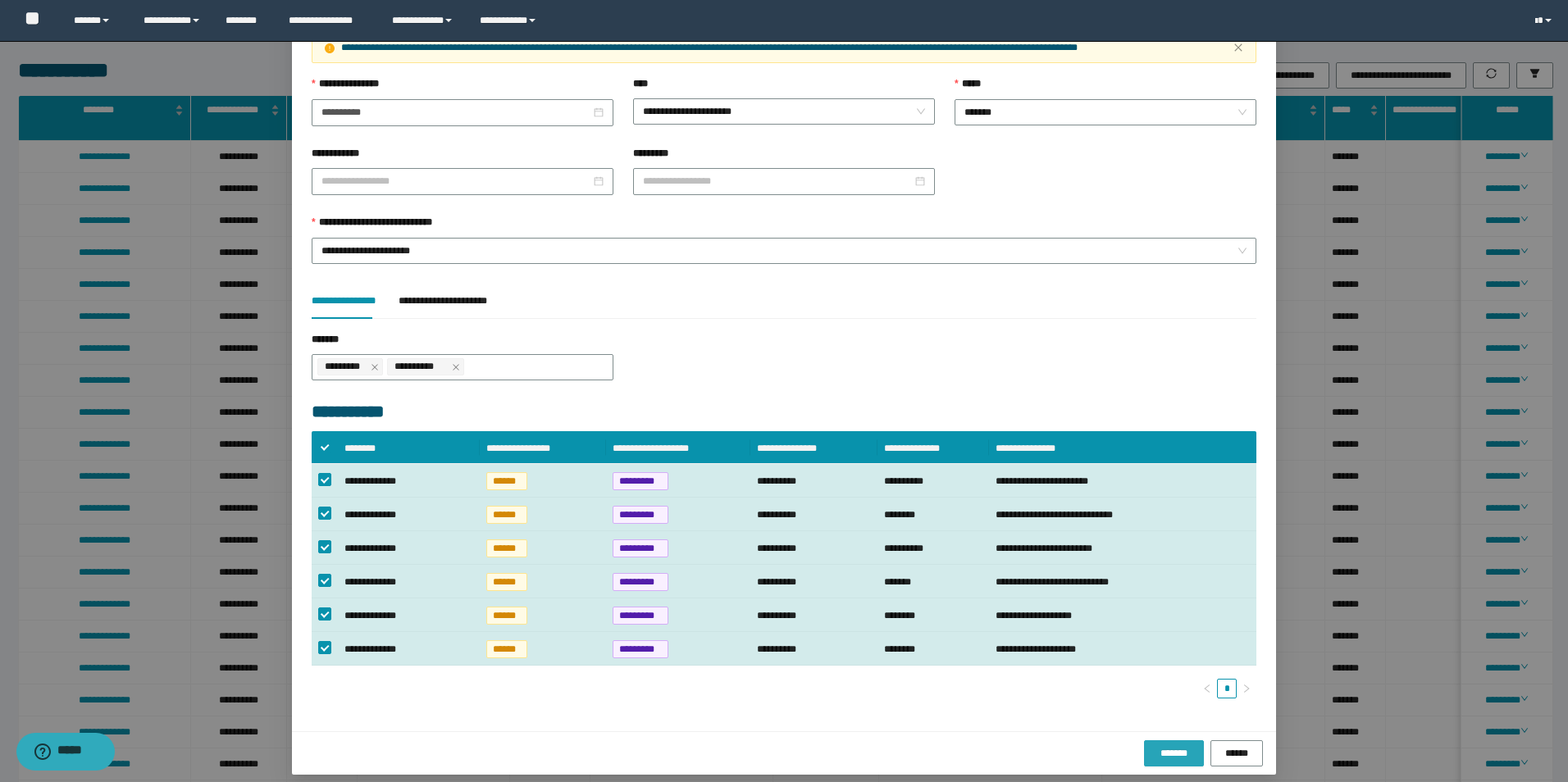click on "*******" at bounding box center [1174, 753] 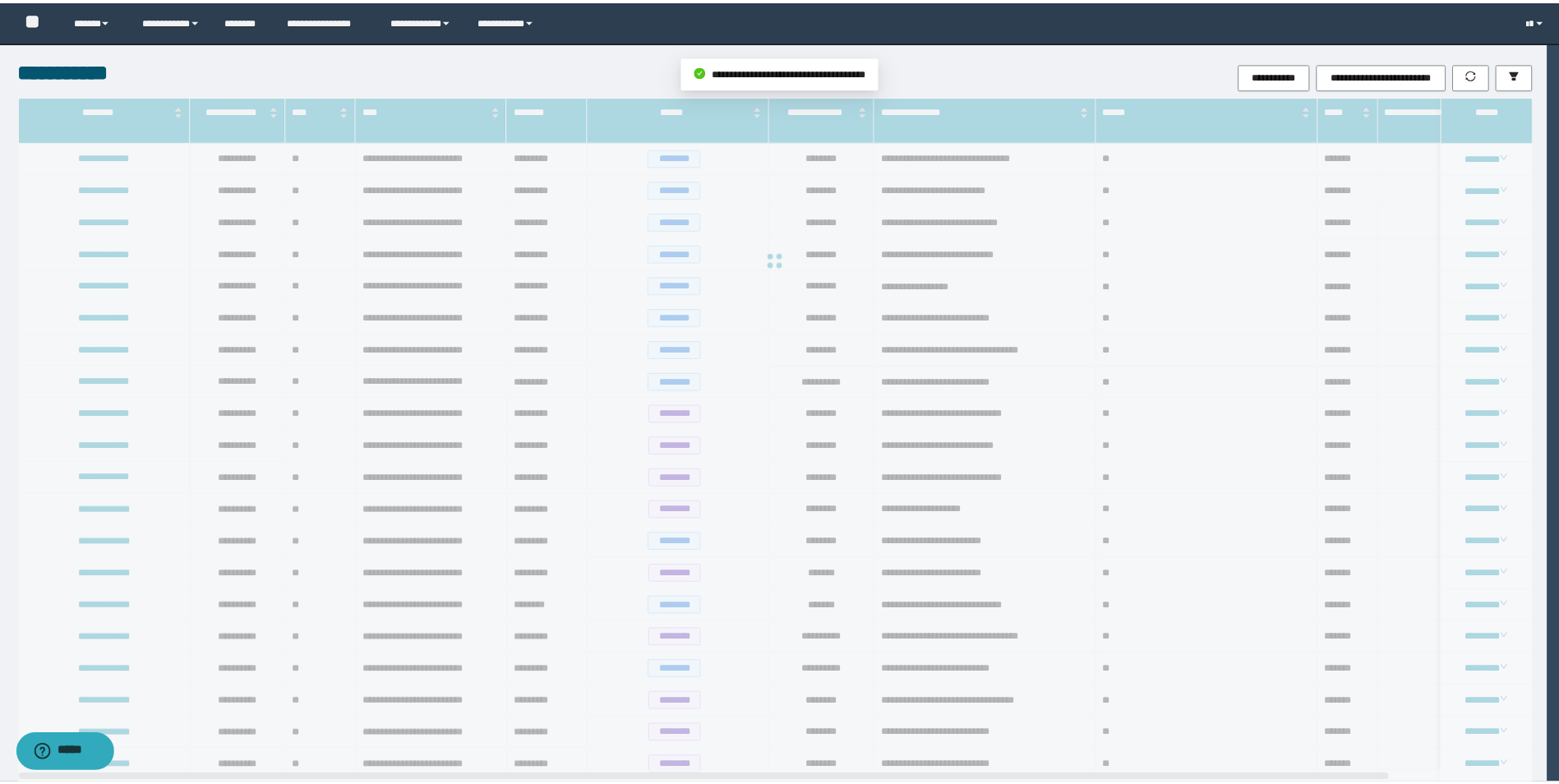 scroll, scrollTop: 35, scrollLeft: 0, axis: vertical 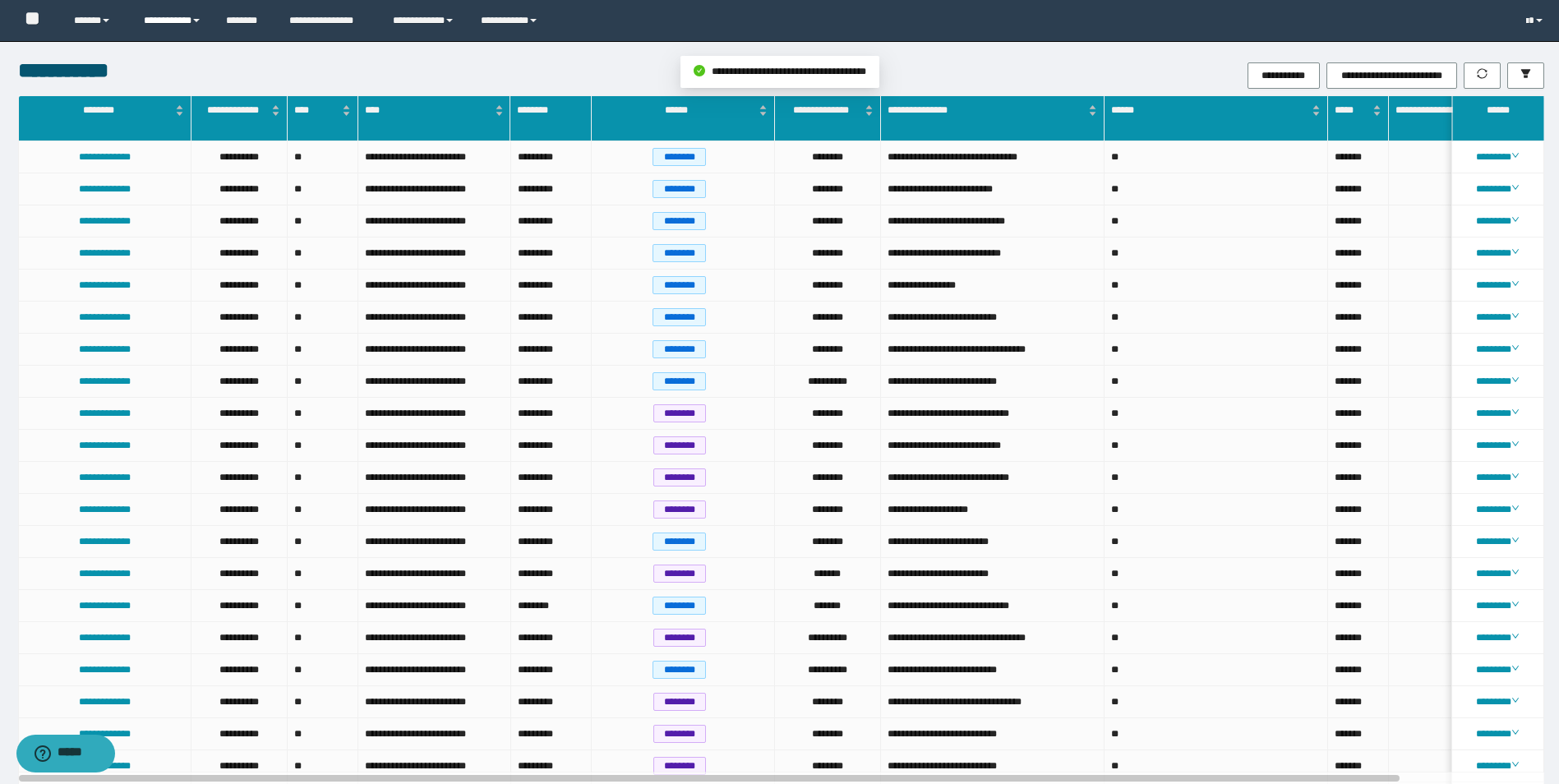 click on "**********" at bounding box center [173, 21] 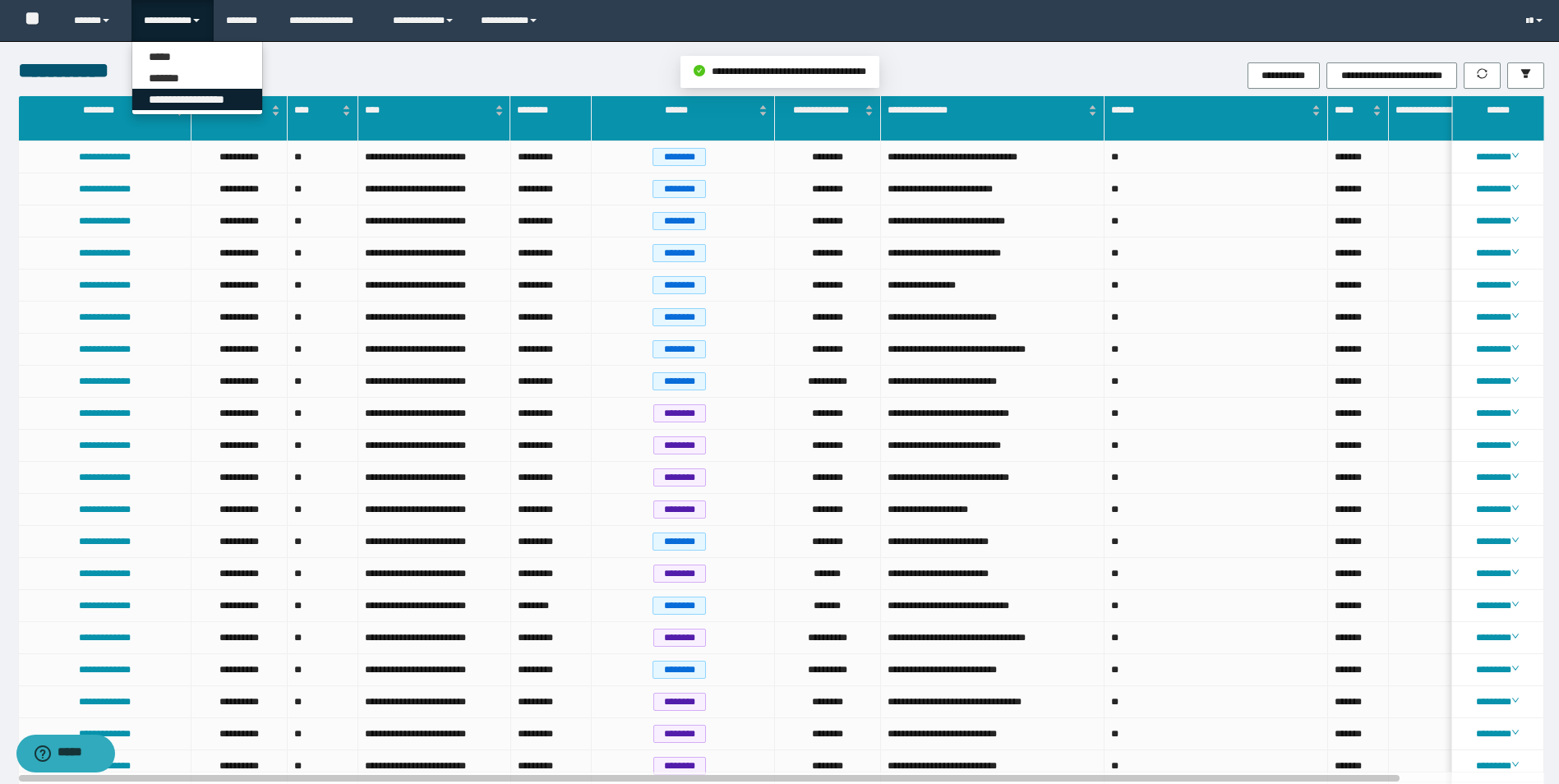 click on "**********" at bounding box center (197, 99) 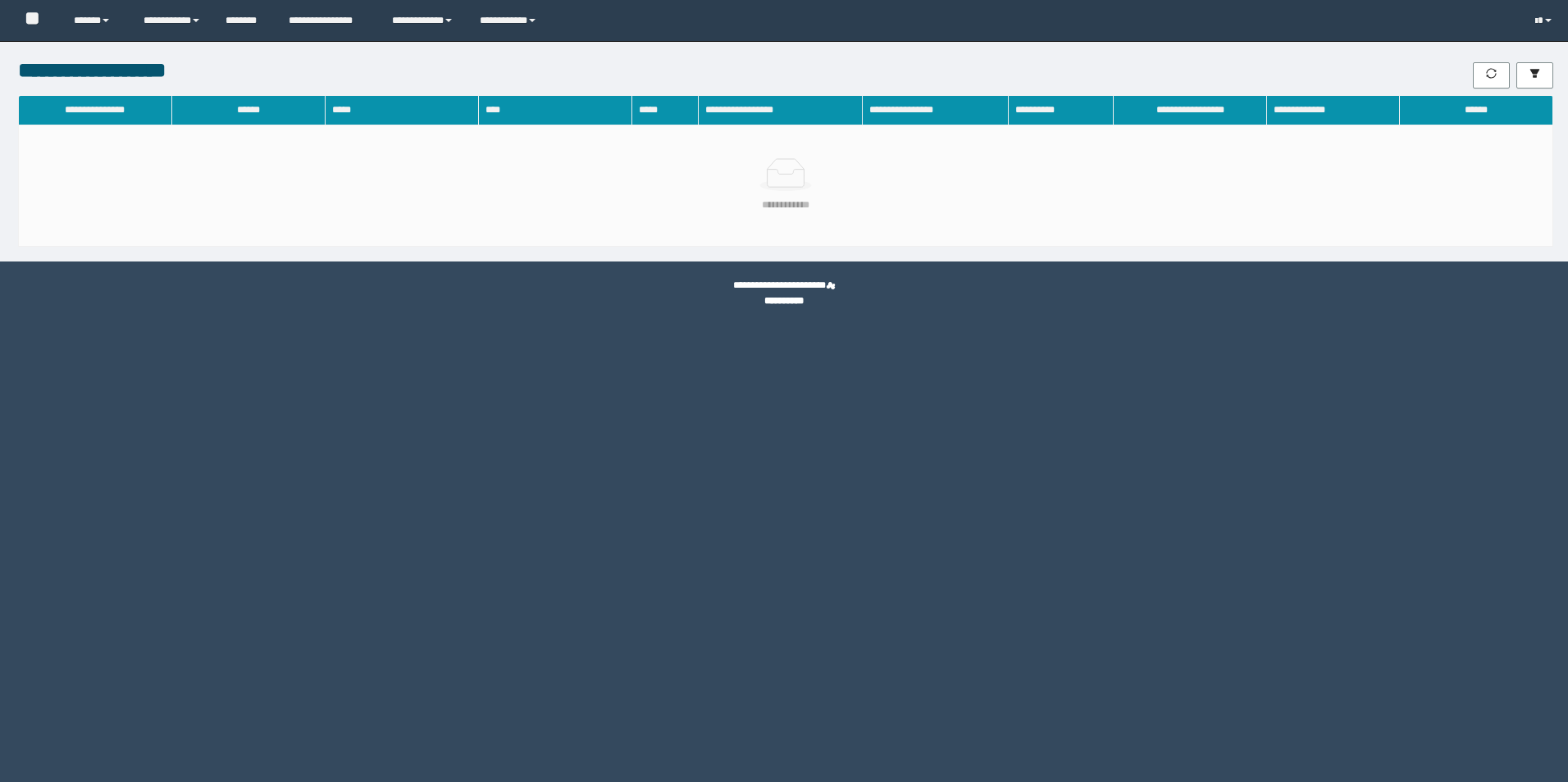 scroll, scrollTop: 0, scrollLeft: 0, axis: both 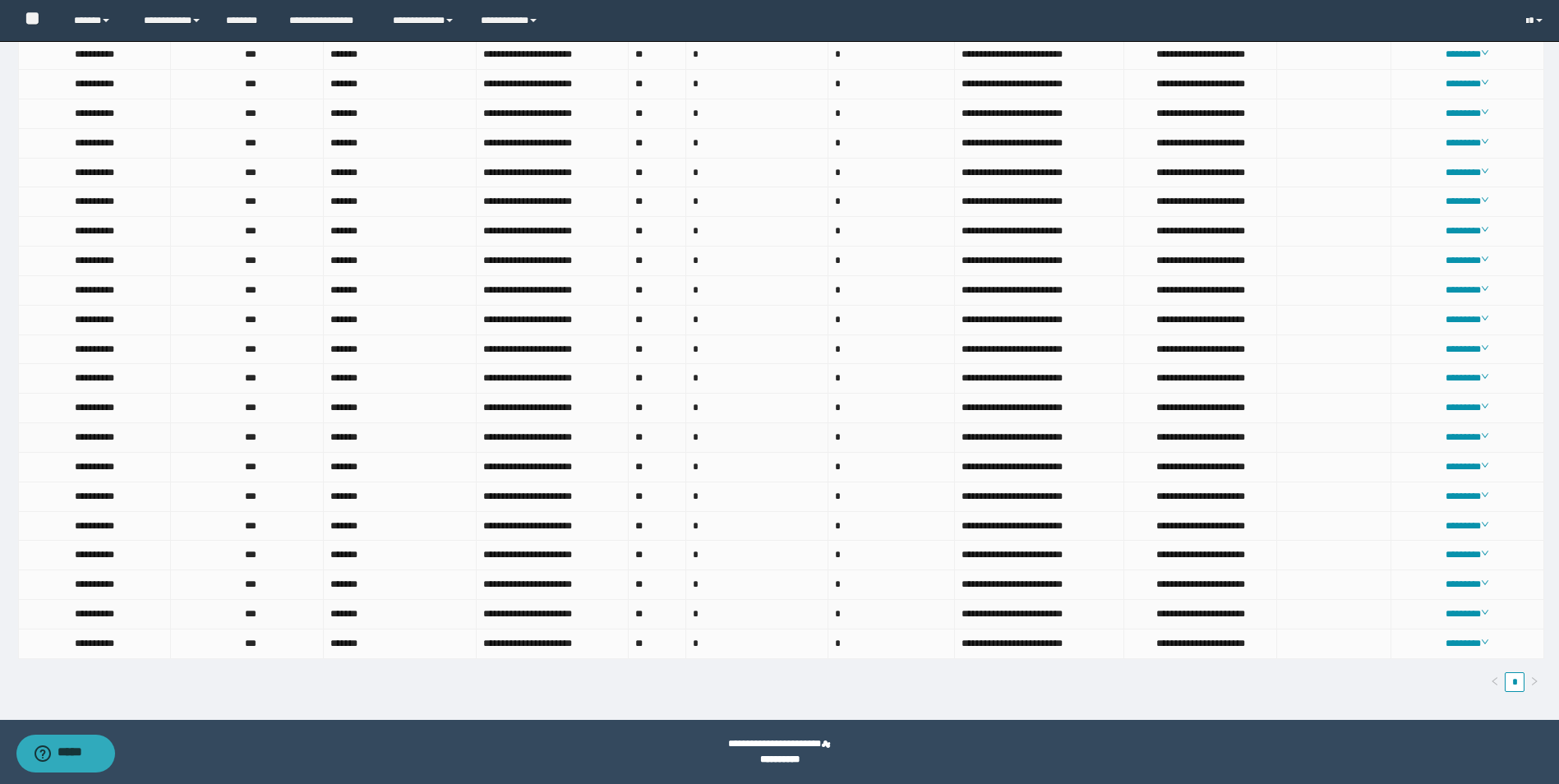 click on "**" at bounding box center [657, 615] 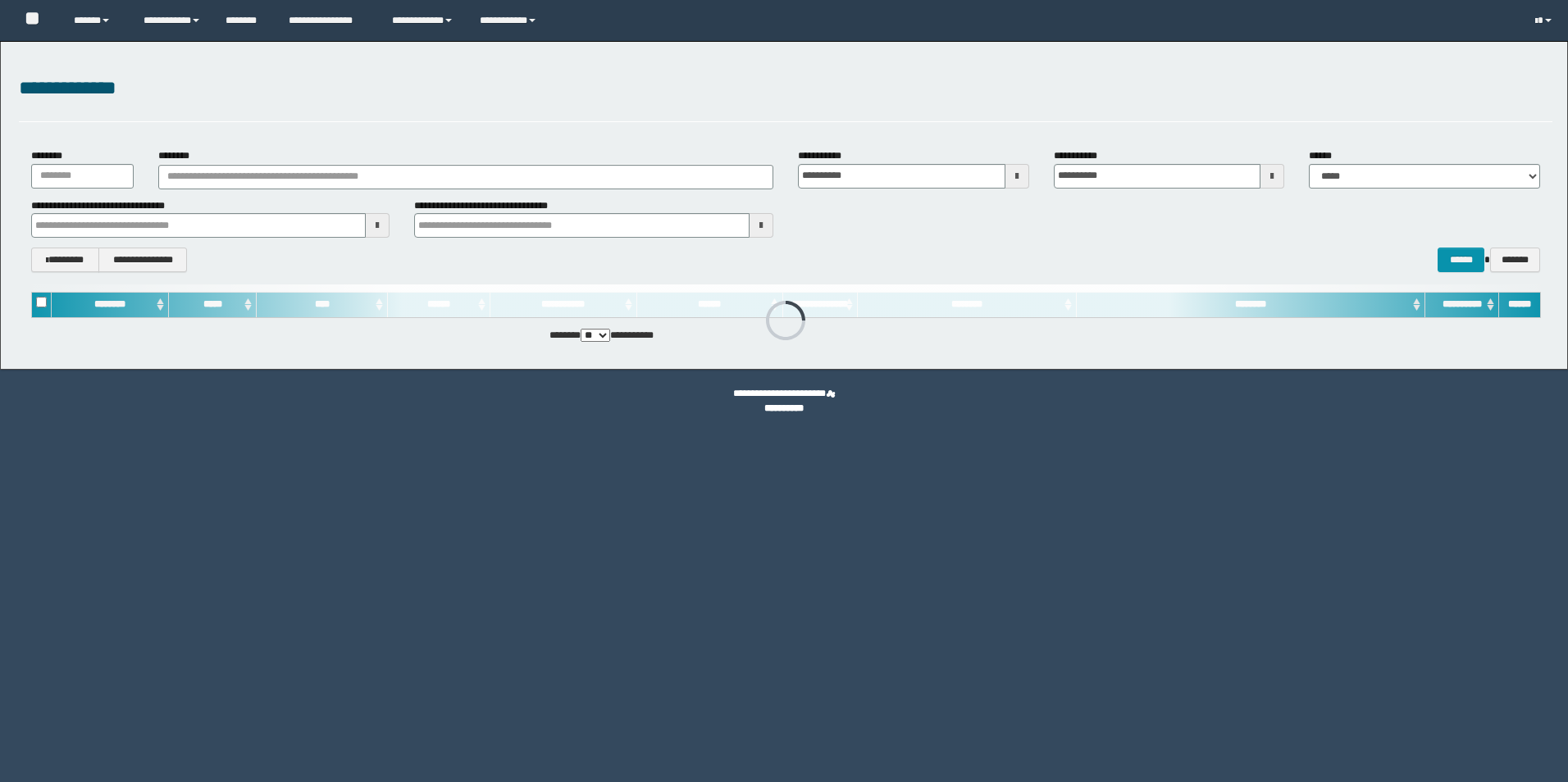 scroll, scrollTop: 0, scrollLeft: 0, axis: both 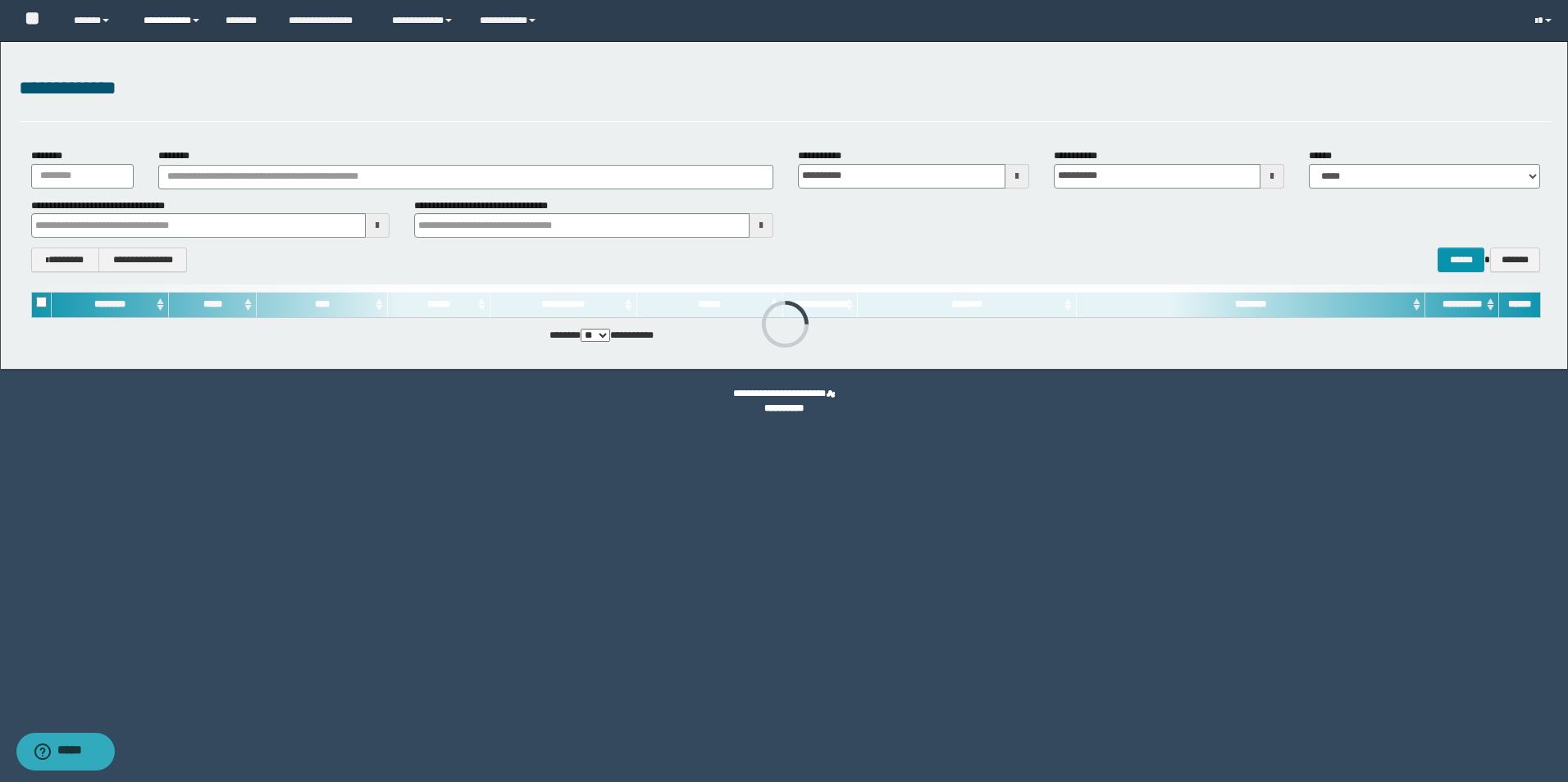 click on "**********" at bounding box center [172, 20] 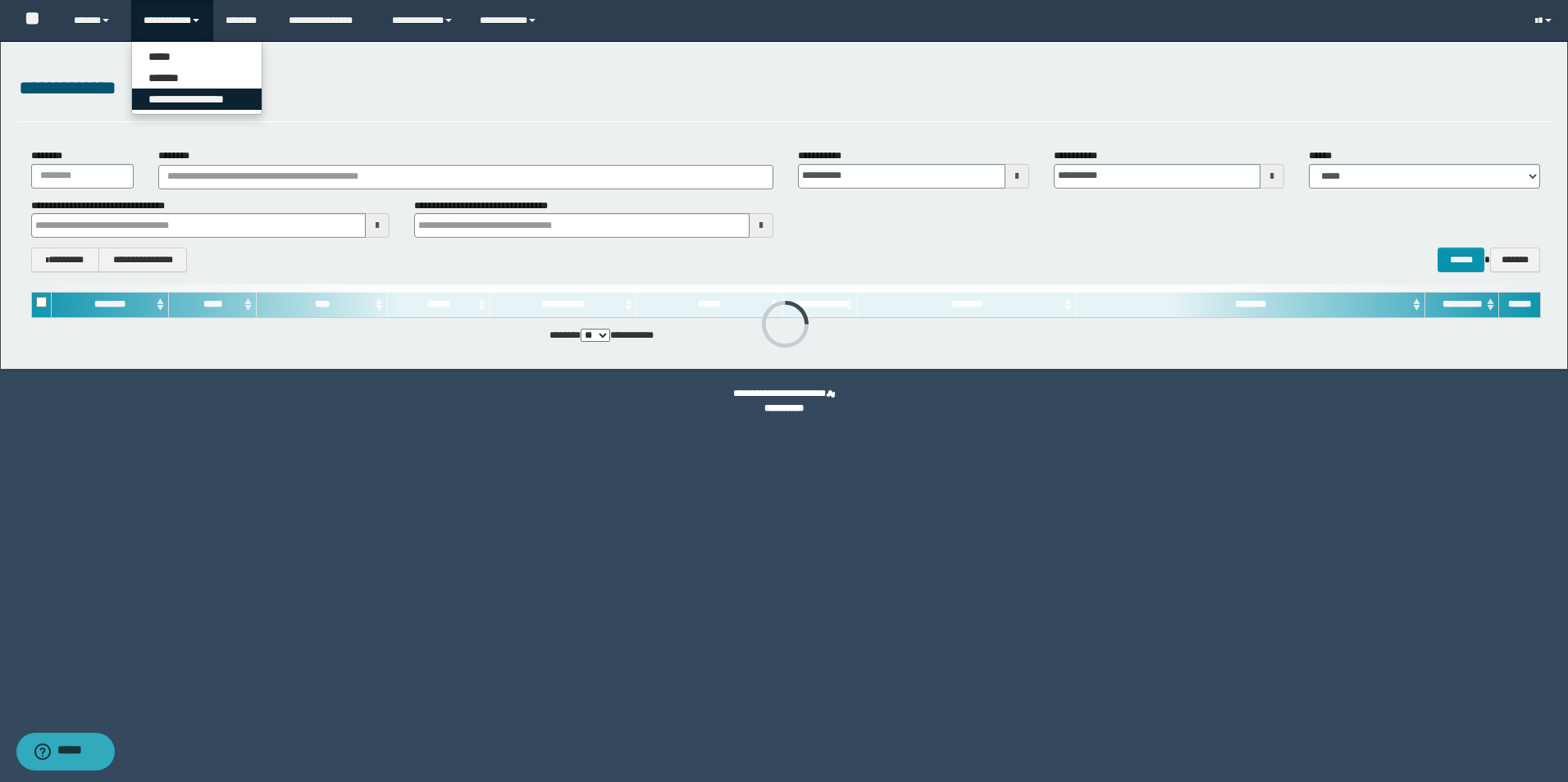 click on "**********" at bounding box center [197, 99] 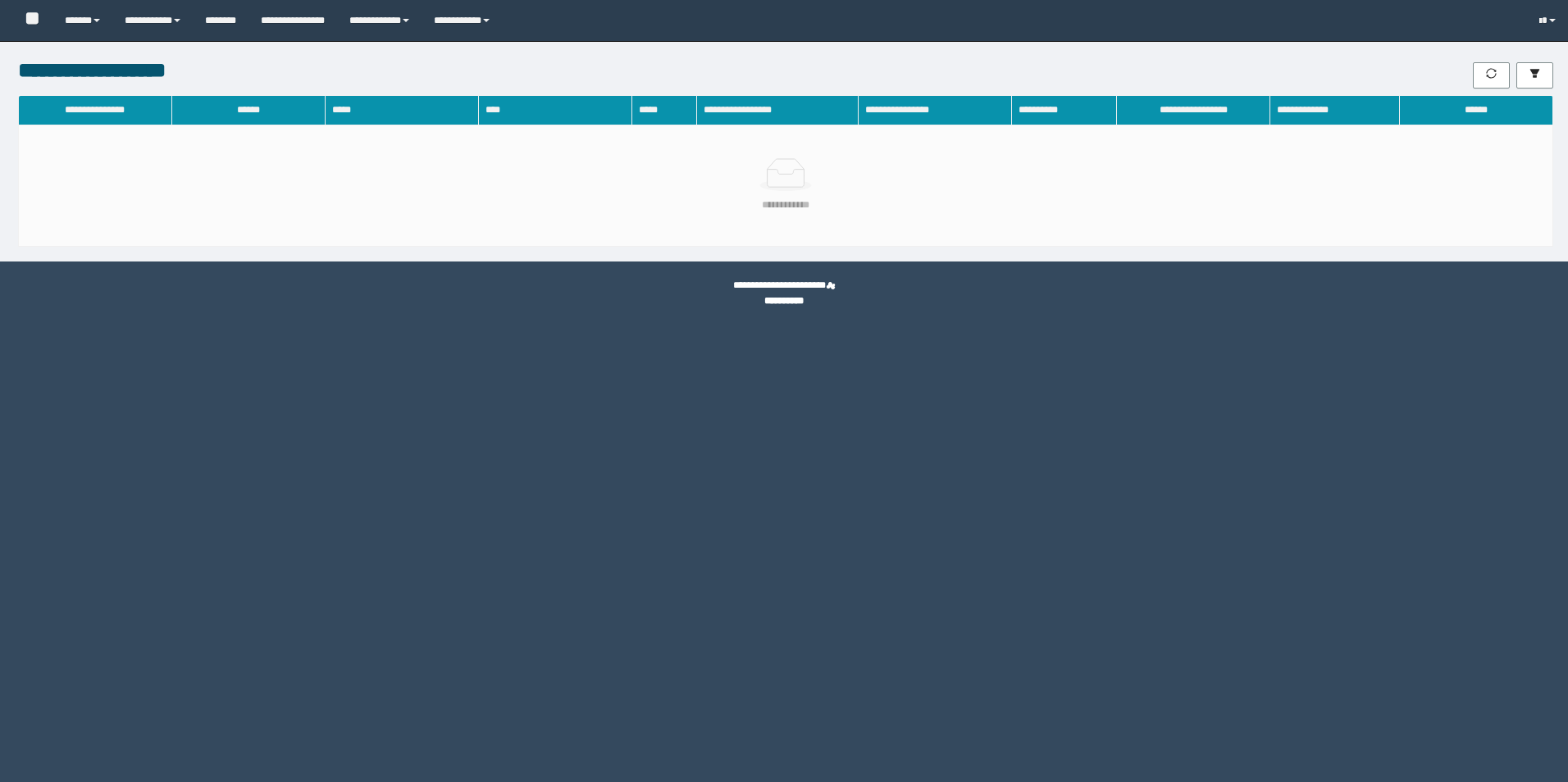 scroll, scrollTop: 0, scrollLeft: 0, axis: both 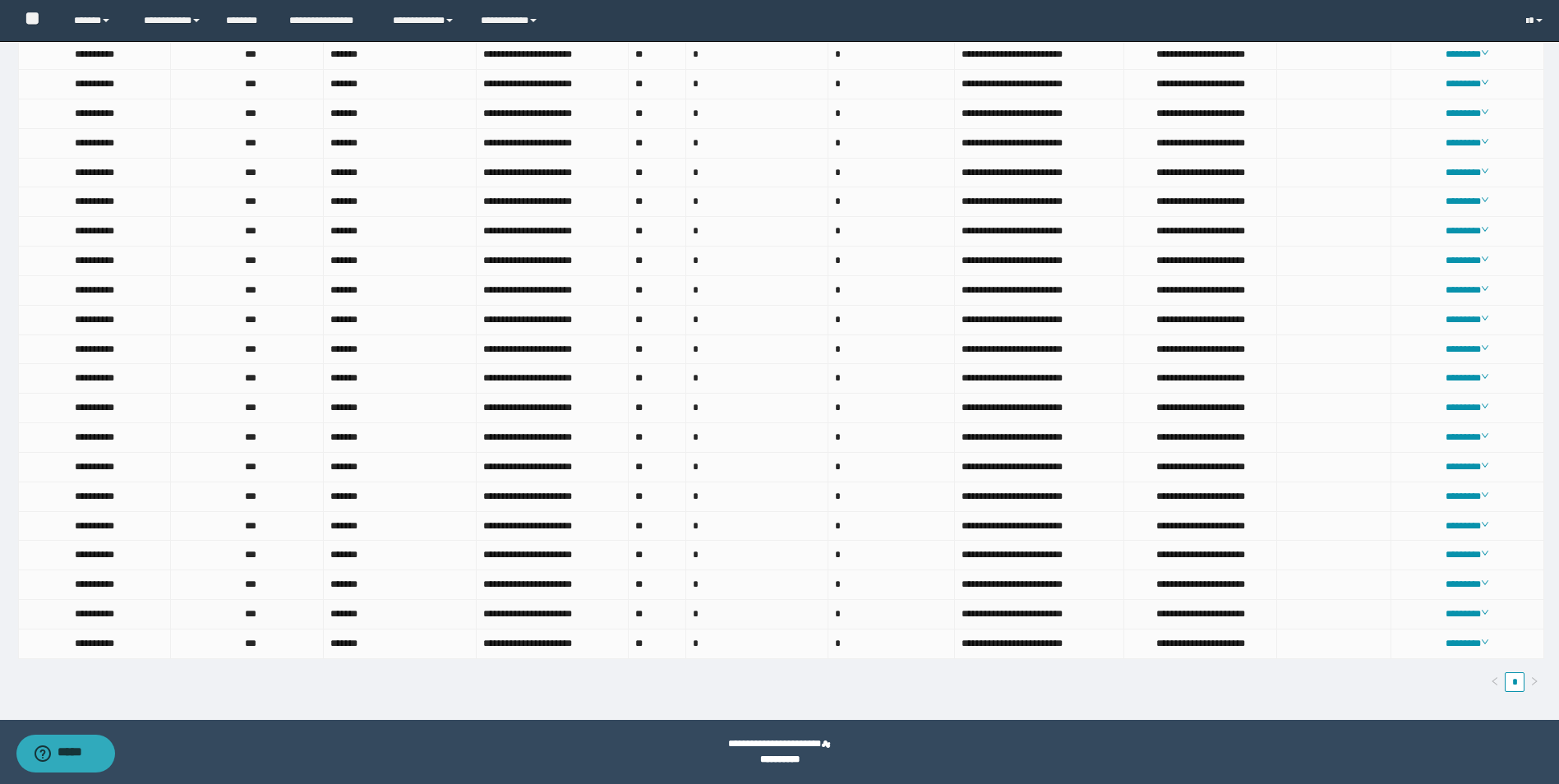 click on "********" at bounding box center [1468, 615] 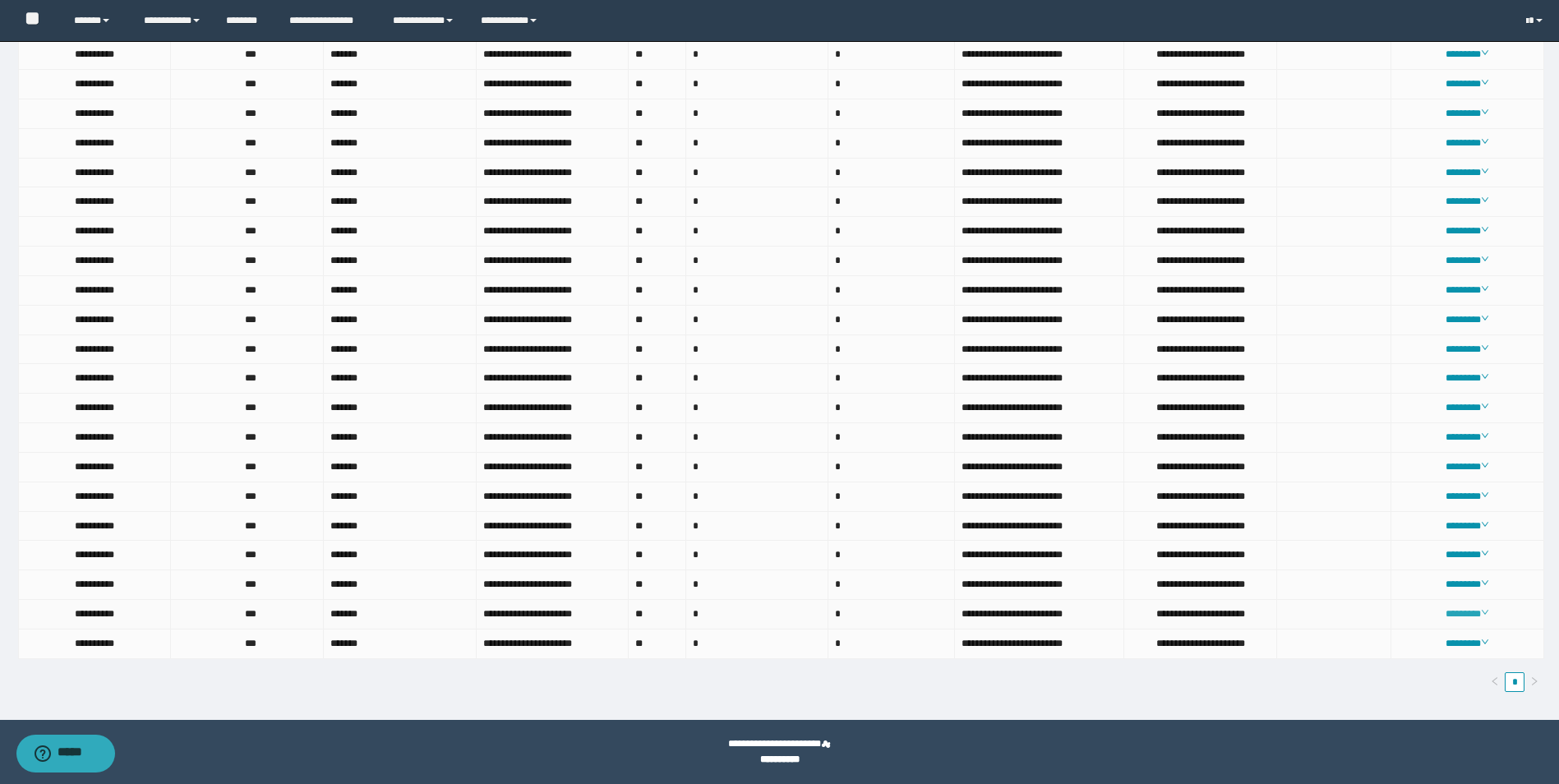 click on "********" at bounding box center [1467, 614] 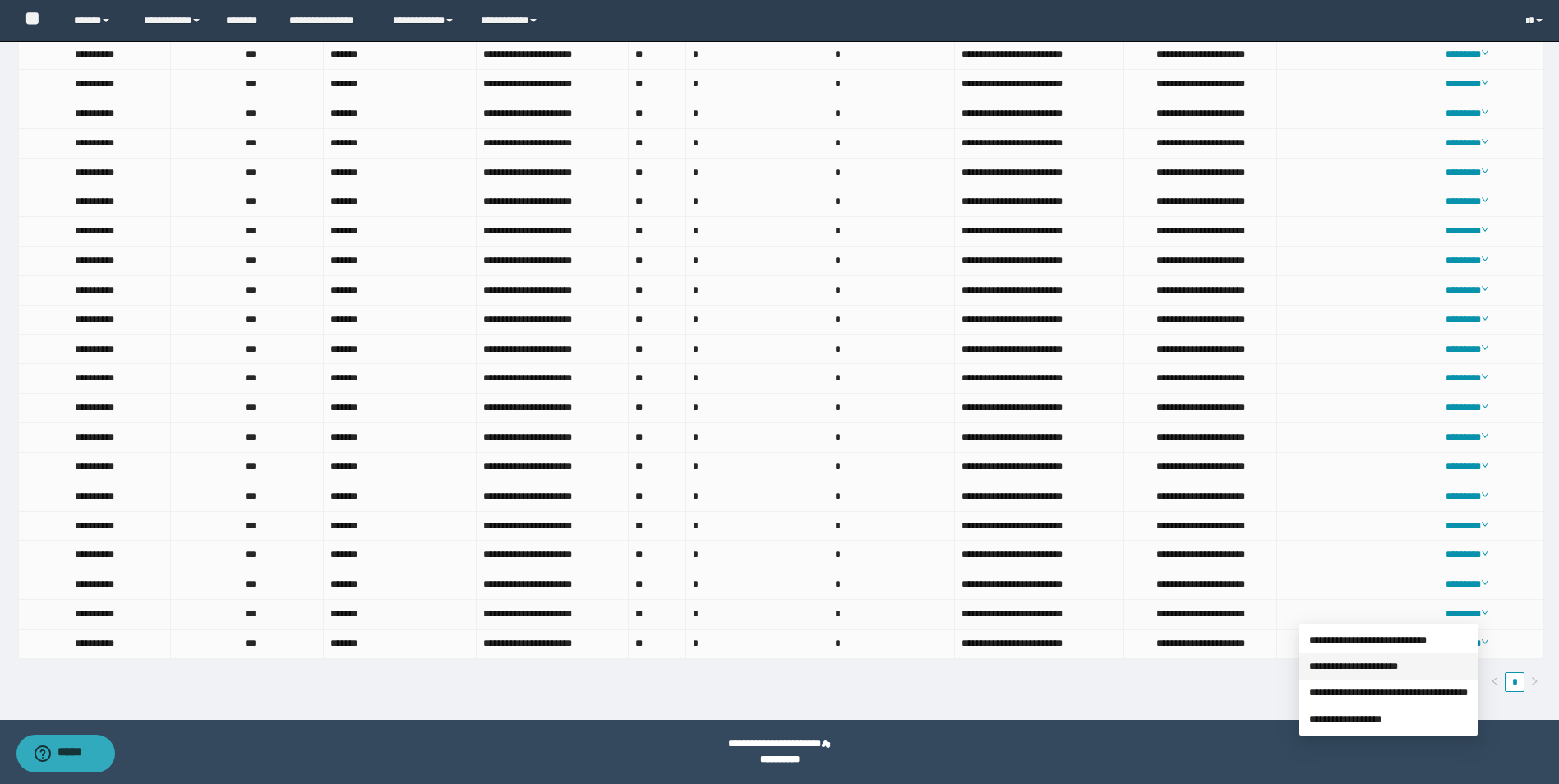 click on "**********" at bounding box center (1354, 666) 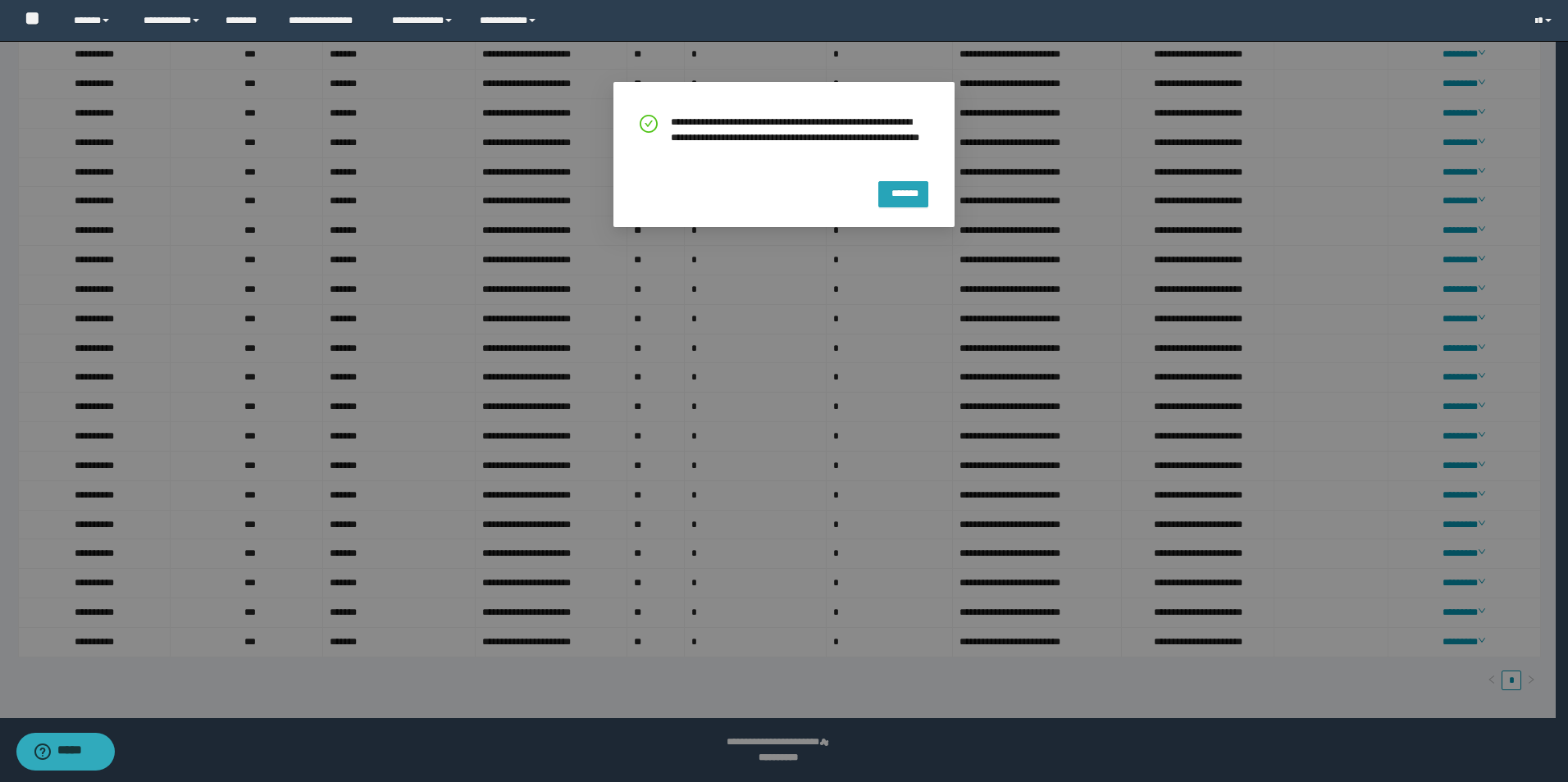 click on "*******" at bounding box center [903, 191] 